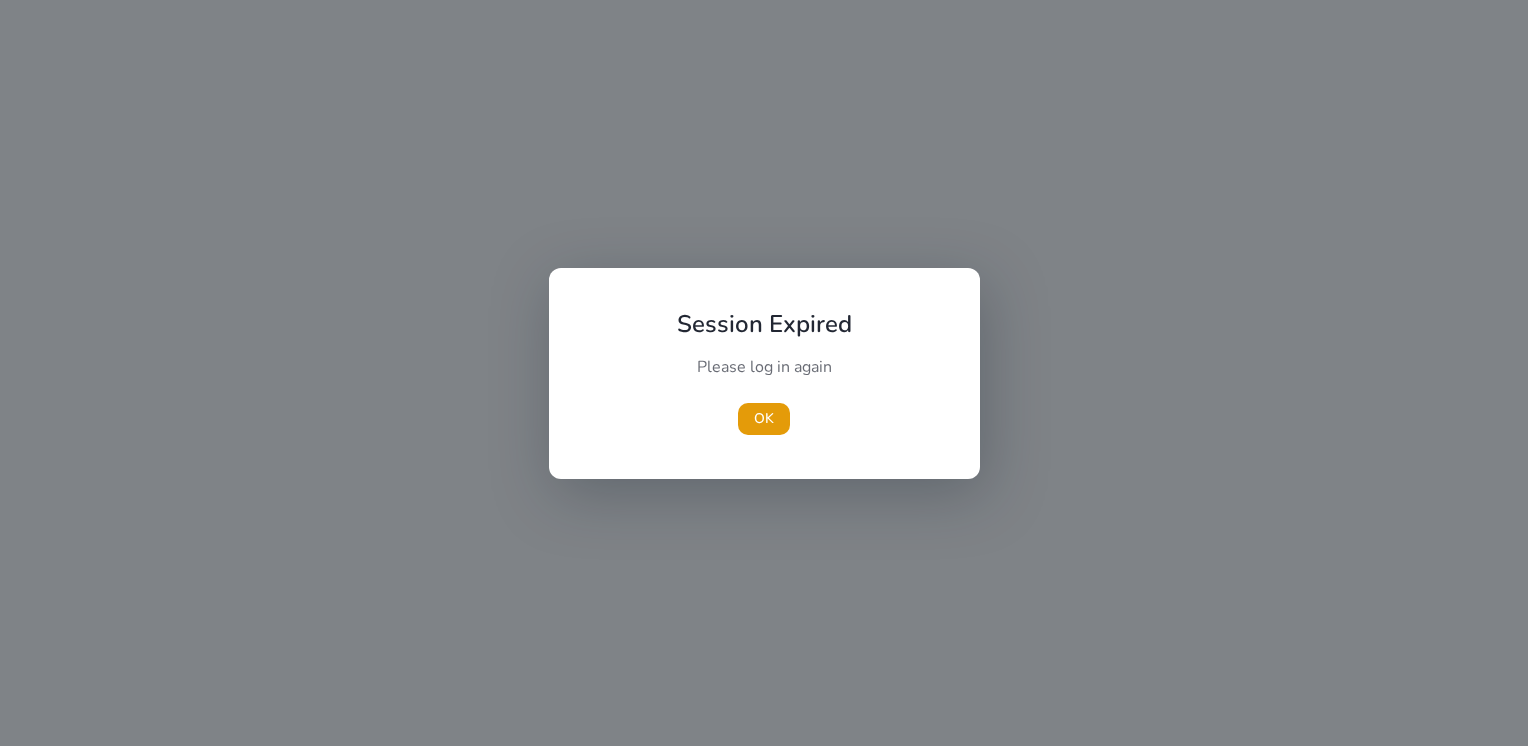 scroll, scrollTop: 0, scrollLeft: 0, axis: both 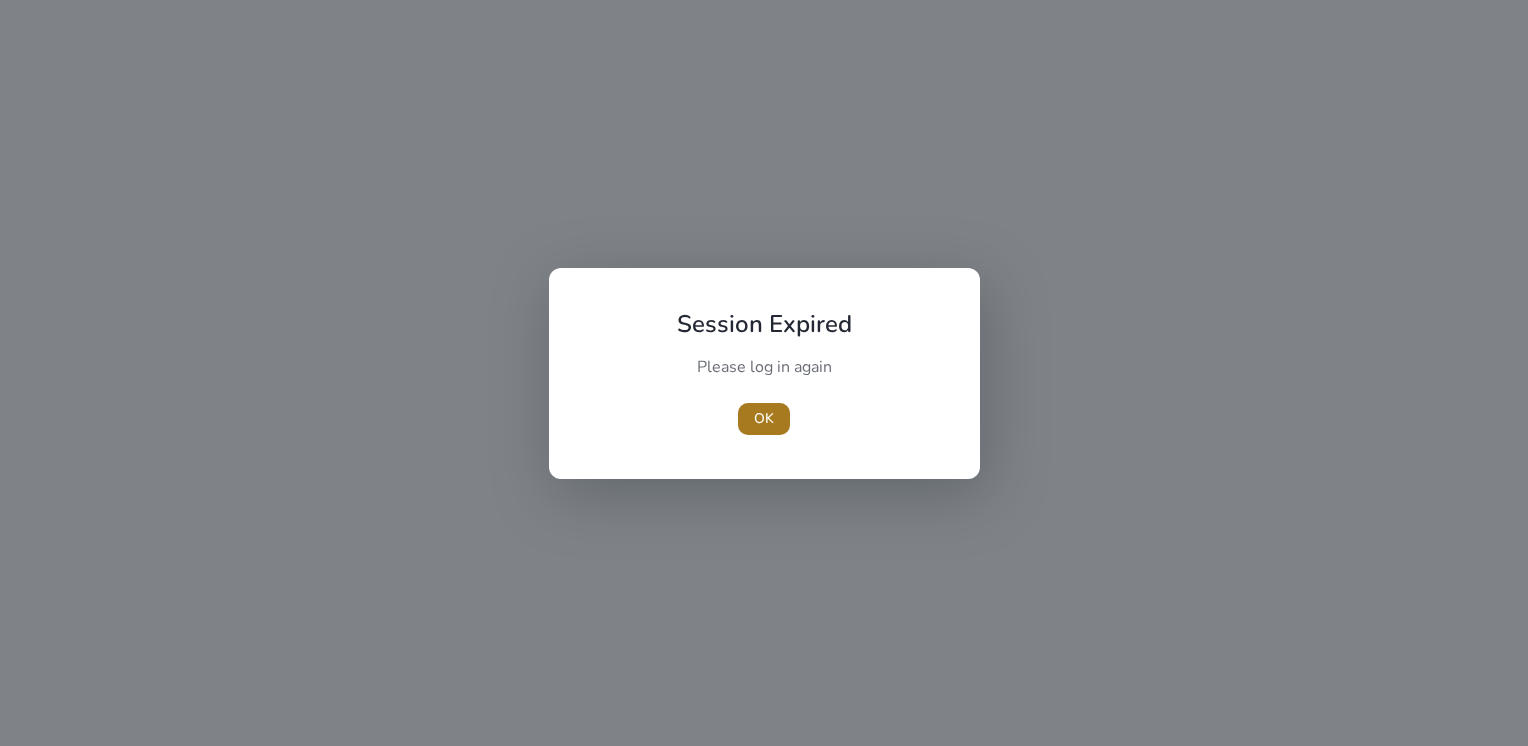 click on "OK" at bounding box center (764, 418) 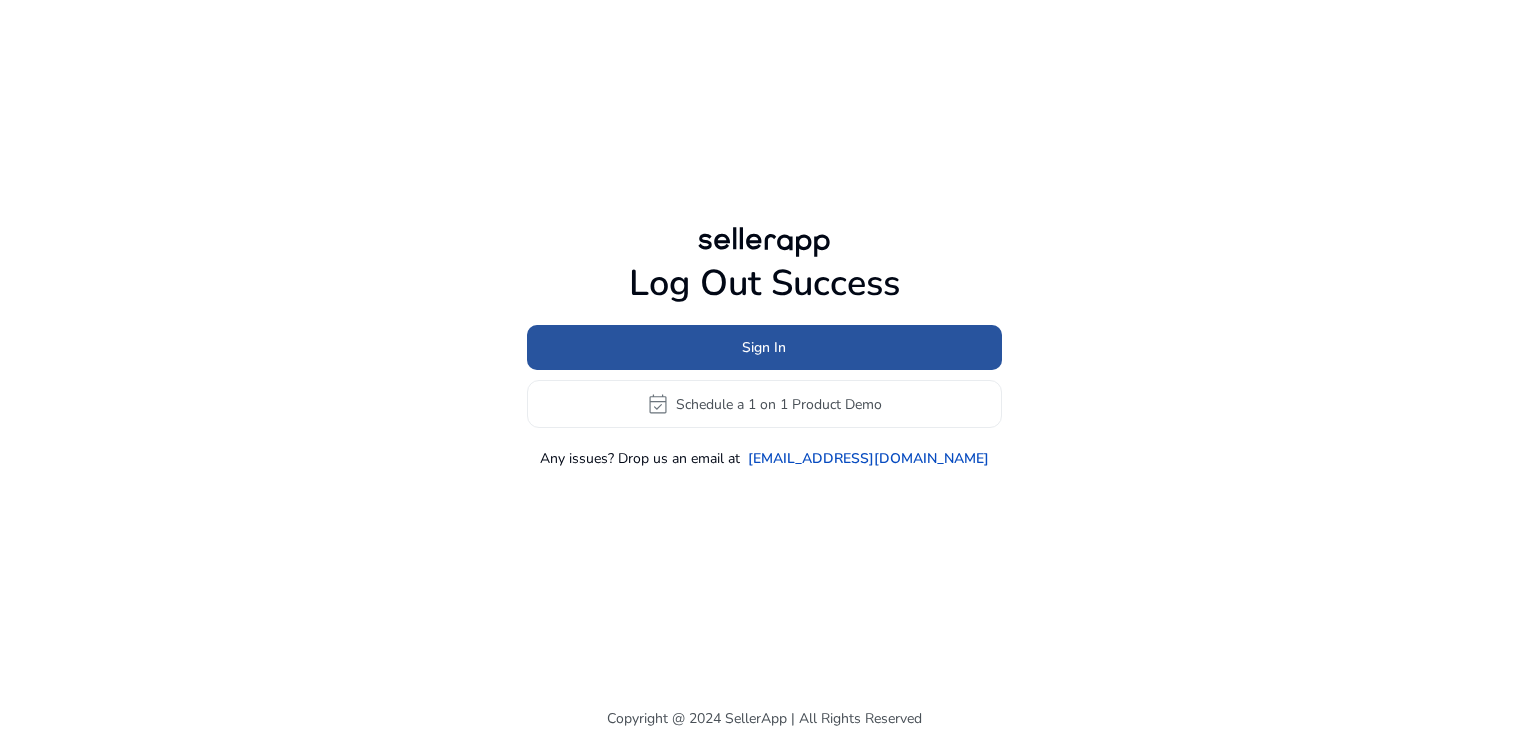 click on "Sign In" 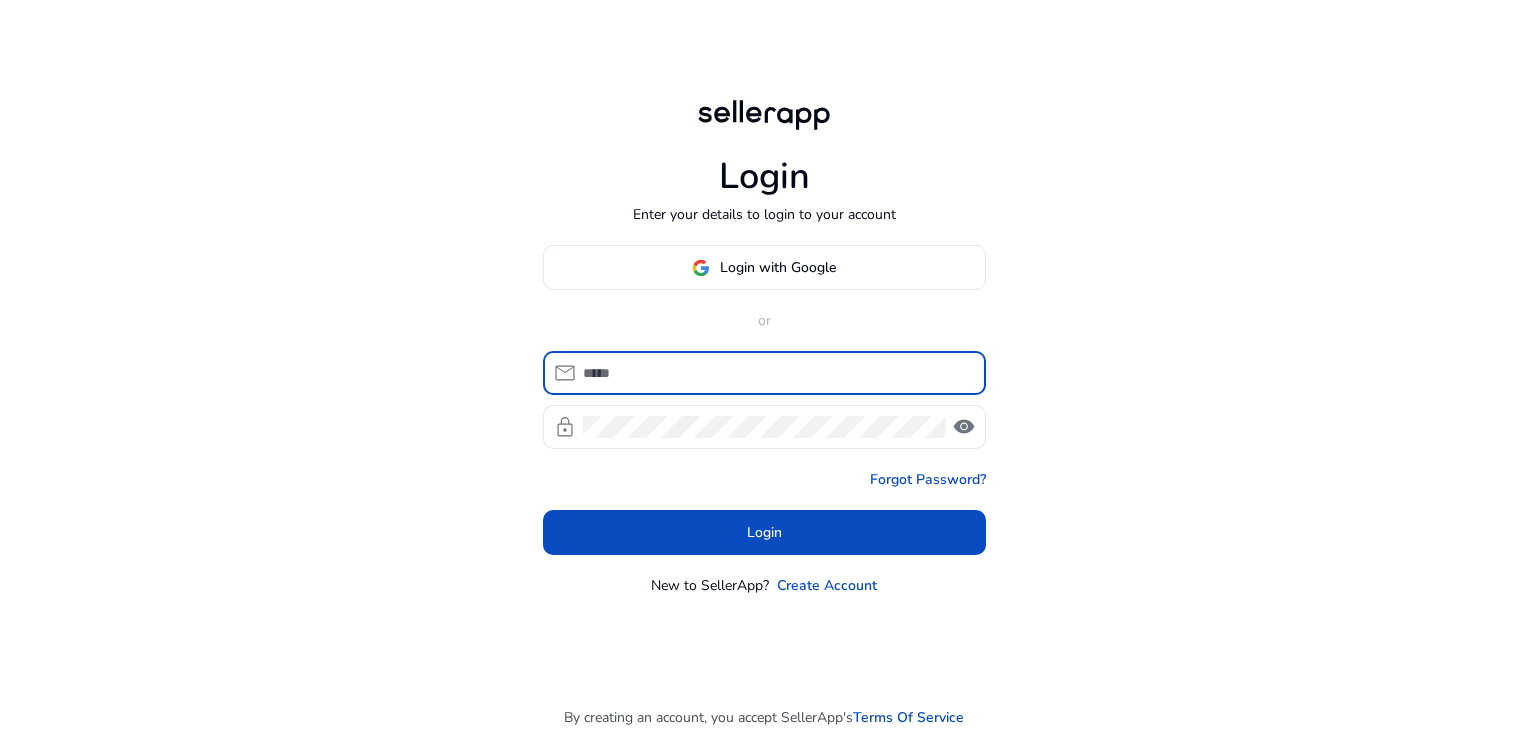 type on "**********" 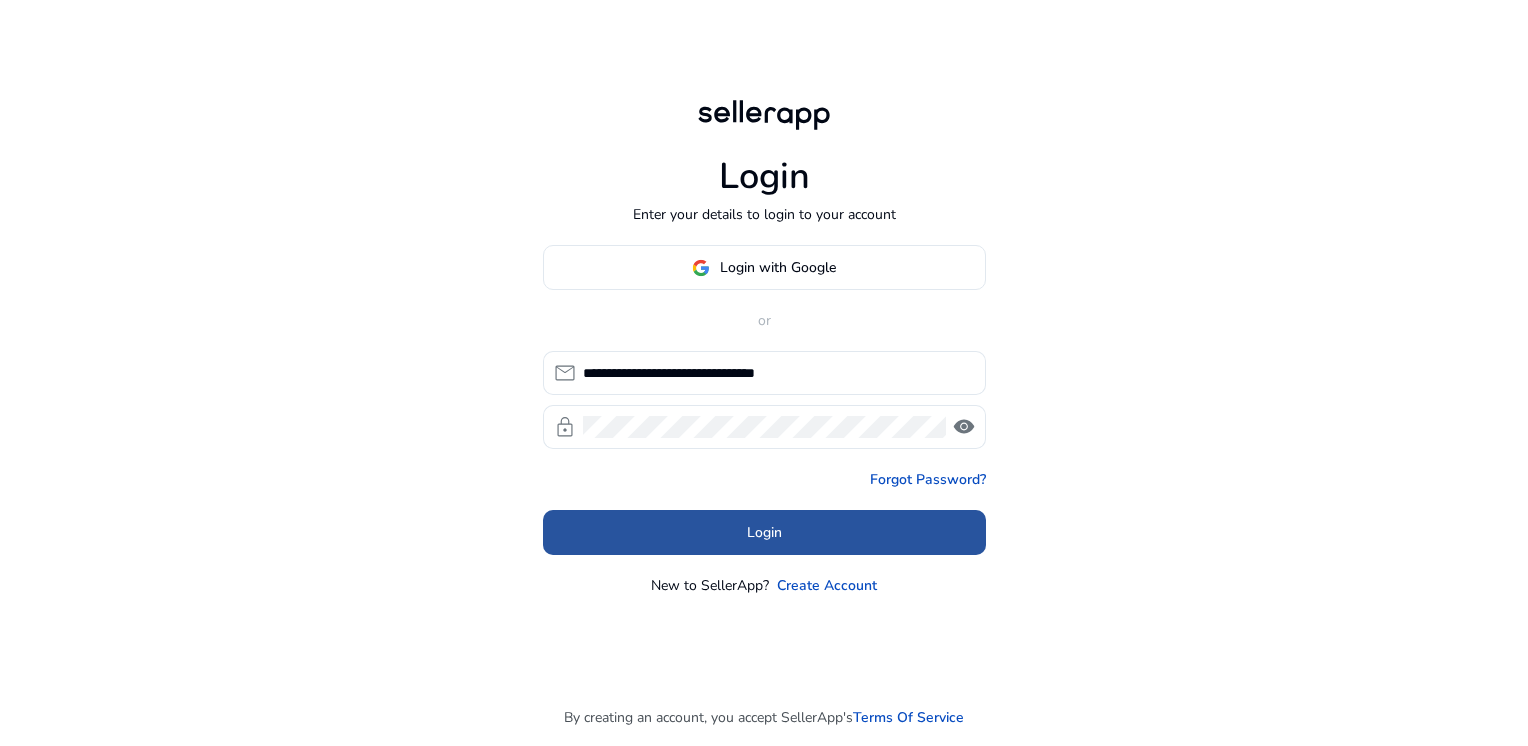 click at bounding box center (764, 533) 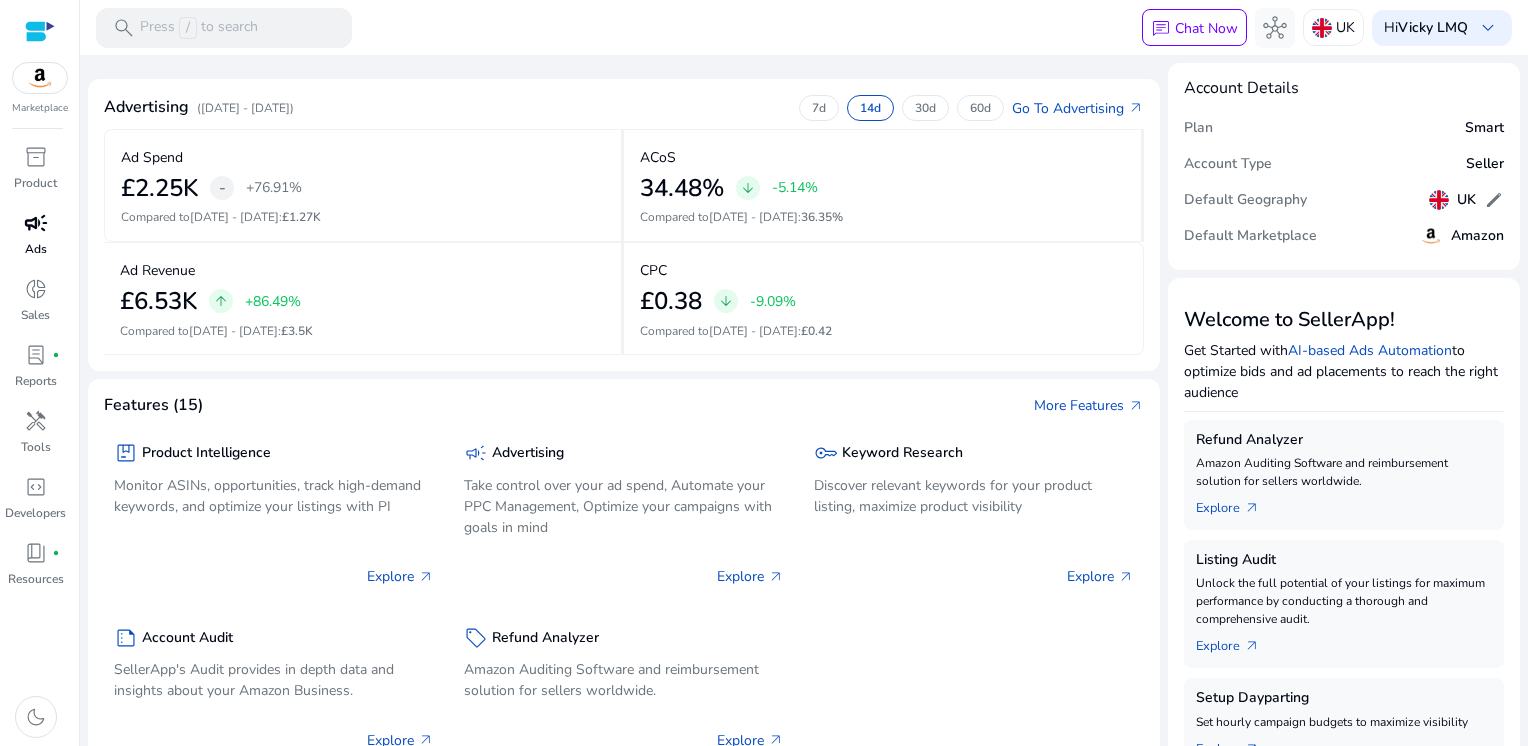 click on "campaign" at bounding box center [36, 223] 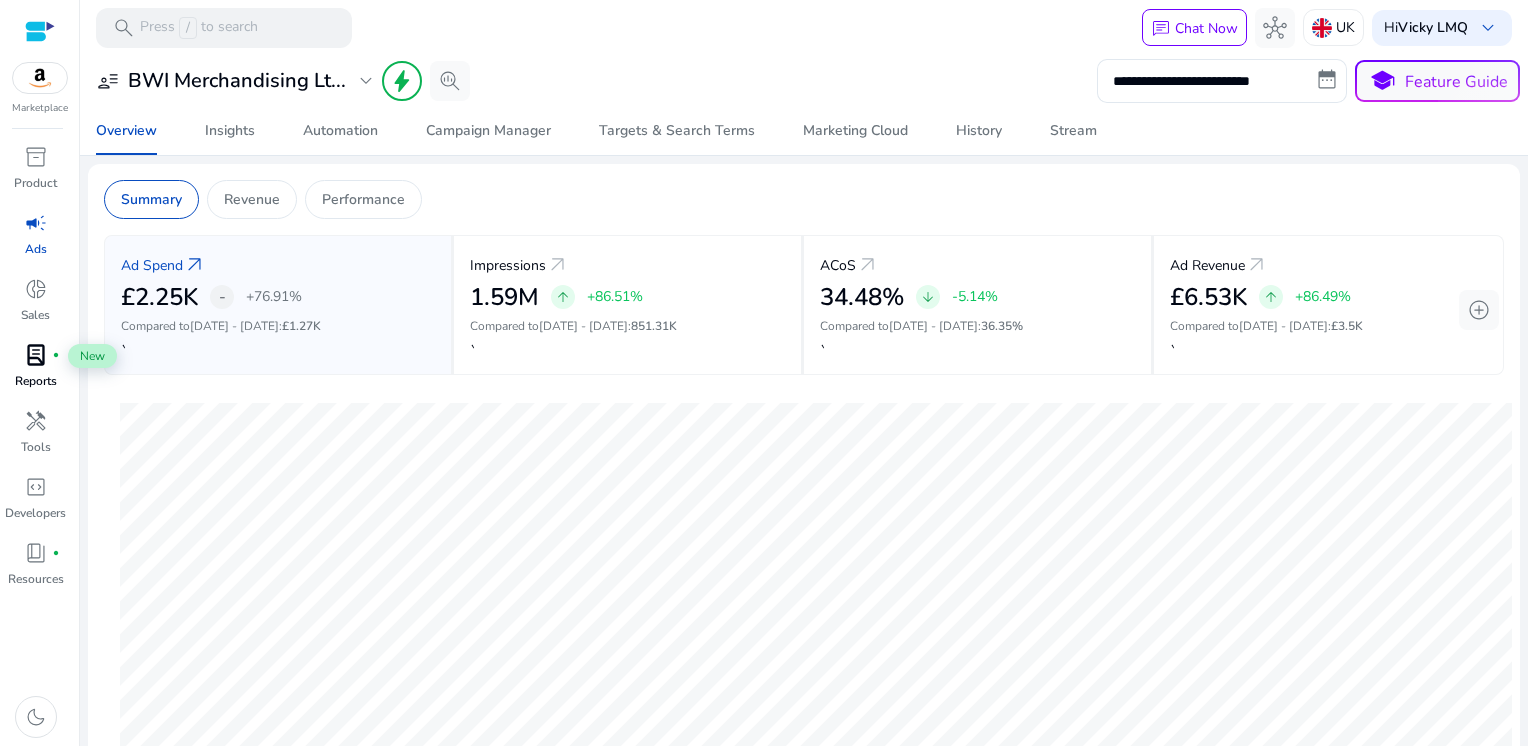 click on "lab_profile   fiber_manual_record" at bounding box center [36, 355] 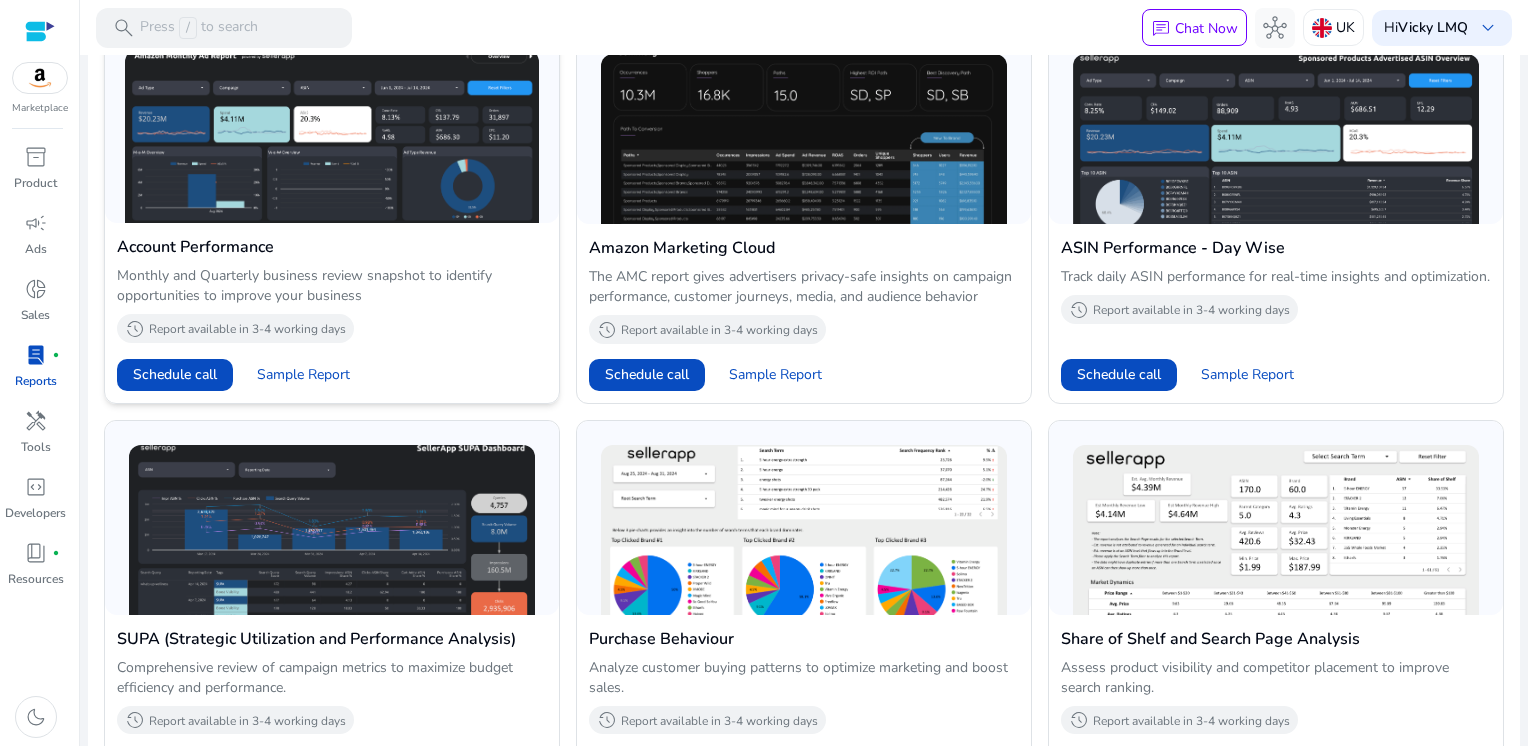 scroll, scrollTop: 551, scrollLeft: 0, axis: vertical 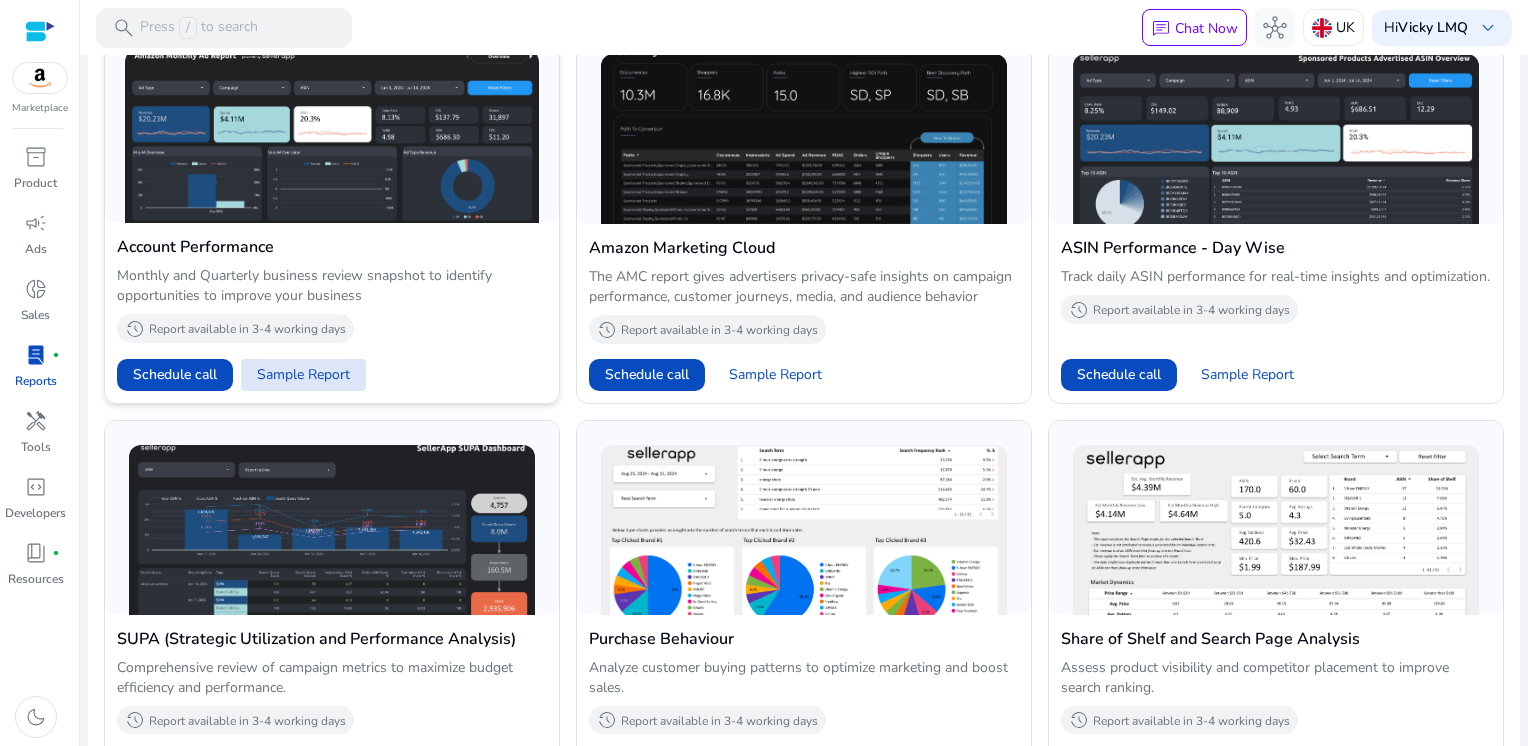 click on "Sample Report" 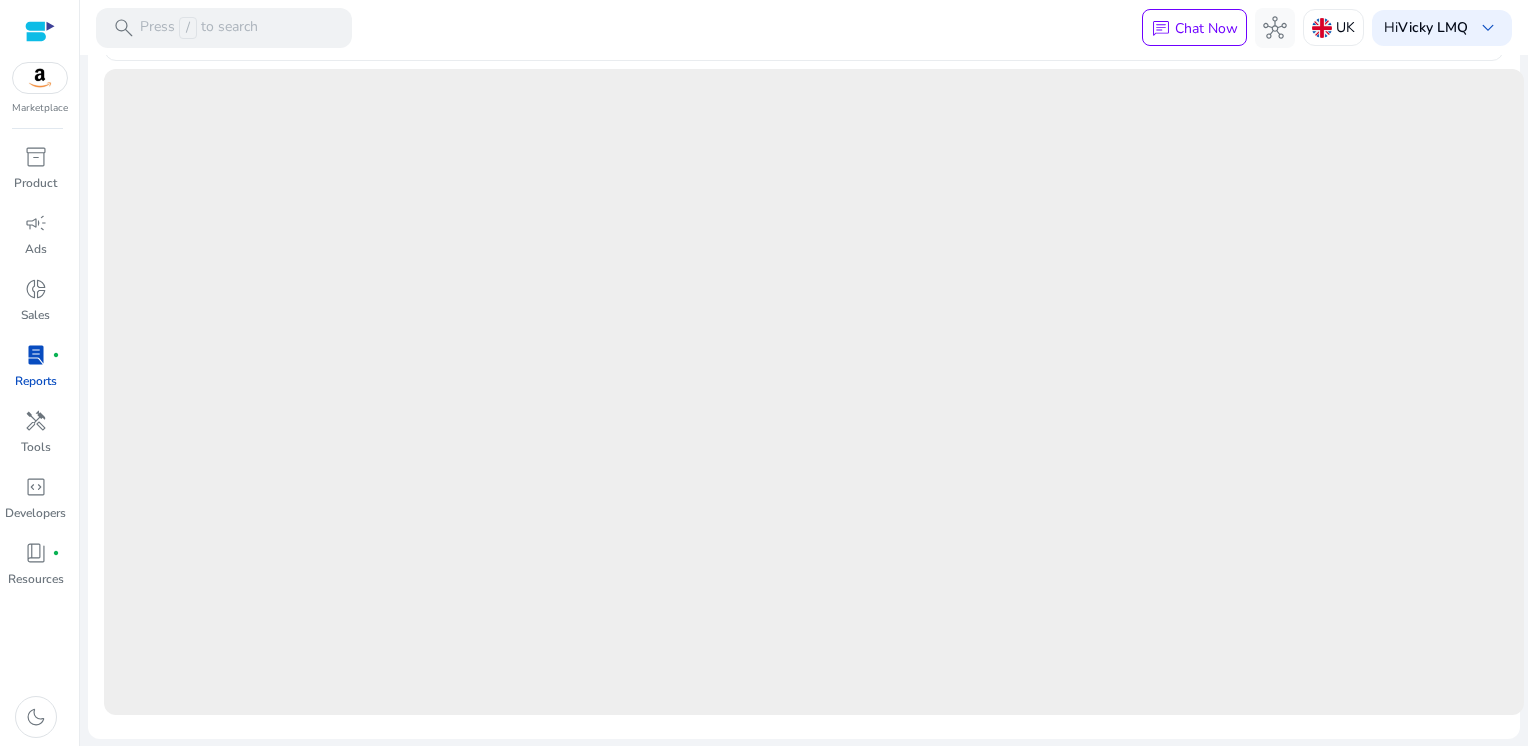 scroll, scrollTop: 0, scrollLeft: 0, axis: both 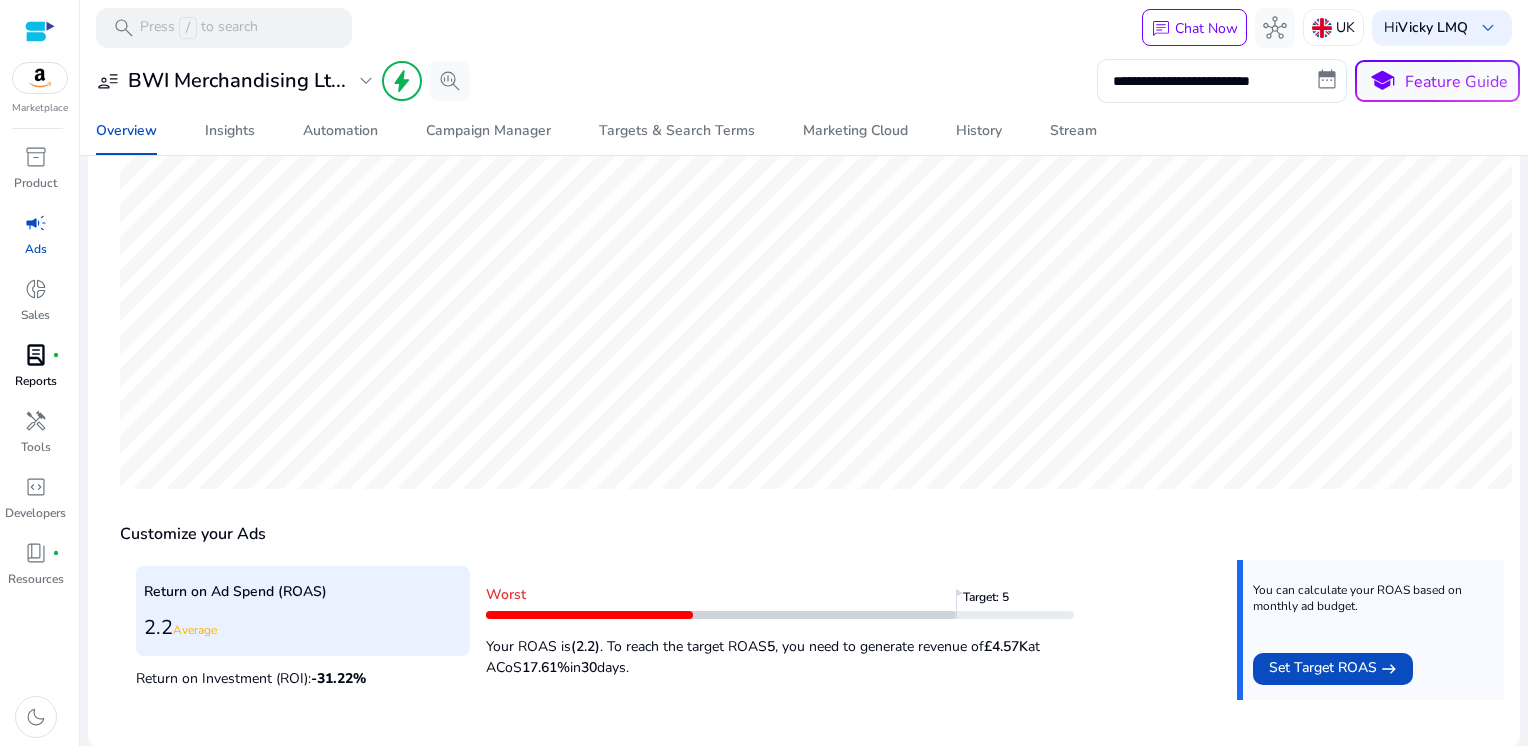 click on "lab_profile   fiber_manual_record" at bounding box center (36, 355) 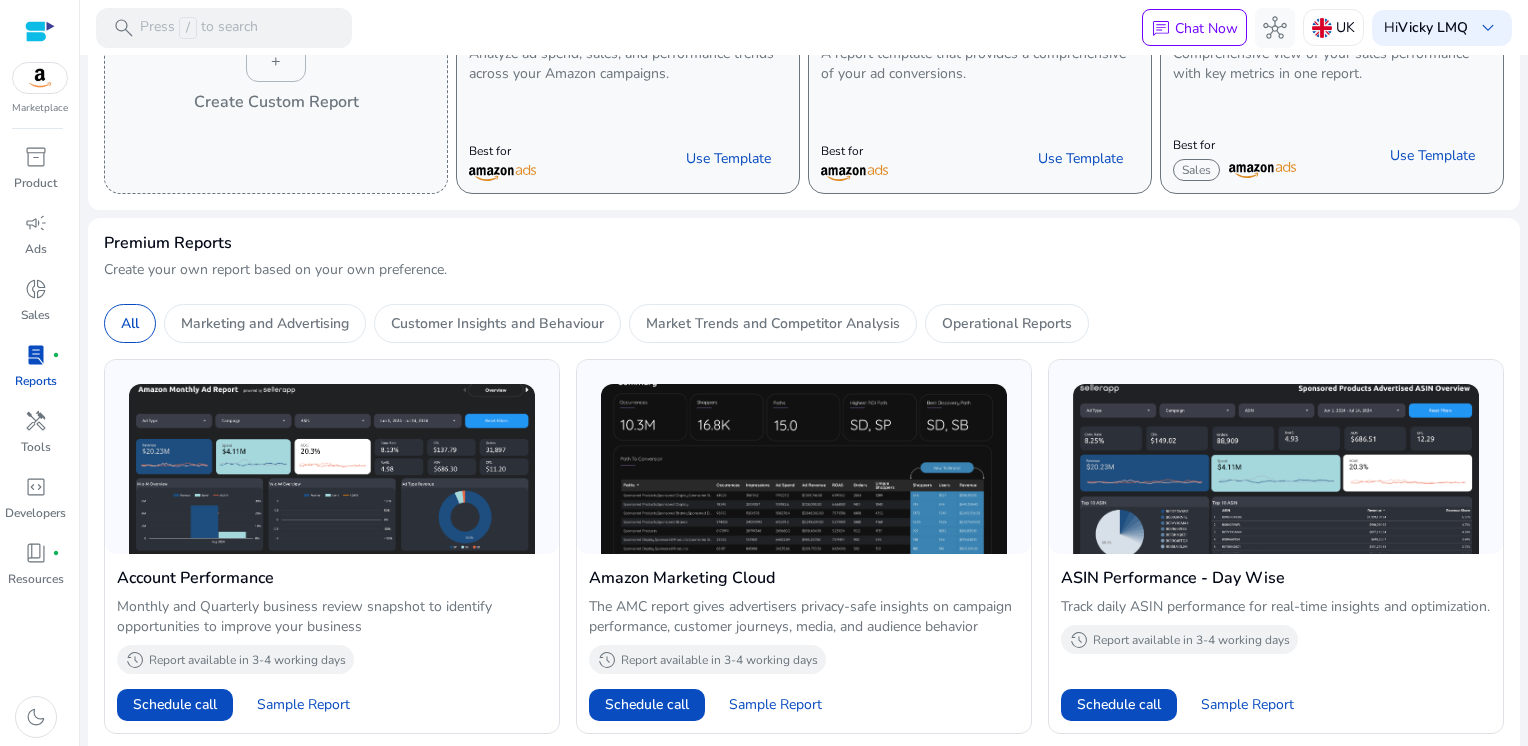 scroll, scrollTop: 0, scrollLeft: 0, axis: both 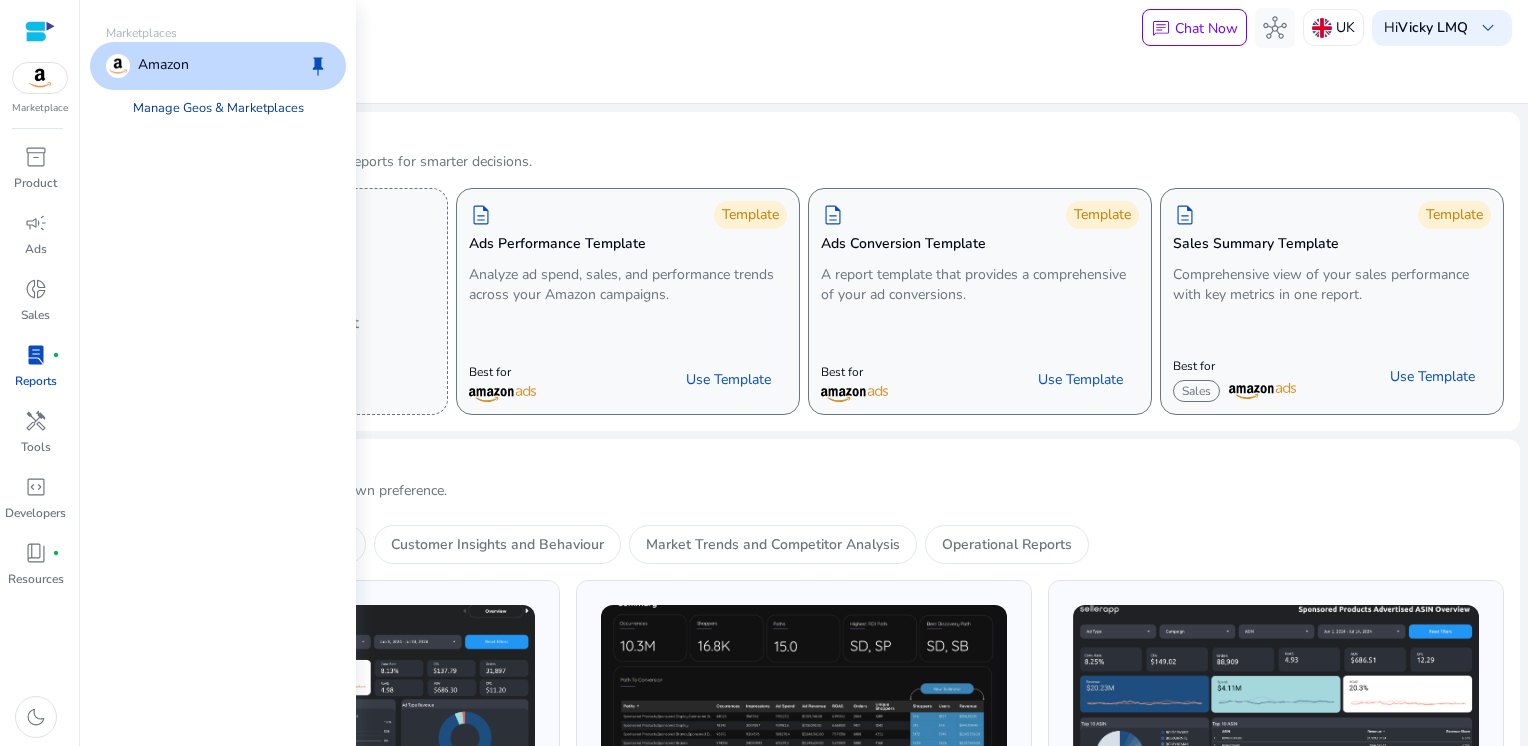 click on "Manage Geos & Marketplaces" at bounding box center (218, 108) 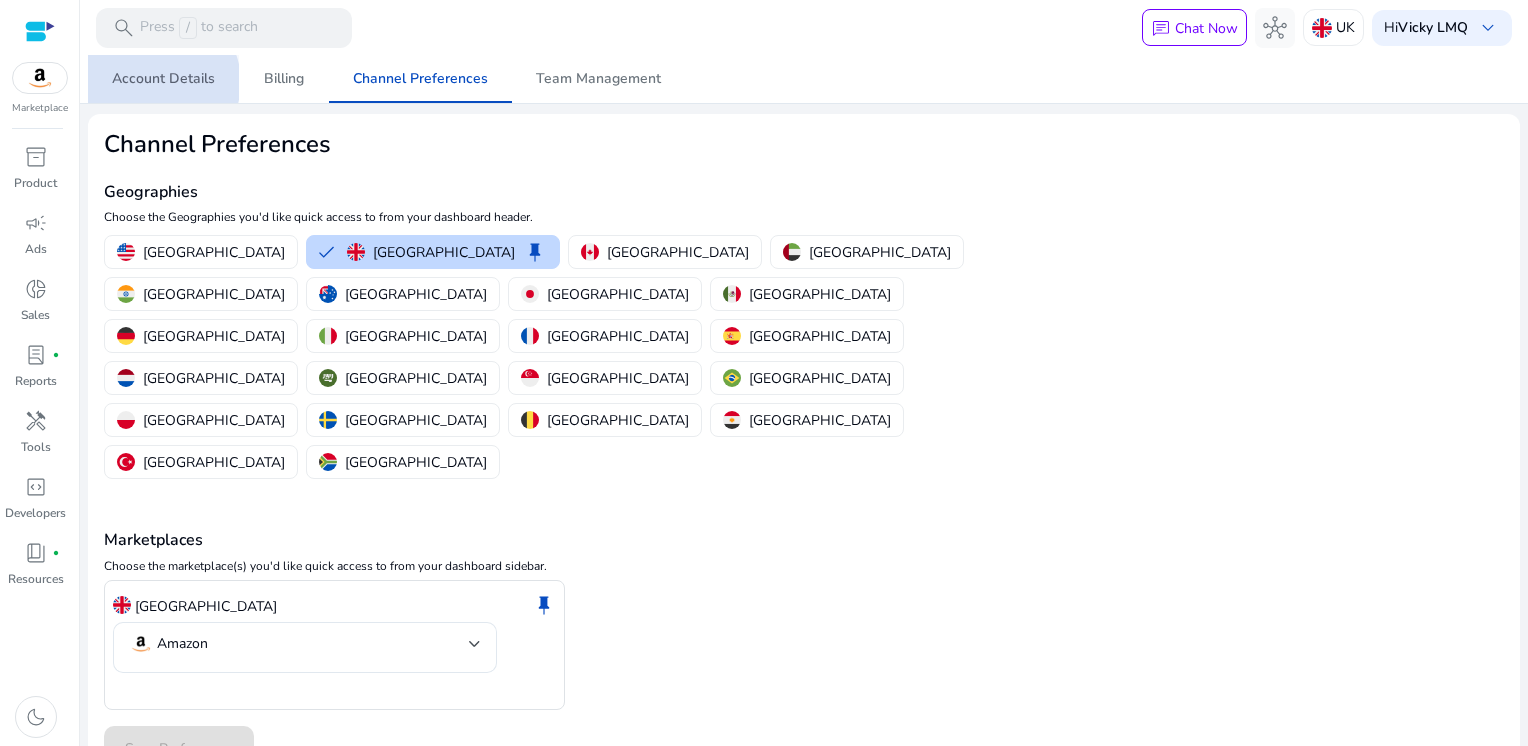 click on "Account Details" at bounding box center (163, 79) 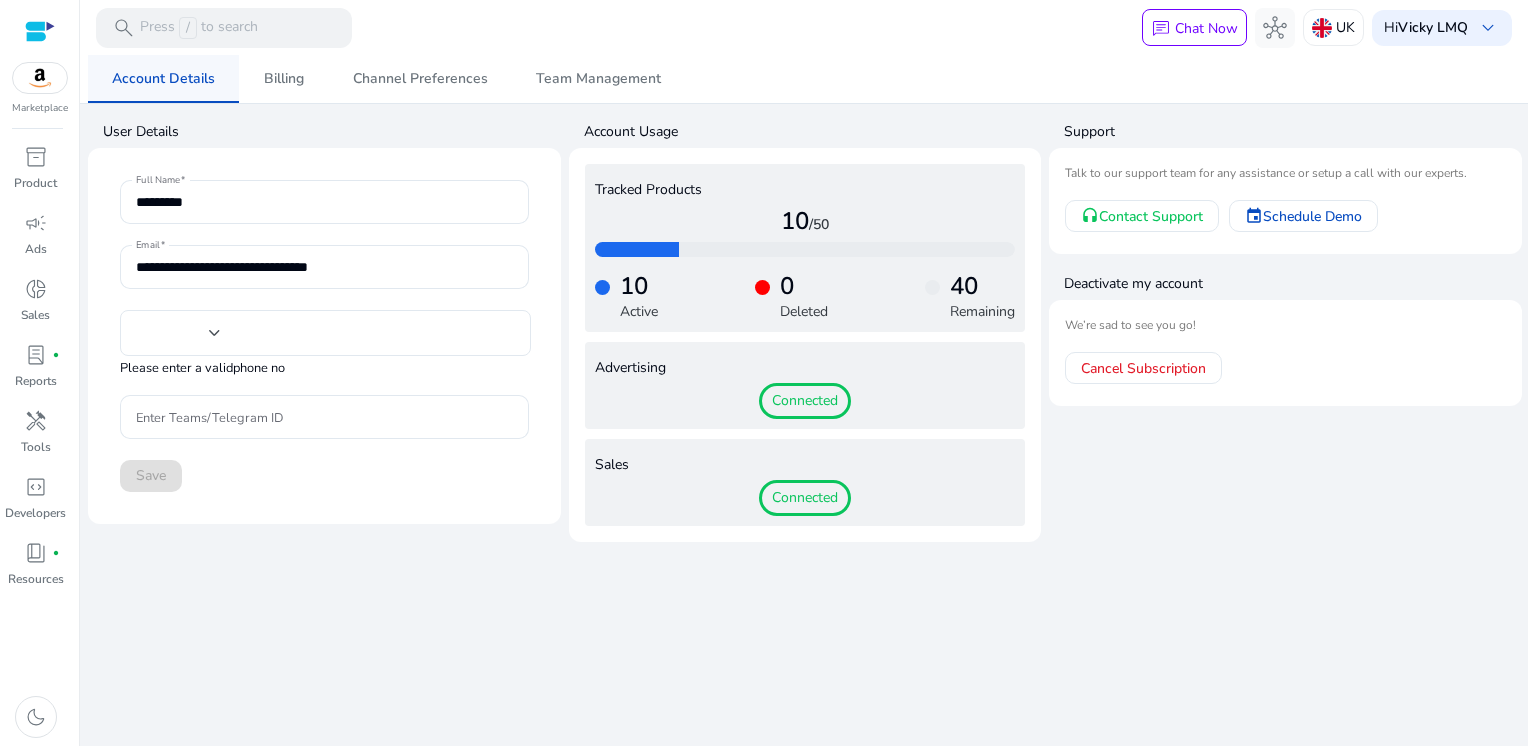 type on "***" 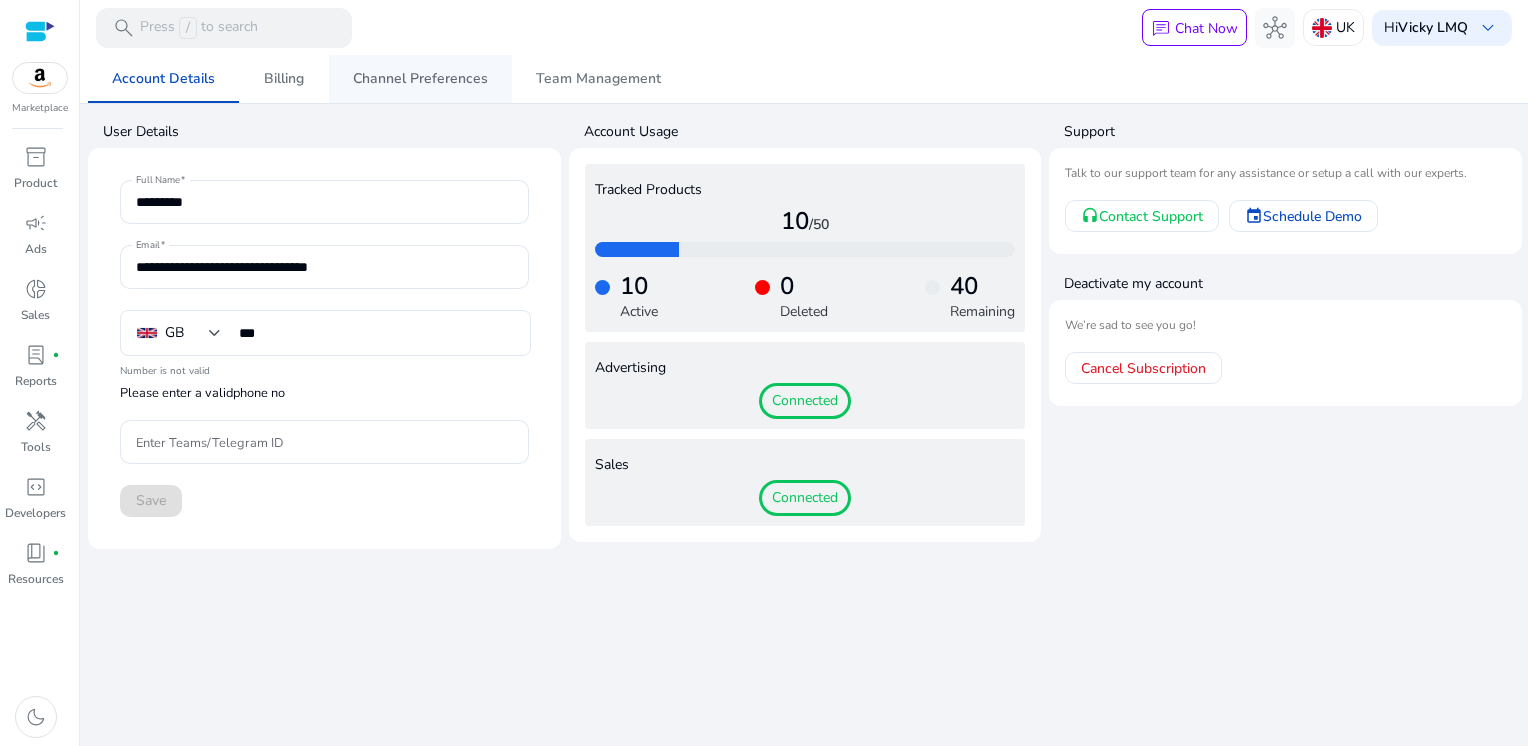 click on "Channel Preferences" at bounding box center [420, 79] 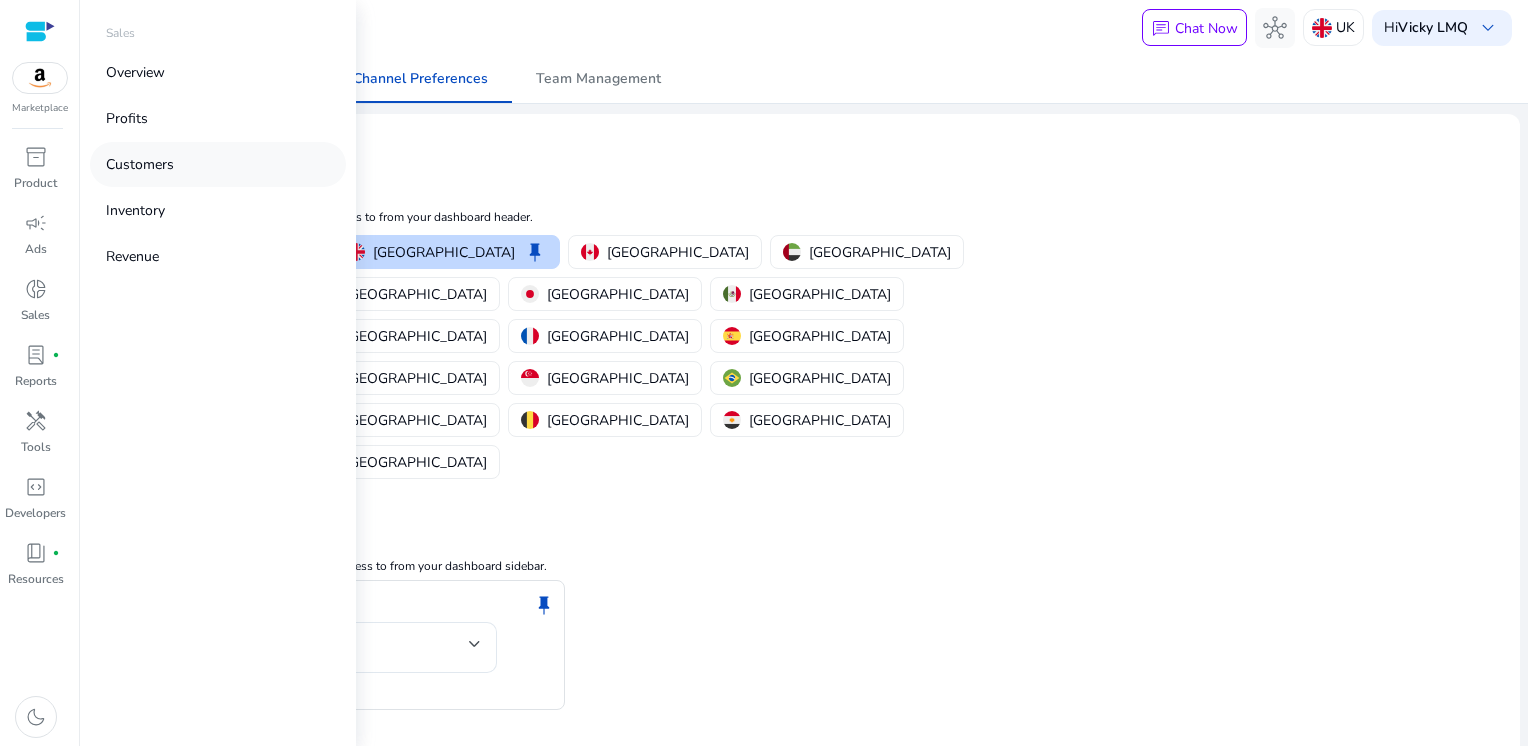 click on "Customers" at bounding box center (218, 164) 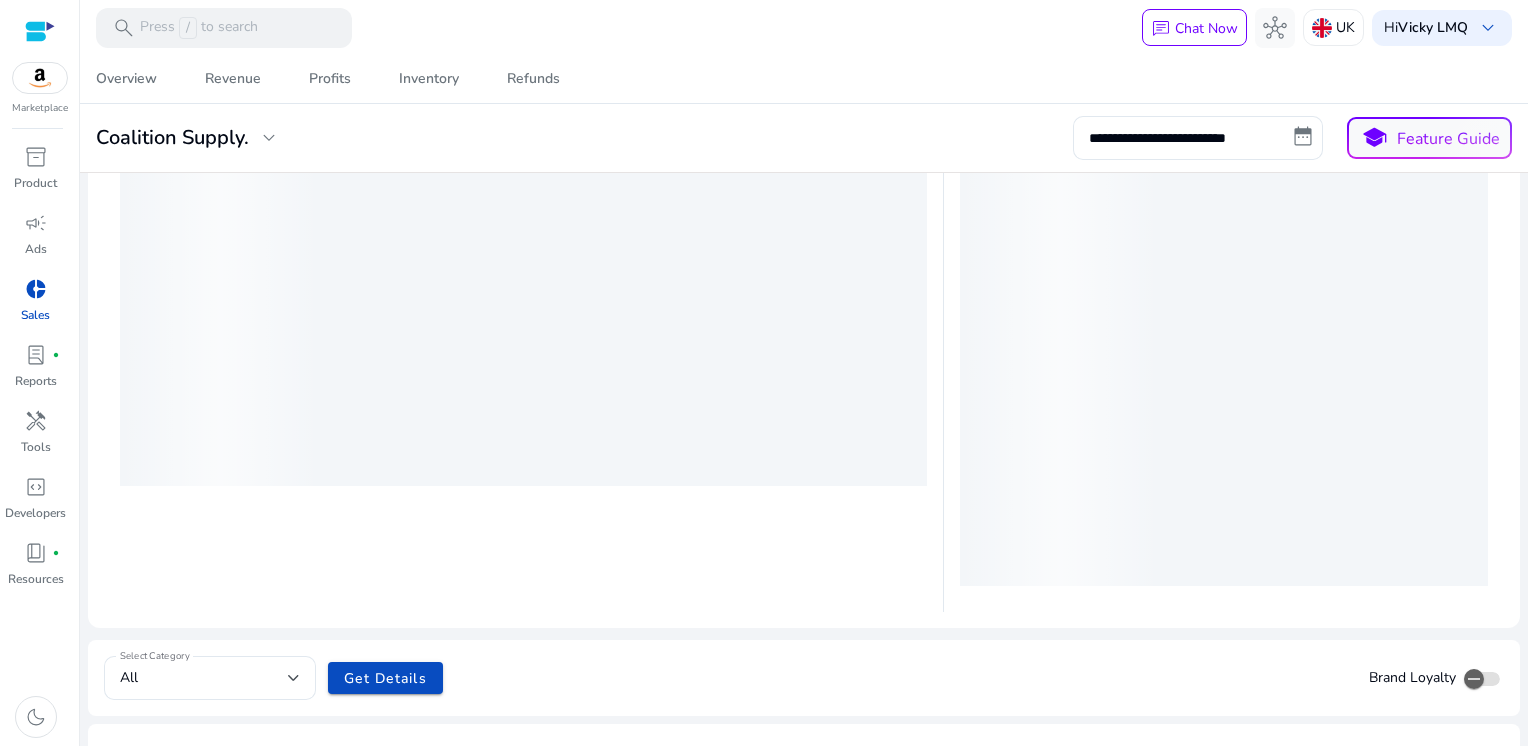 scroll, scrollTop: 0, scrollLeft: 0, axis: both 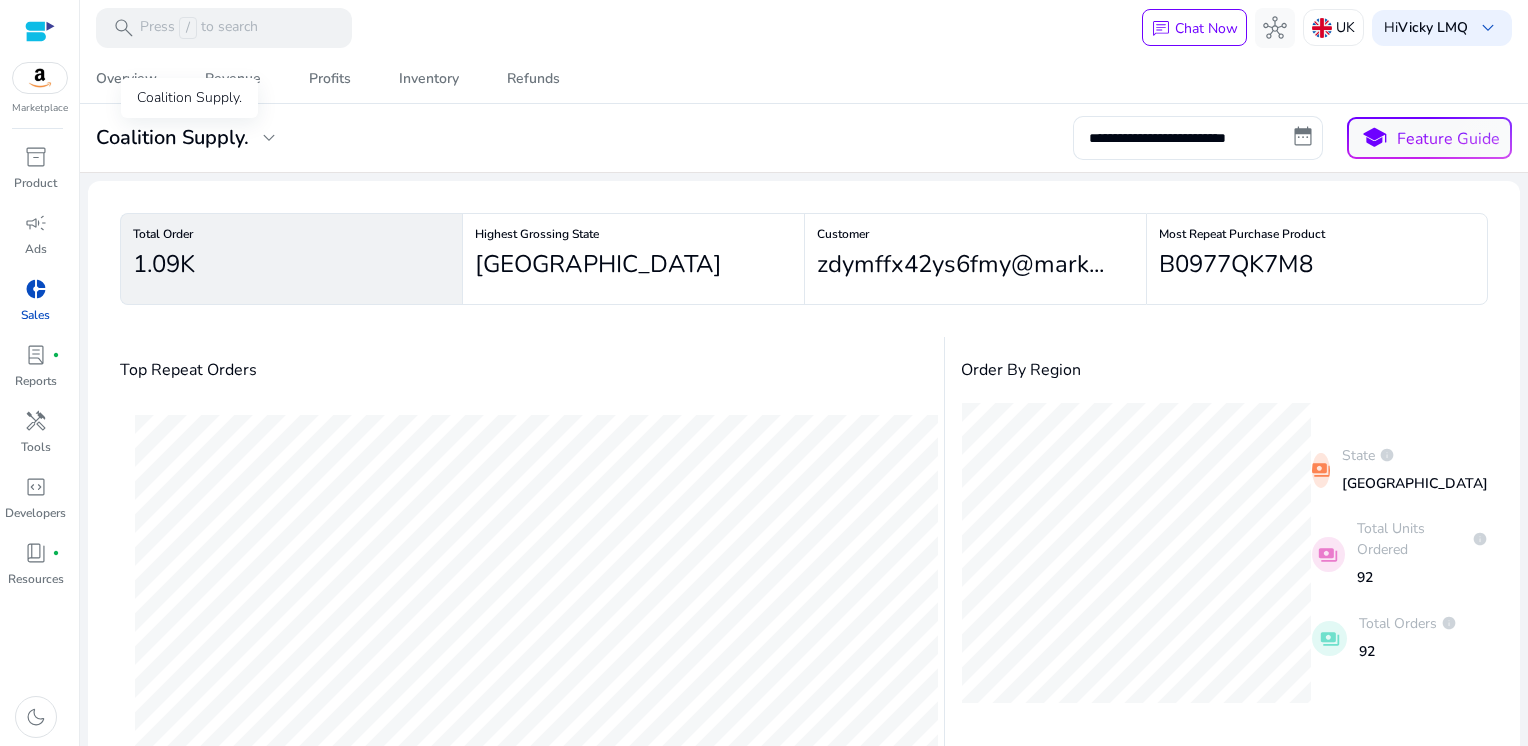 click on "expand_more" 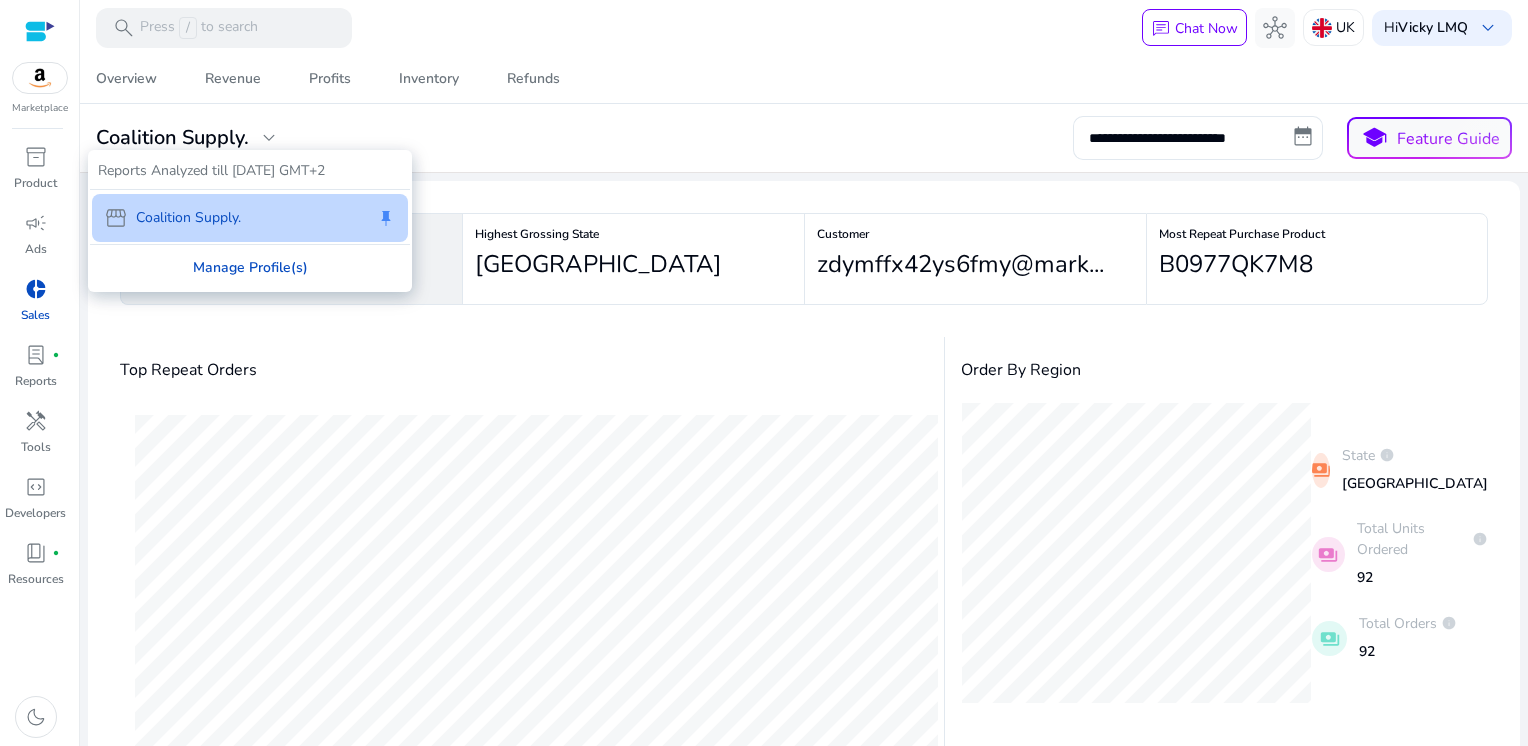 click on "Manage Profile(s)" at bounding box center (250, 267) 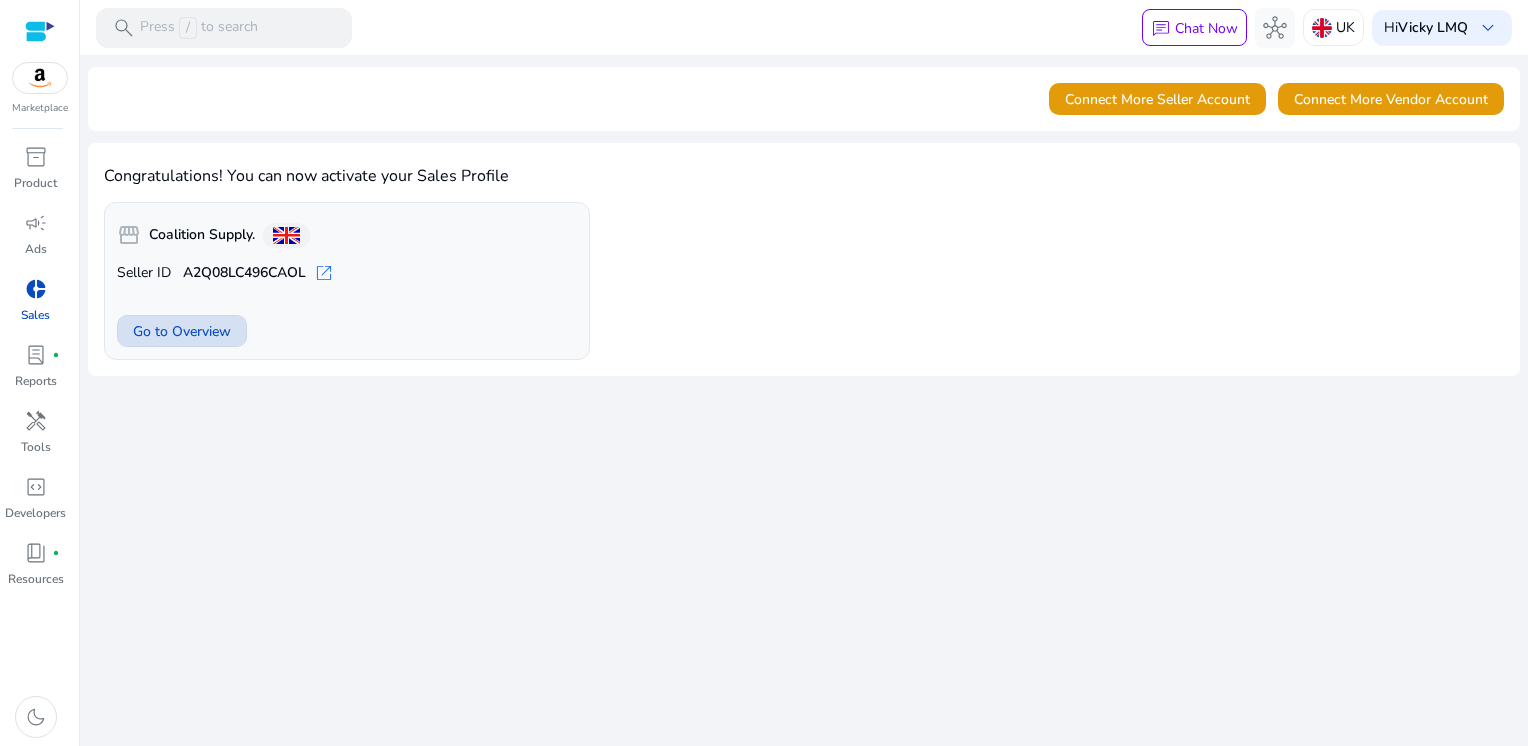 click on "Go to Overview" 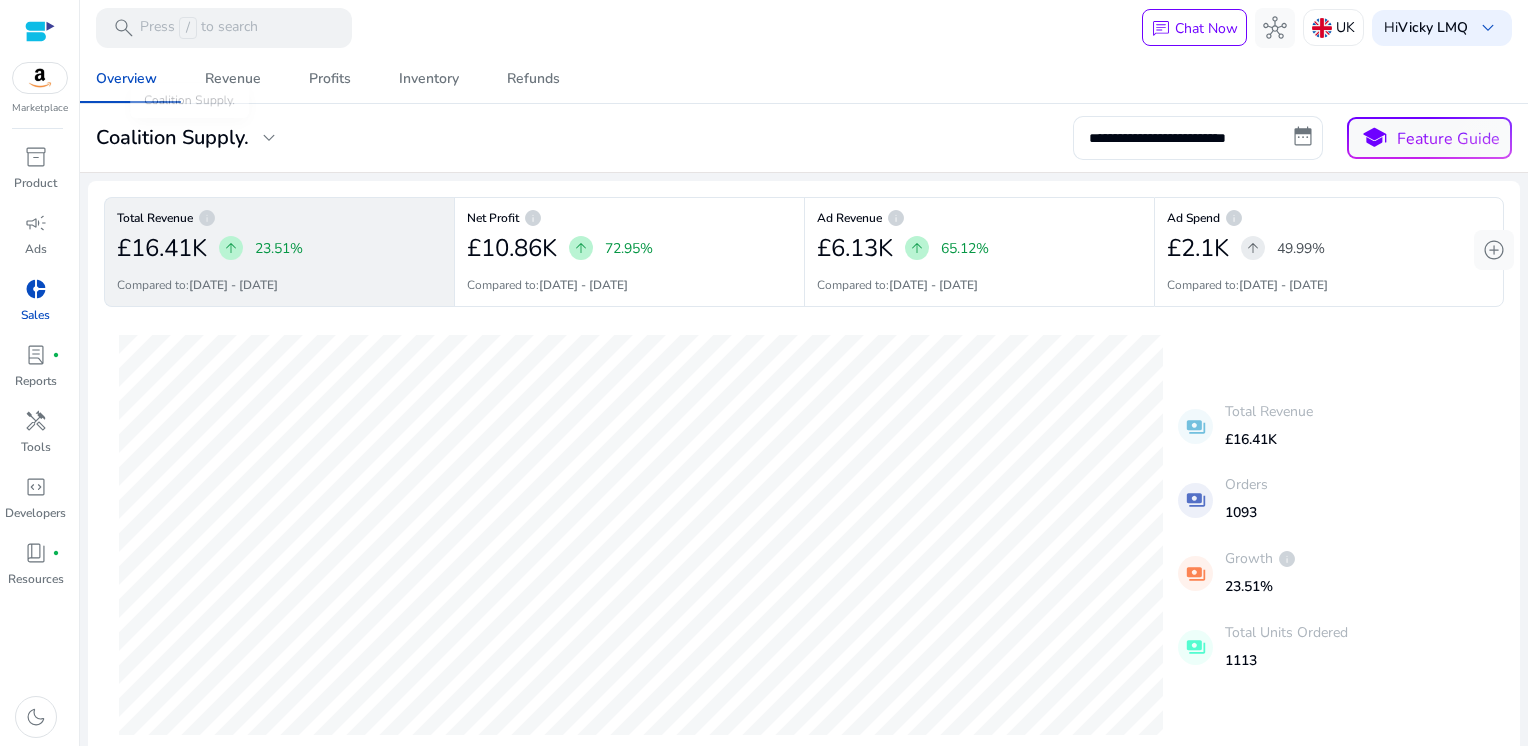click on "expand_more" 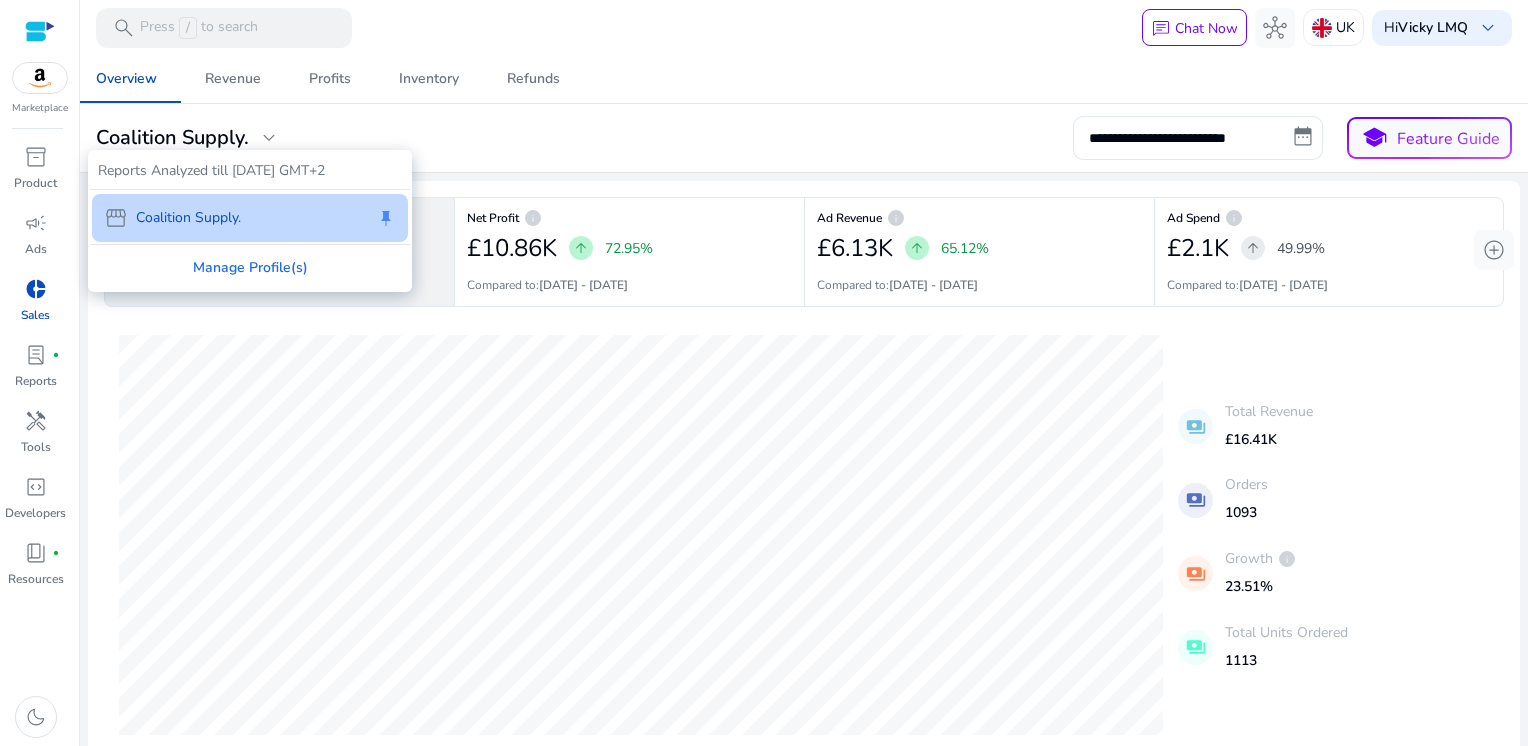 click at bounding box center [764, 373] 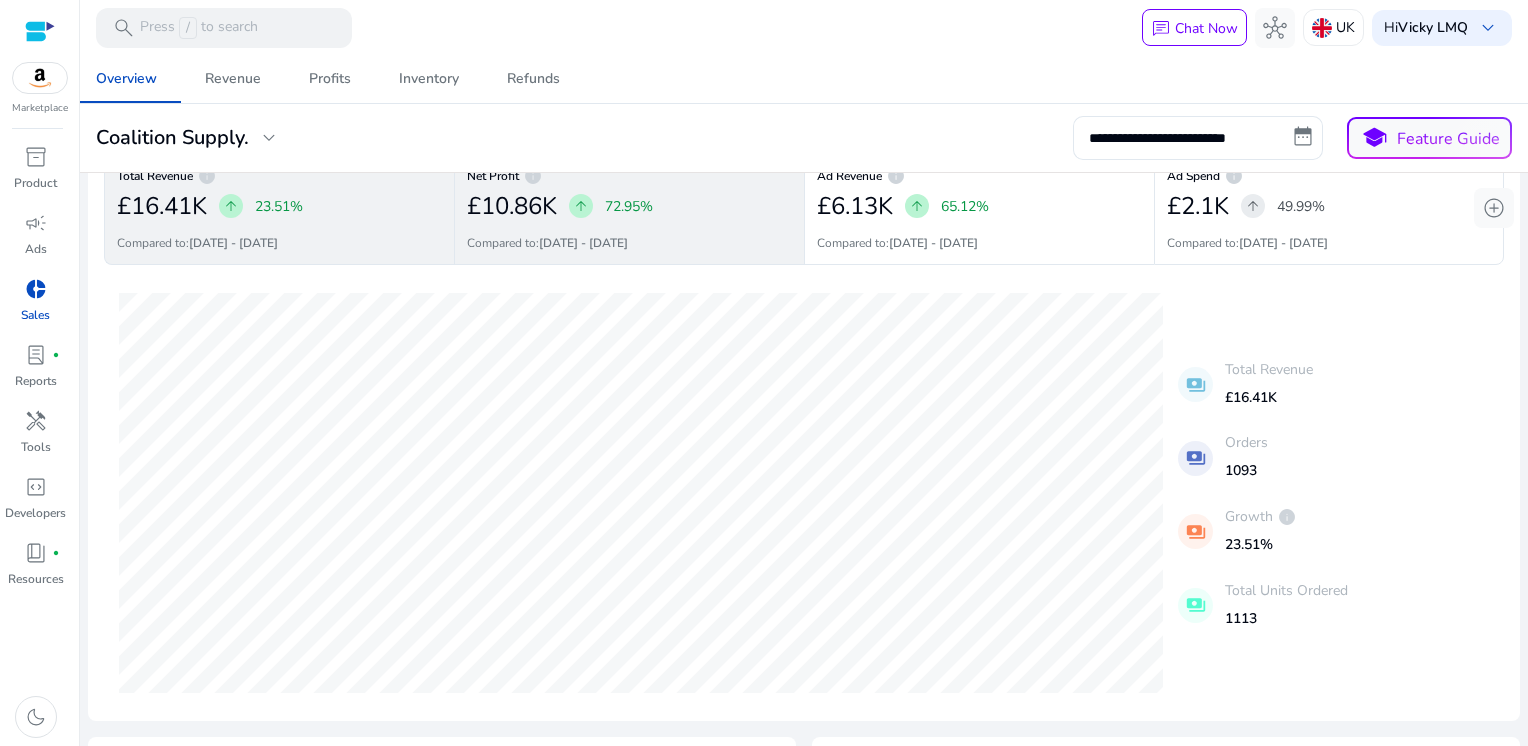 scroll, scrollTop: 0, scrollLeft: 0, axis: both 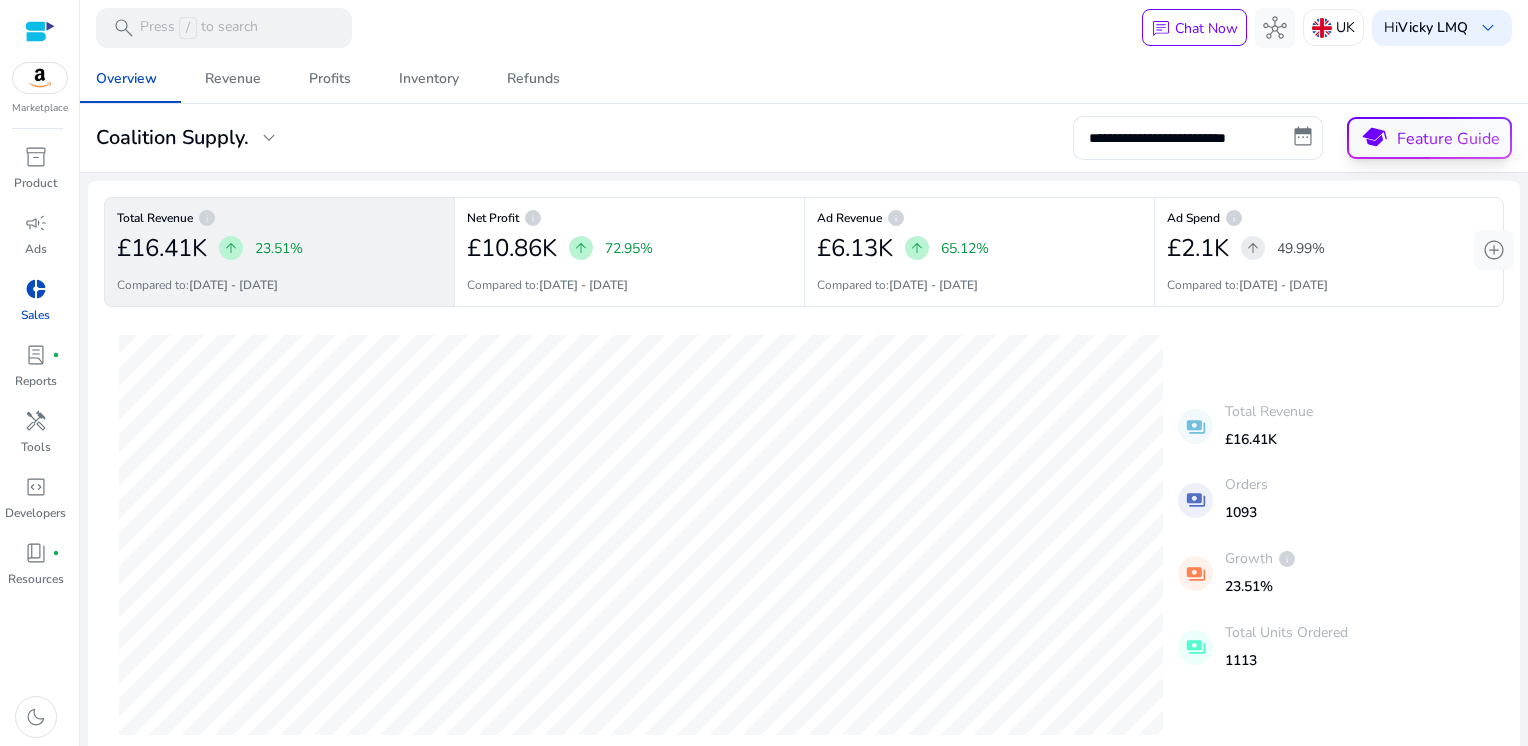 click on "Feature Guide" 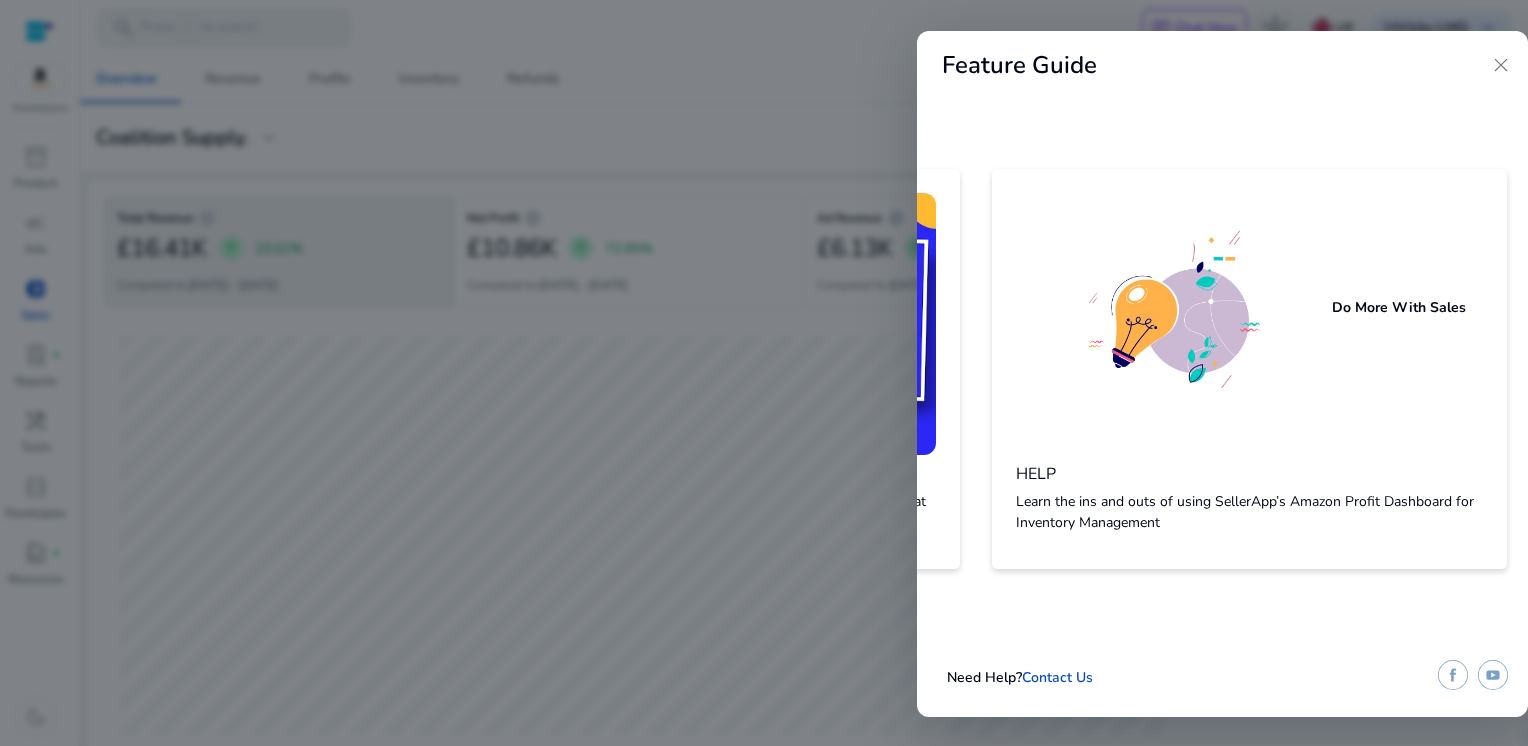 scroll, scrollTop: 0, scrollLeft: 1604, axis: horizontal 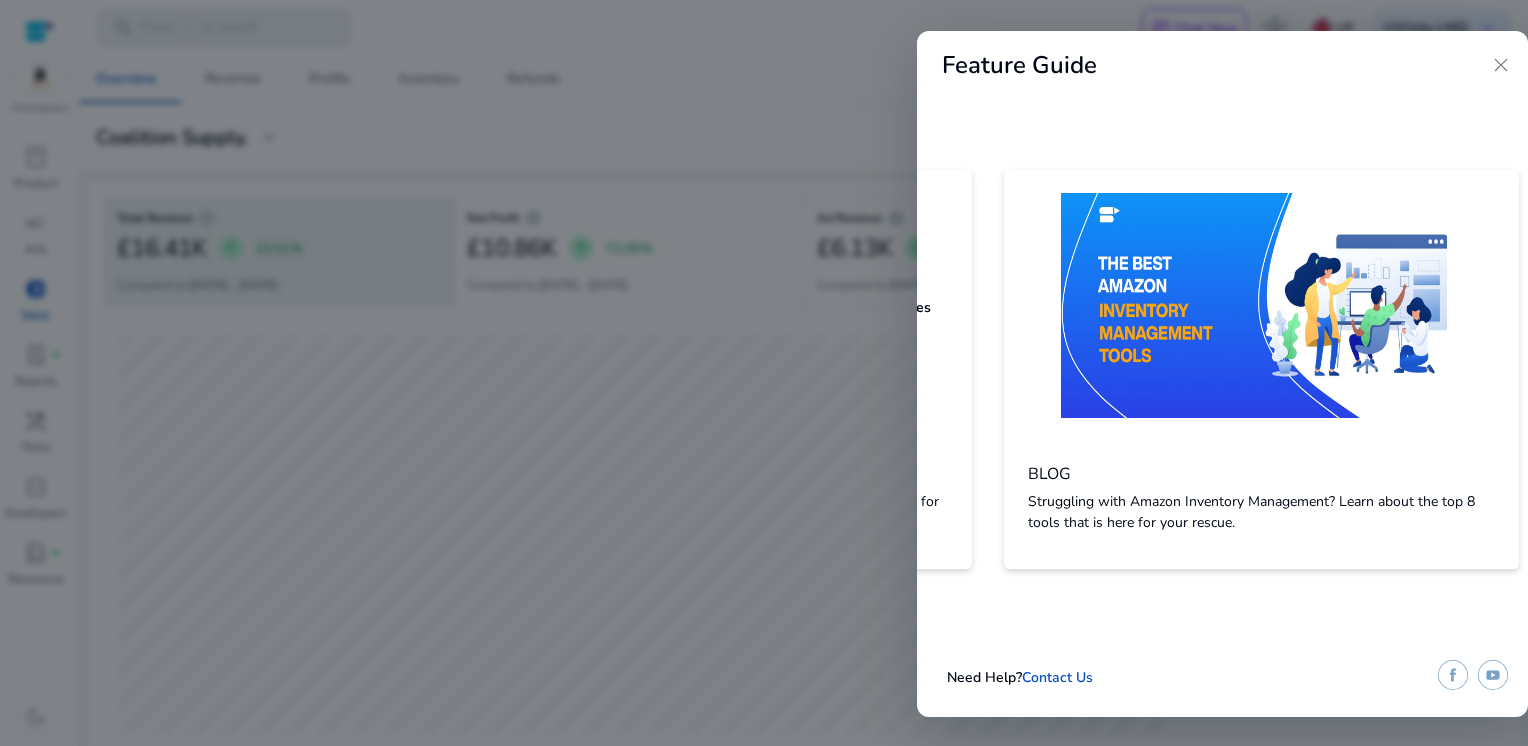 click on "close" at bounding box center (1501, 65) 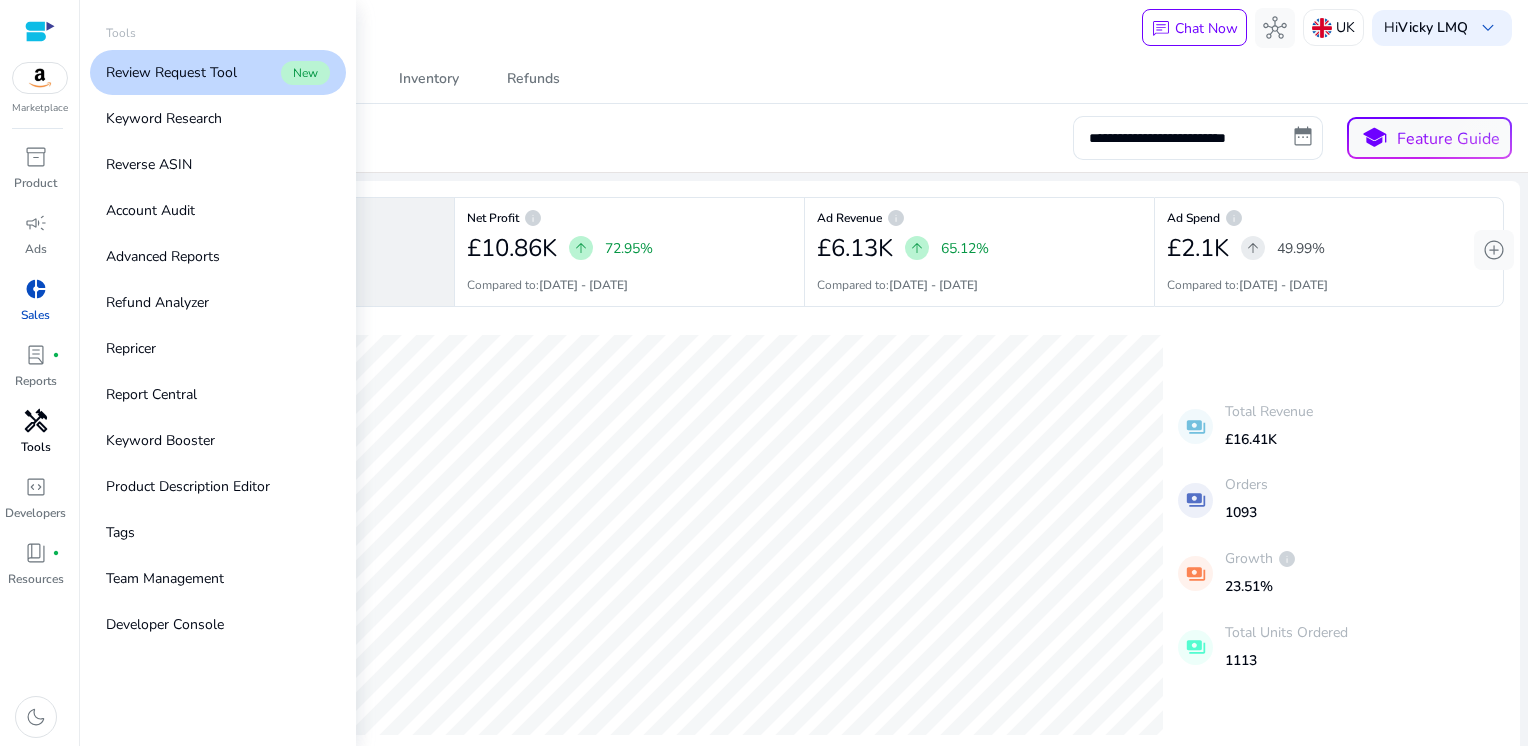 click on "handyman" at bounding box center (36, 421) 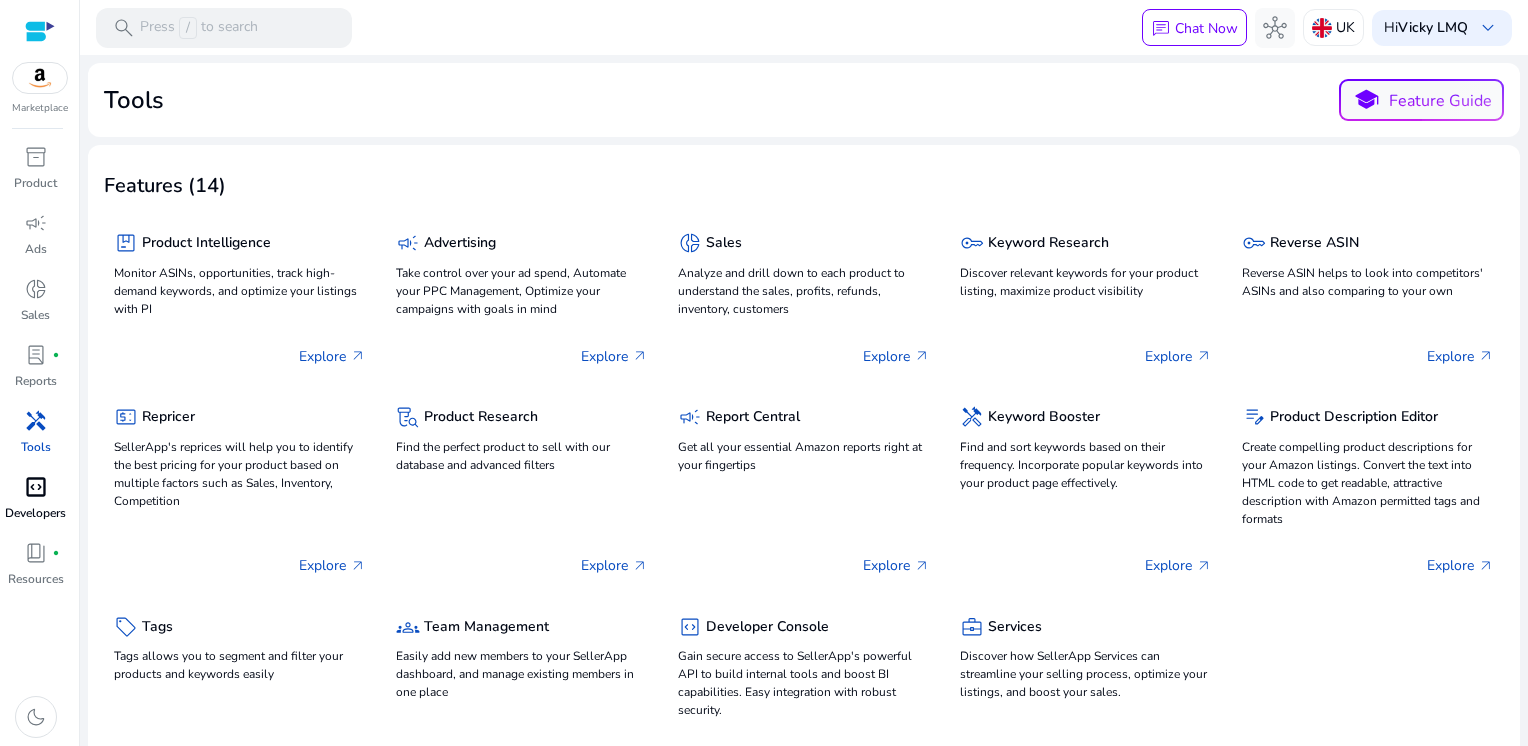 click on "Developers" at bounding box center (35, 513) 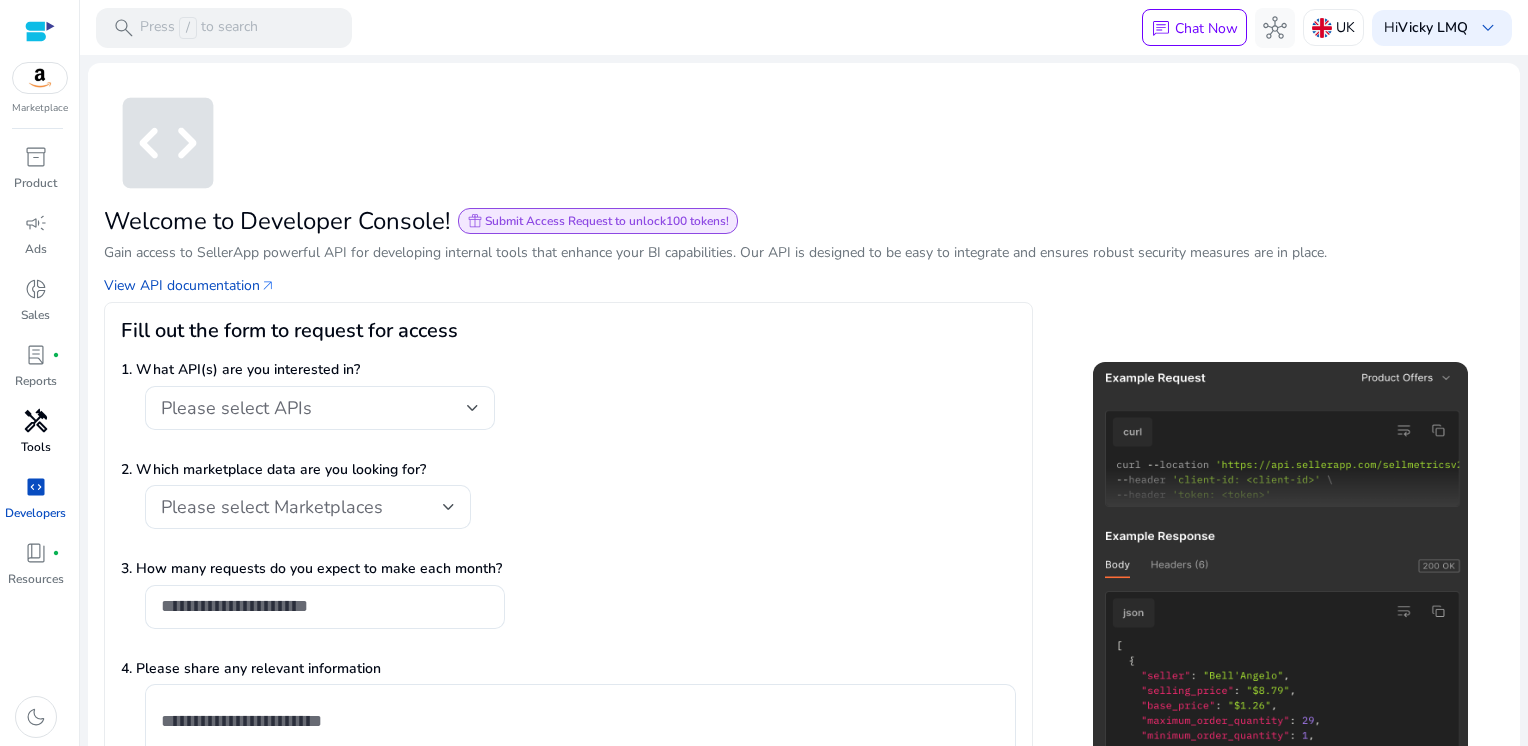 scroll, scrollTop: 141, scrollLeft: 0, axis: vertical 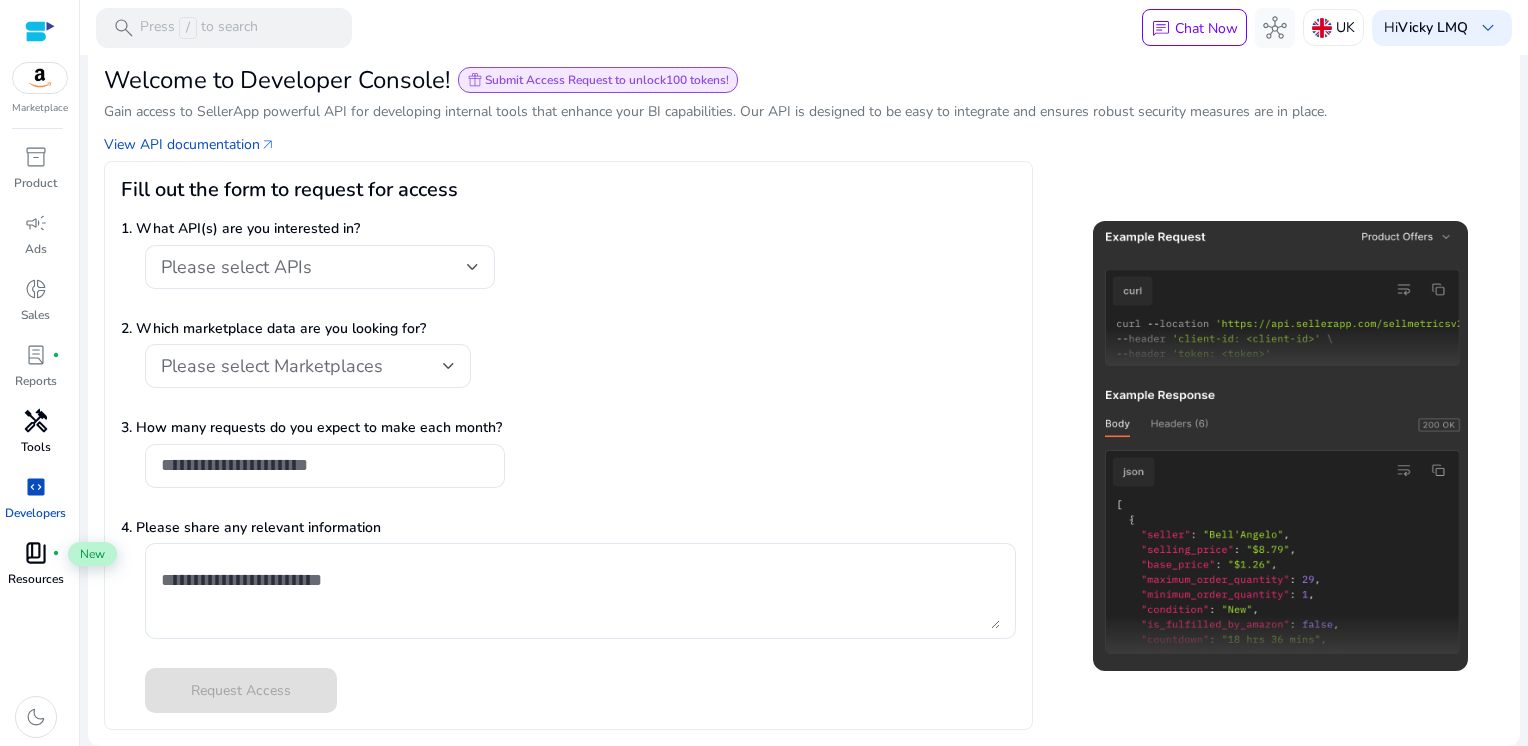 click on "book_4   fiber_manual_record" at bounding box center [36, 553] 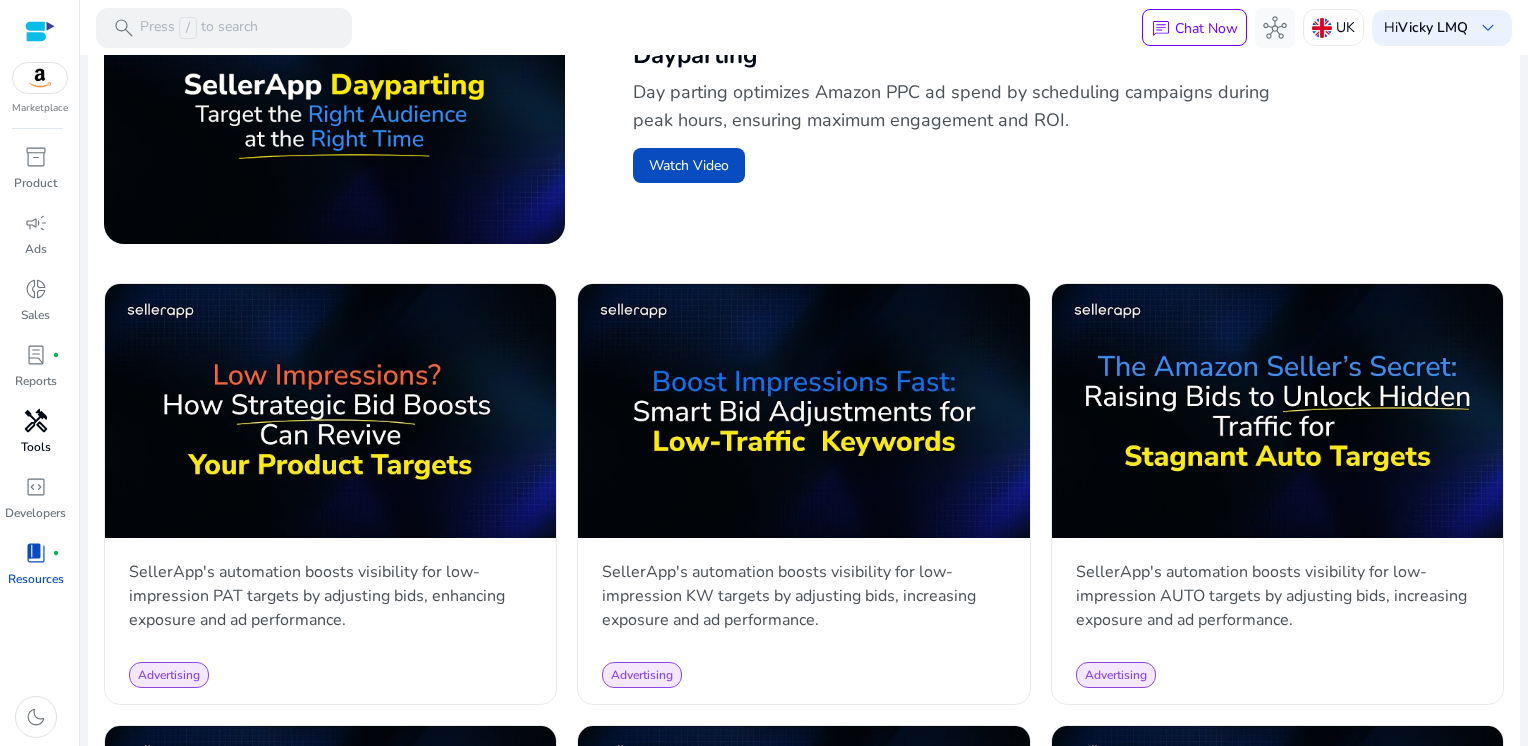 scroll, scrollTop: 528, scrollLeft: 0, axis: vertical 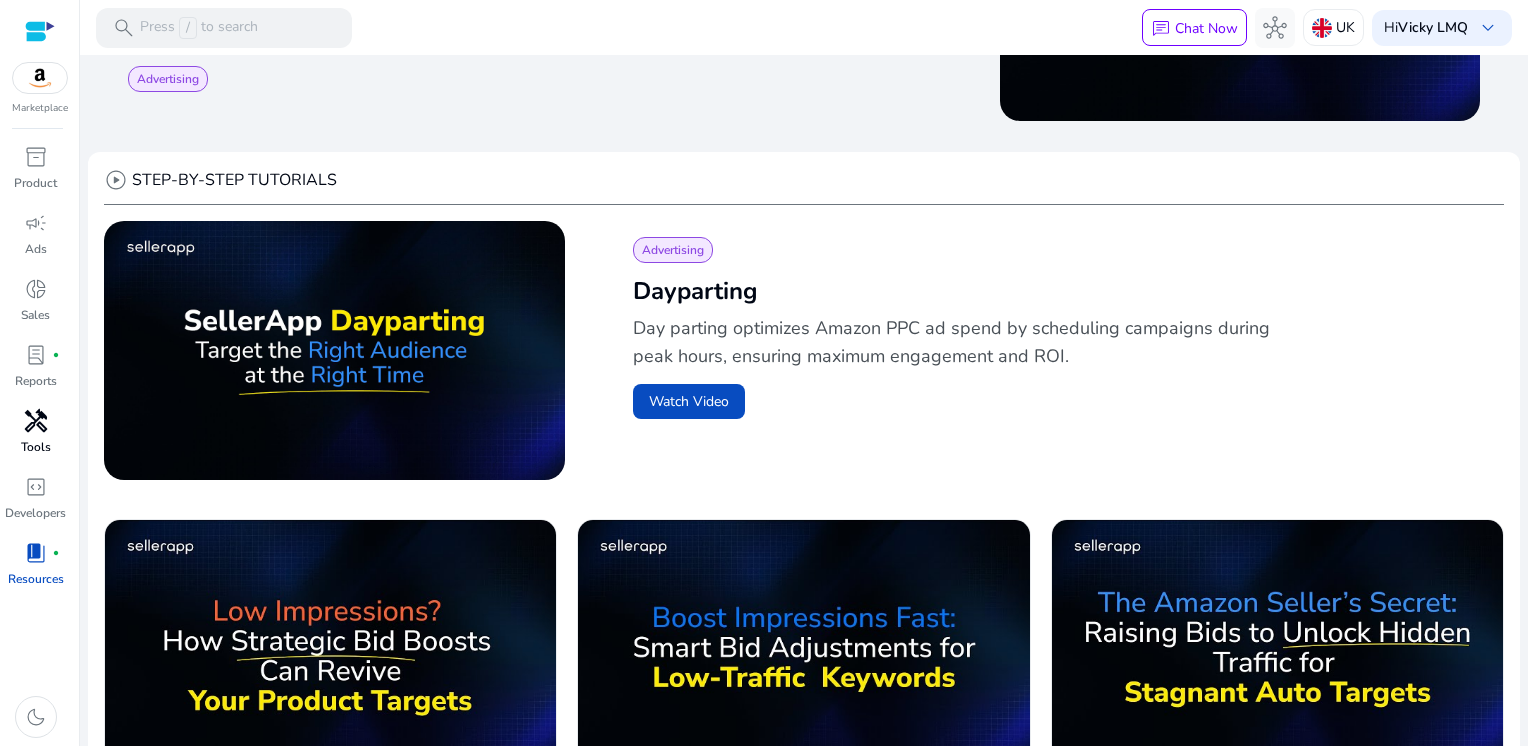 click at bounding box center (40, 31) 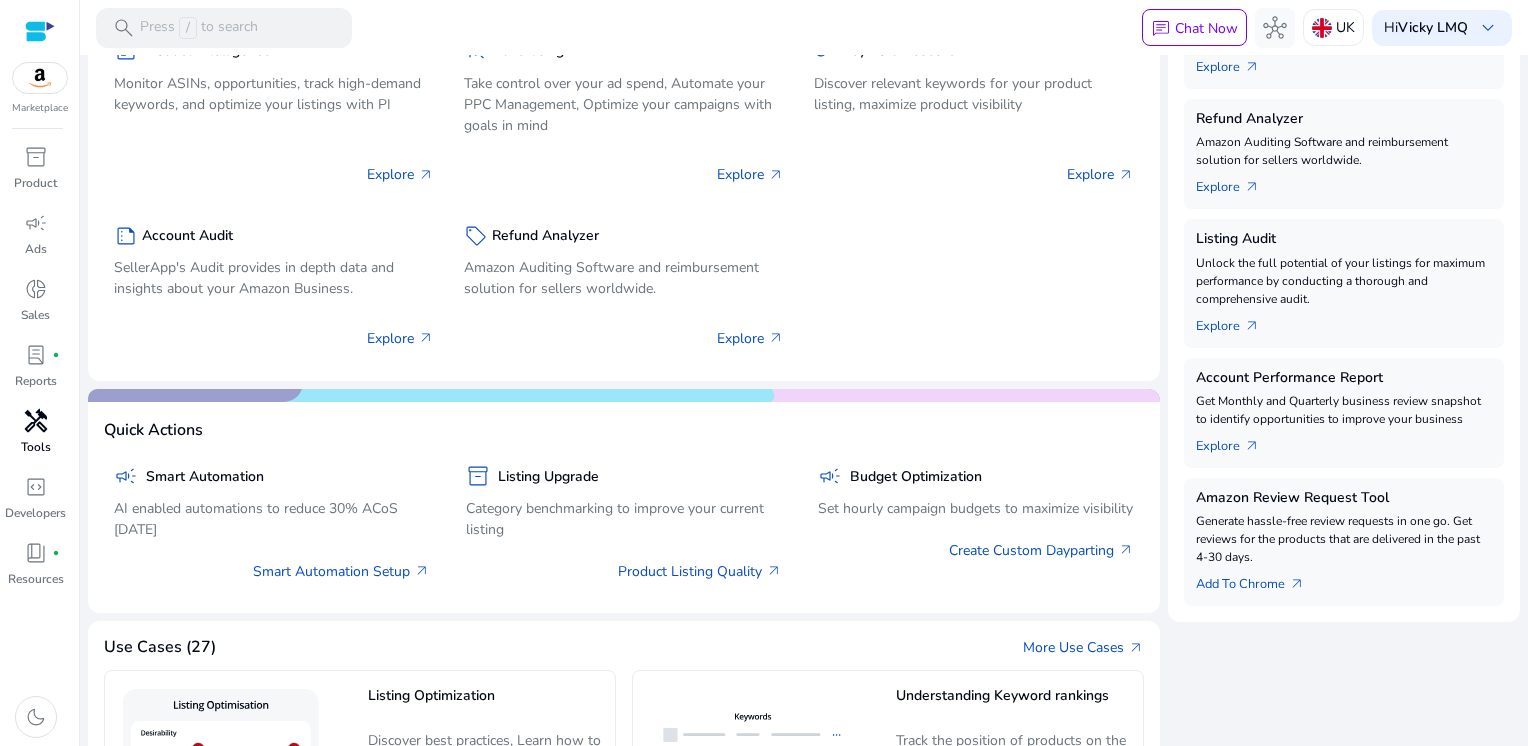 scroll, scrollTop: 0, scrollLeft: 0, axis: both 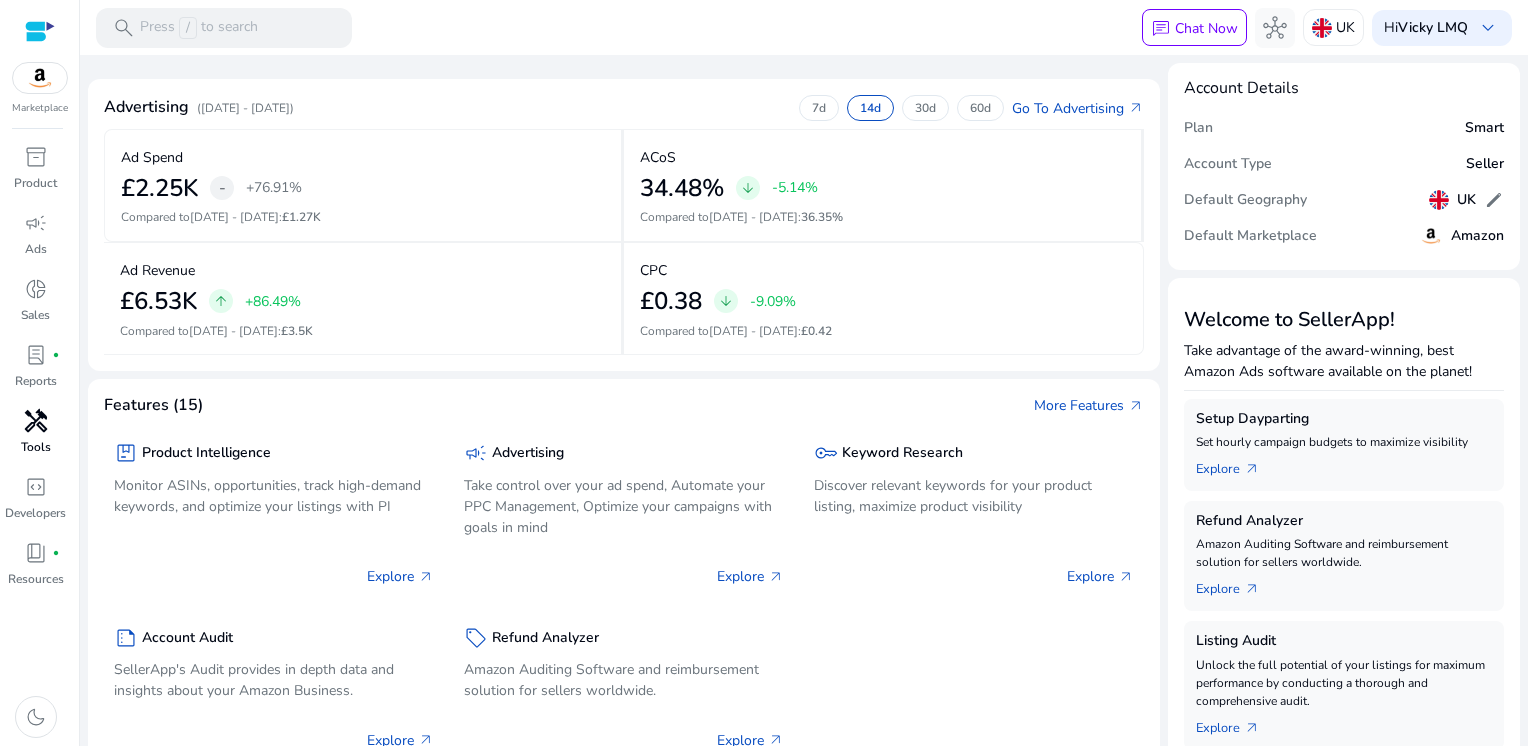 click on "Smart" 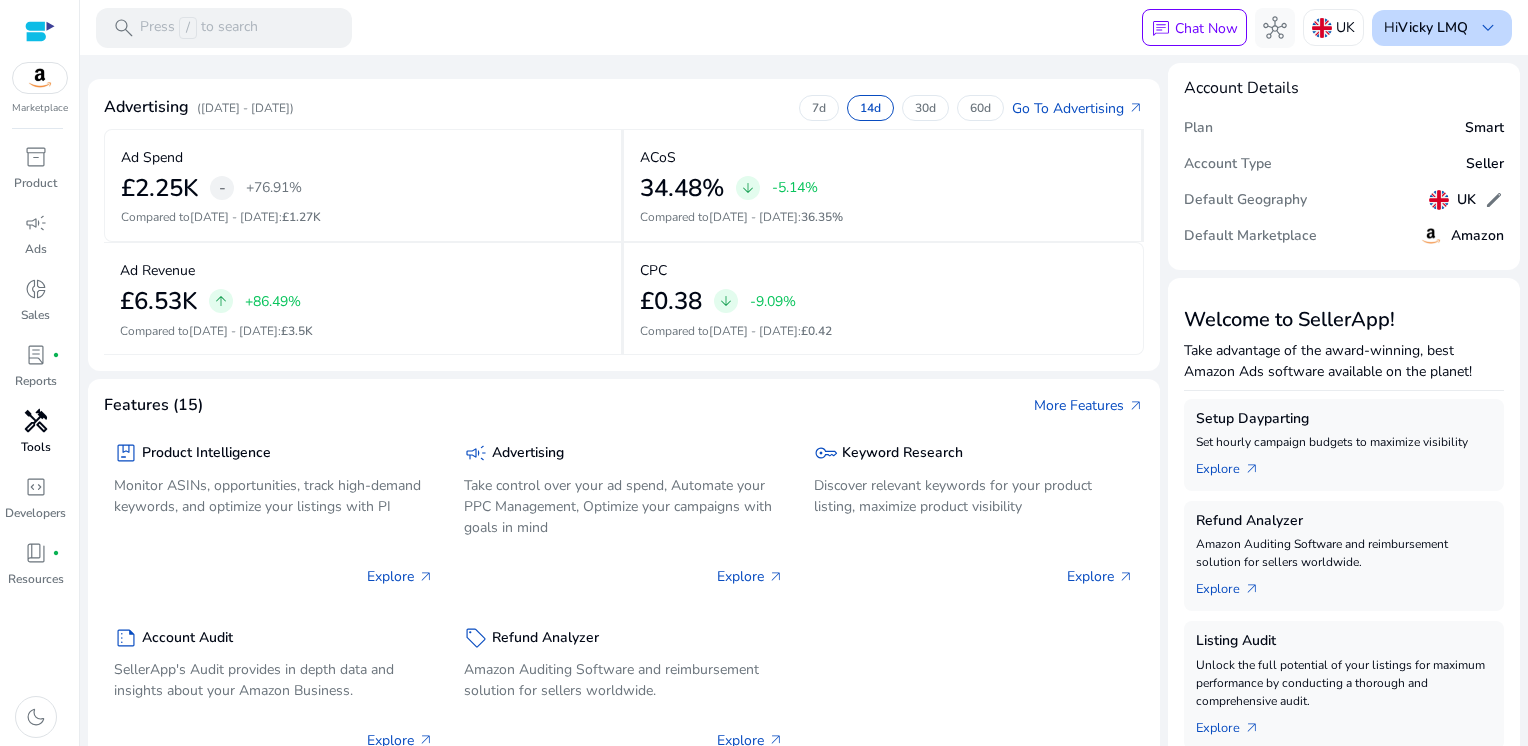 click on "keyboard_arrow_down" at bounding box center (1488, 28) 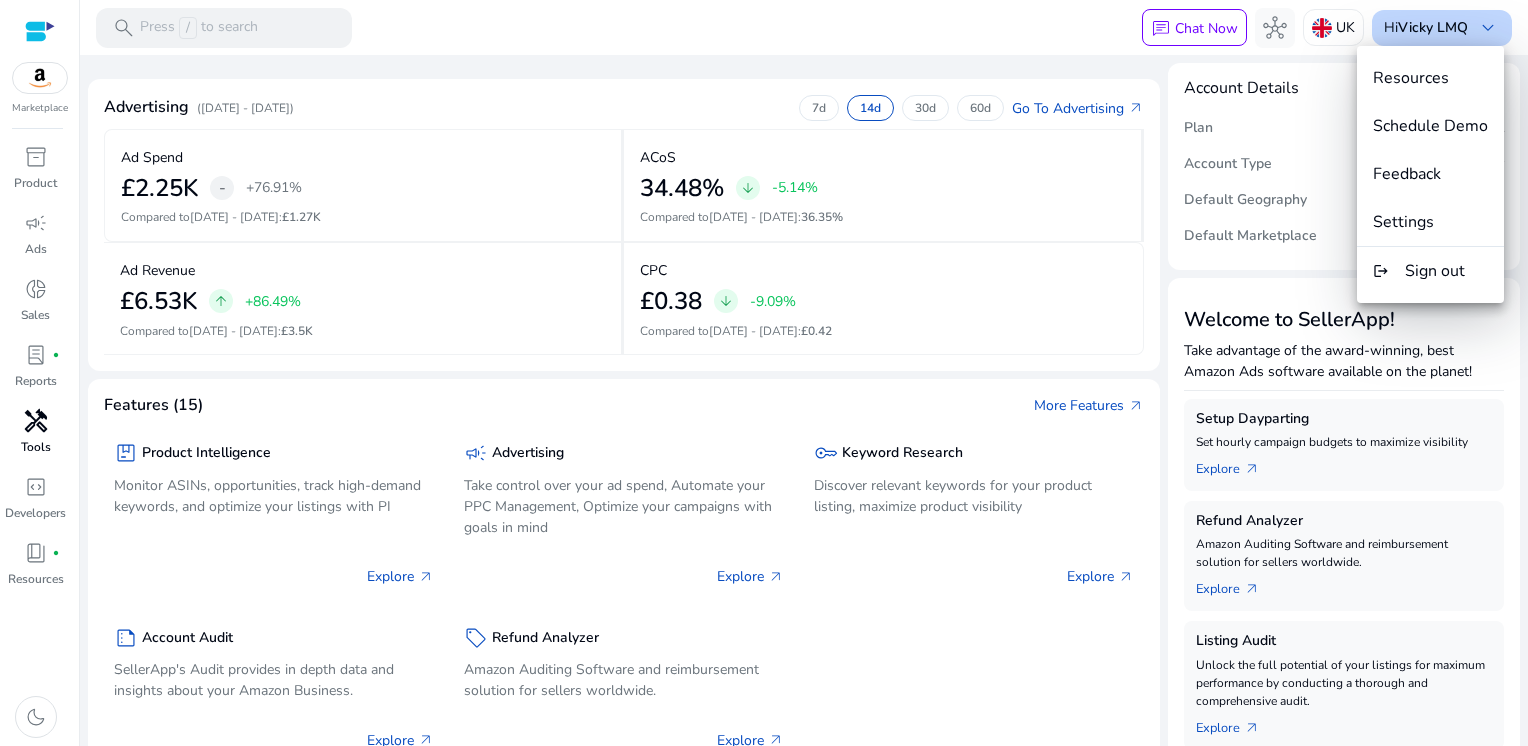 click at bounding box center [764, 373] 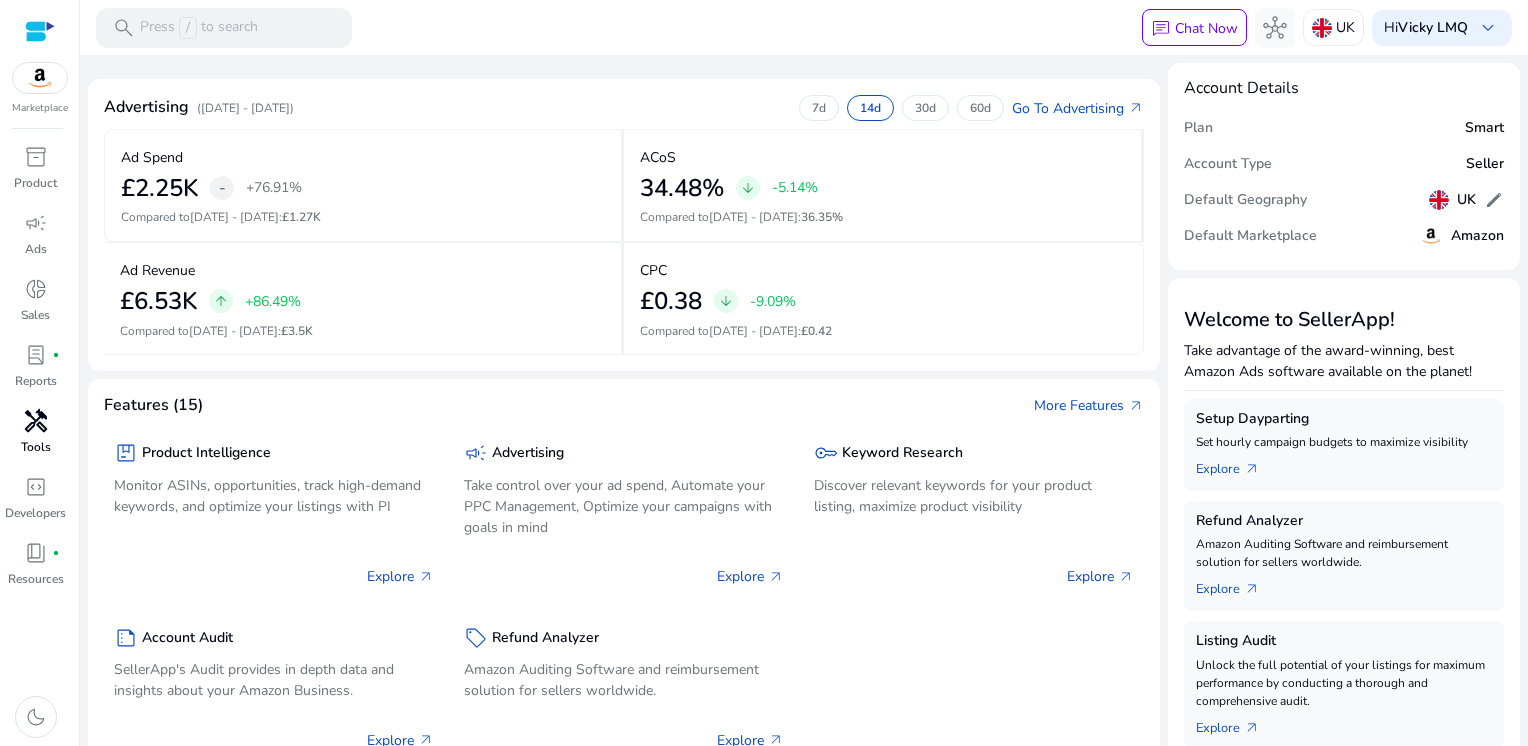 click on "Smart" 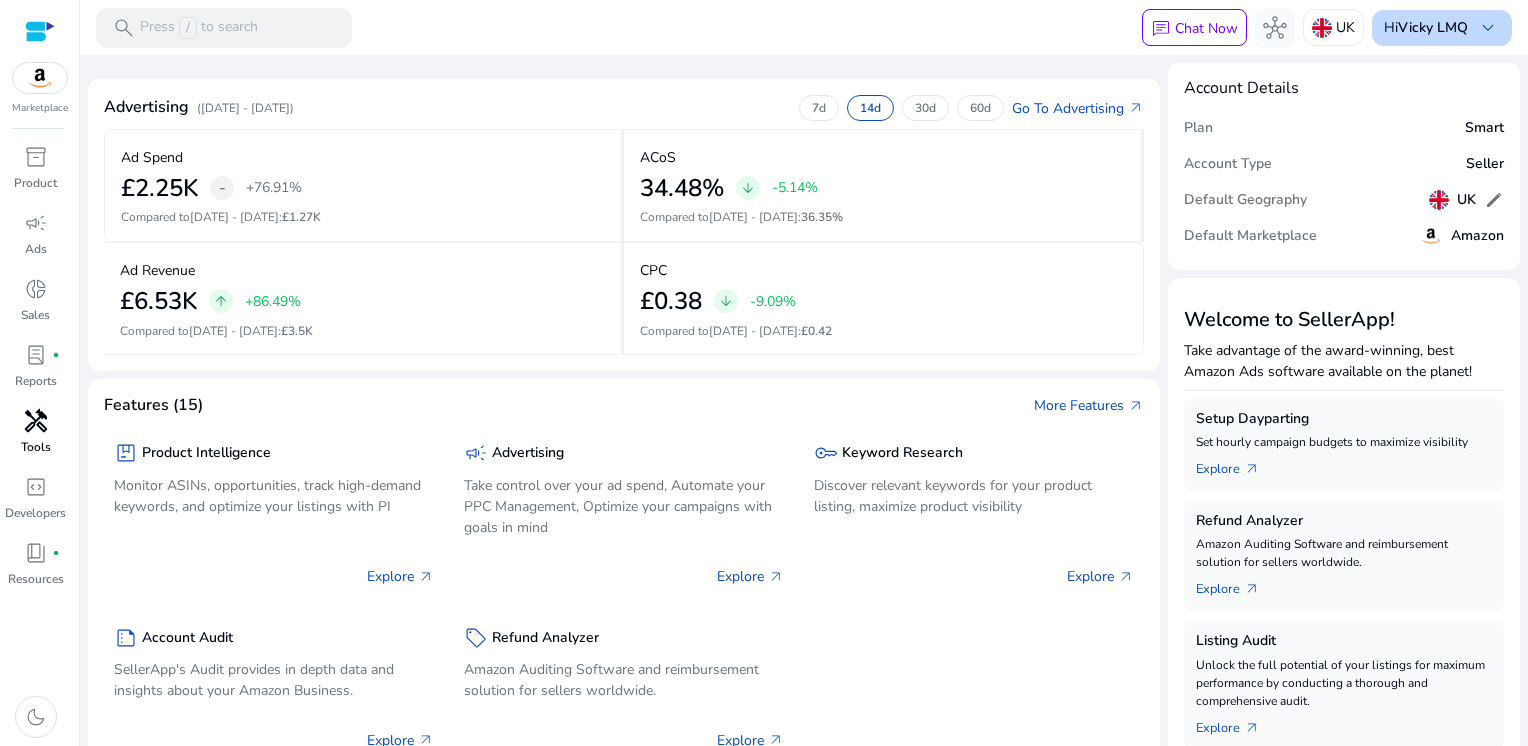click on "Hi  Vicky LMQ  keyboard_arrow_down" at bounding box center (1442, 28) 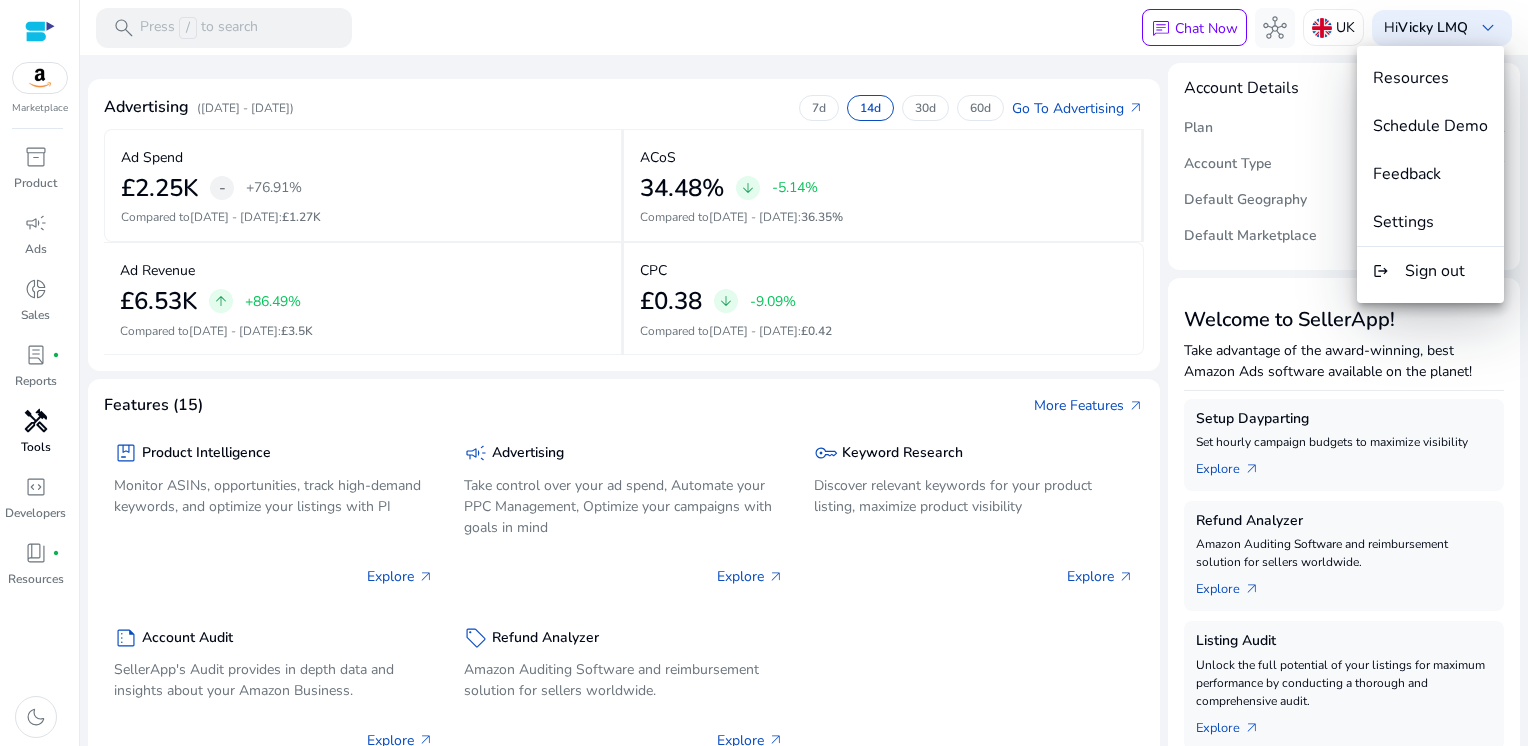 click at bounding box center [764, 373] 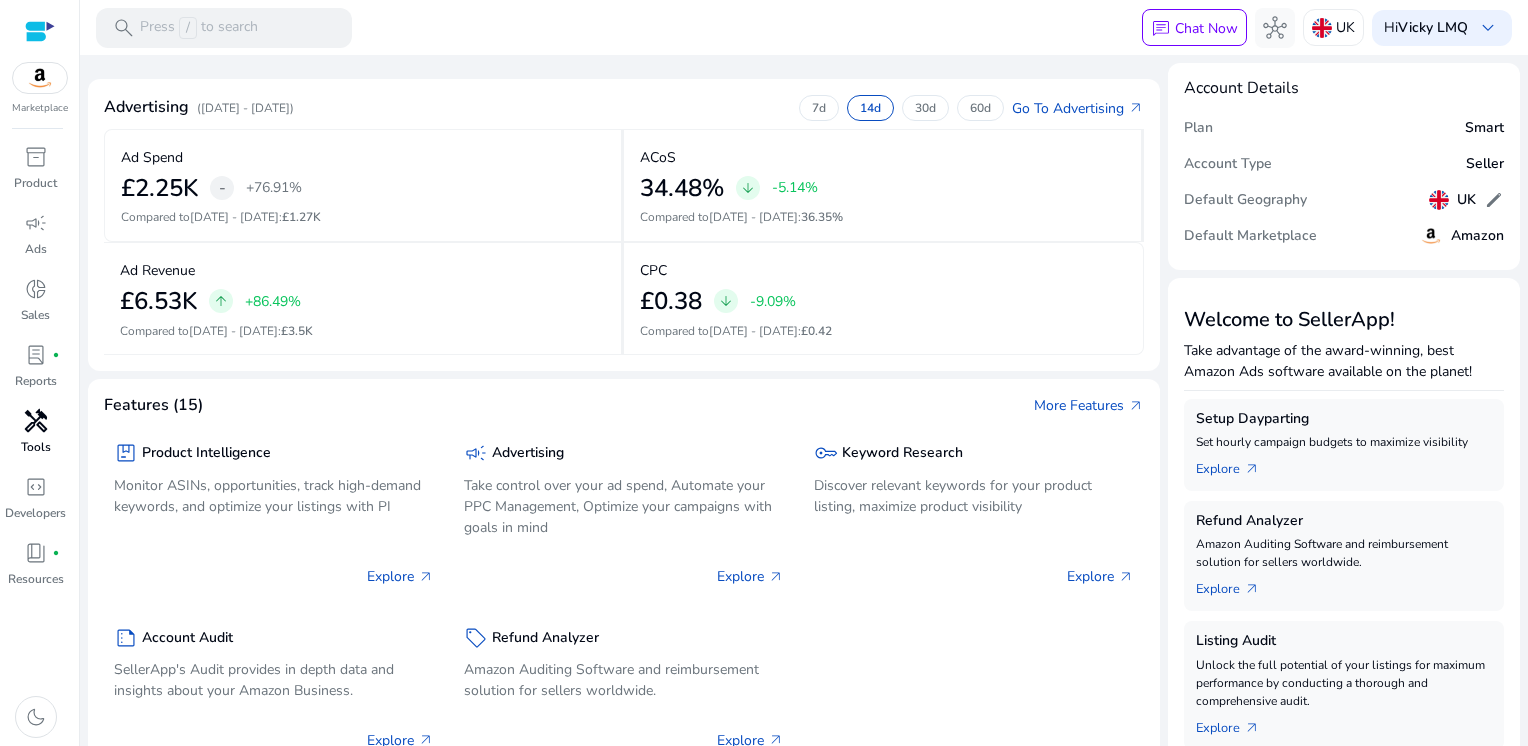 click at bounding box center [1322, 28] 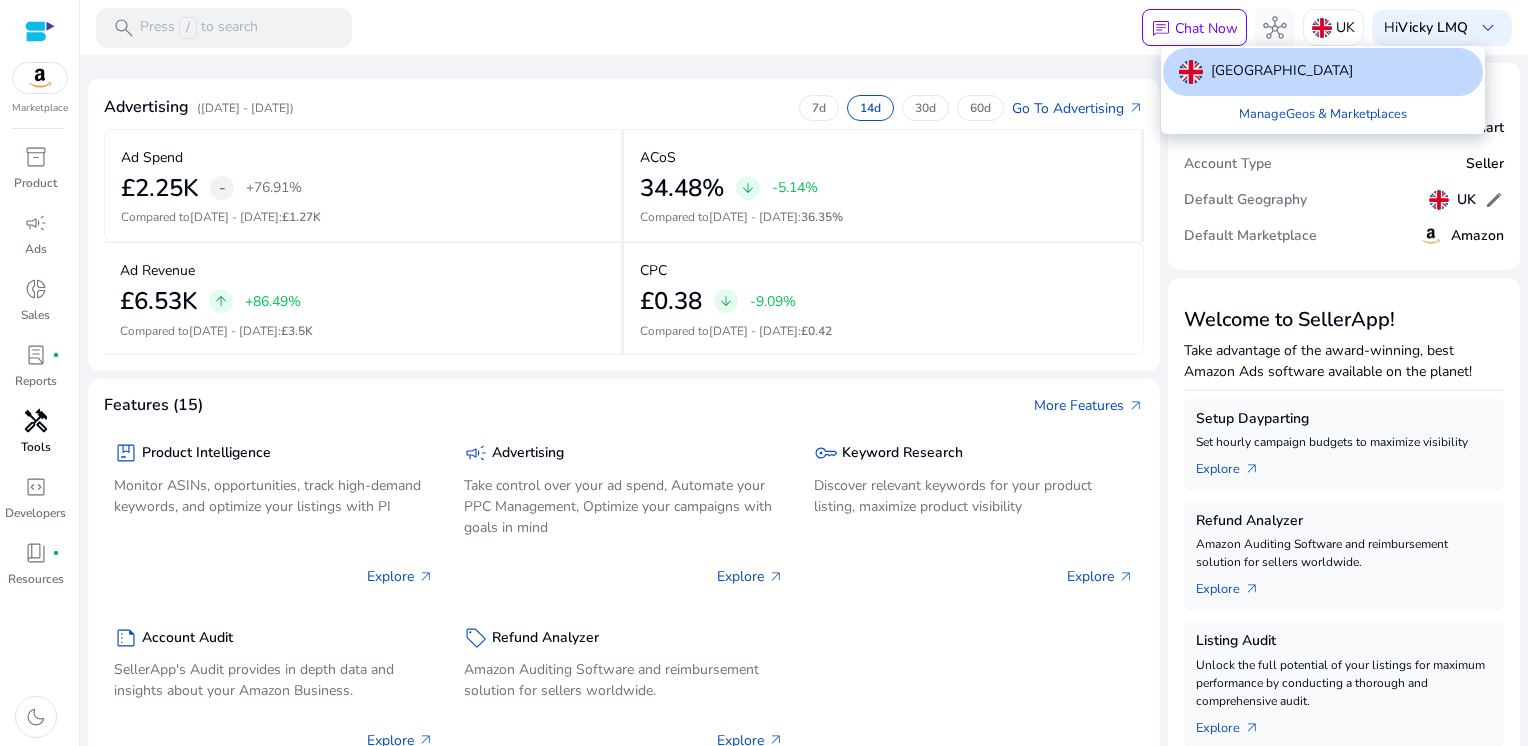click at bounding box center (764, 373) 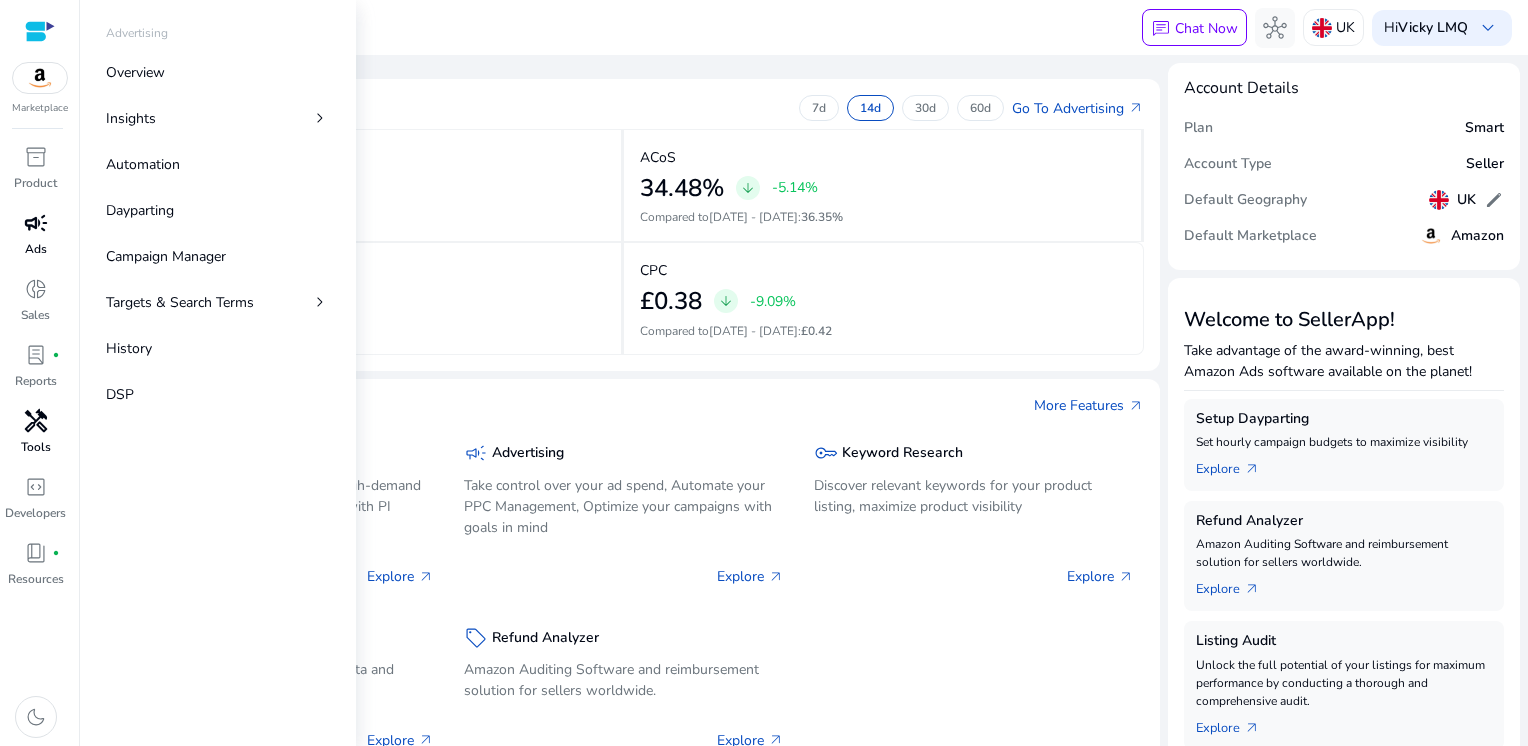 click on "Ads" at bounding box center (36, 249) 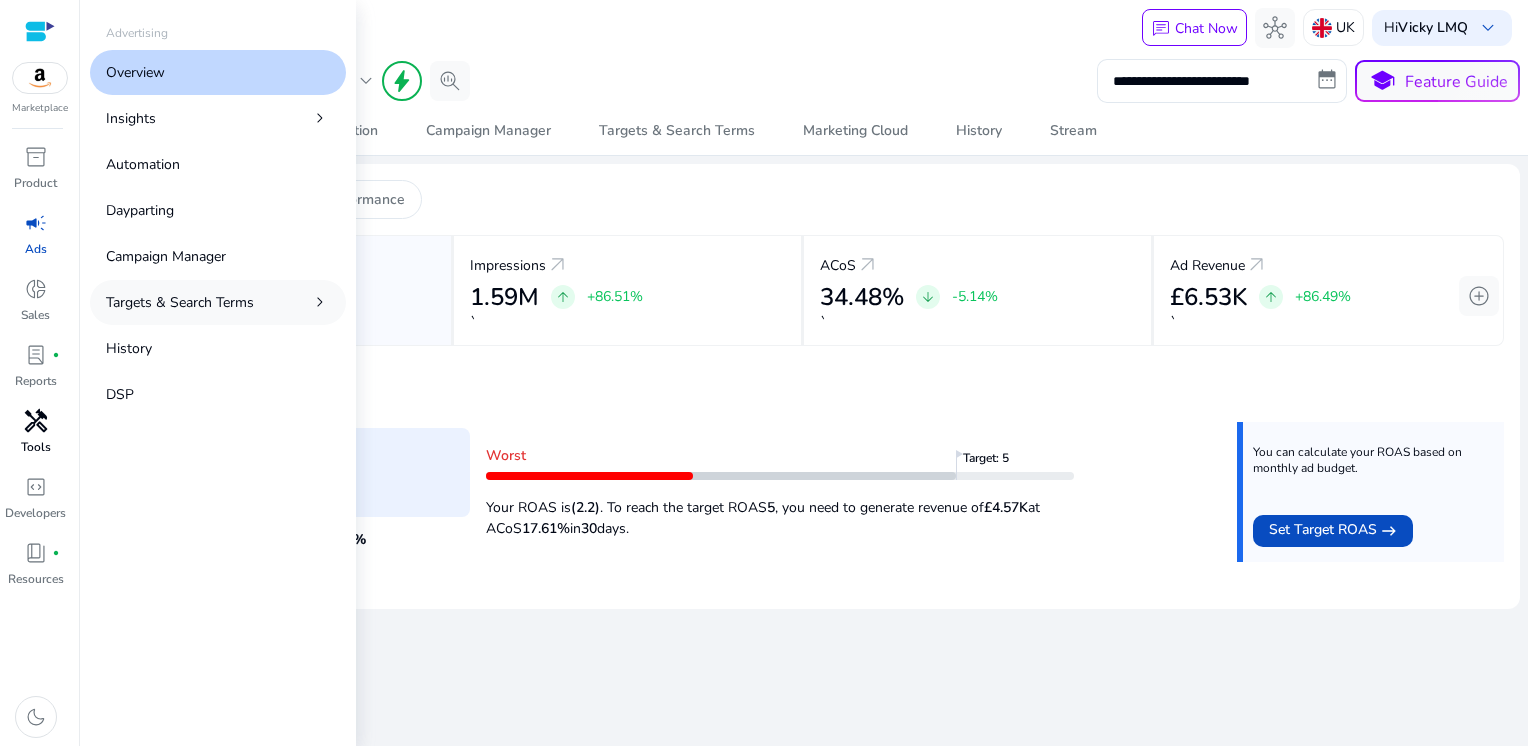click on "Targets & Search Terms" at bounding box center (180, 302) 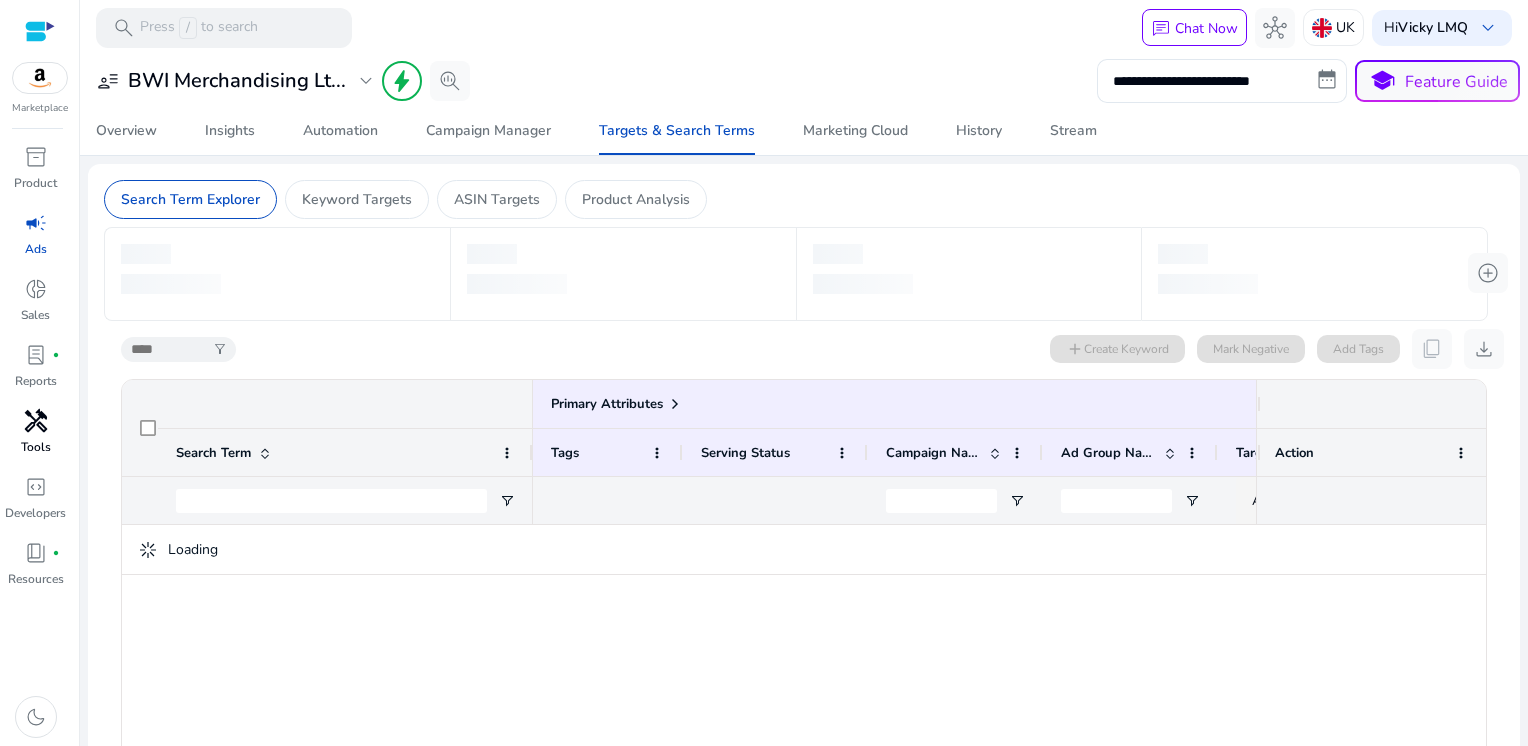 drag, startPoint x: 922, startPoint y: 258, endPoint x: 897, endPoint y: 193, distance: 69.641945 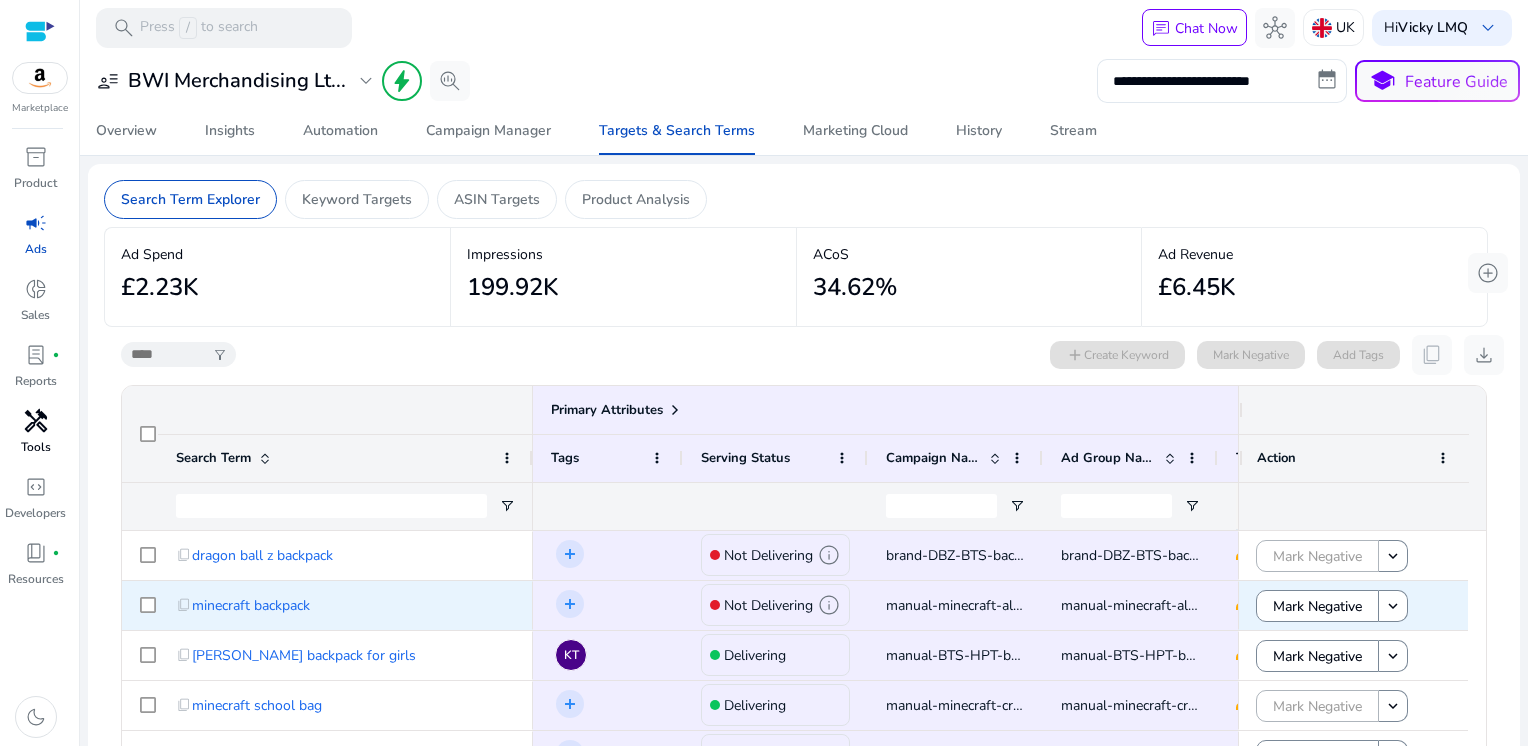 scroll, scrollTop: 0, scrollLeft: 50, axis: horizontal 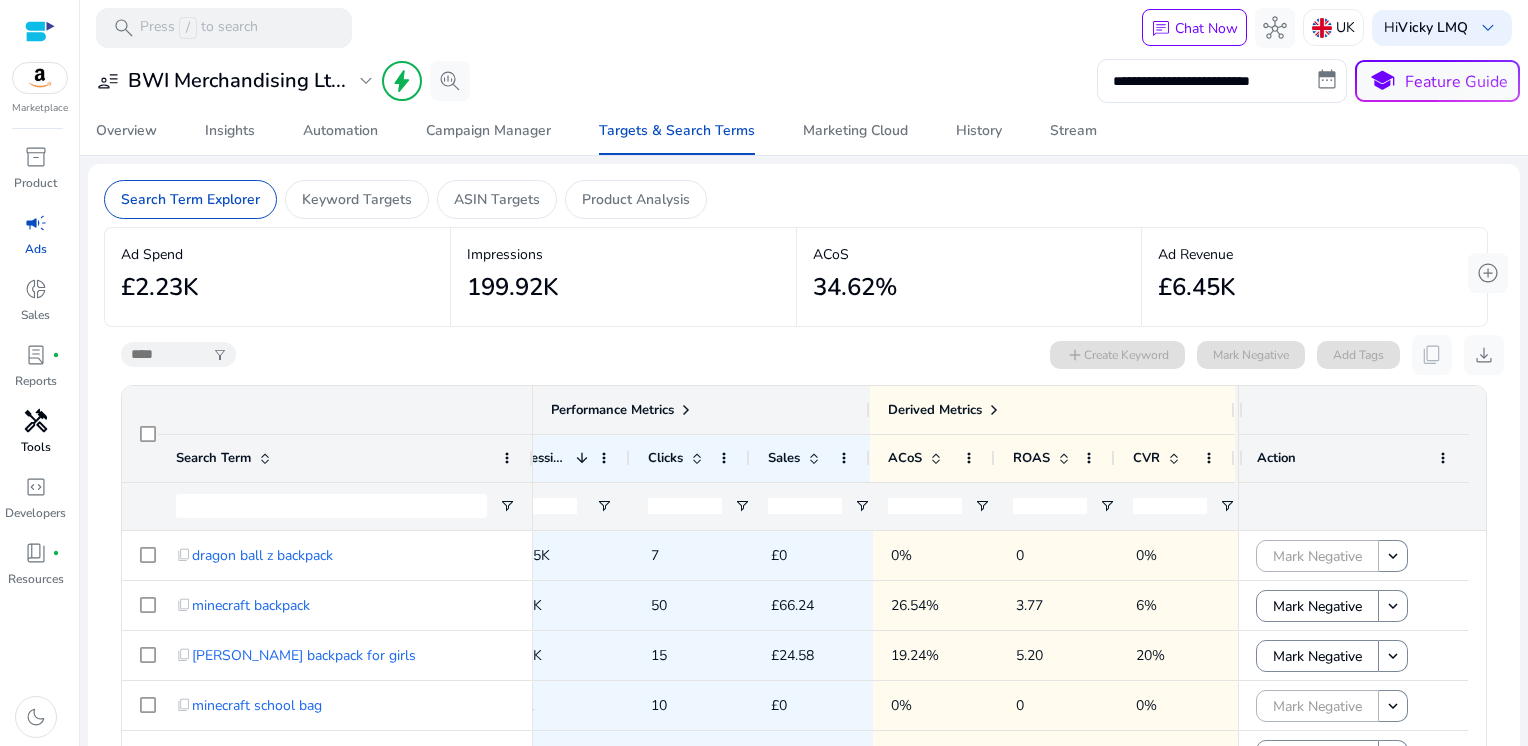 click 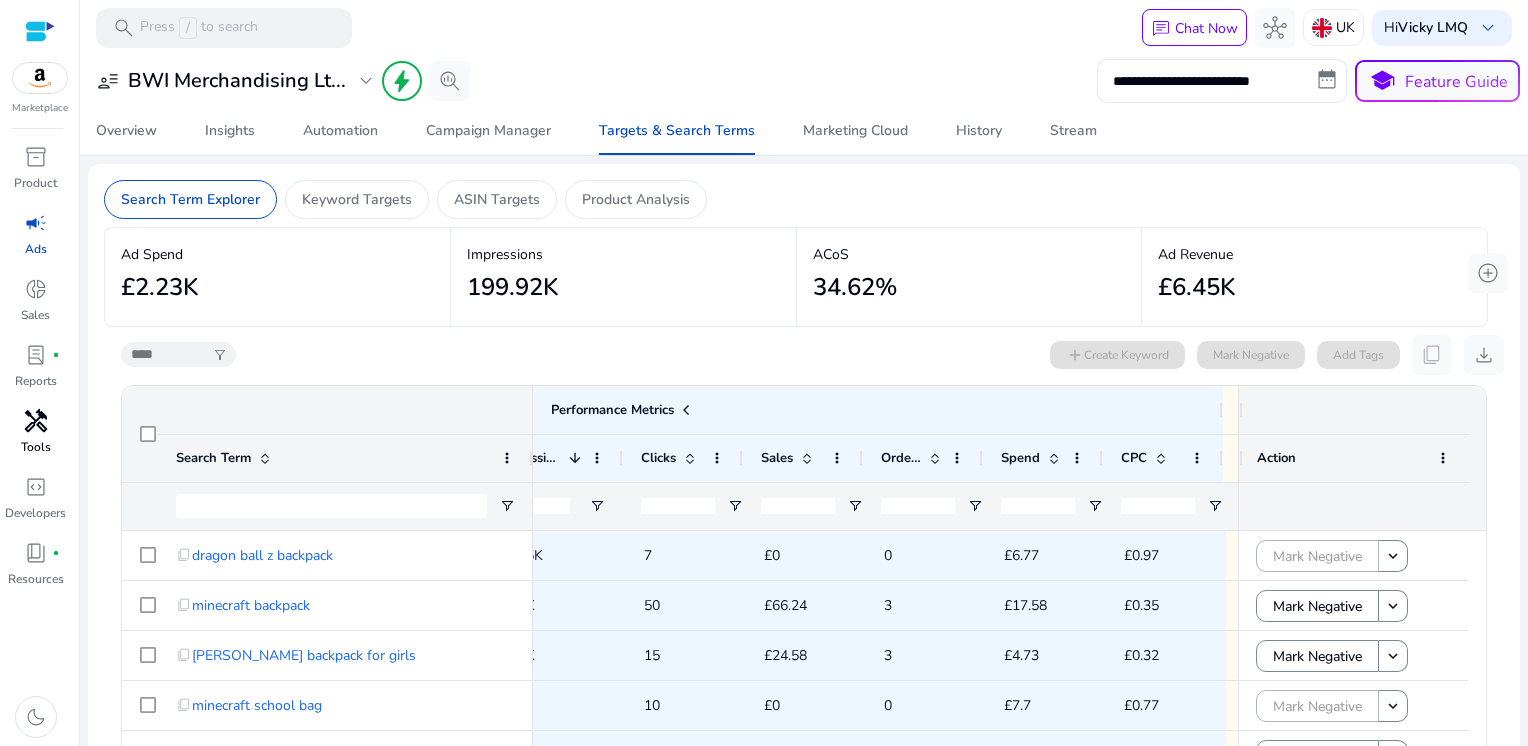 click 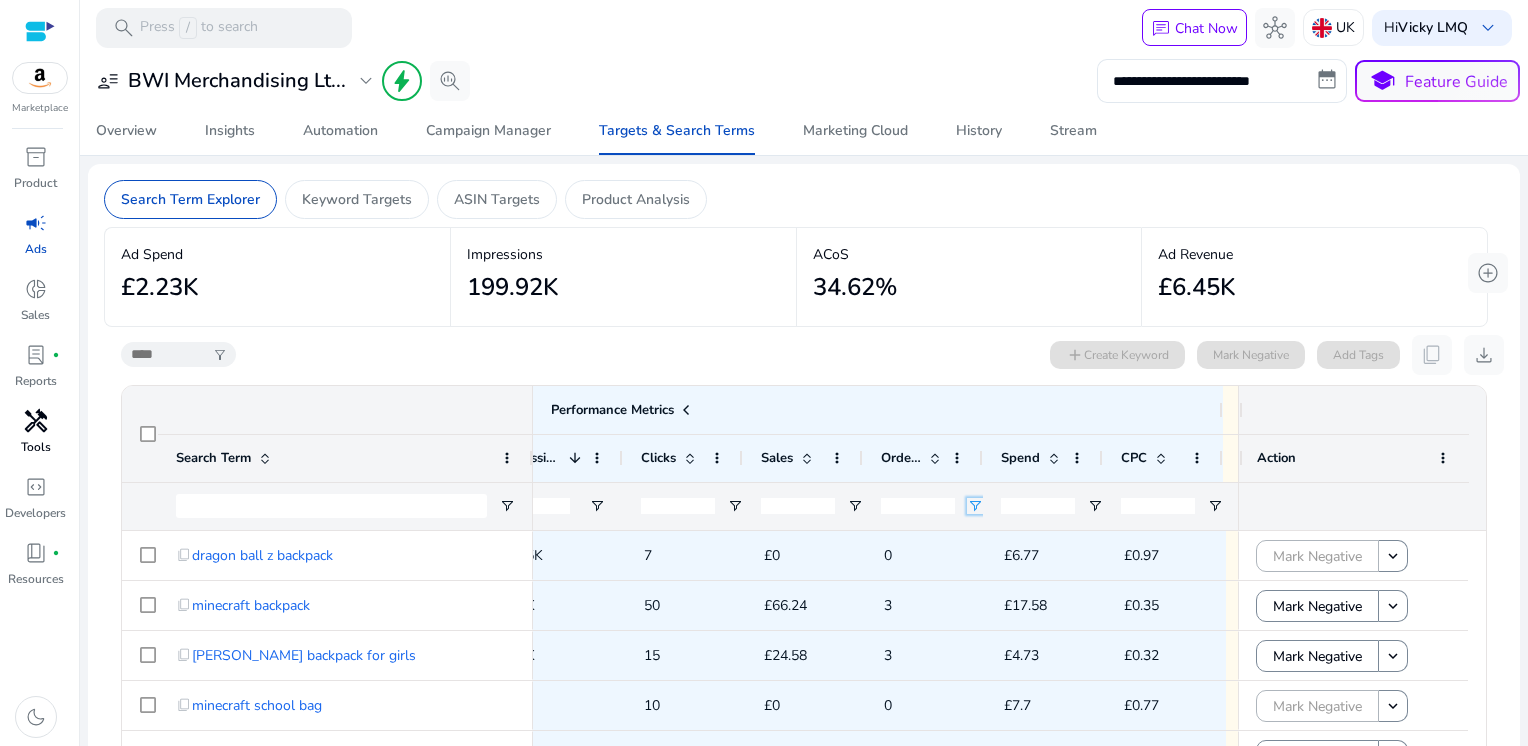 click 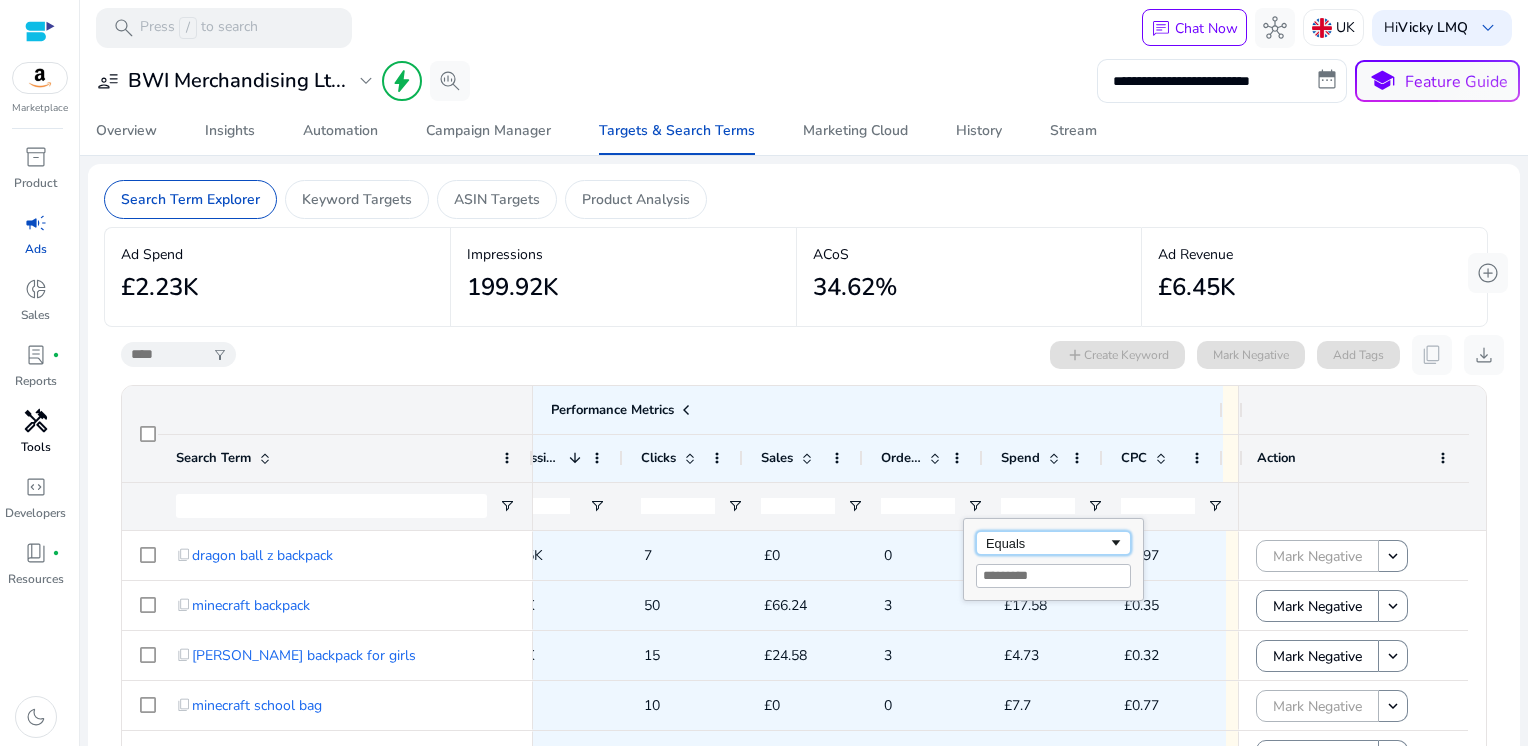 click 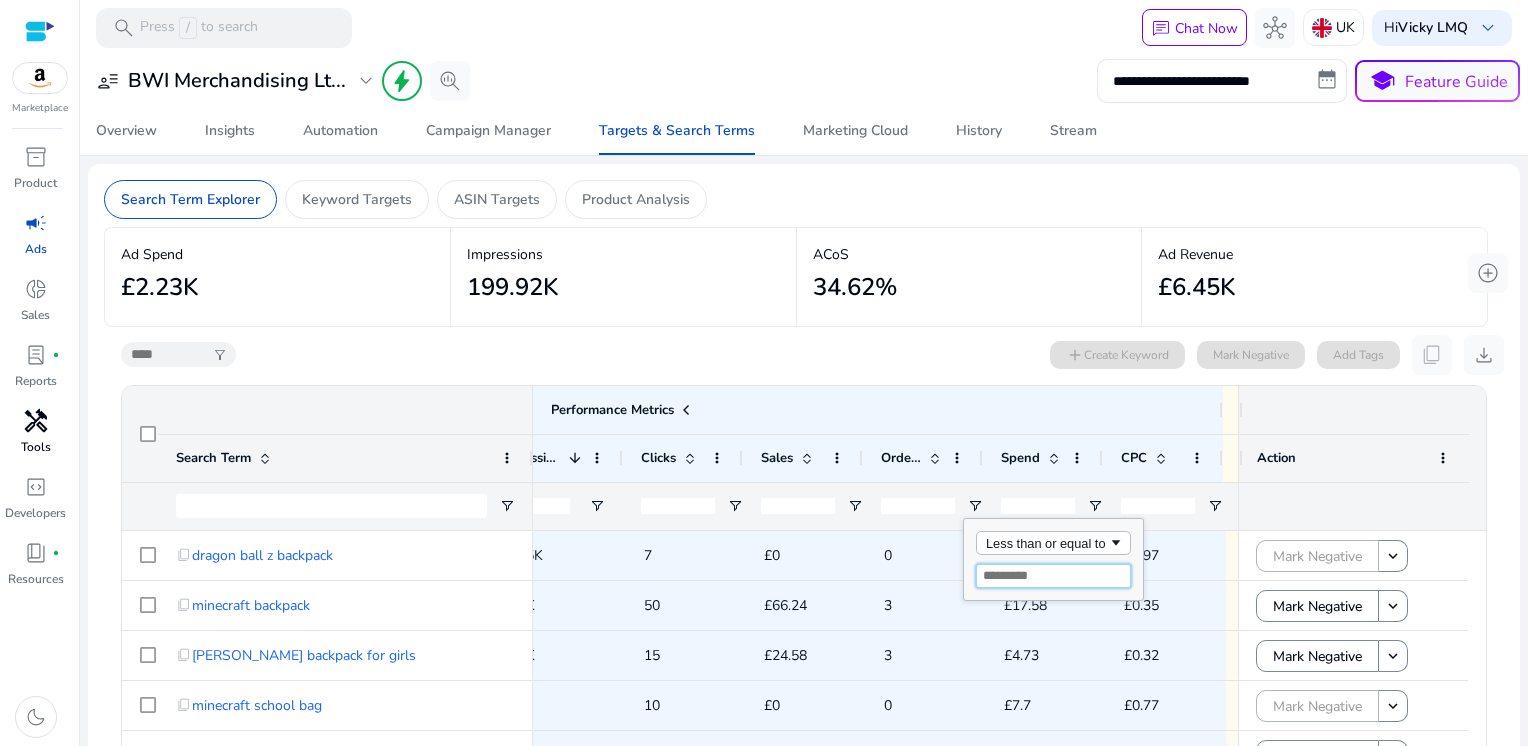 click at bounding box center (1053, 576) 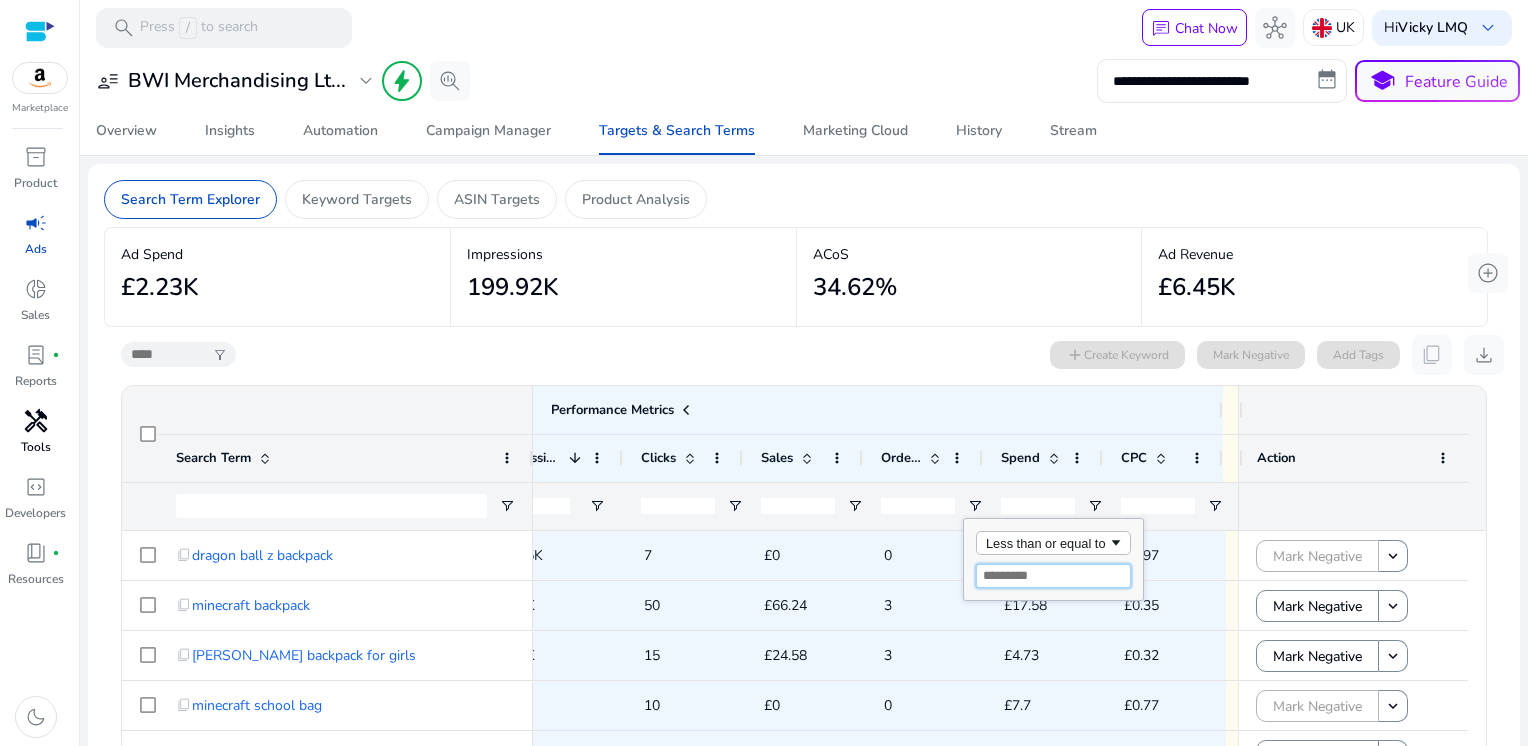 type on "*" 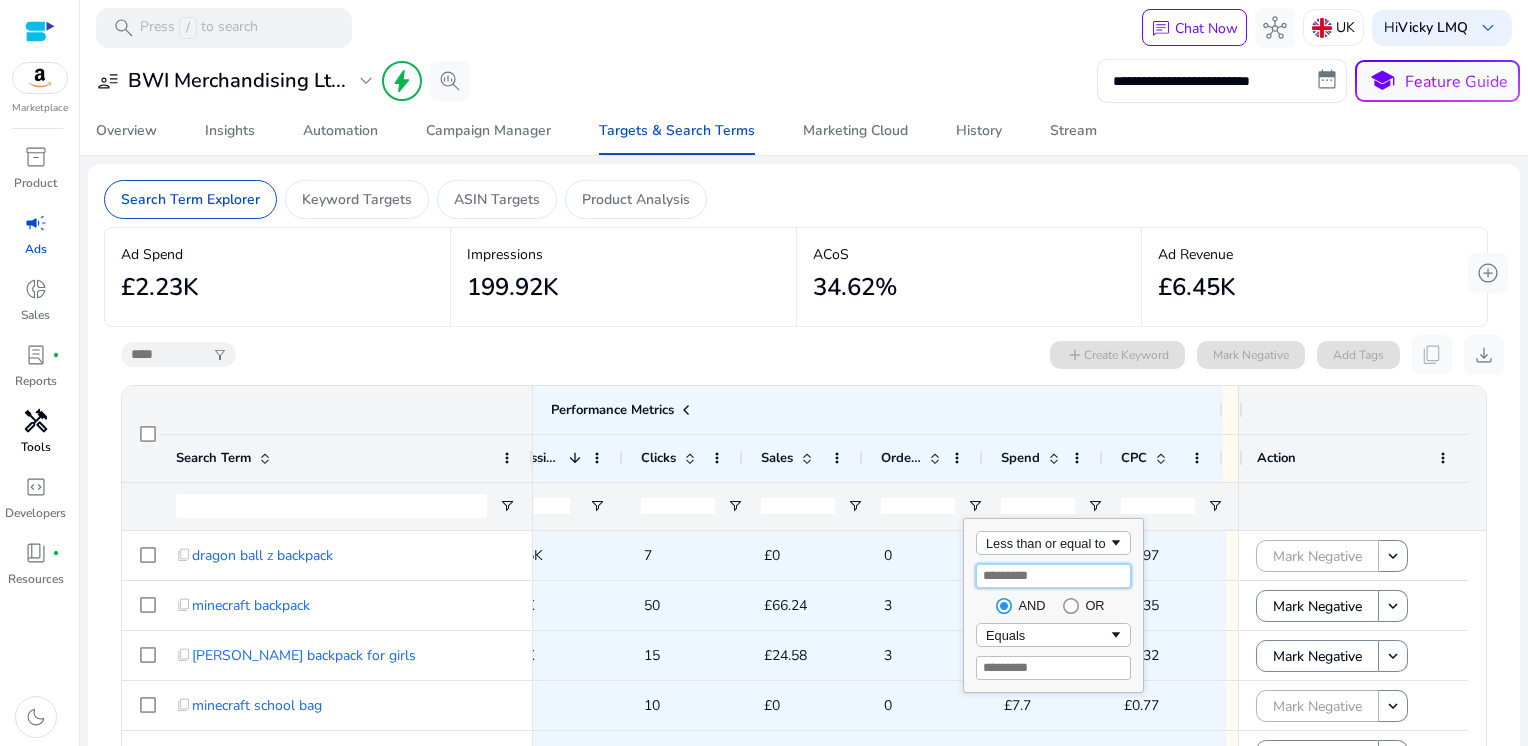 type on "*" 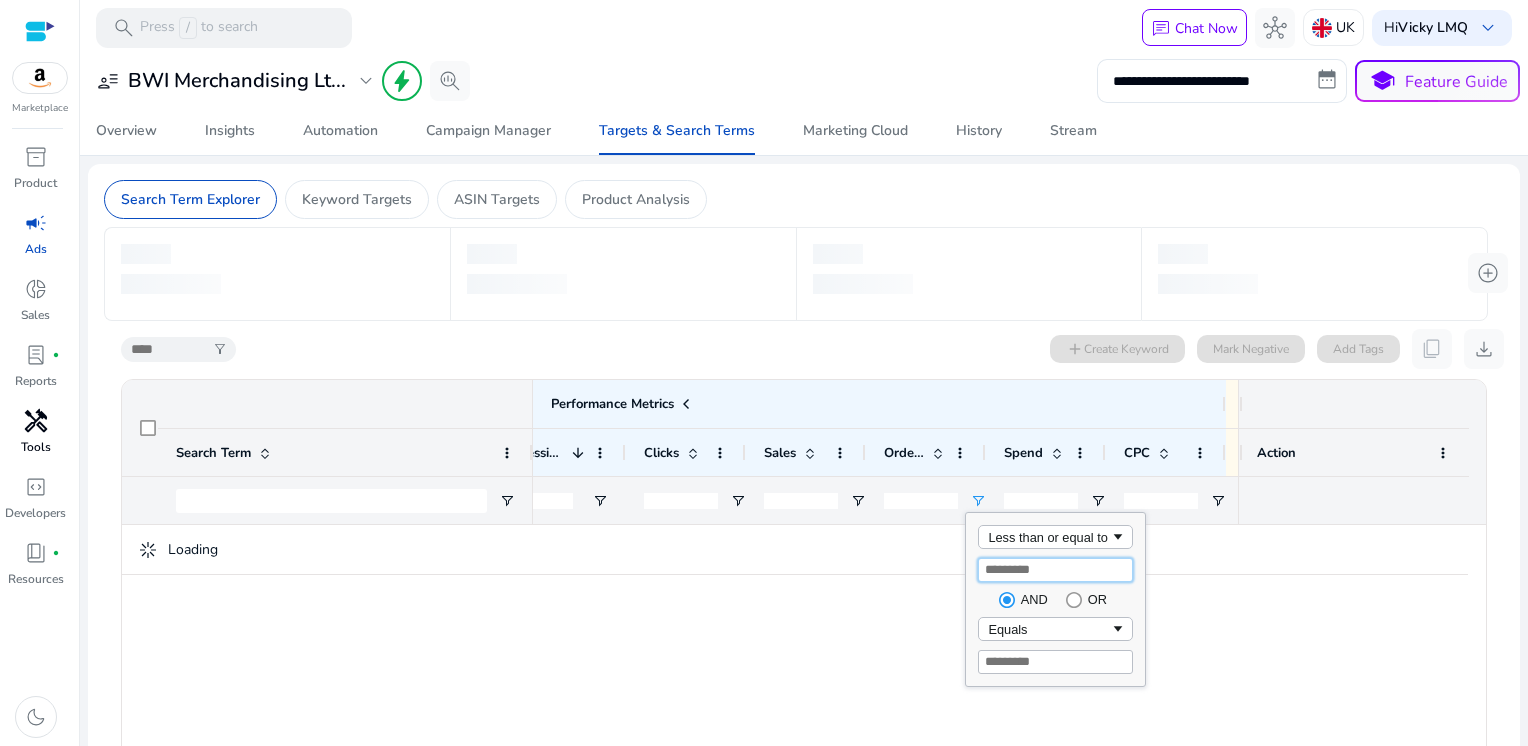 type on "*" 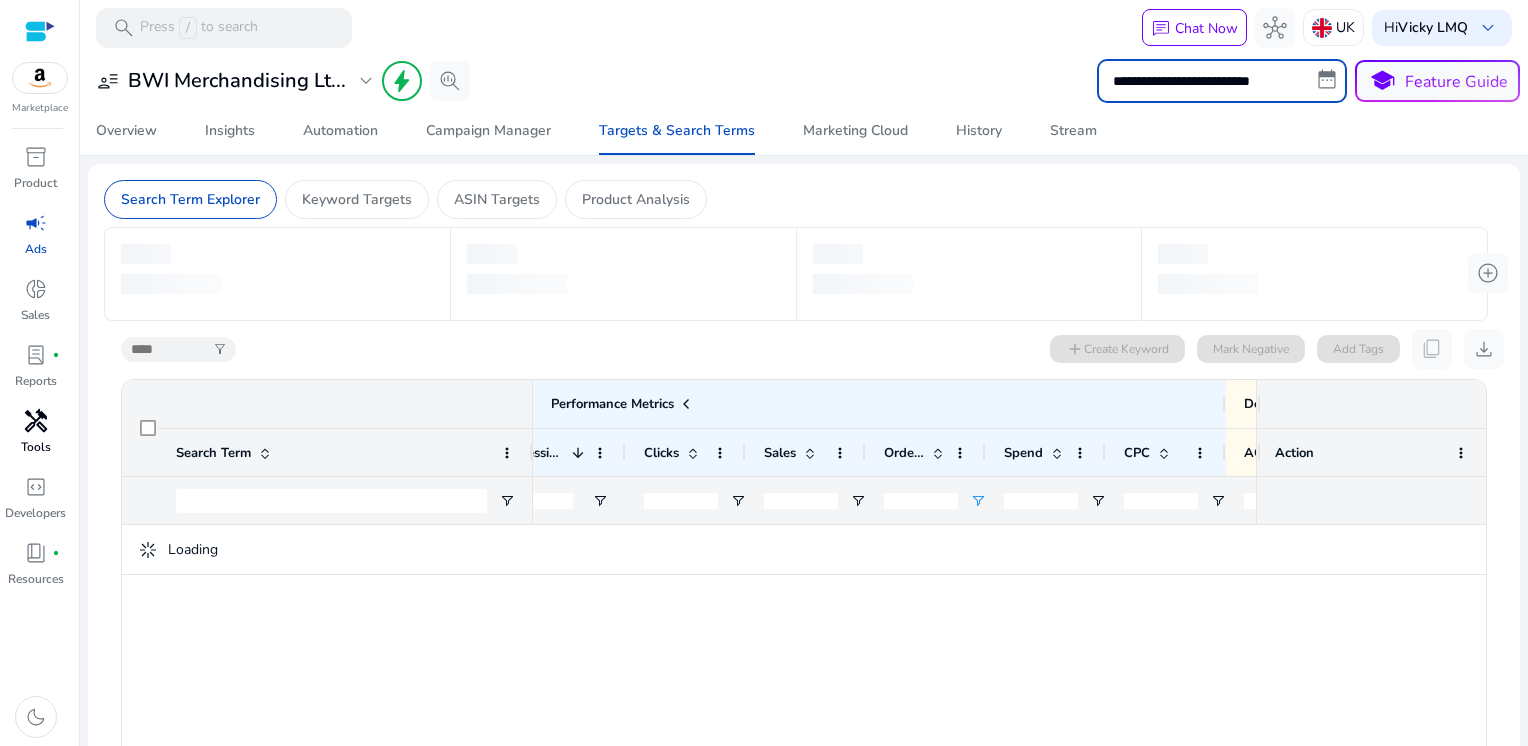 click on "**********" at bounding box center (1222, 81) 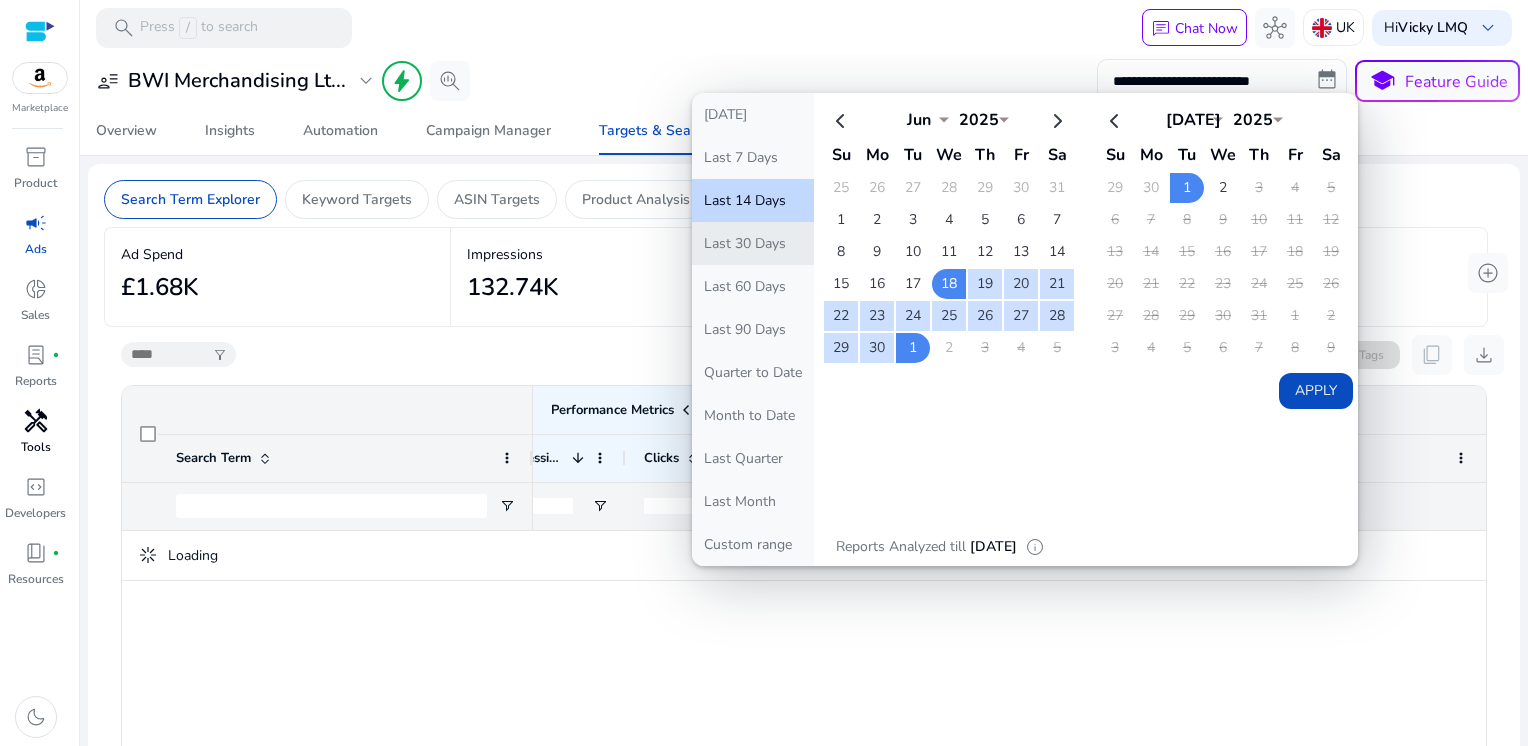 click on "Last 30 Days" 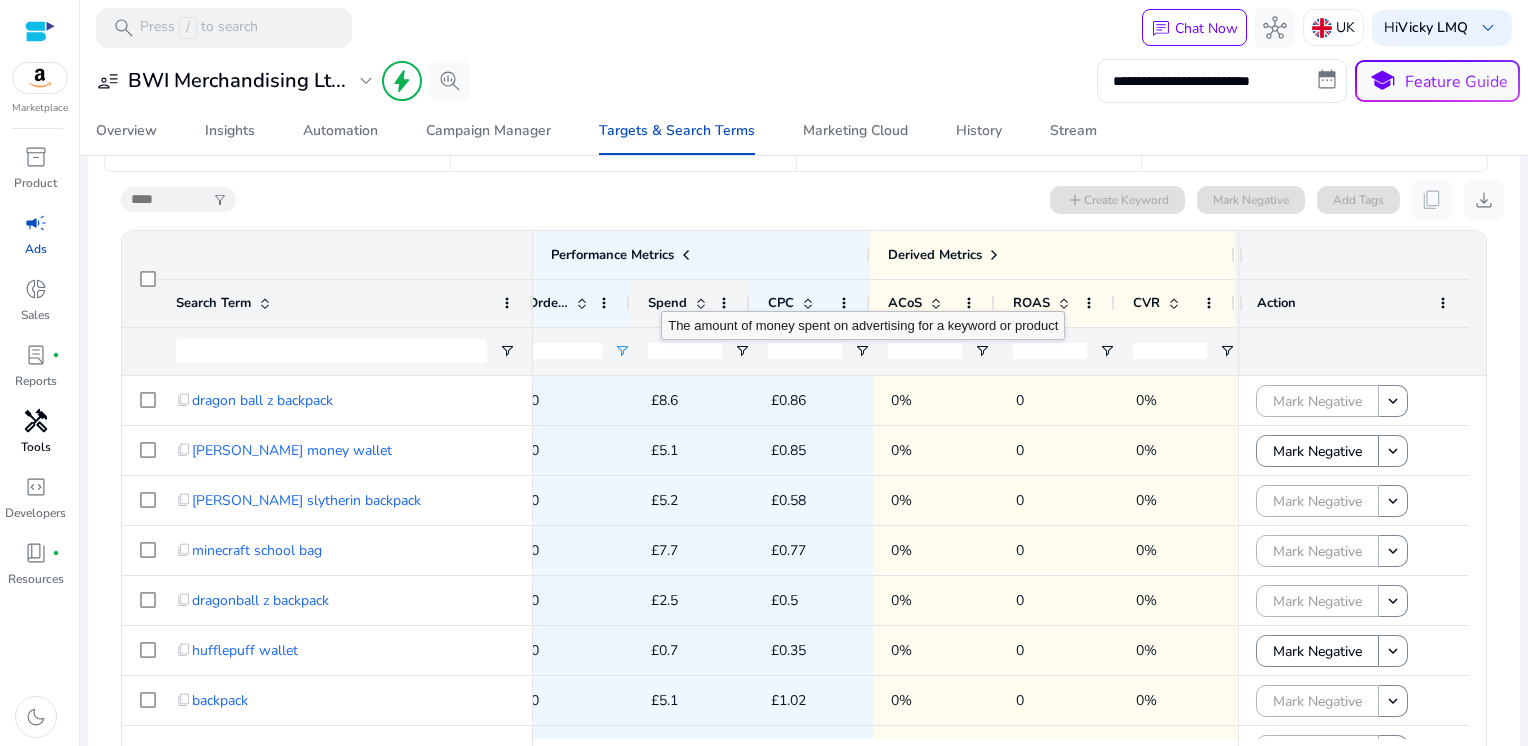 click on "Spend" 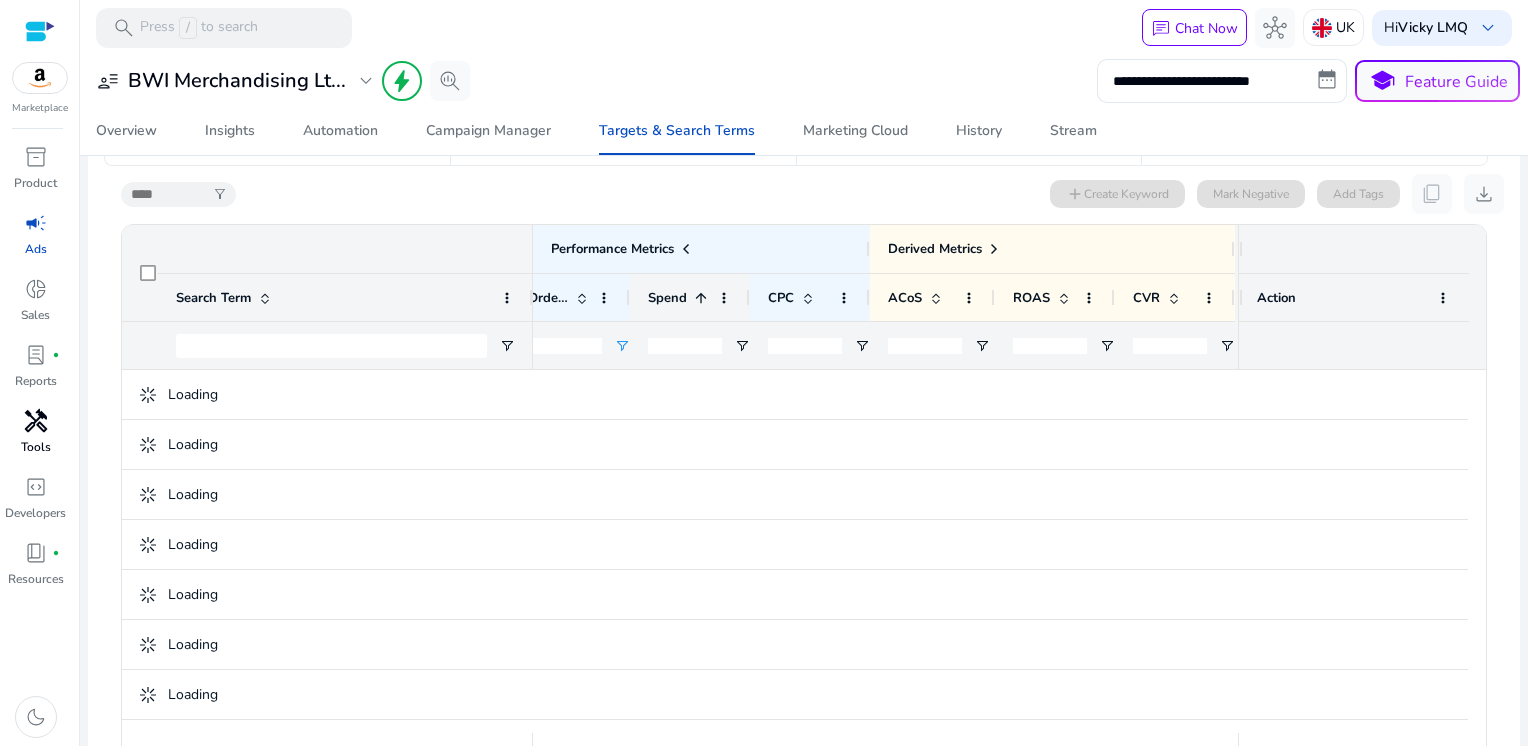 click on "Spend" 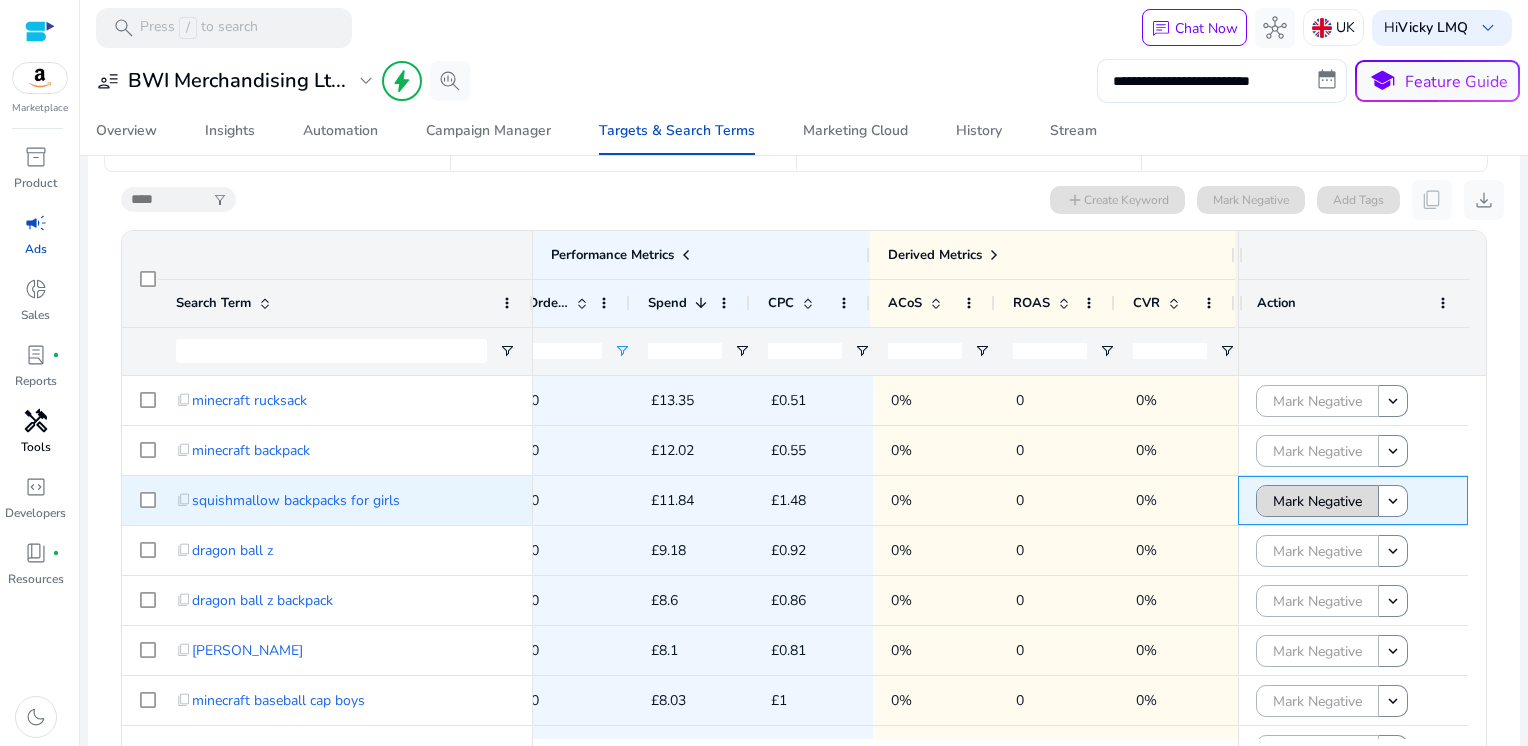 click 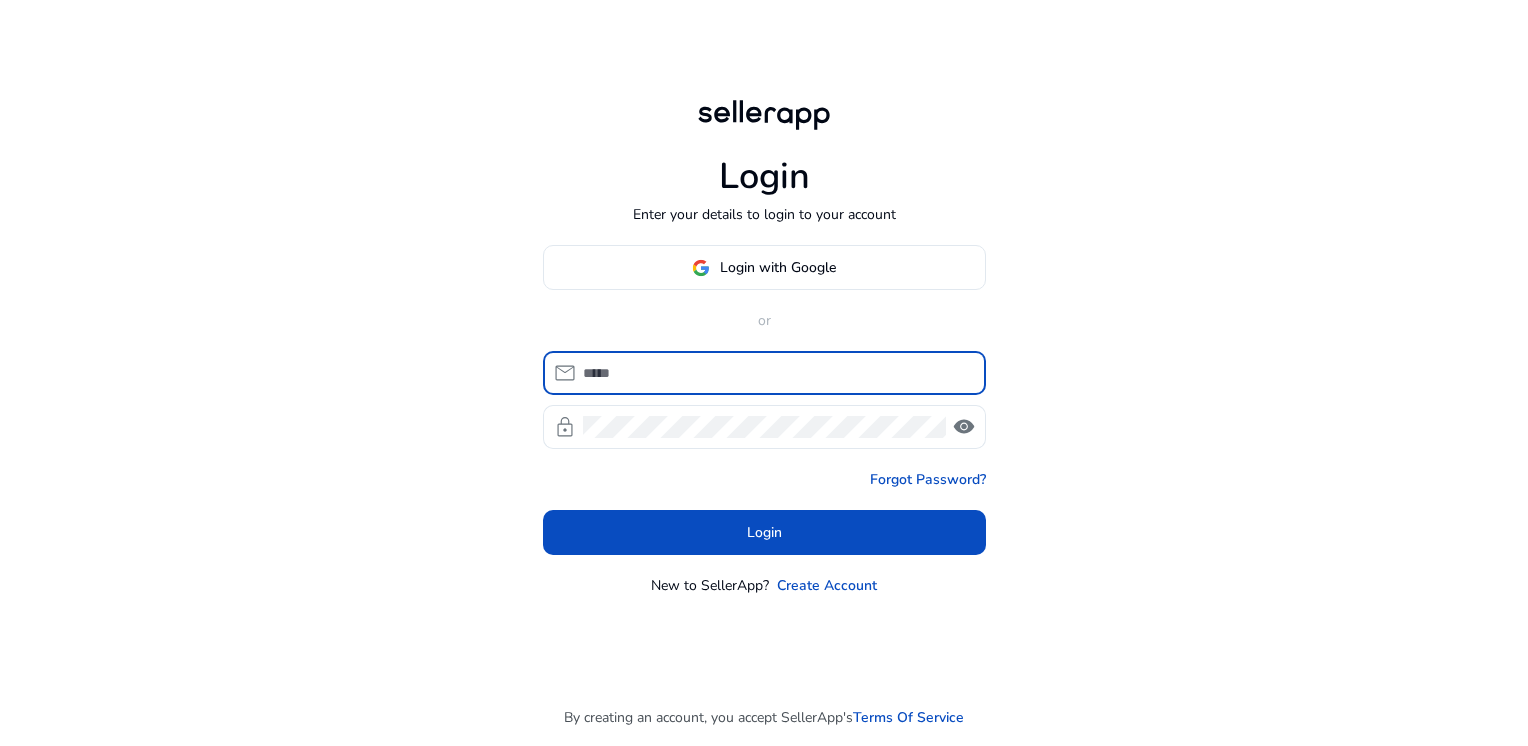 scroll, scrollTop: 0, scrollLeft: 0, axis: both 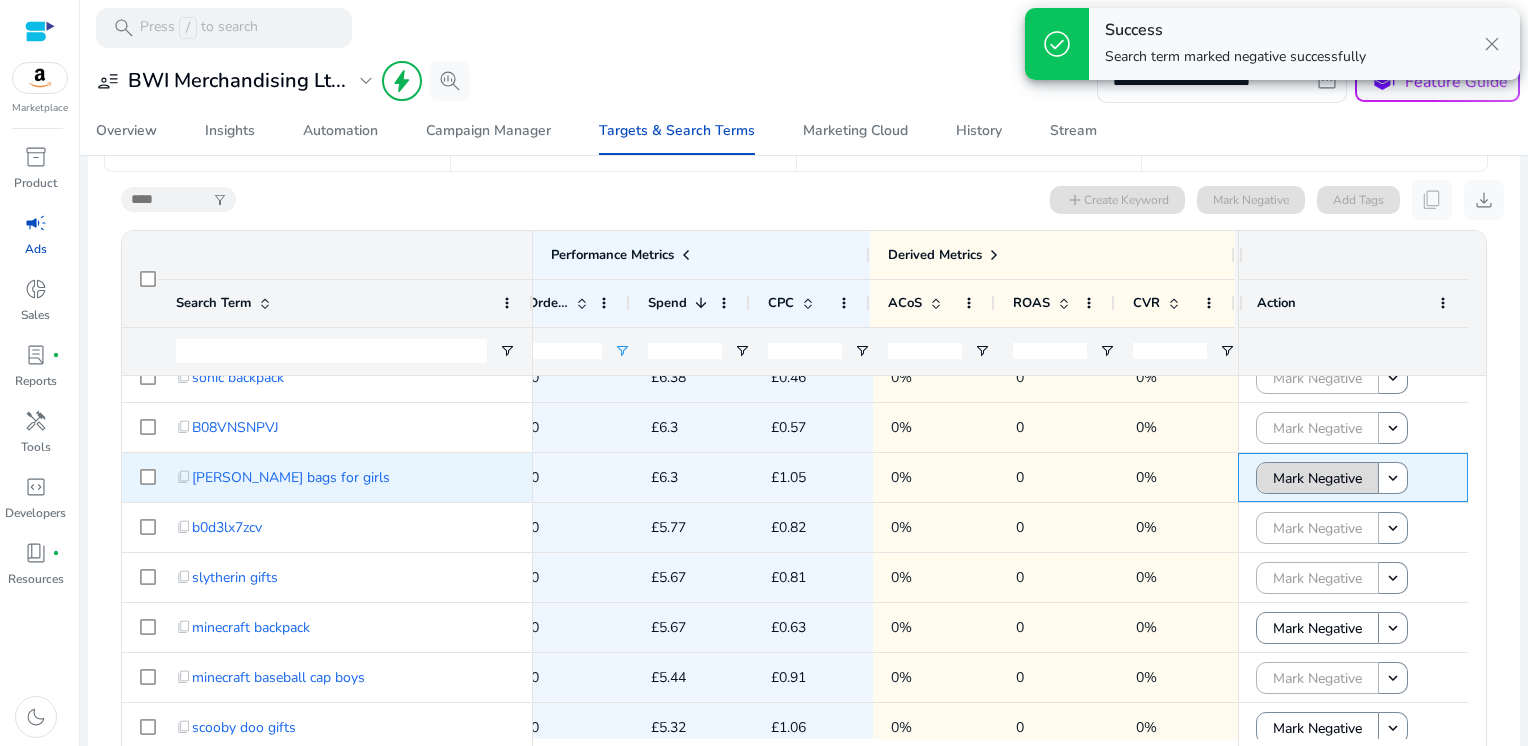 click on "Mark Negative" 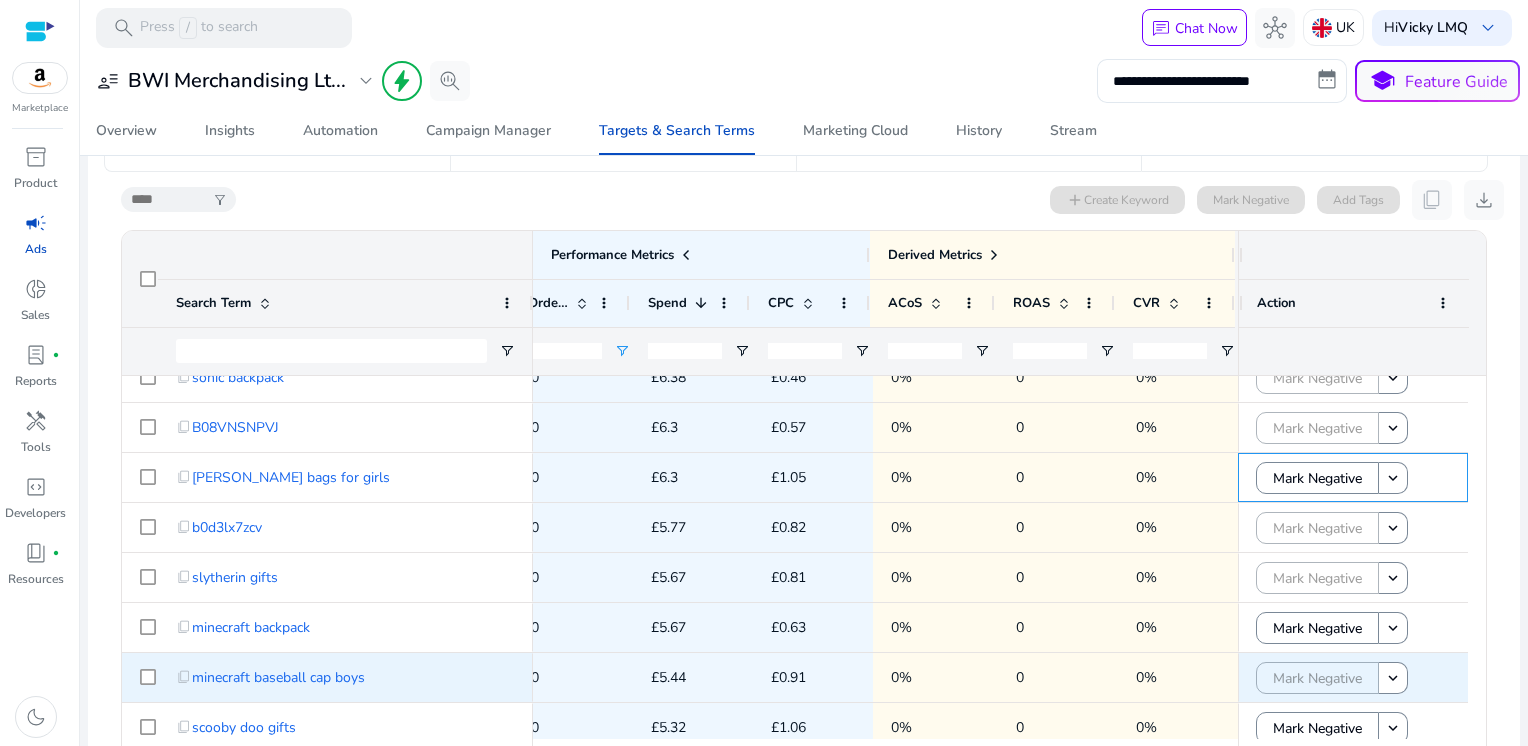 scroll, scrollTop: 0, scrollLeft: 941, axis: horizontal 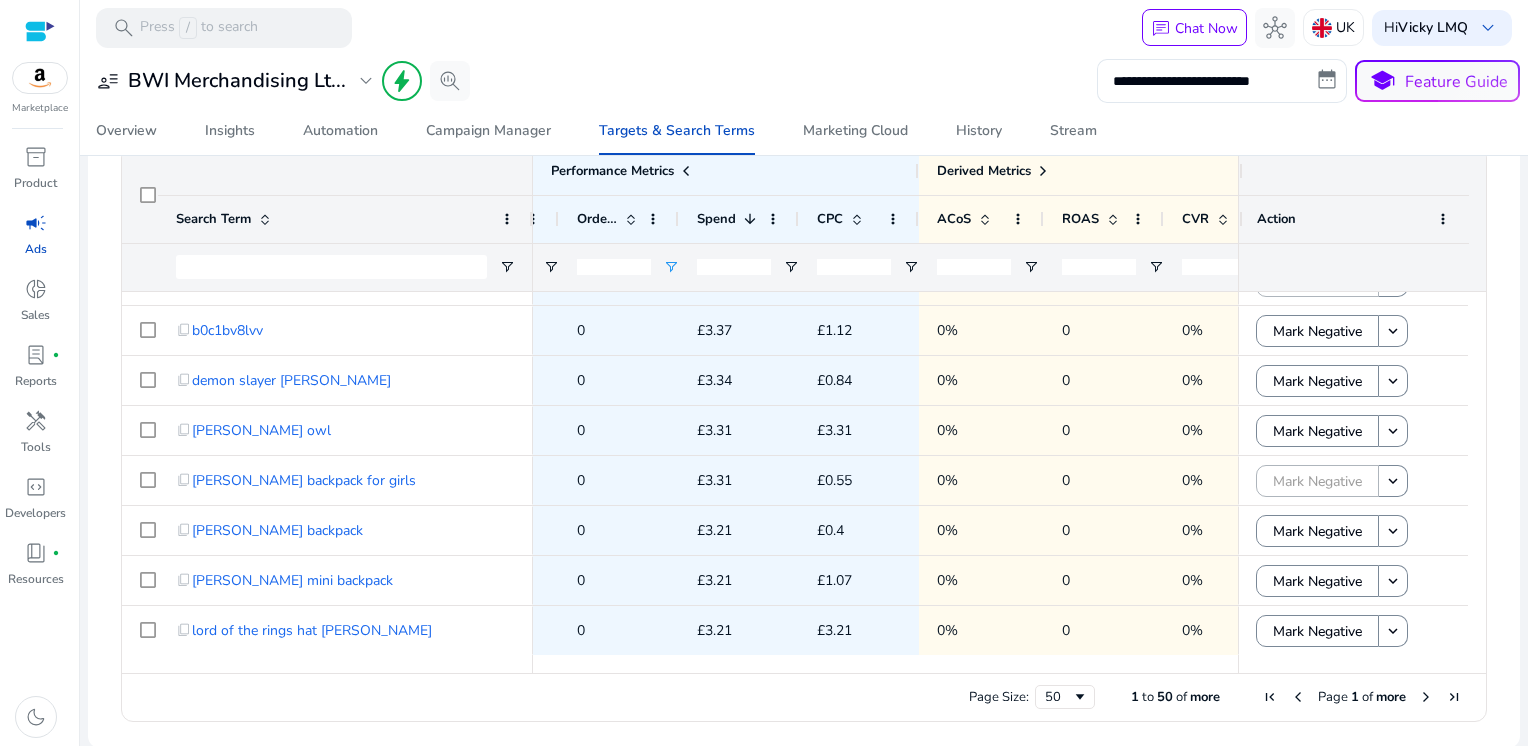 click at bounding box center (1426, 697) 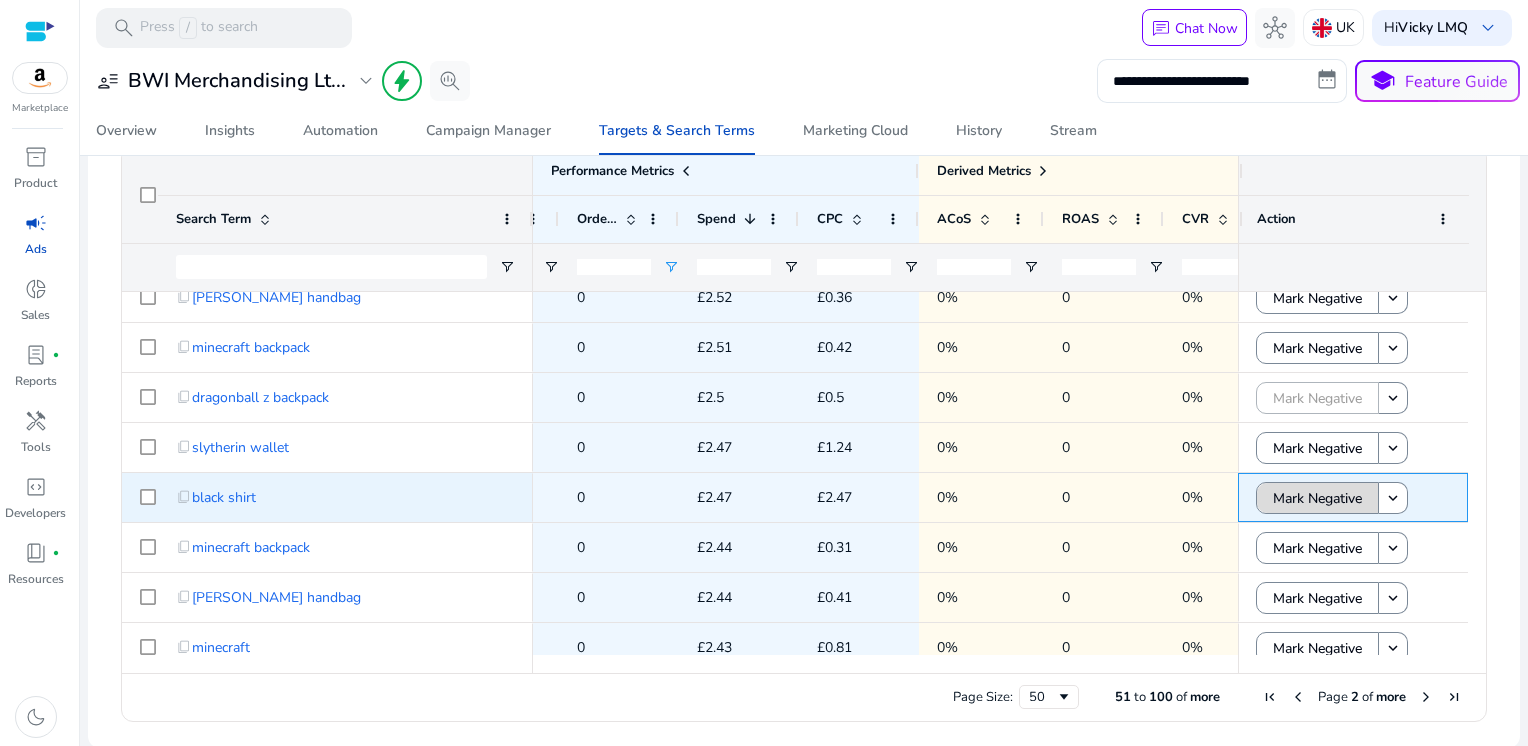 click on "Mark Negative" 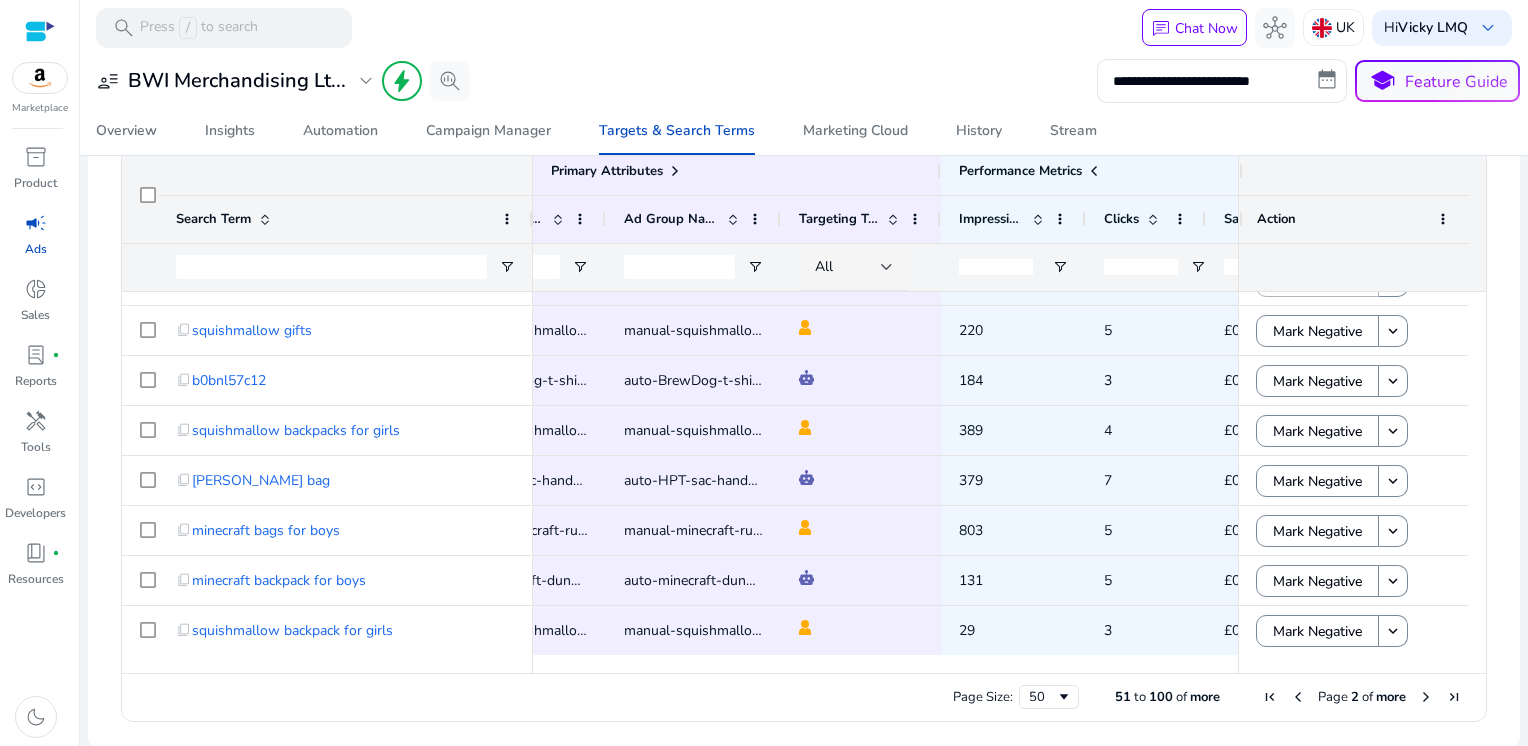 click at bounding box center [1426, 697] 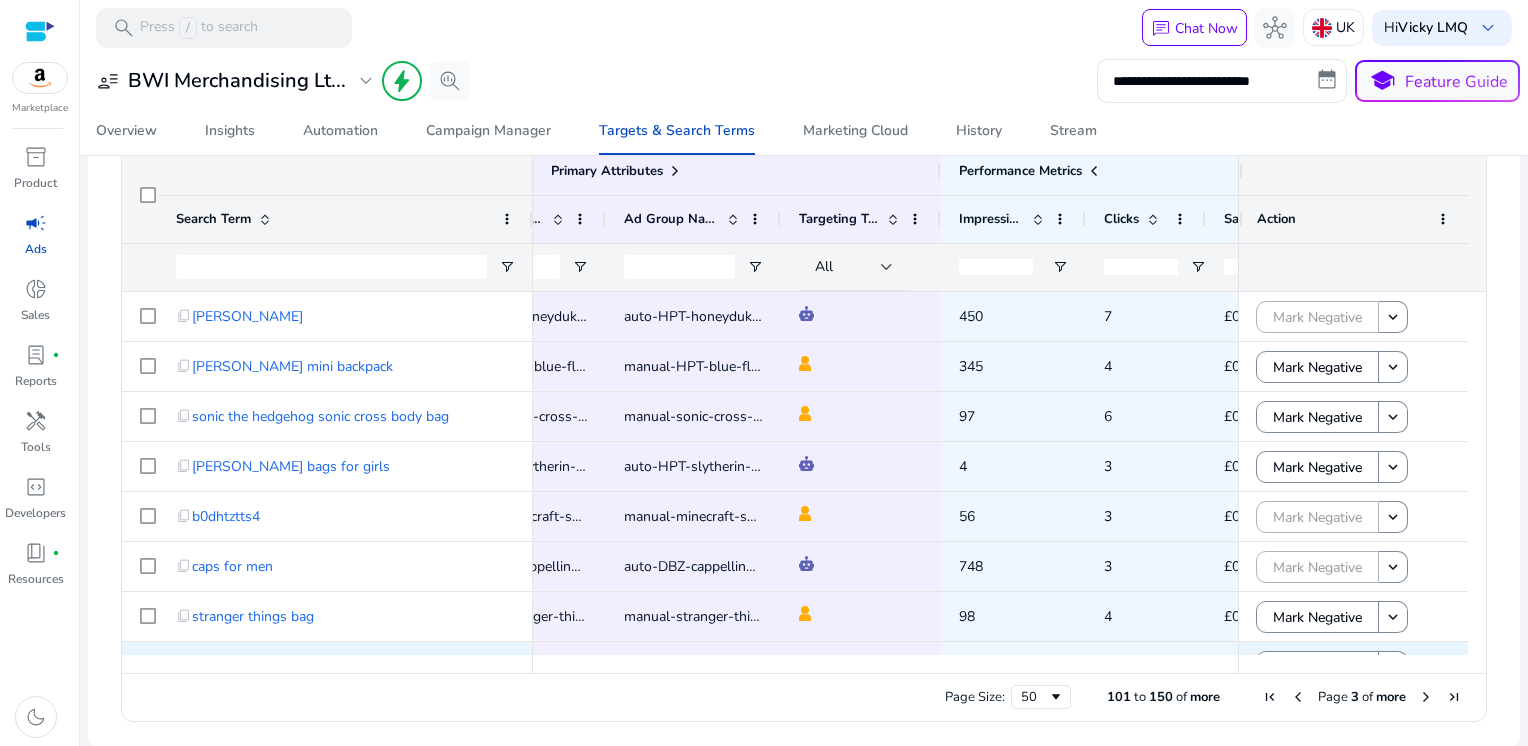 scroll, scrollTop: 256, scrollLeft: 0, axis: vertical 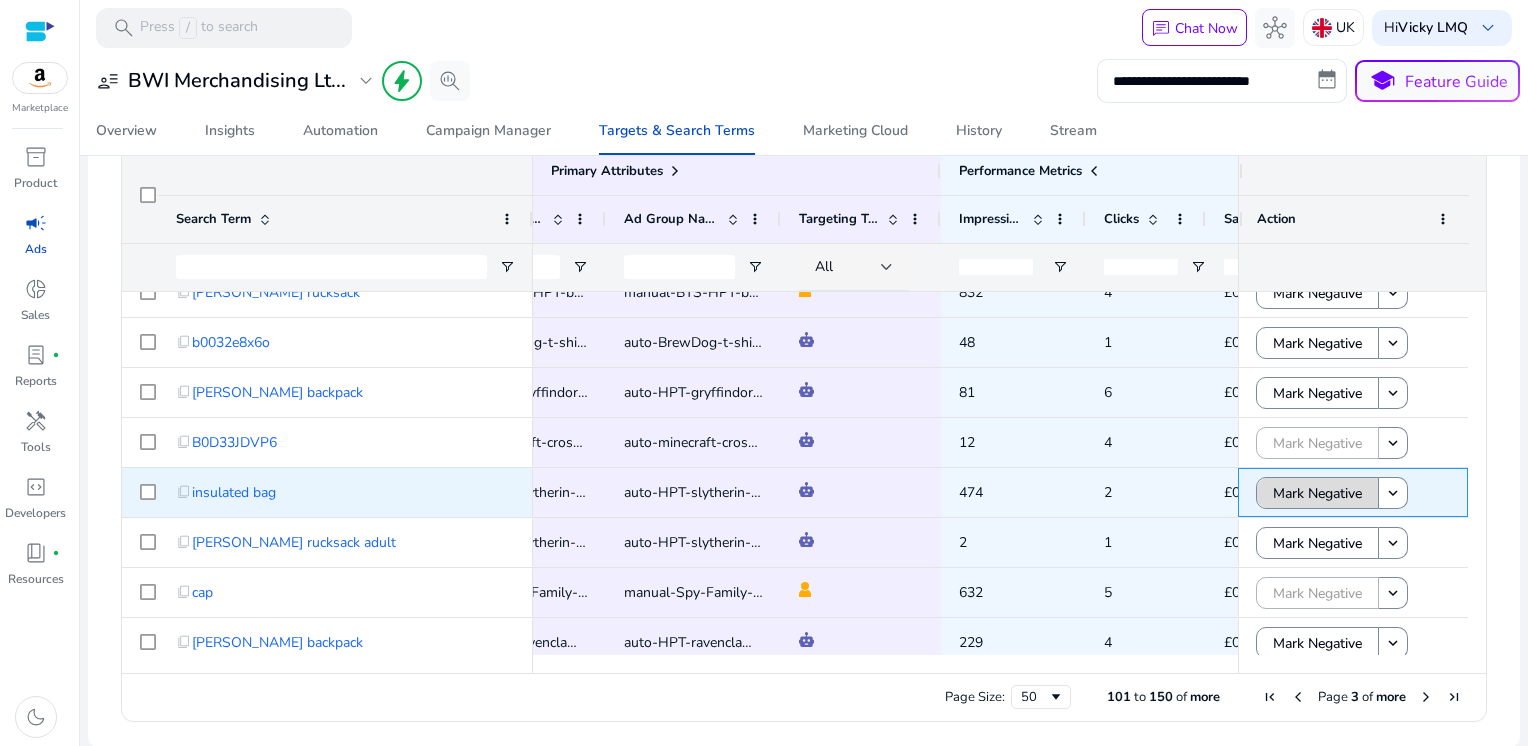 click on "Mark Negative" 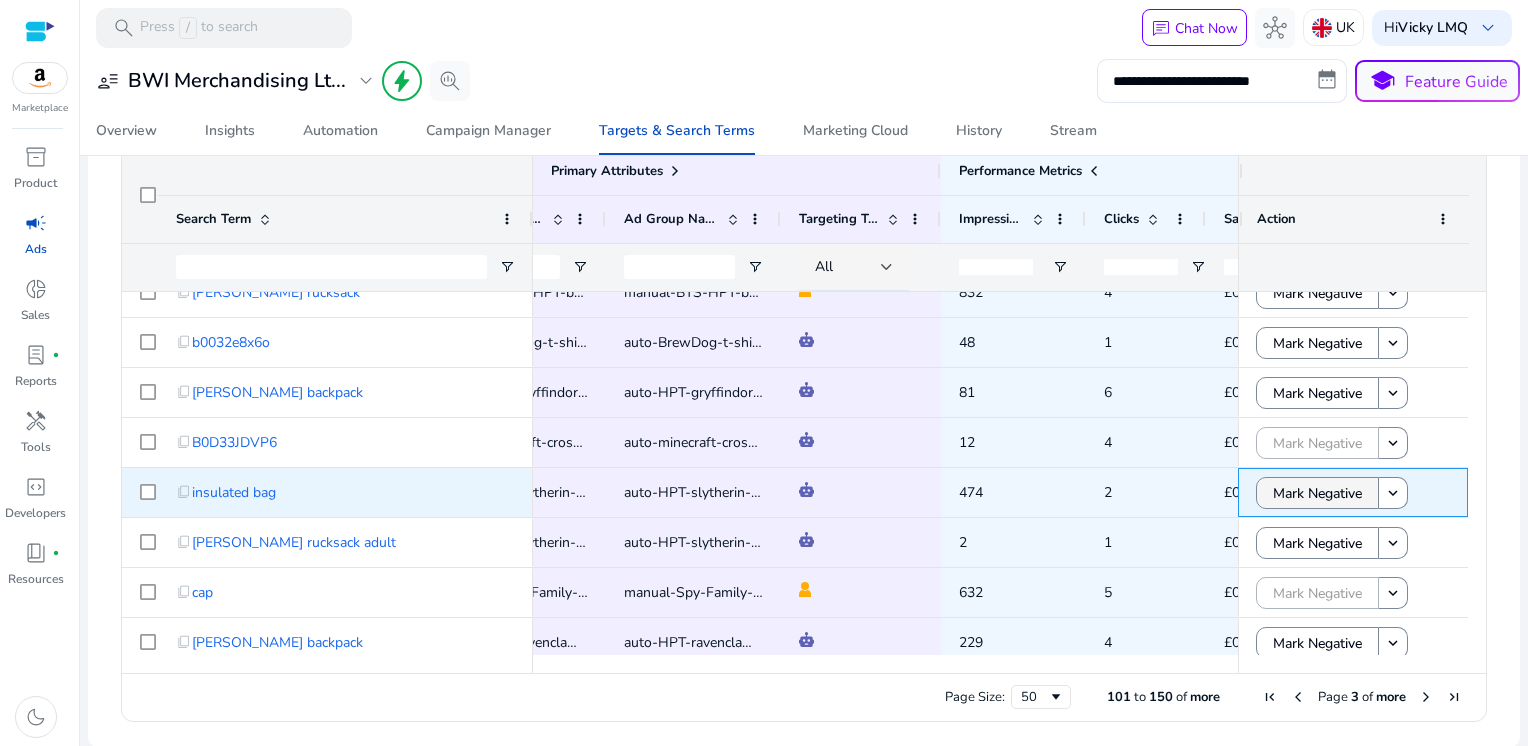 scroll, scrollTop: 1455, scrollLeft: 0, axis: vertical 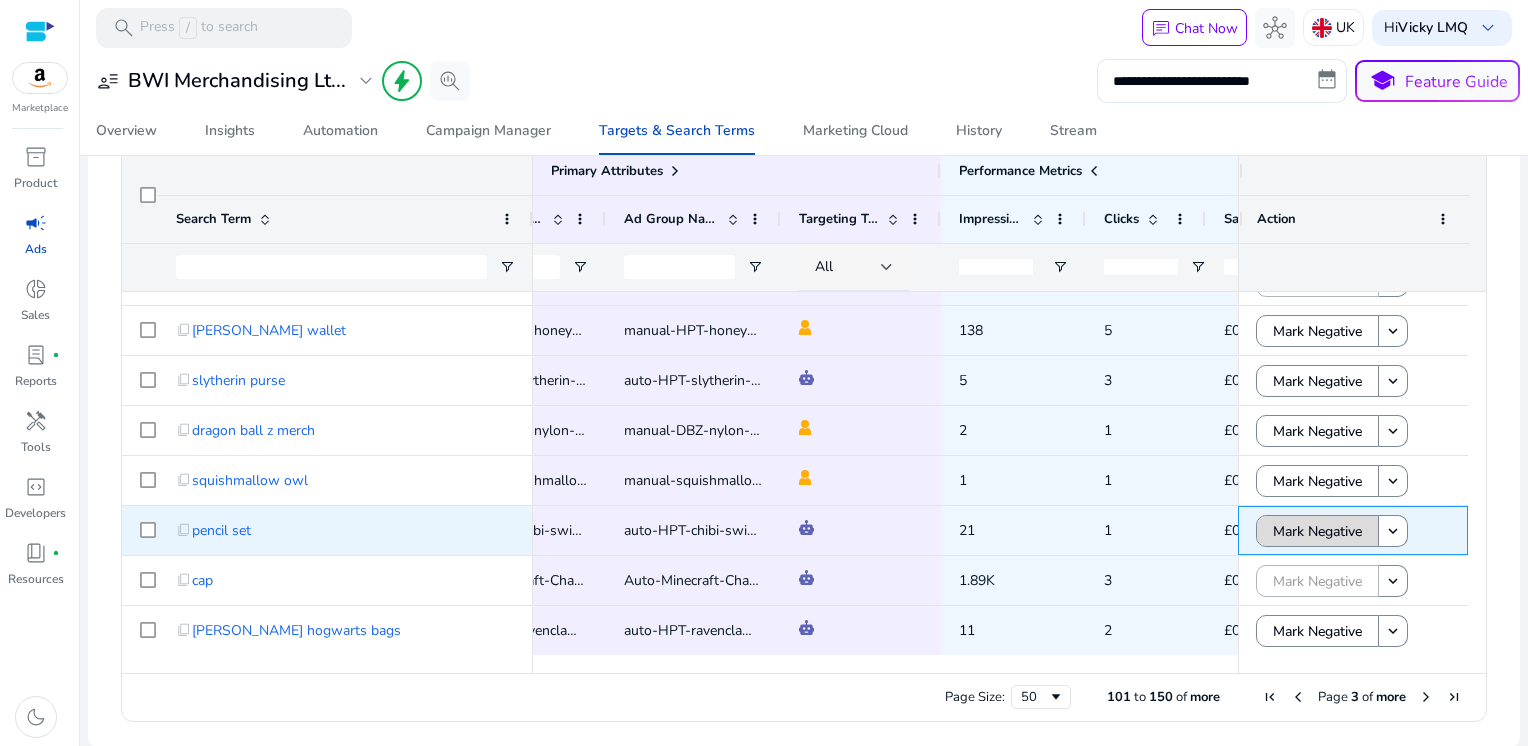 click on "Mark Negative" 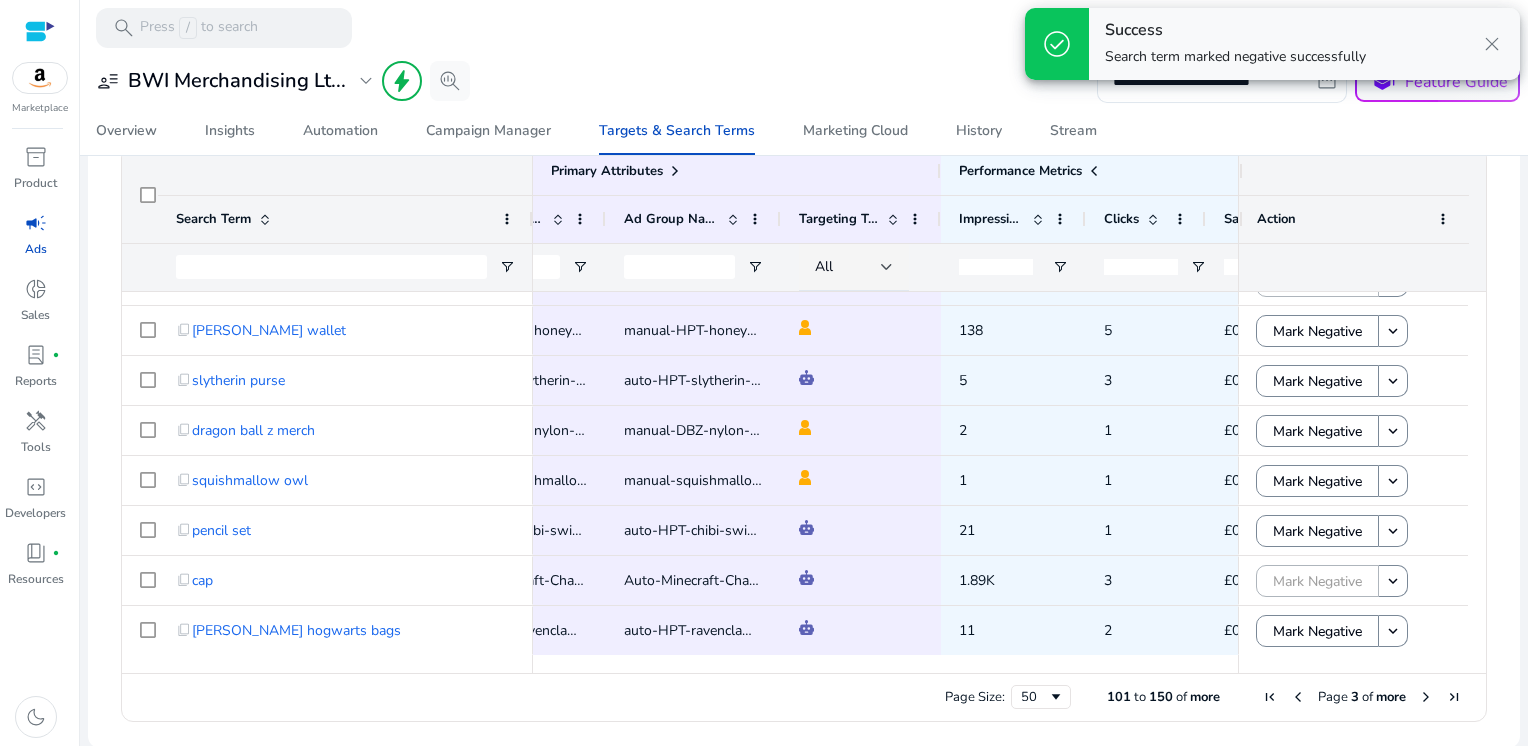 click at bounding box center [1426, 697] 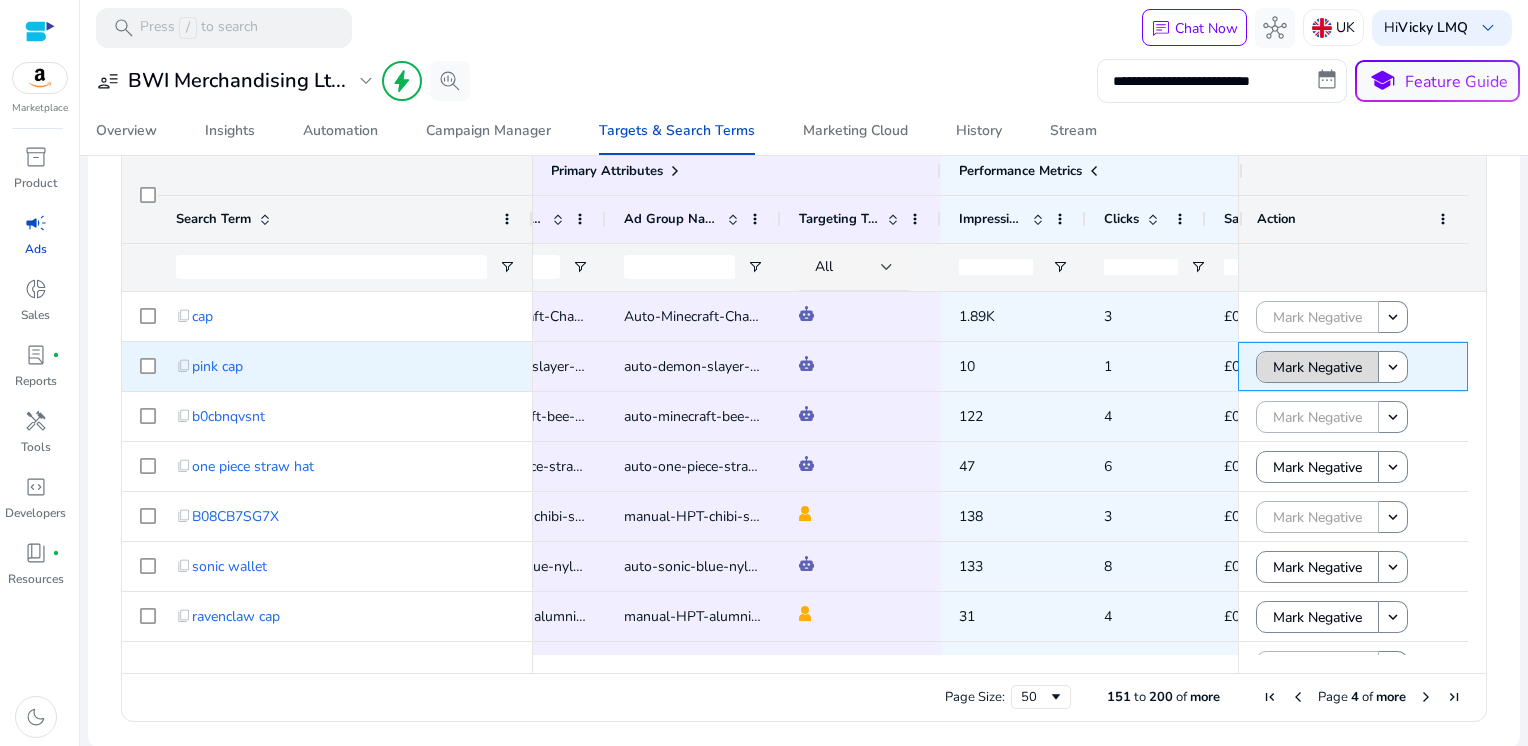 click on "Mark Negative" 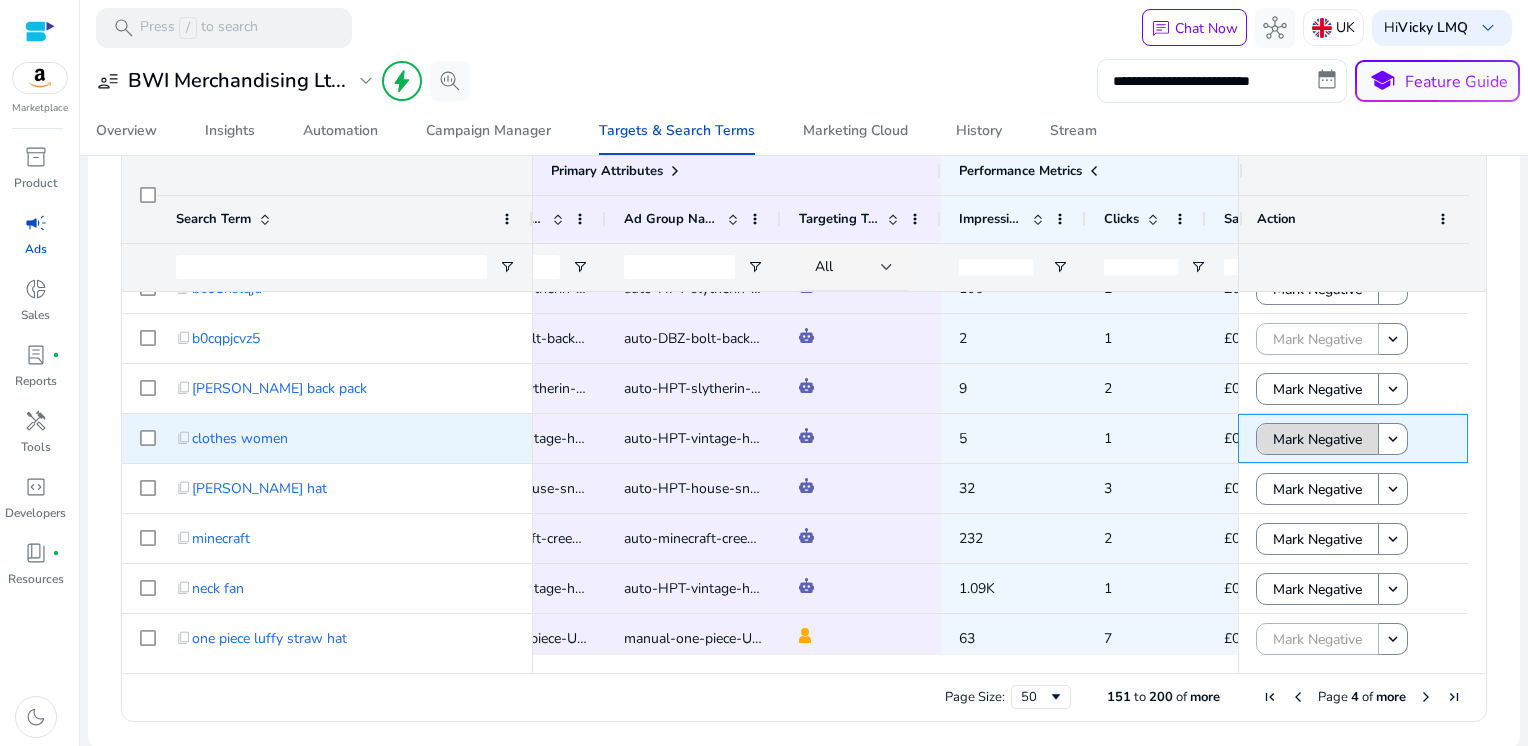 click on "Mark Negative" 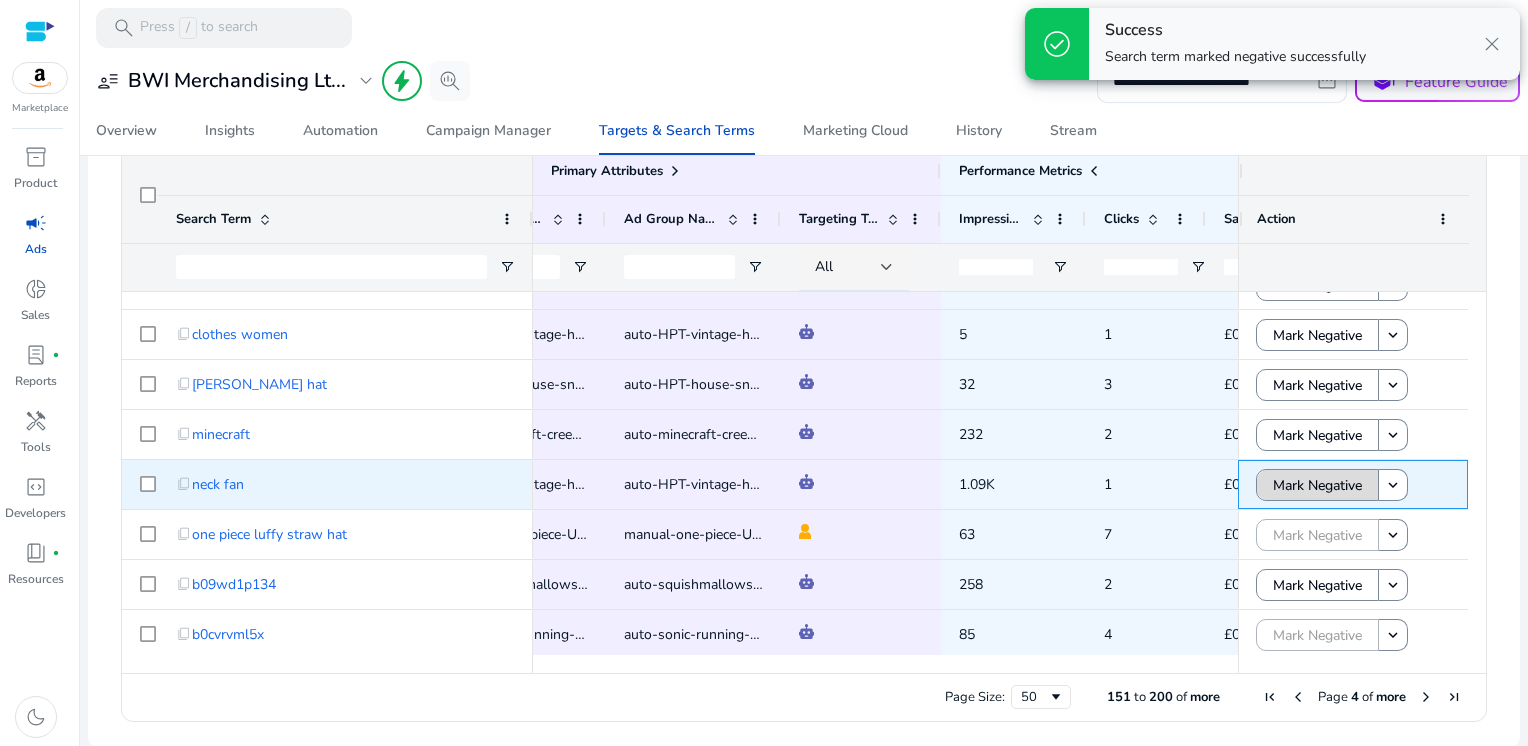 click on "Mark Negative" 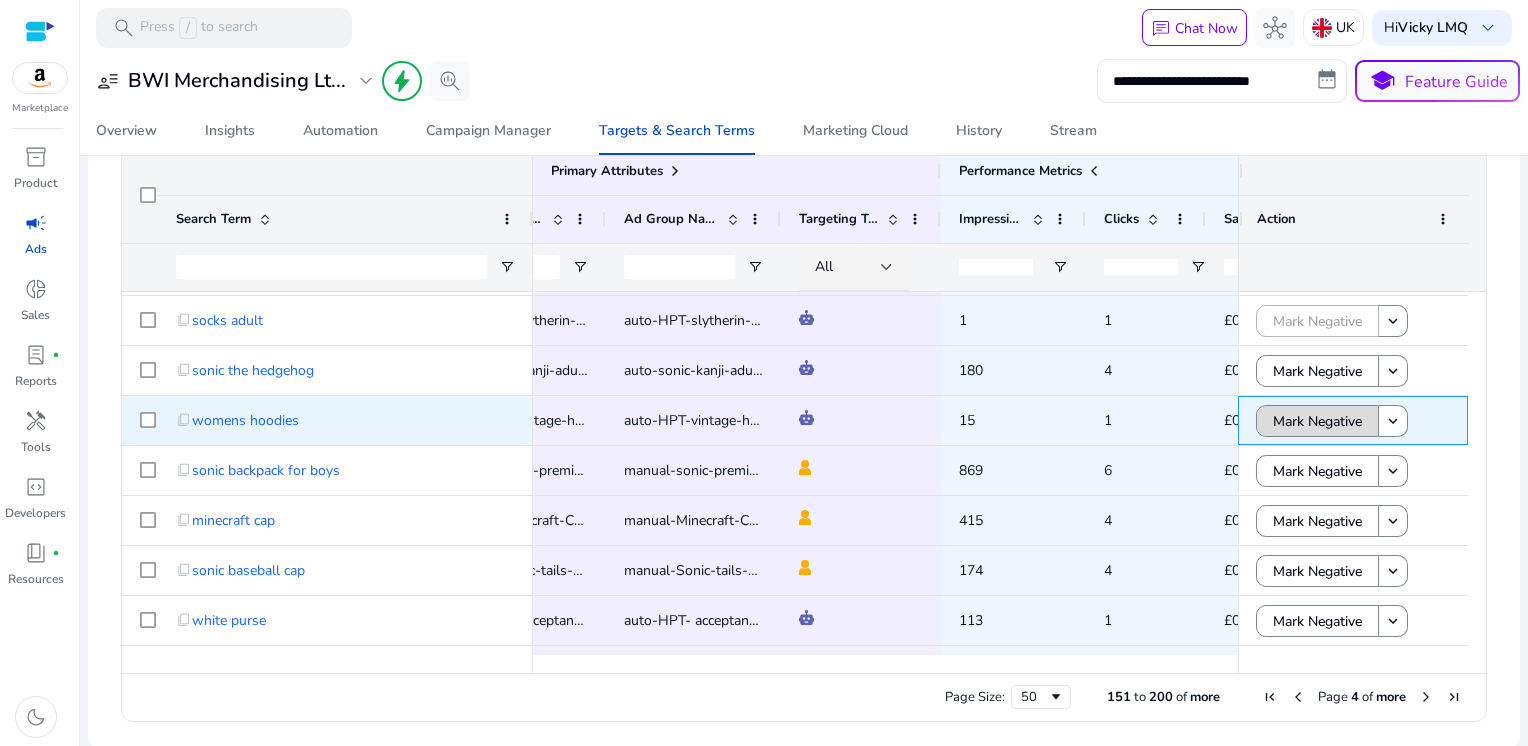 click on "Mark Negative" 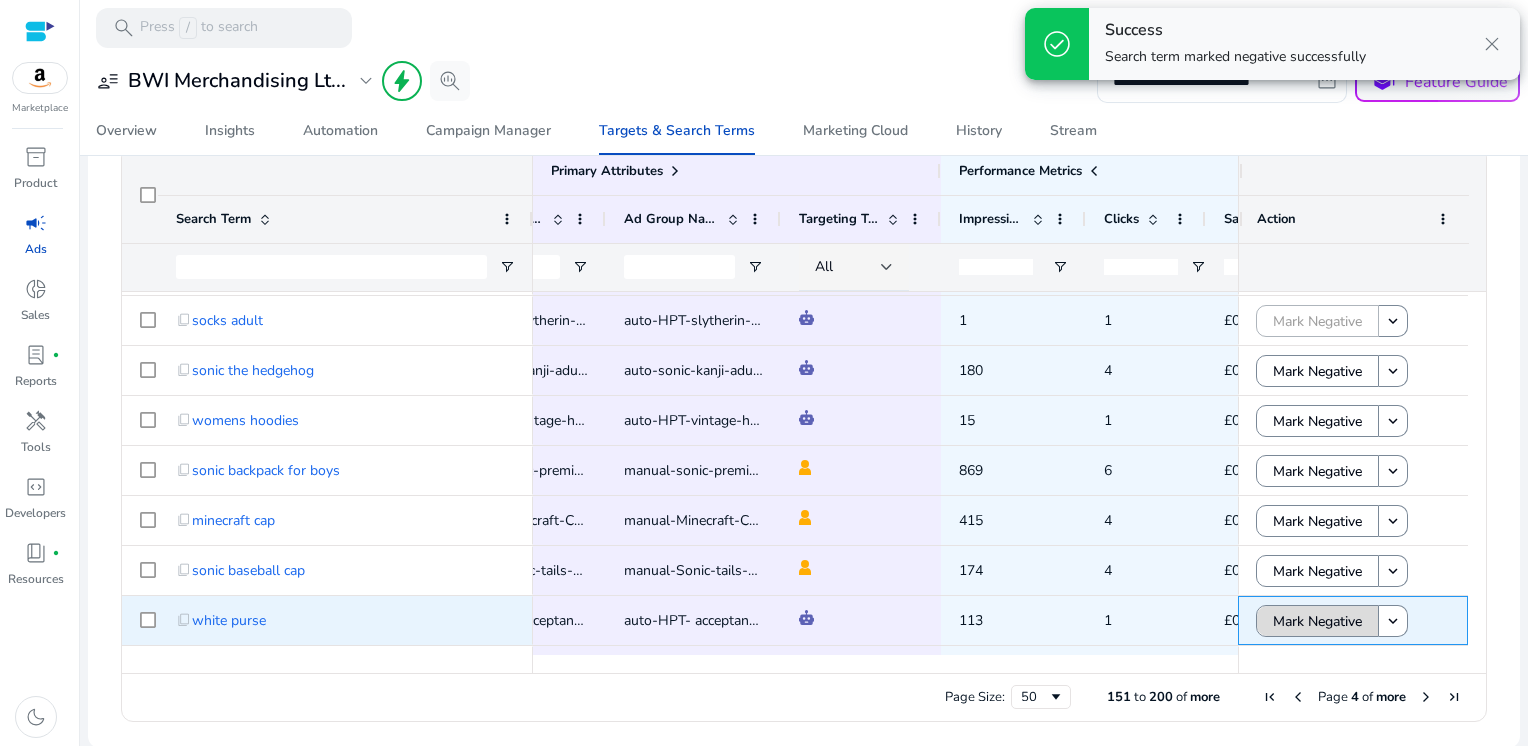 click on "Mark Negative" 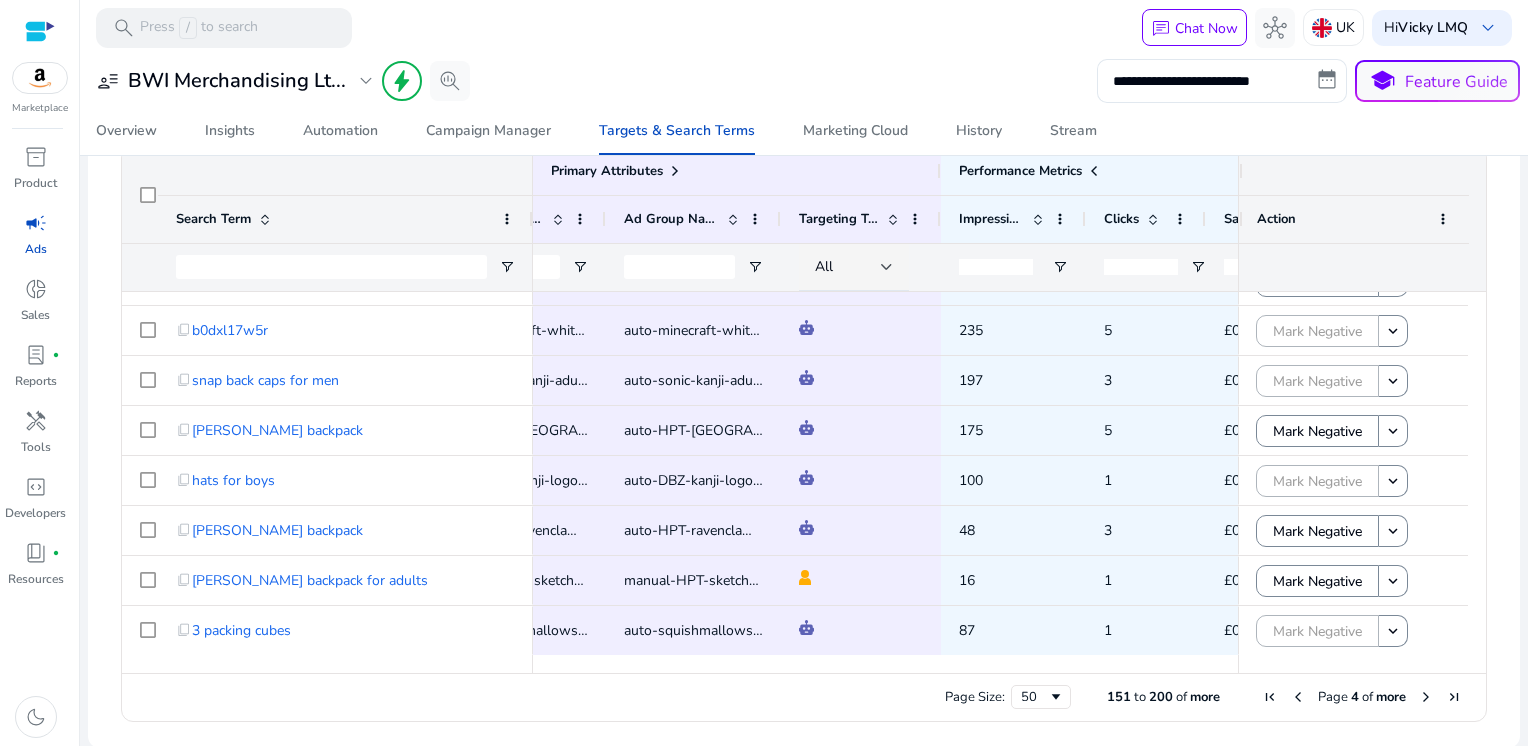 click at bounding box center (1426, 697) 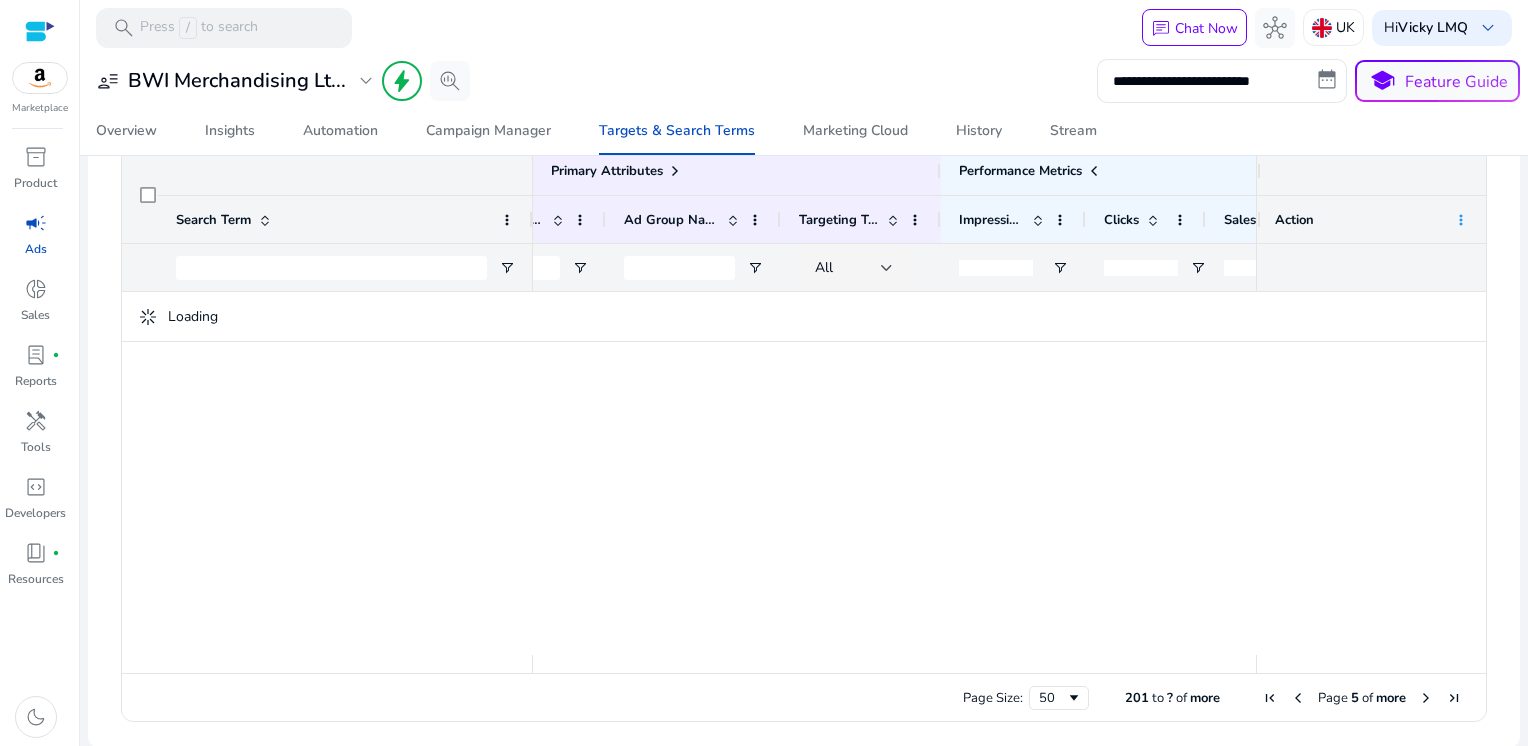click 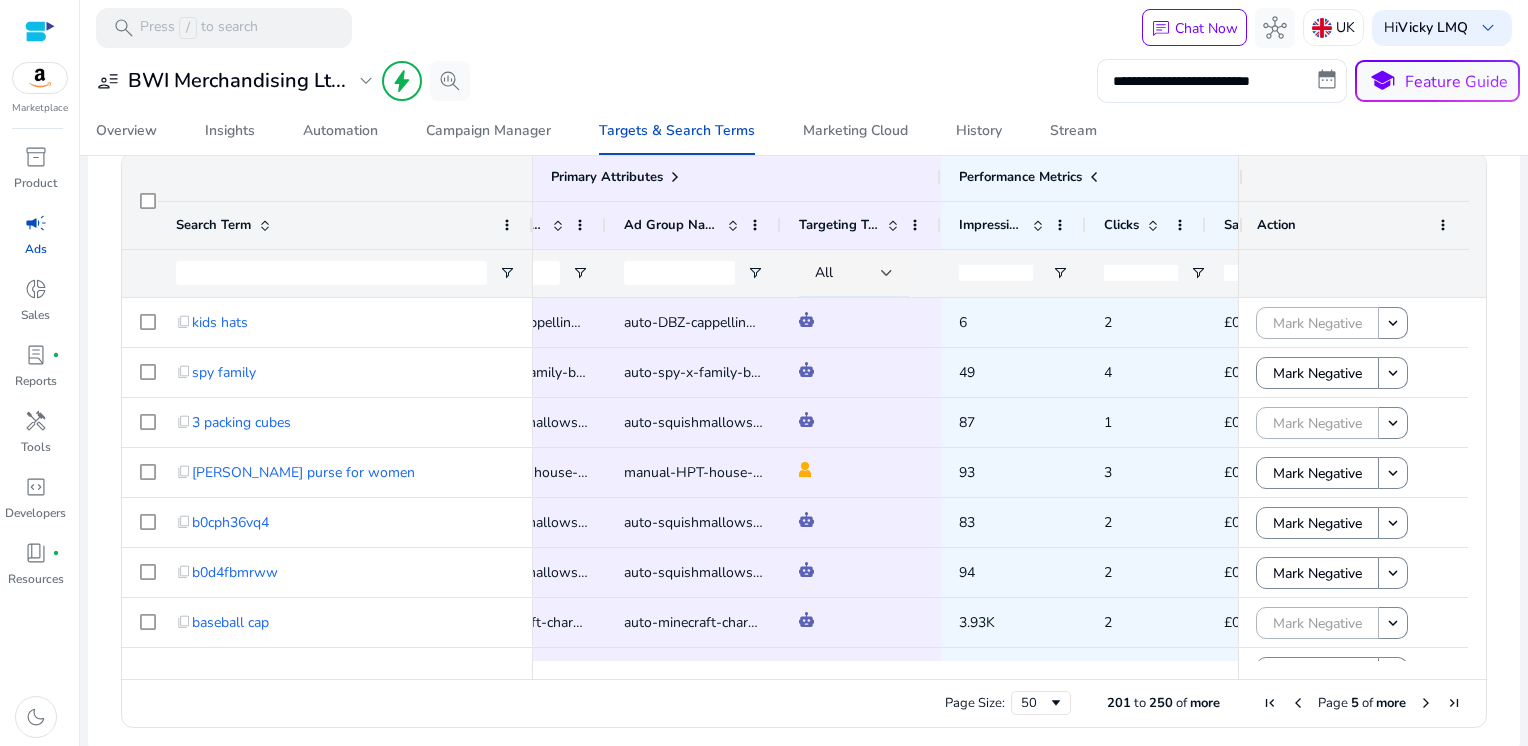 click on "201 to 250 of more
Drag here to set row groups Drag here to set column labels
Primary Attributes
Search Term
* 6" 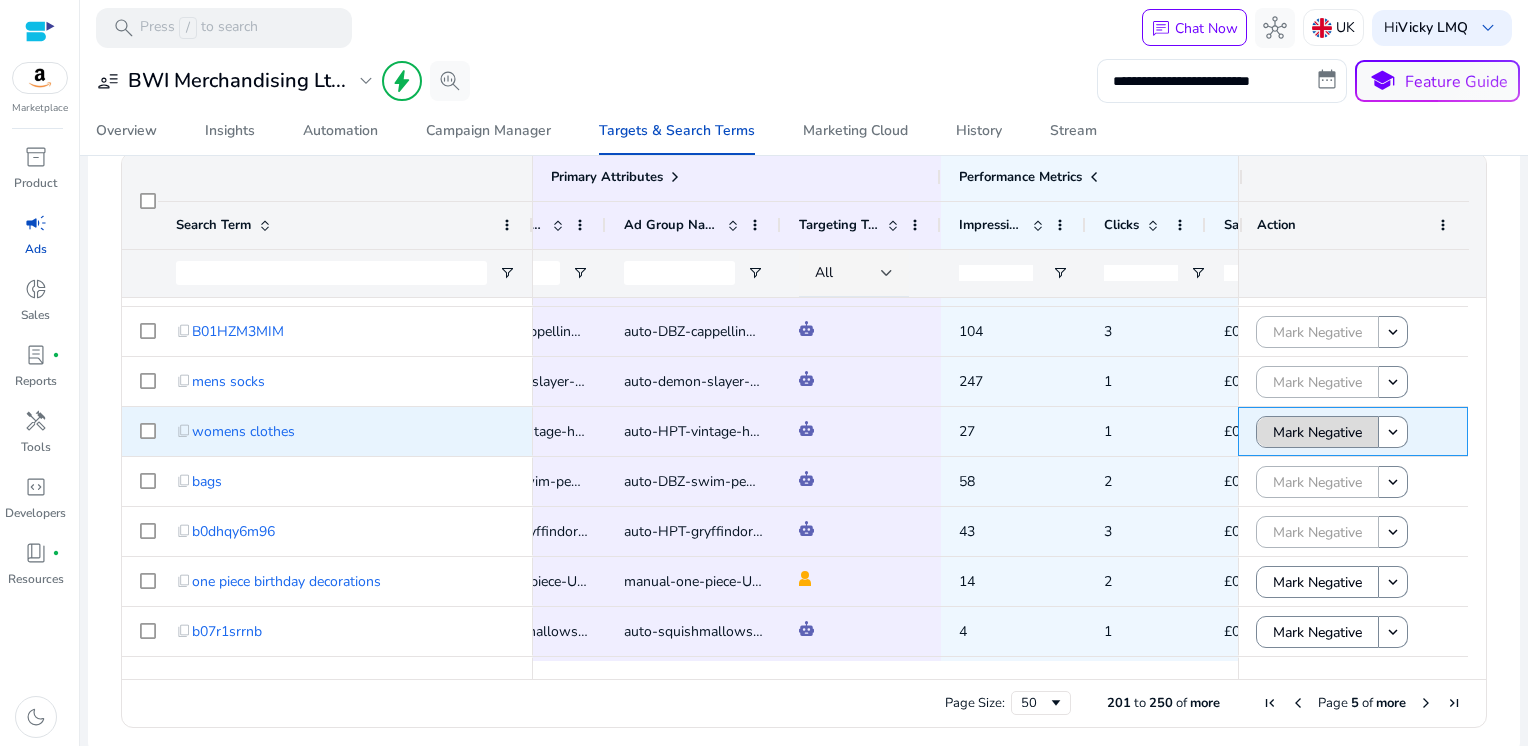 click on "Mark Negative" 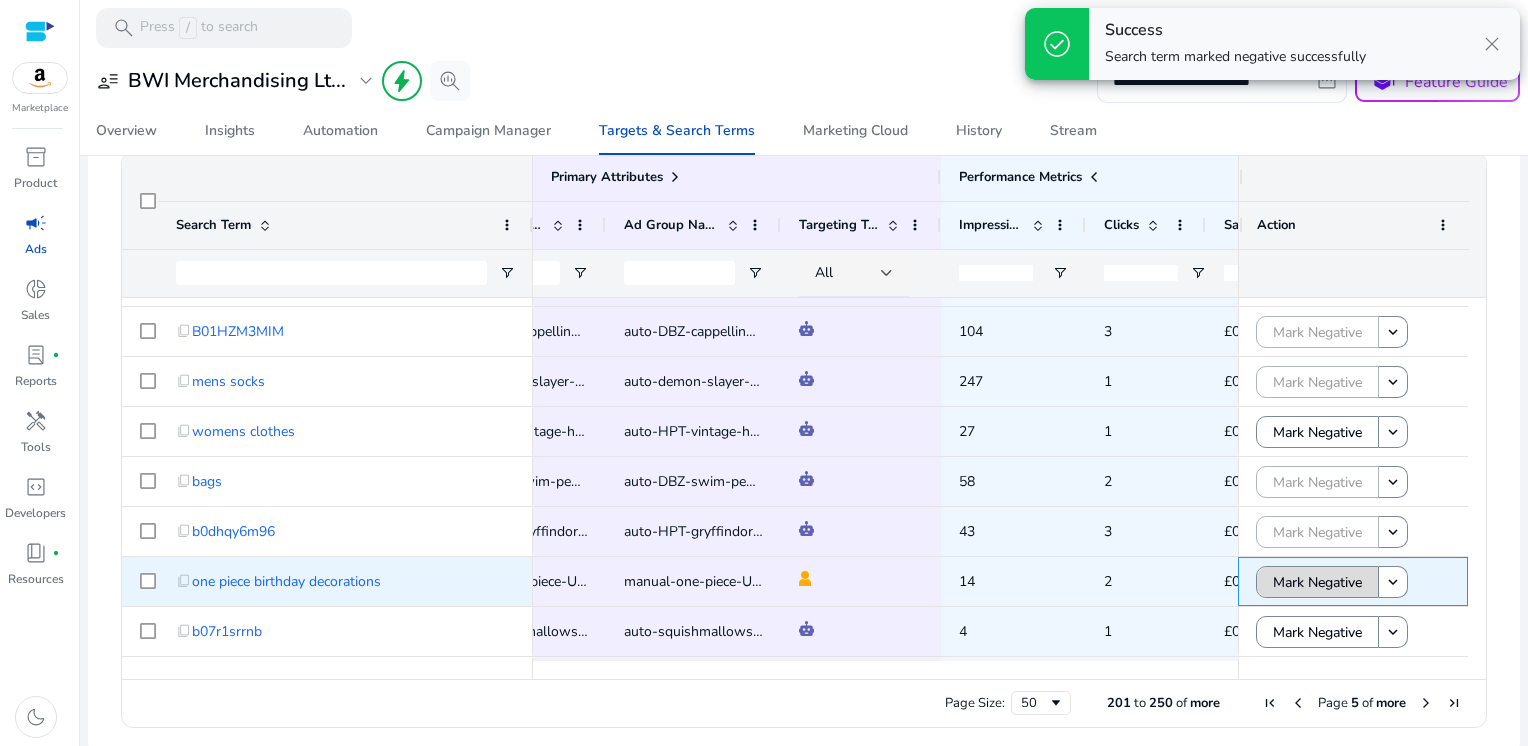 click on "Mark Negative" 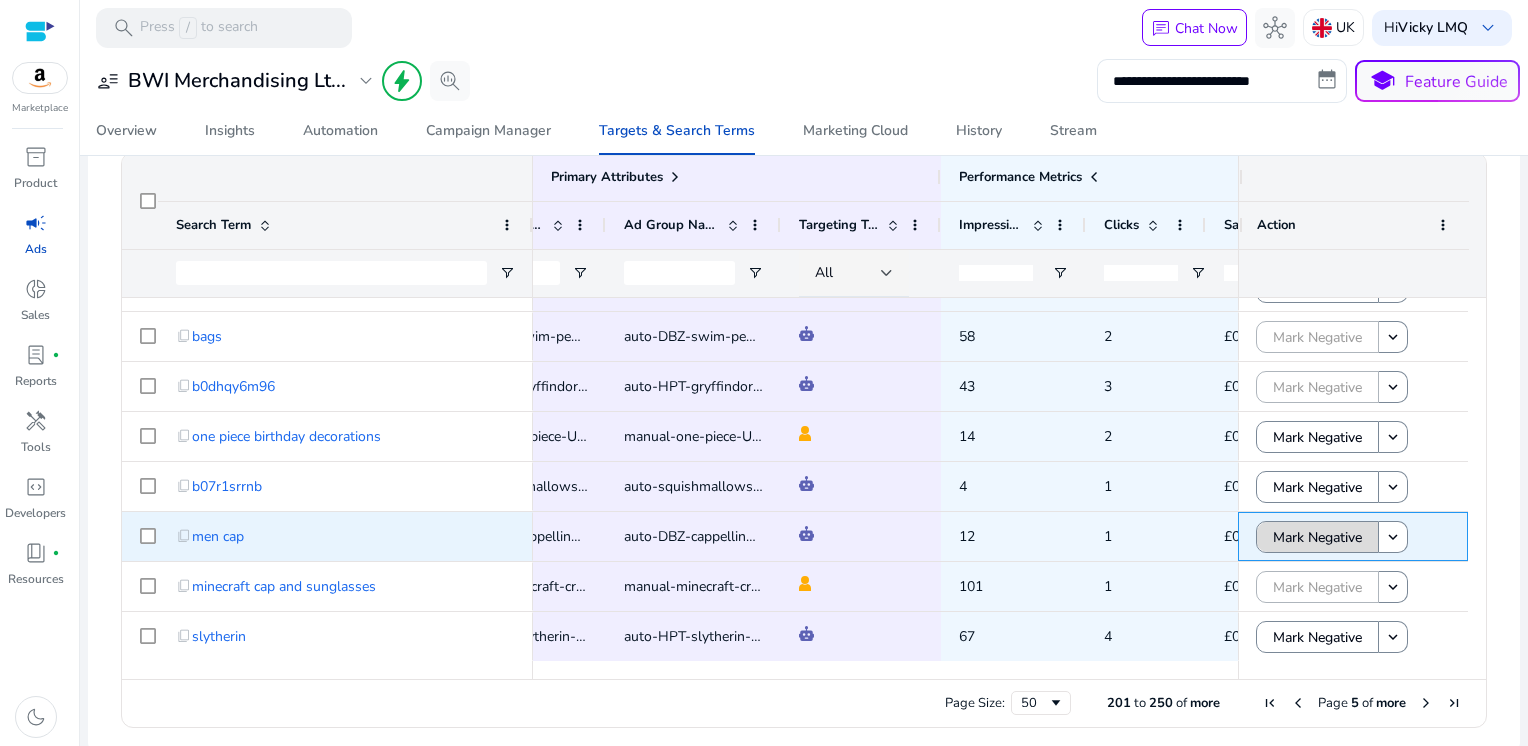 click on "Mark Negative" 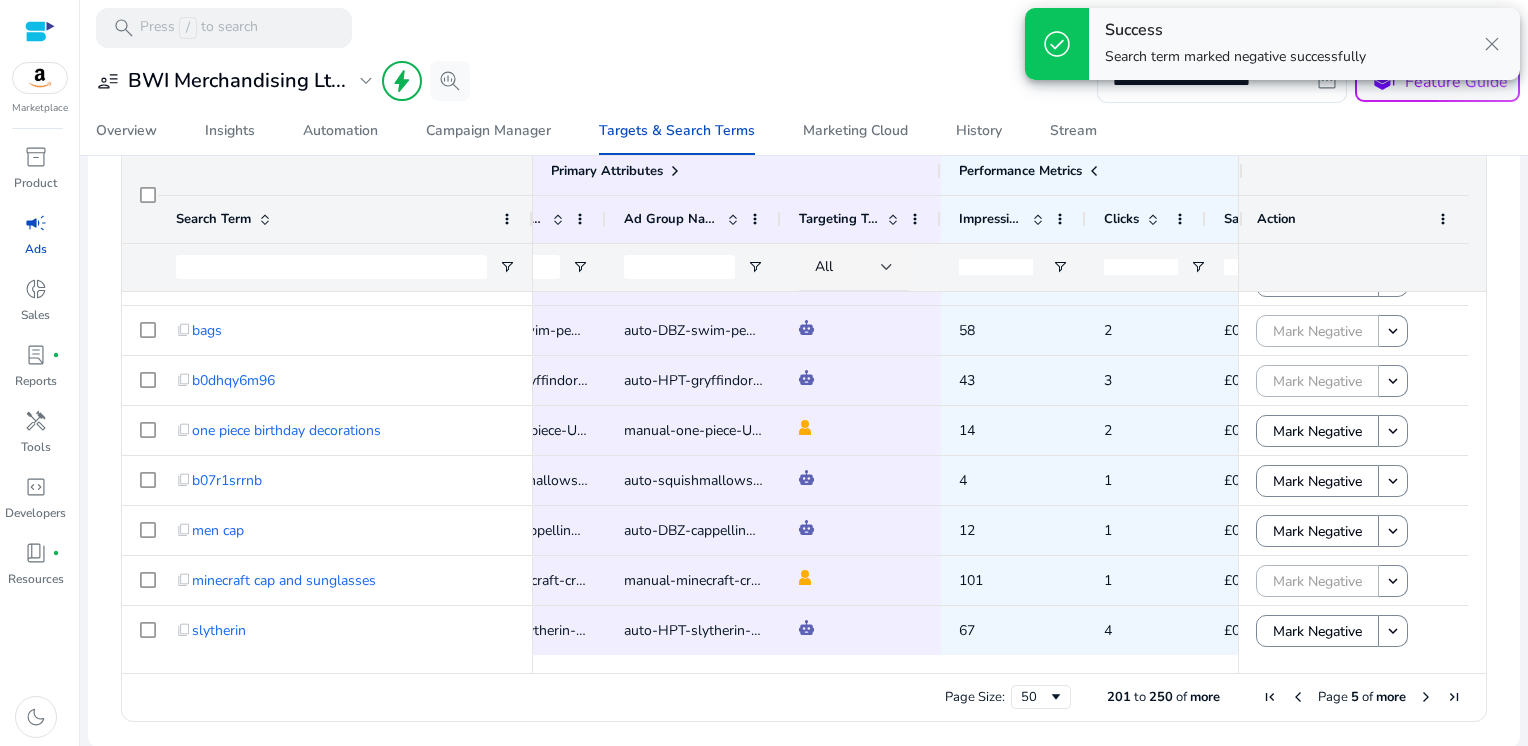 click on "Page
5
of
more" at bounding box center (1362, 697) 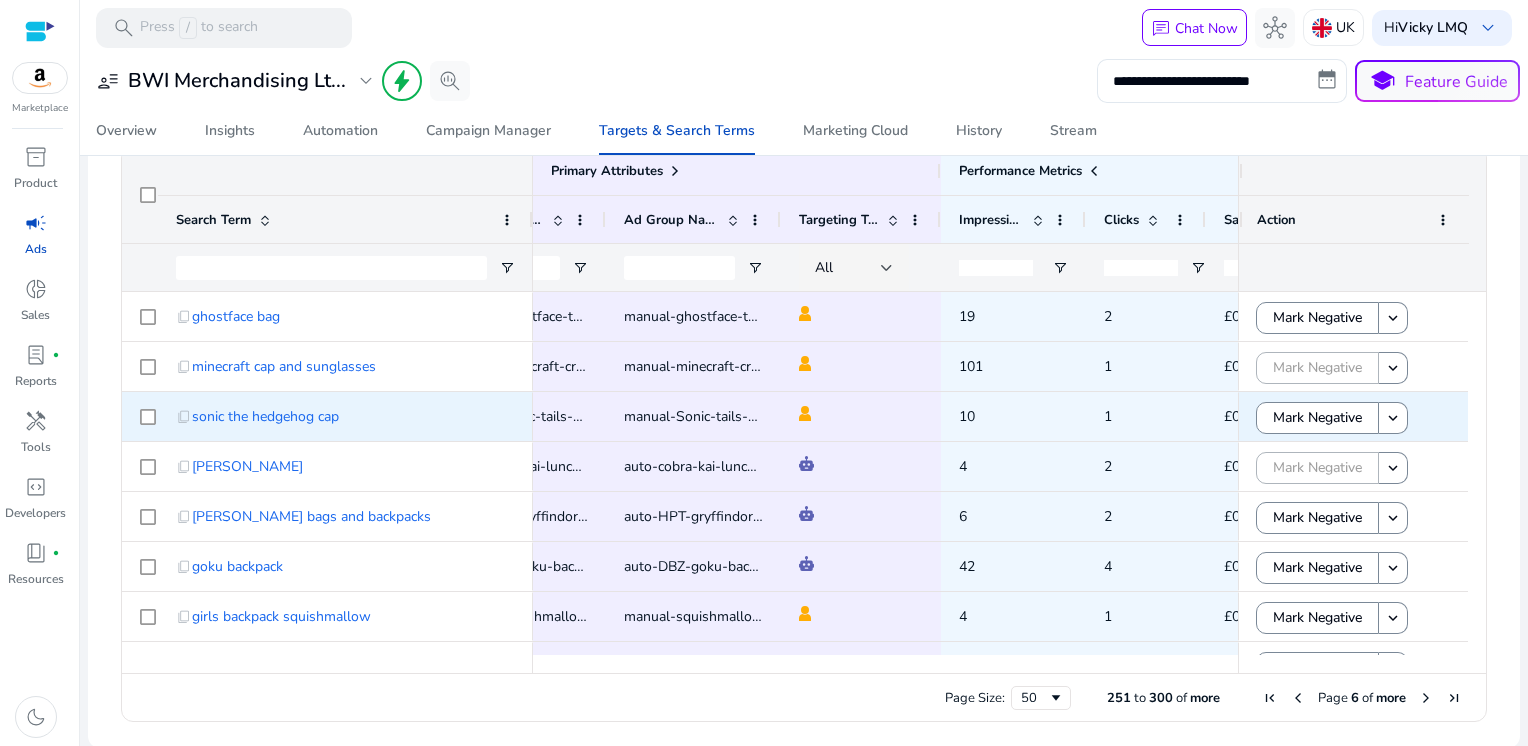 scroll, scrollTop: 239, scrollLeft: 0, axis: vertical 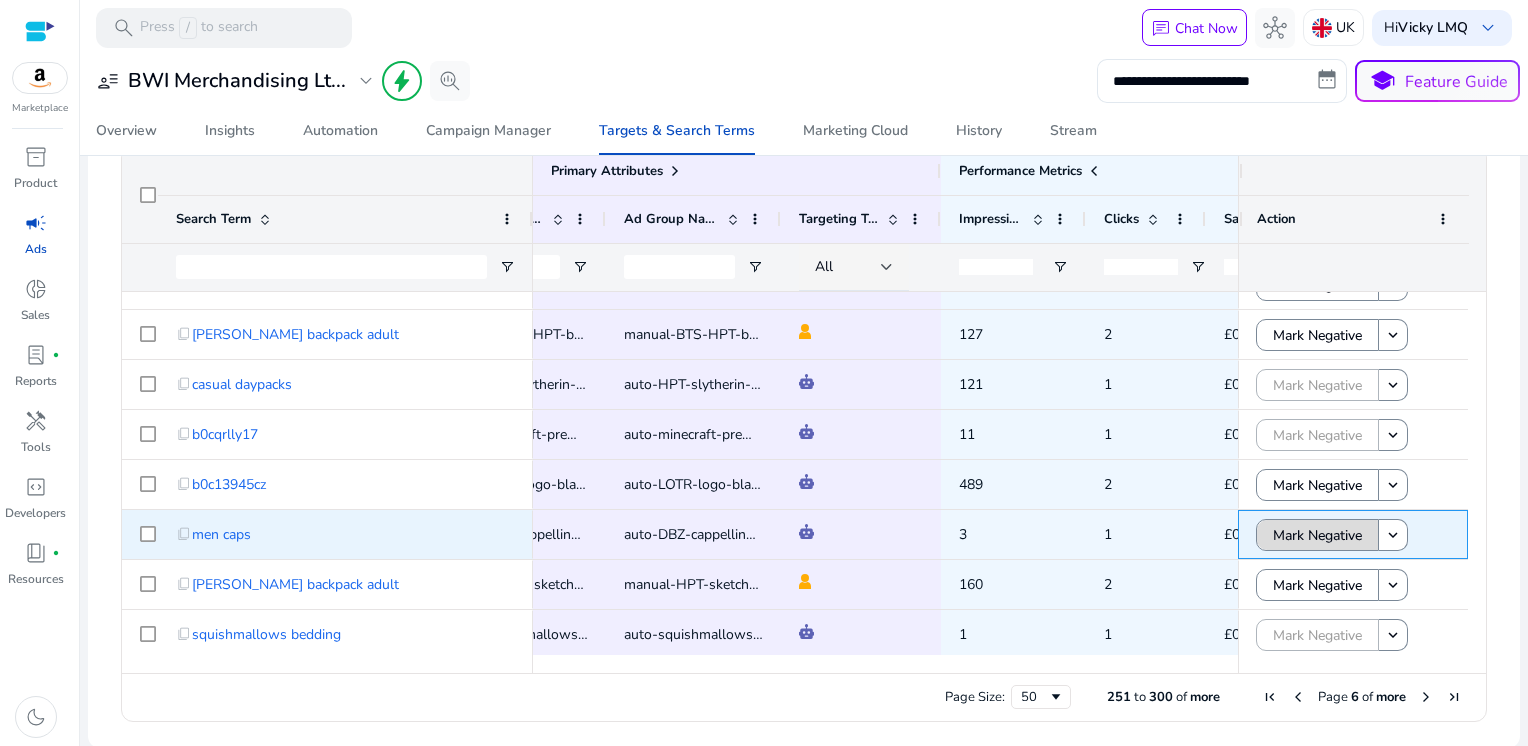 click on "Mark Negative" 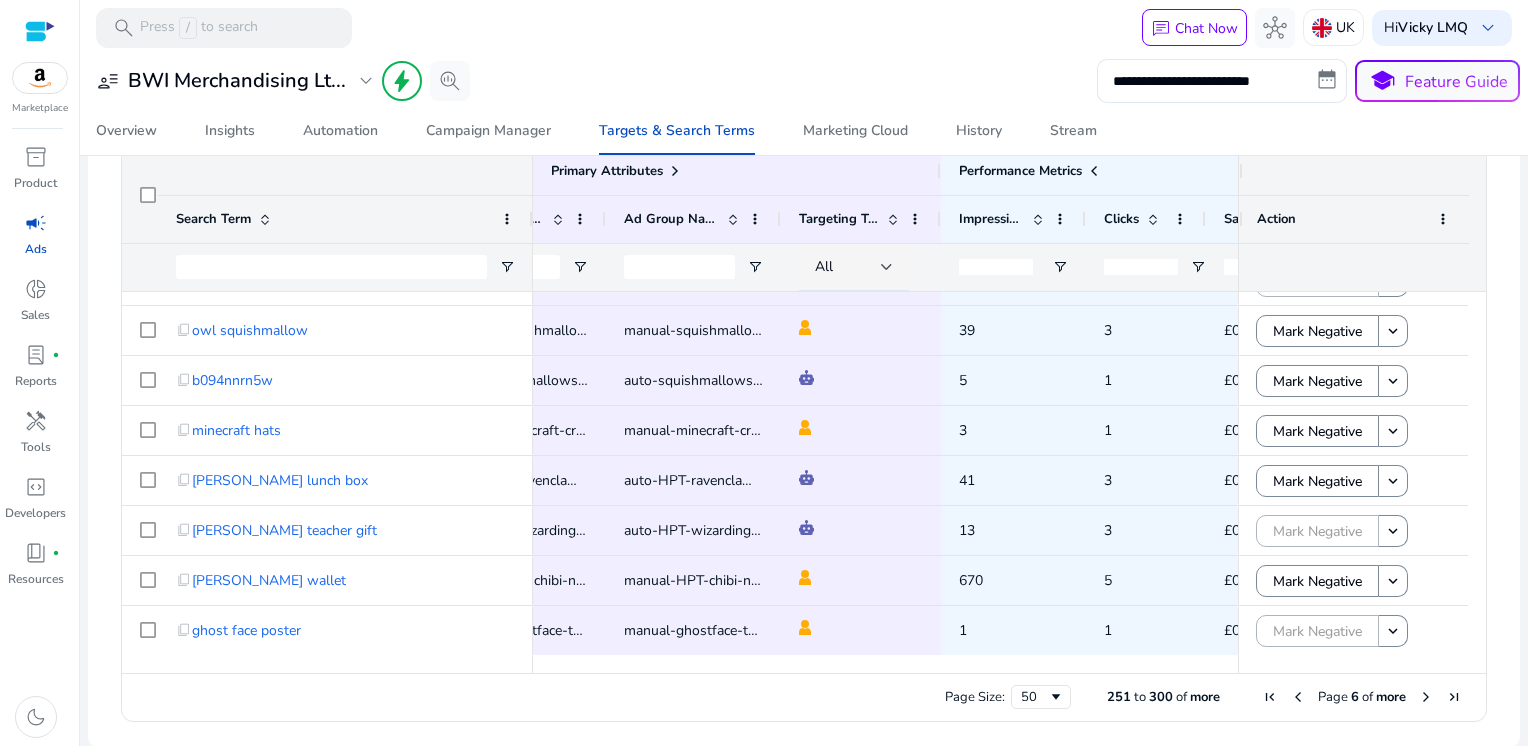 click at bounding box center [1426, 697] 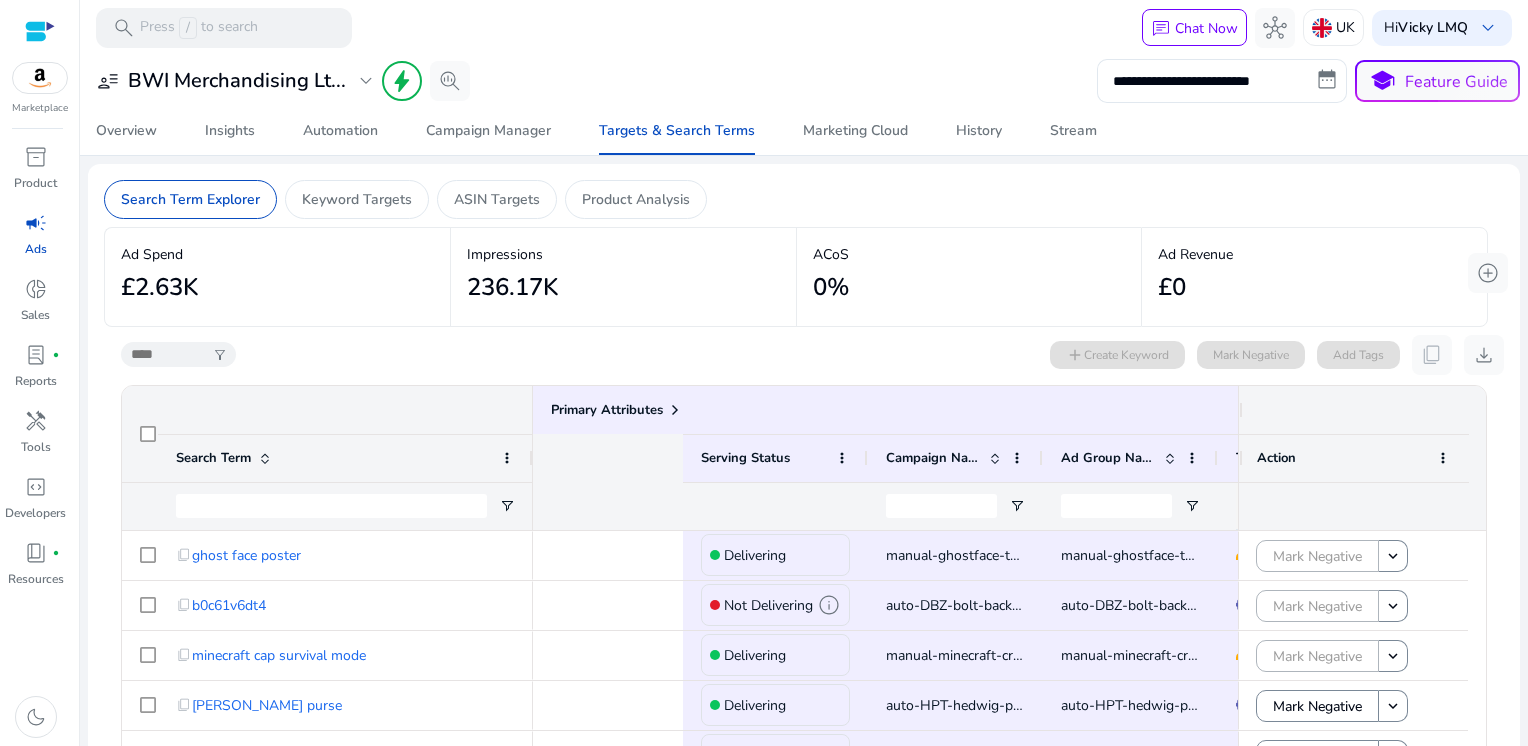 scroll, scrollTop: 0, scrollLeft: 0, axis: both 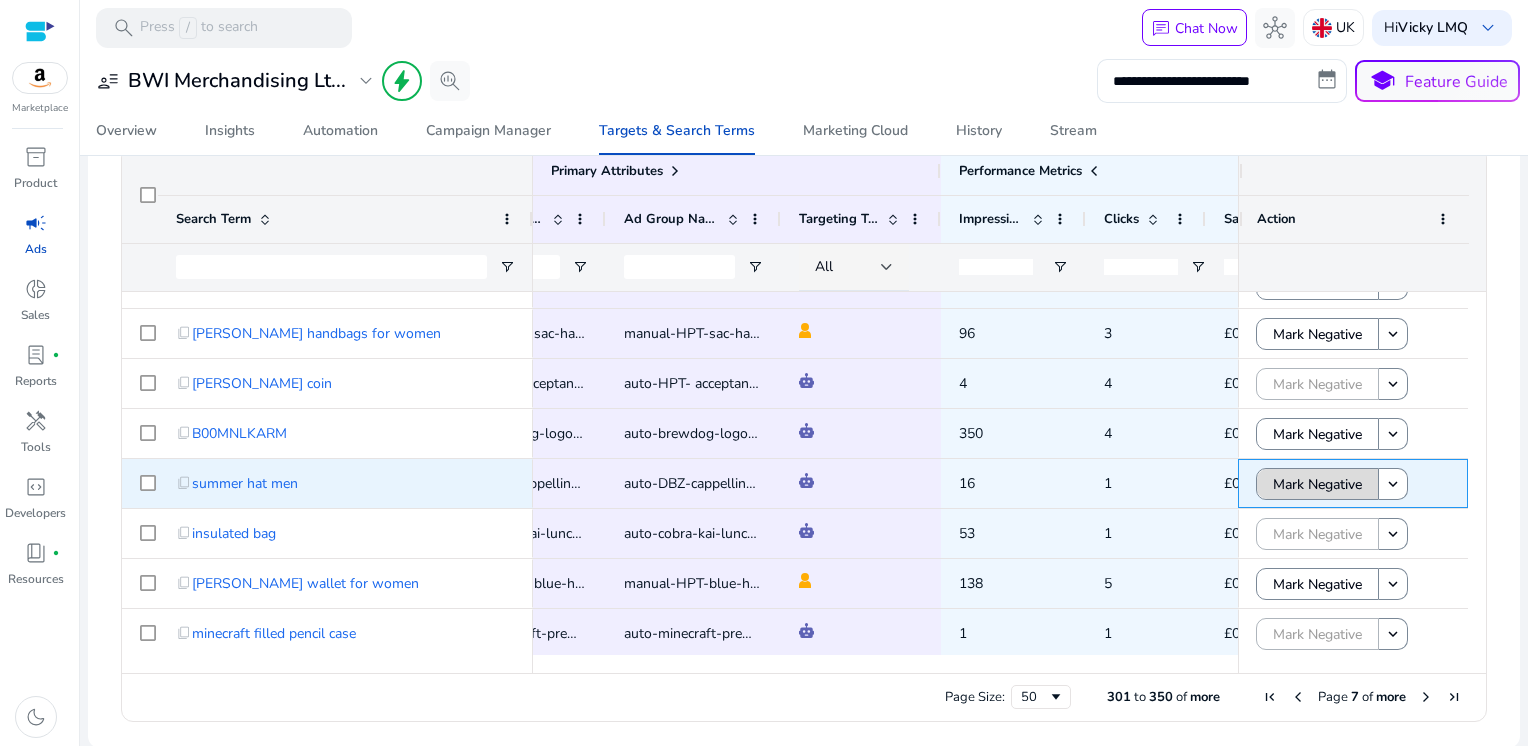 click on "Mark Negative" 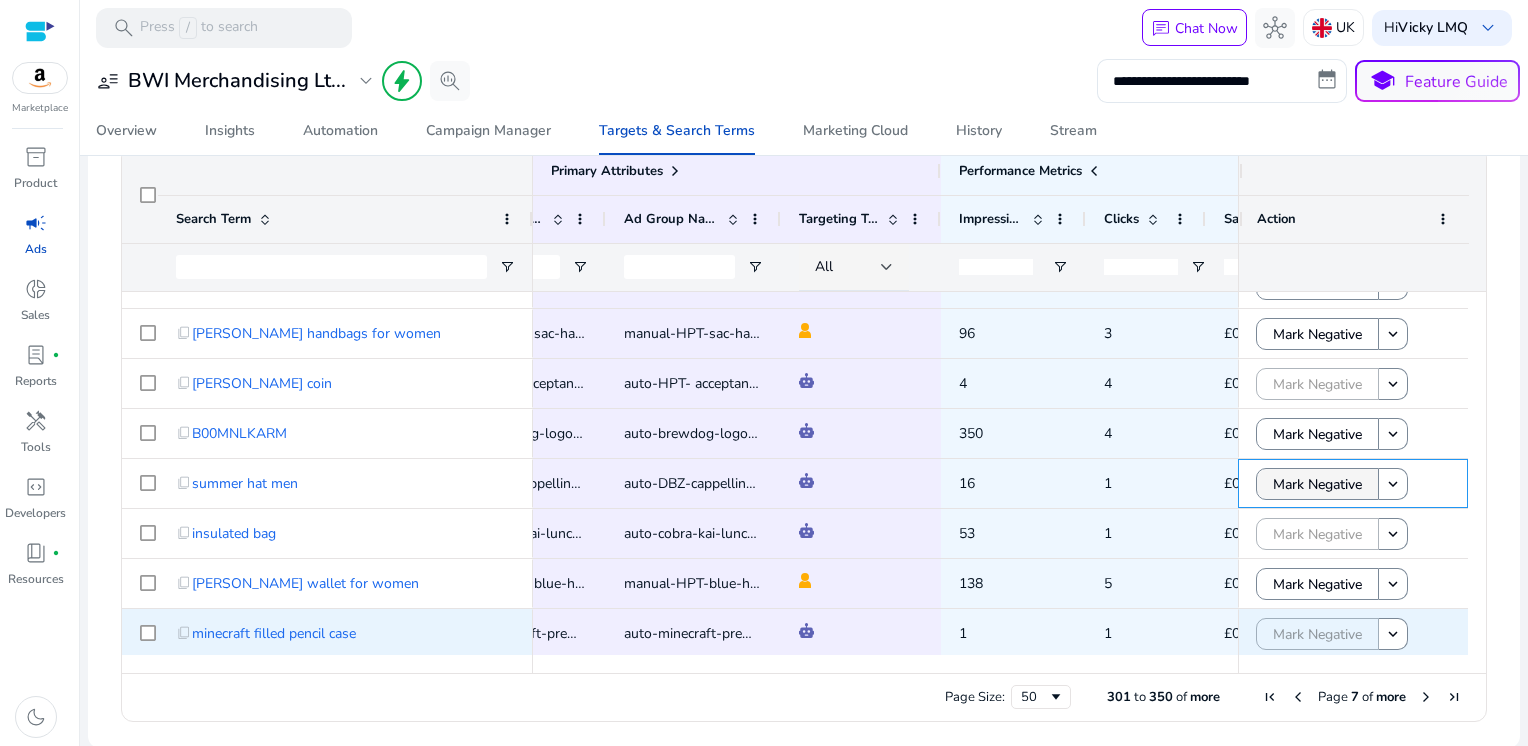 scroll, scrollTop: 524, scrollLeft: 0, axis: vertical 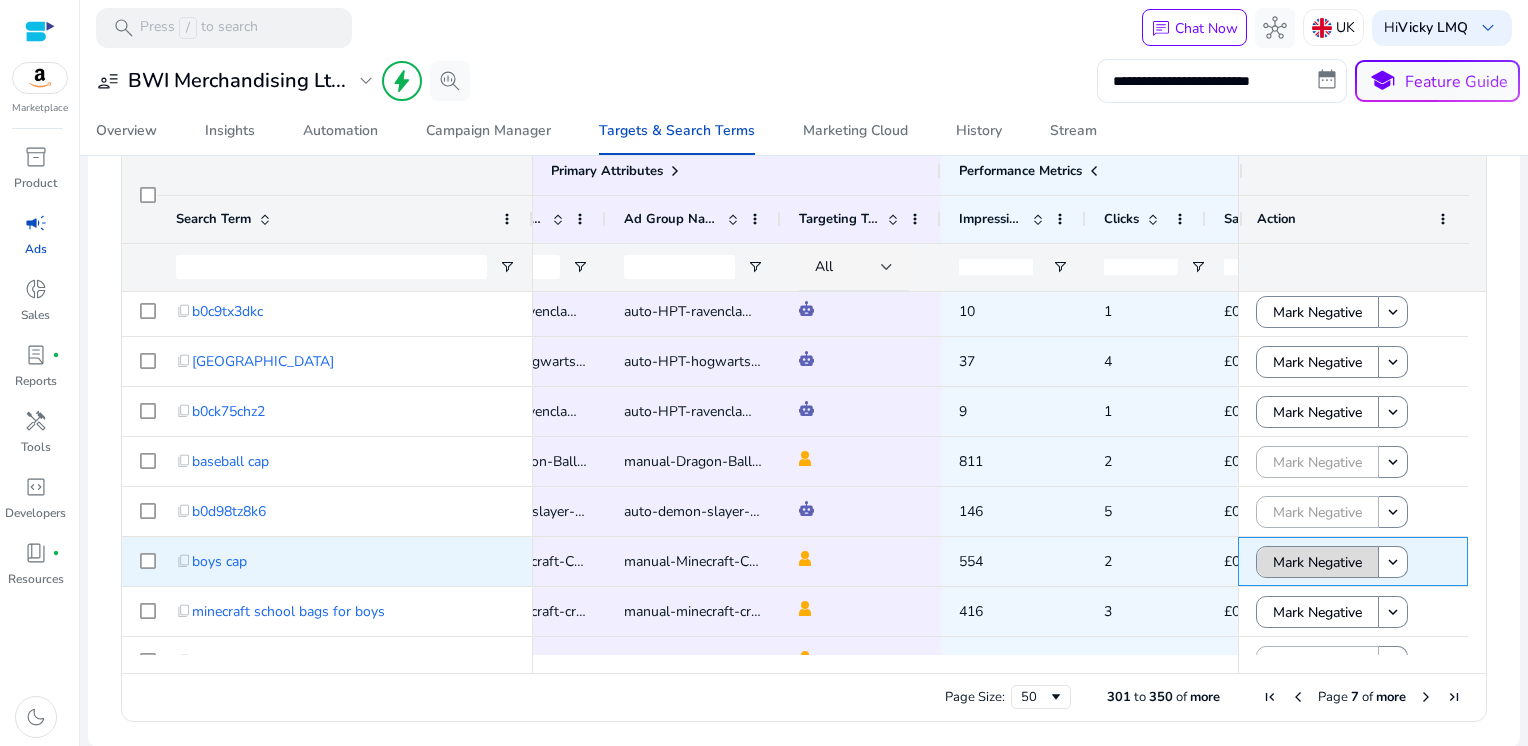 click on "Mark Negative" 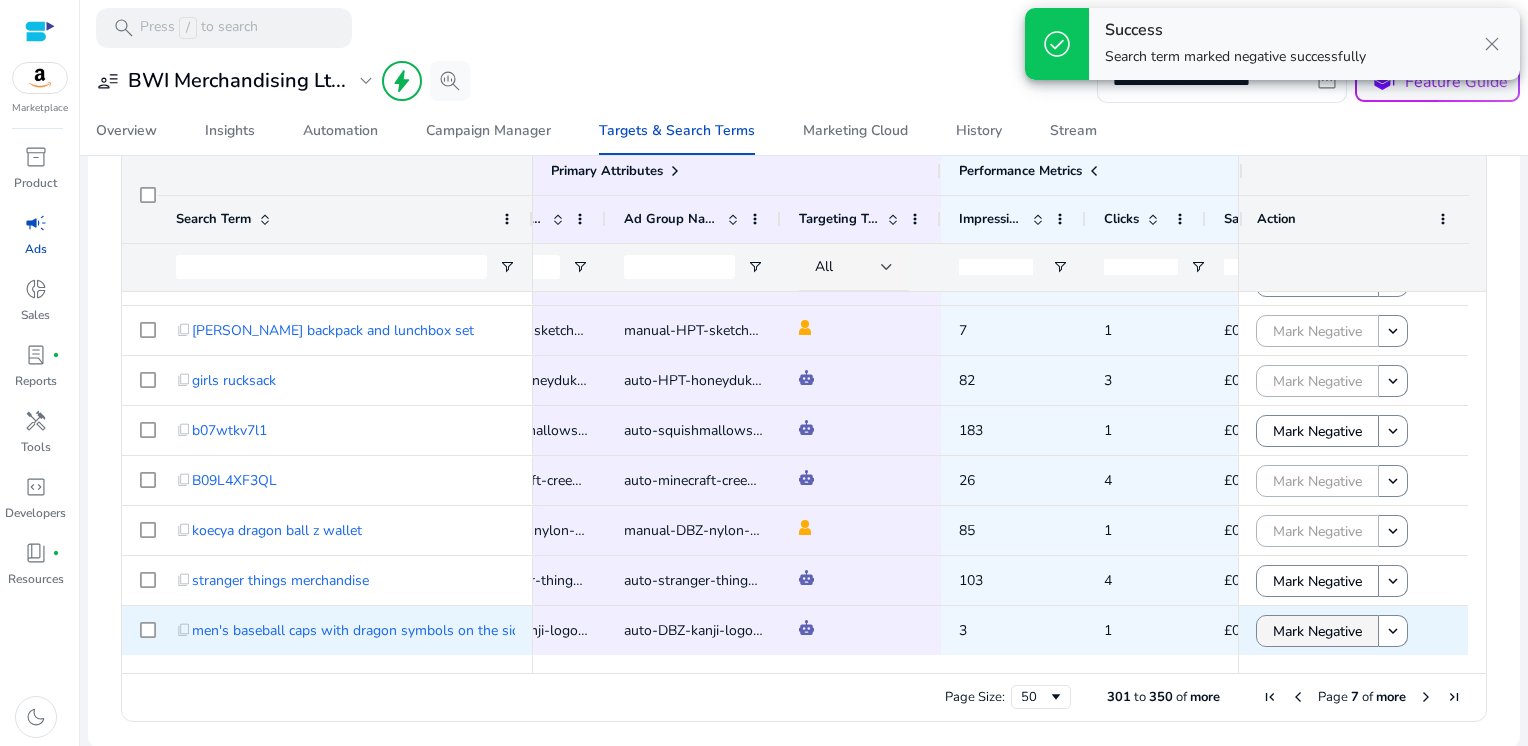 click on "Mark Negative" 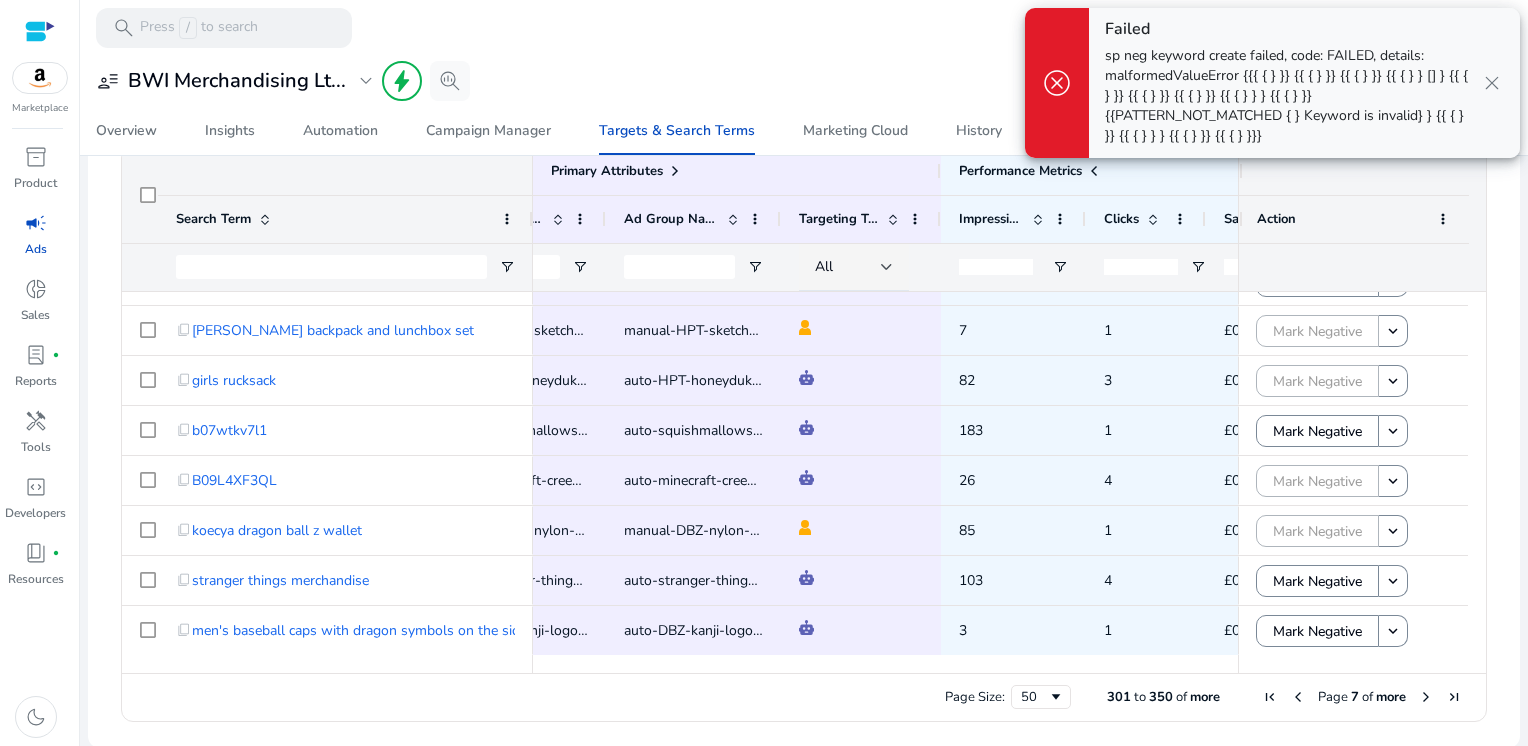 click at bounding box center [1426, 697] 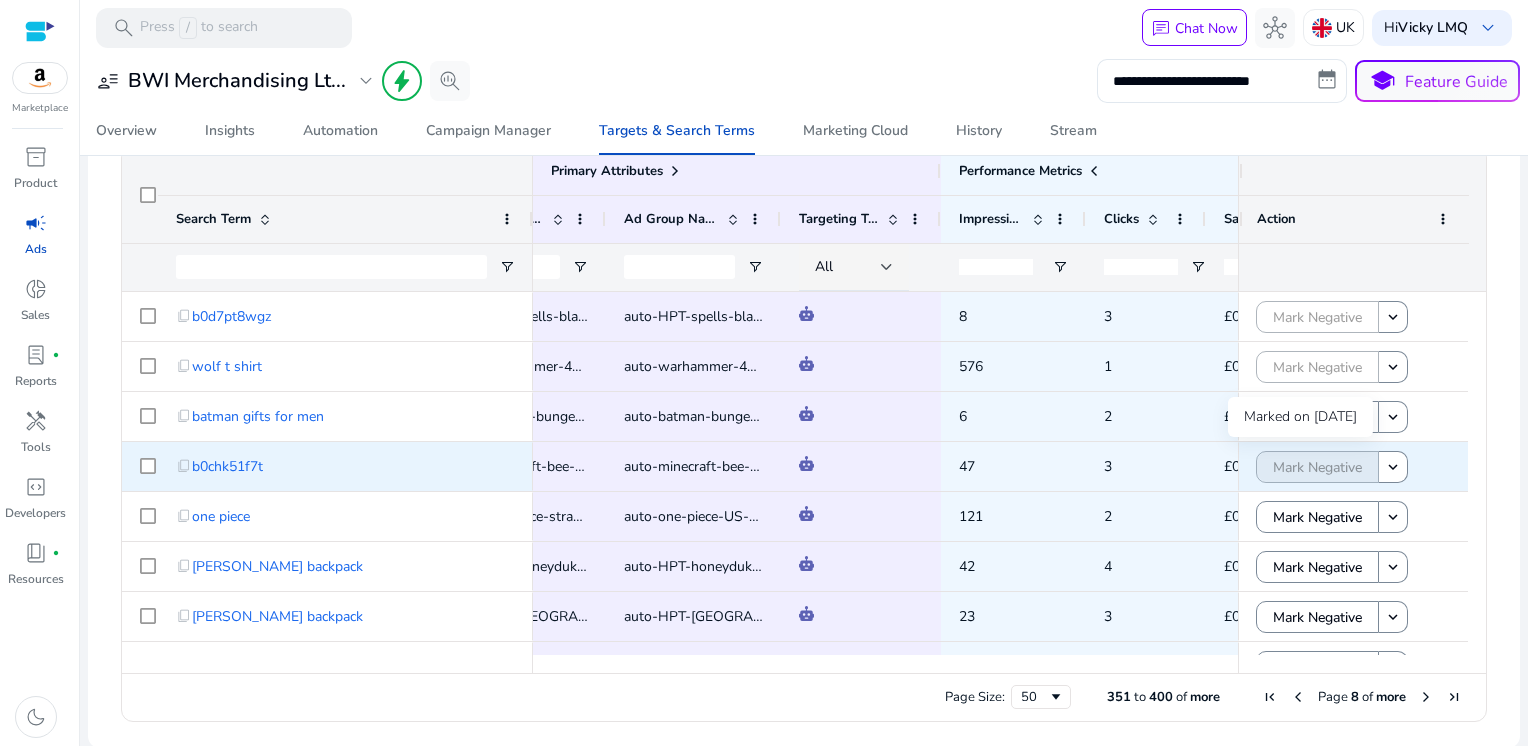 scroll, scrollTop: 128, scrollLeft: 0, axis: vertical 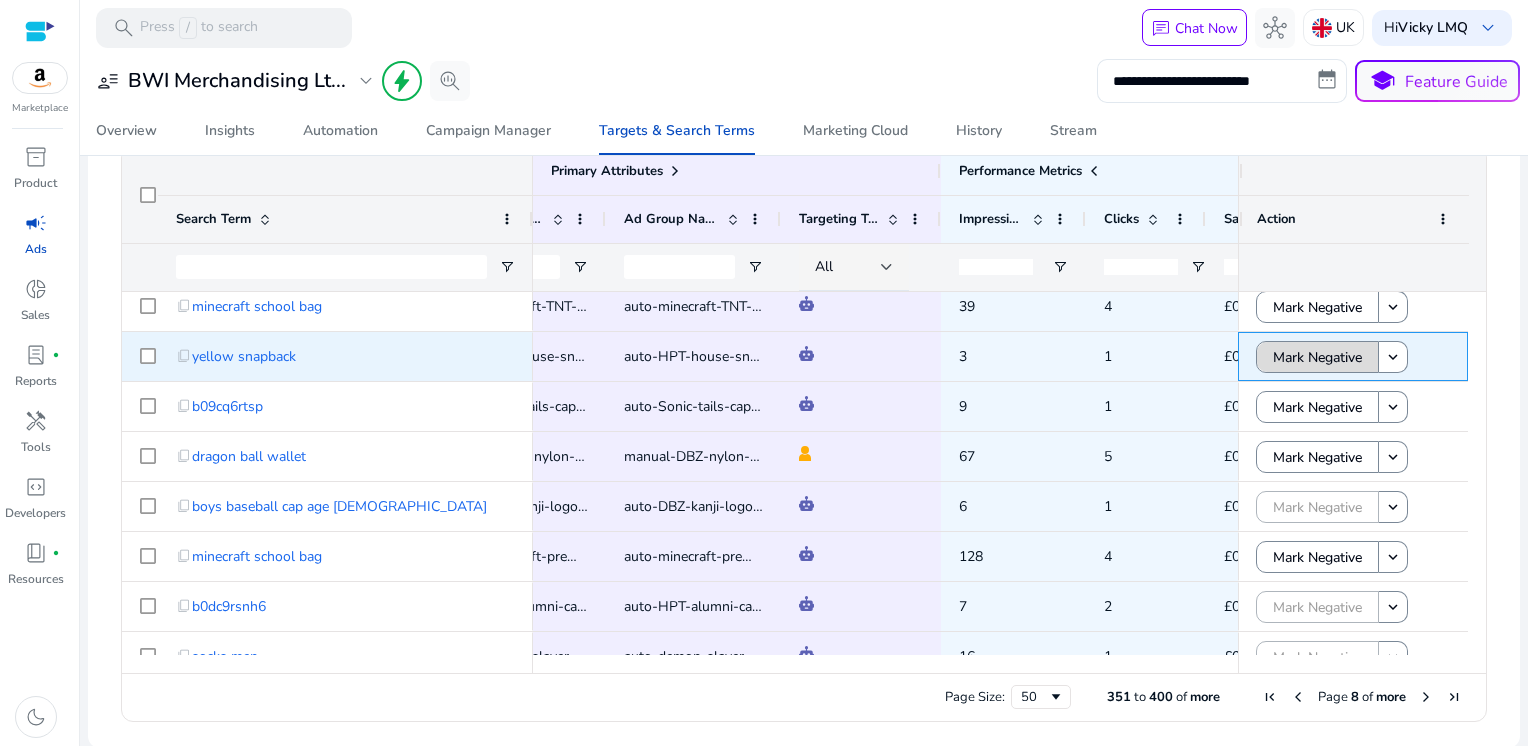 click on "Mark Negative" 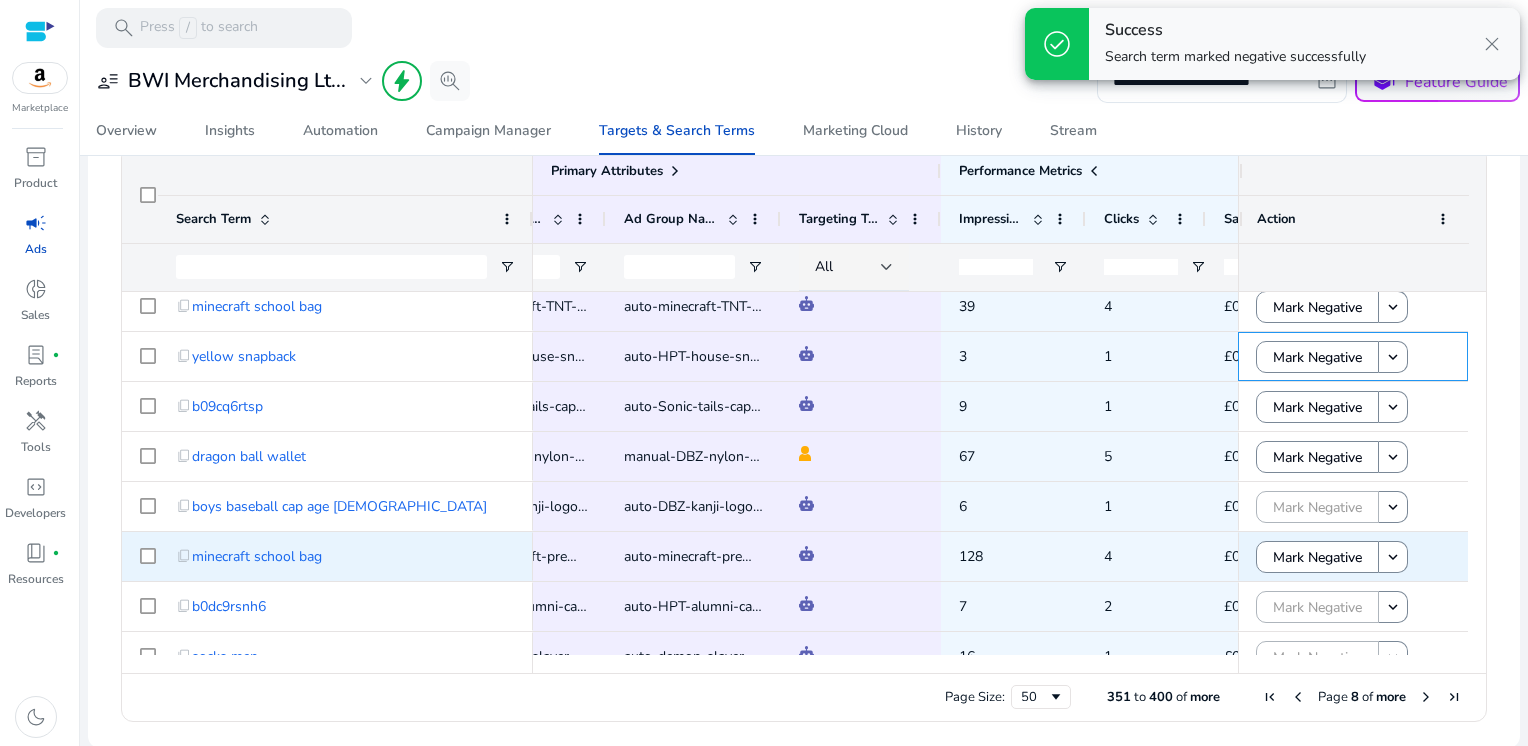 scroll, scrollTop: 1351, scrollLeft: 0, axis: vertical 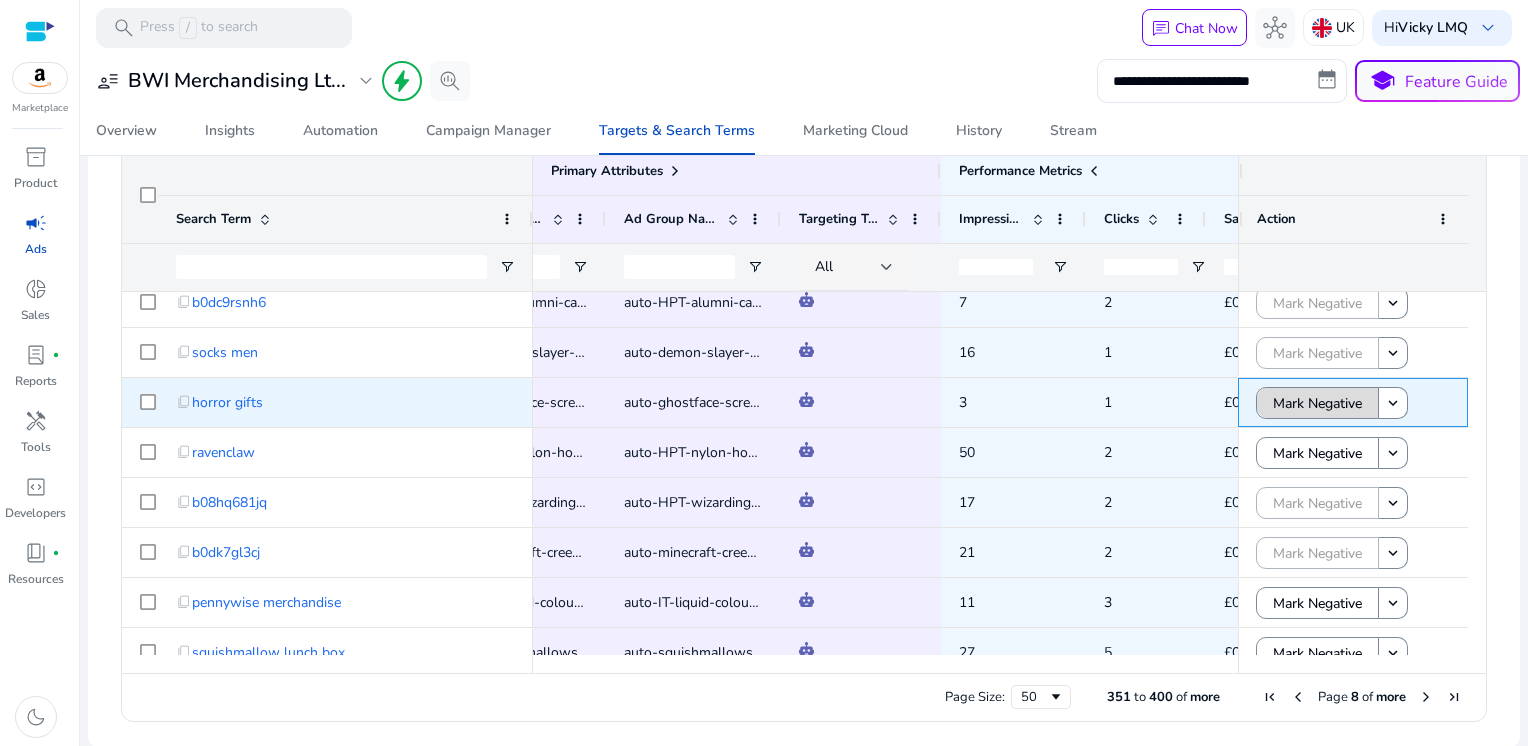 click on "Mark Negative" 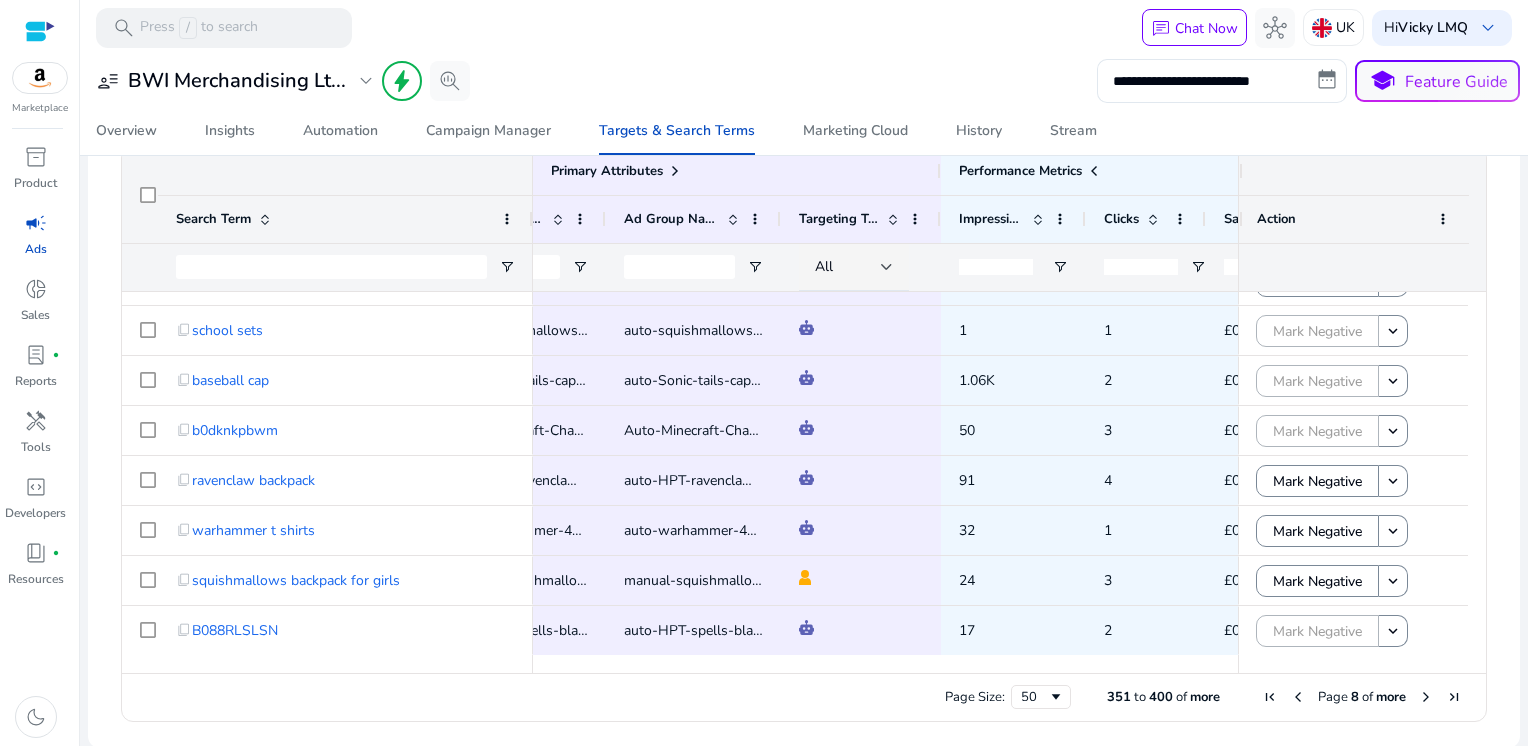 click at bounding box center (1426, 697) 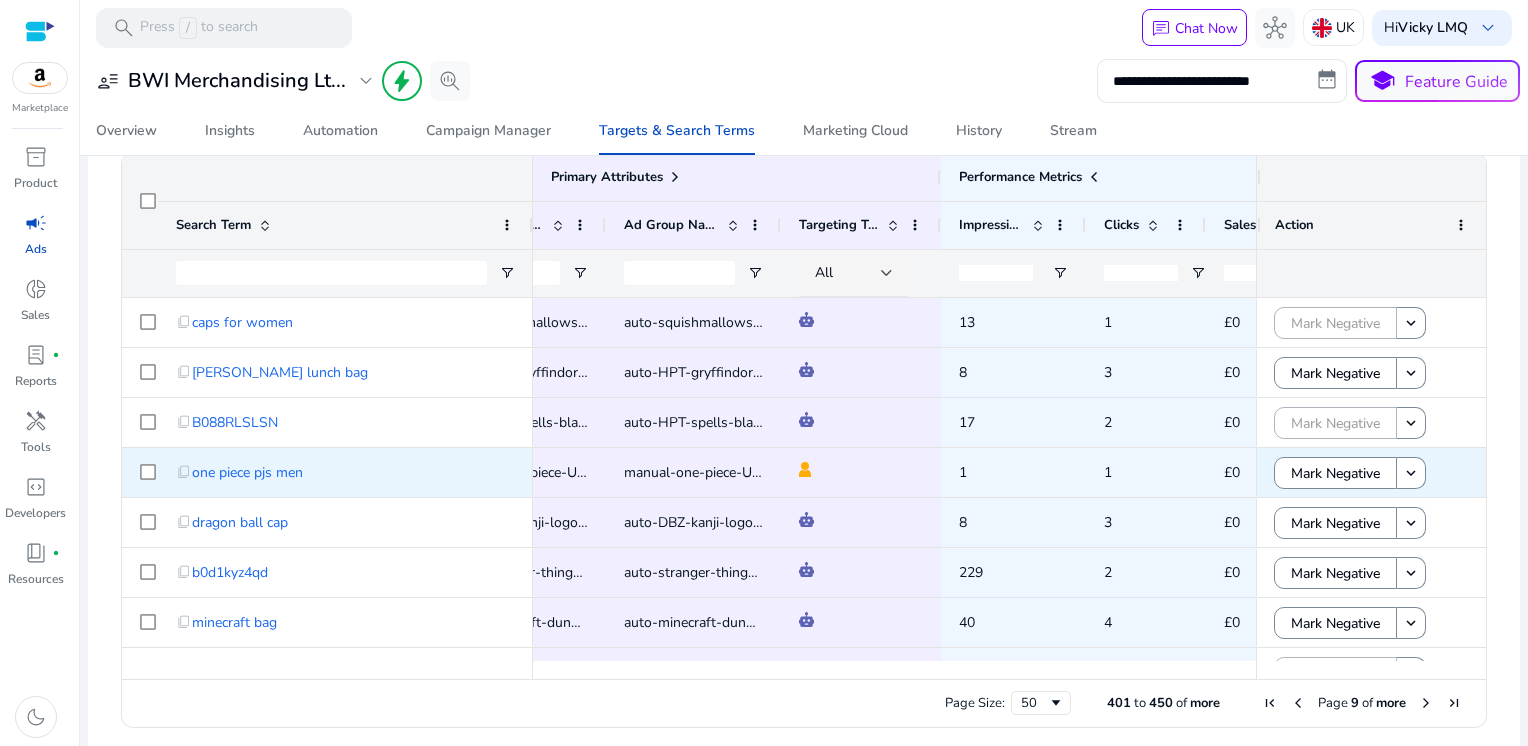 scroll, scrollTop: 239, scrollLeft: 0, axis: vertical 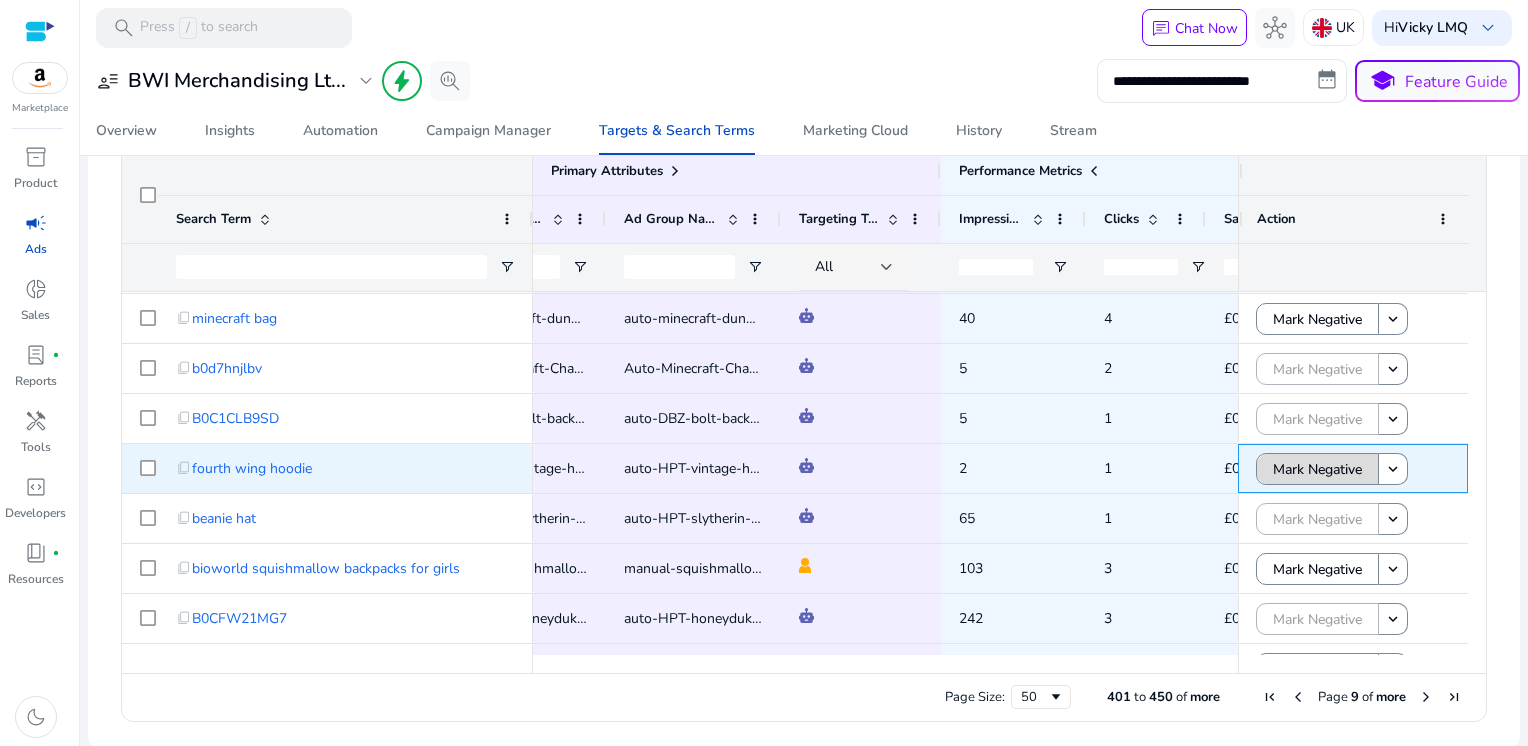 click on "Mark Negative" 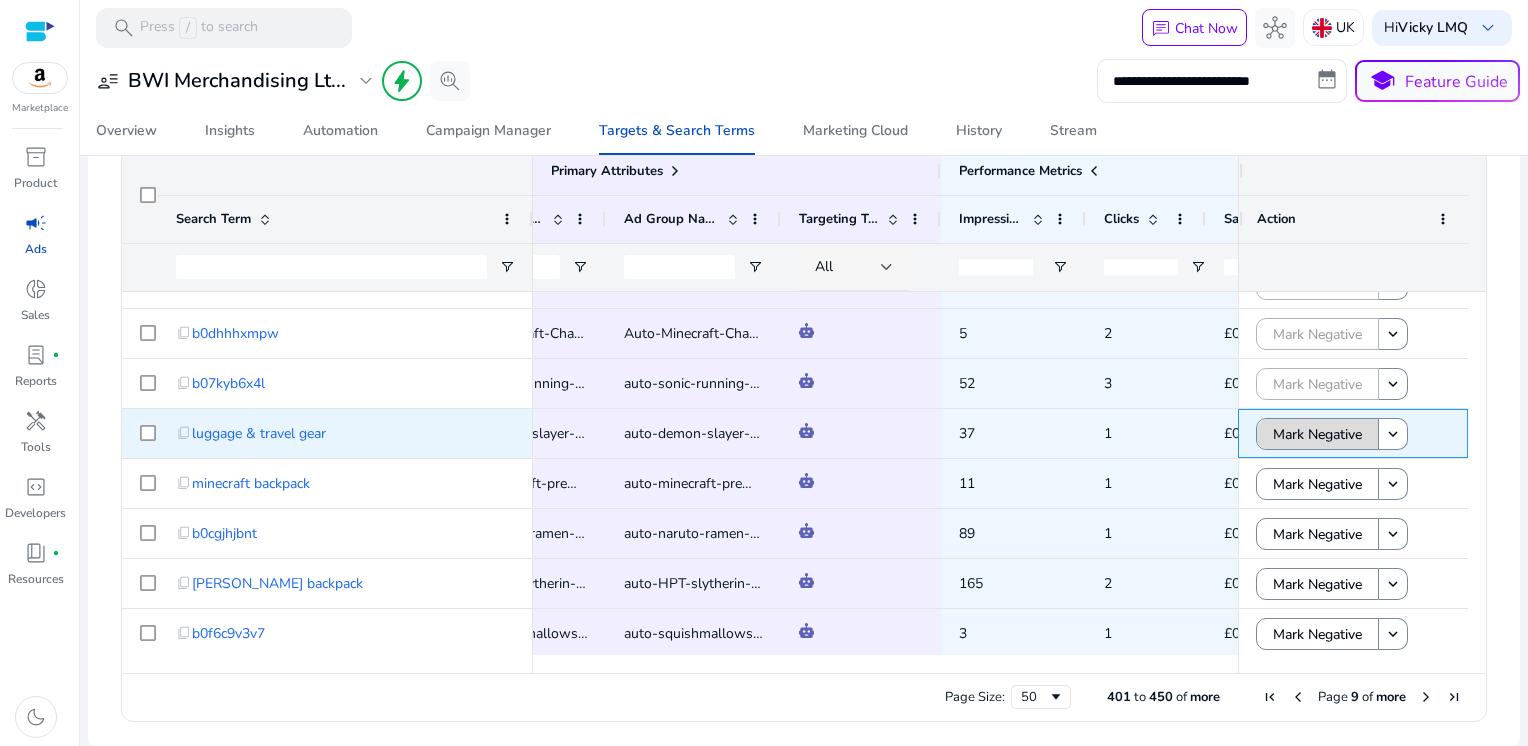 click on "Mark Negative" 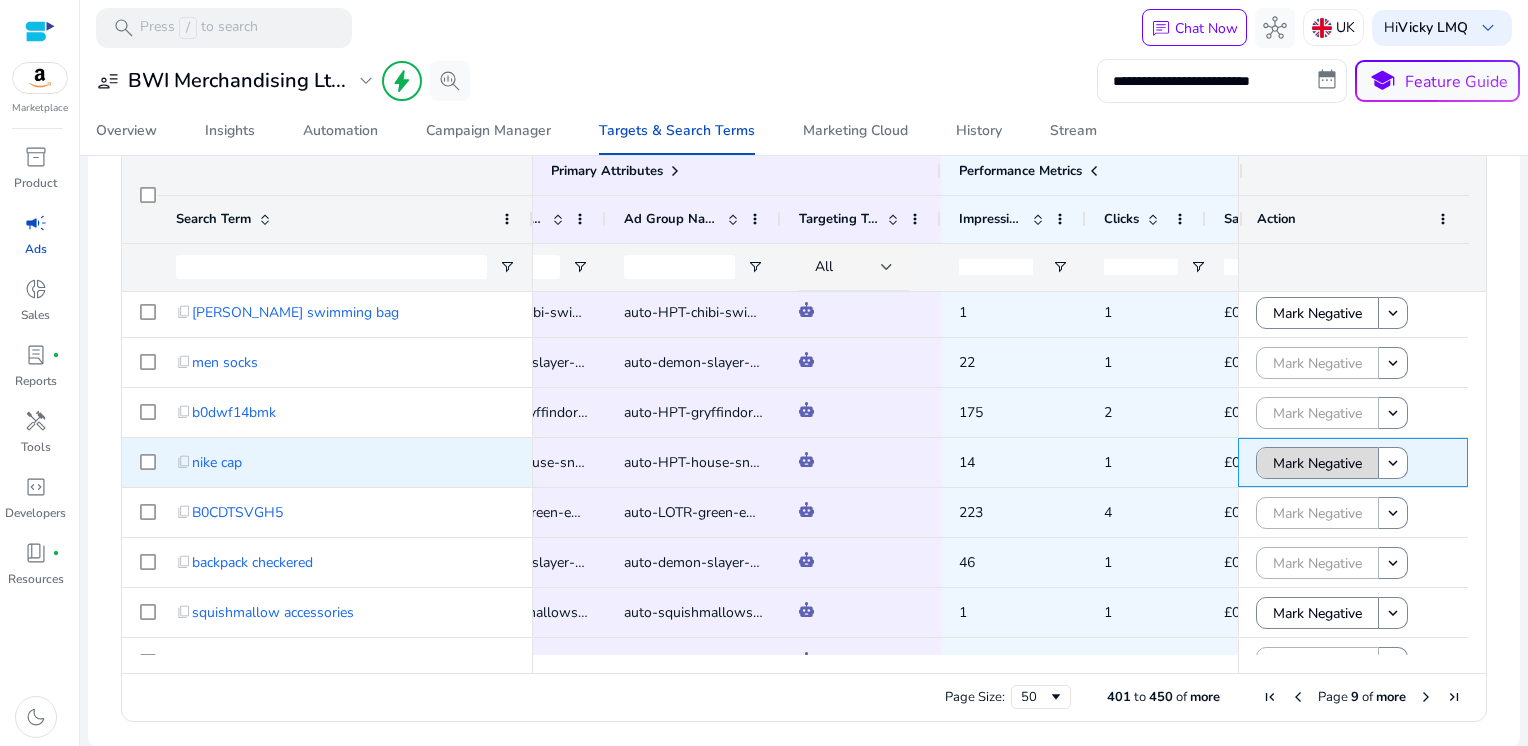click on "Mark Negative" 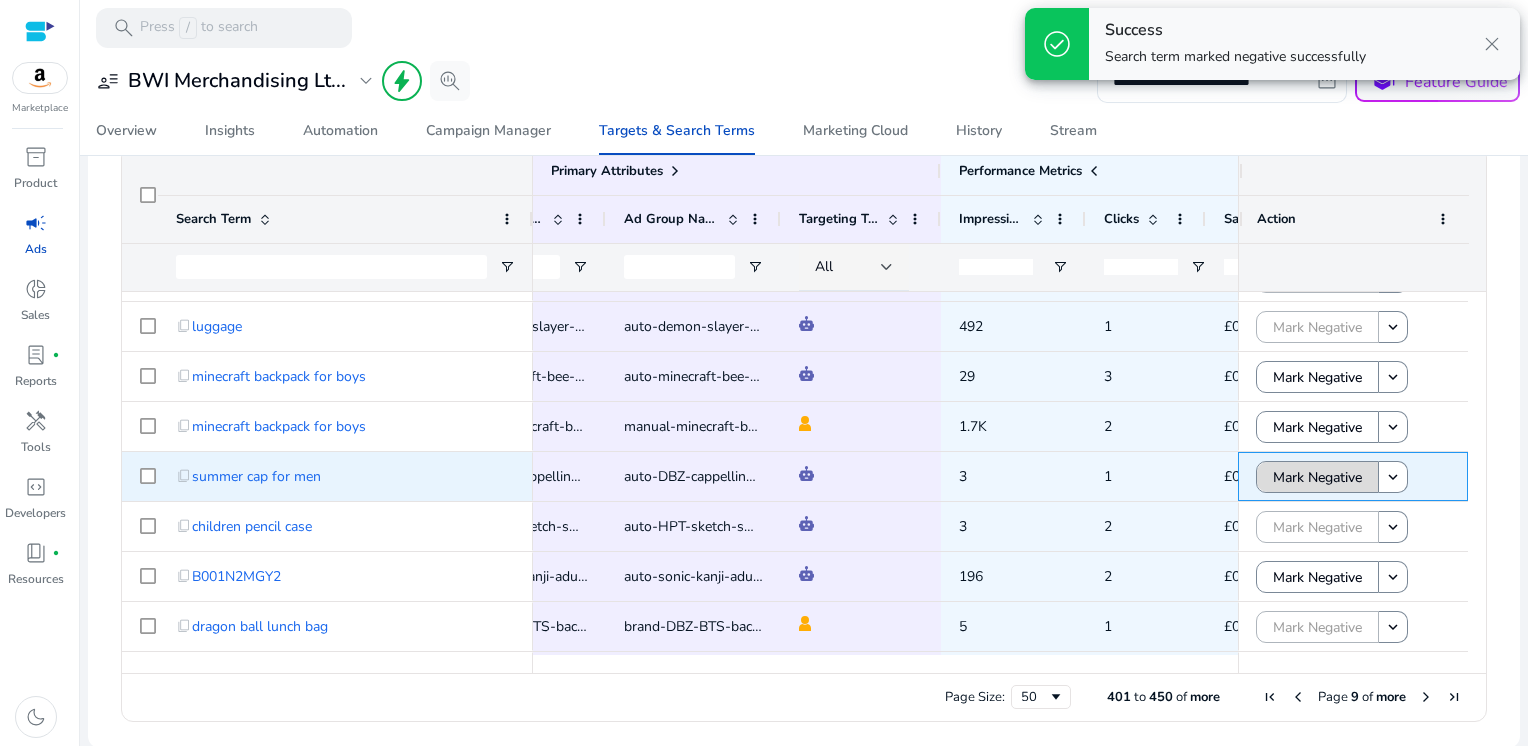 click on "Mark Negative" 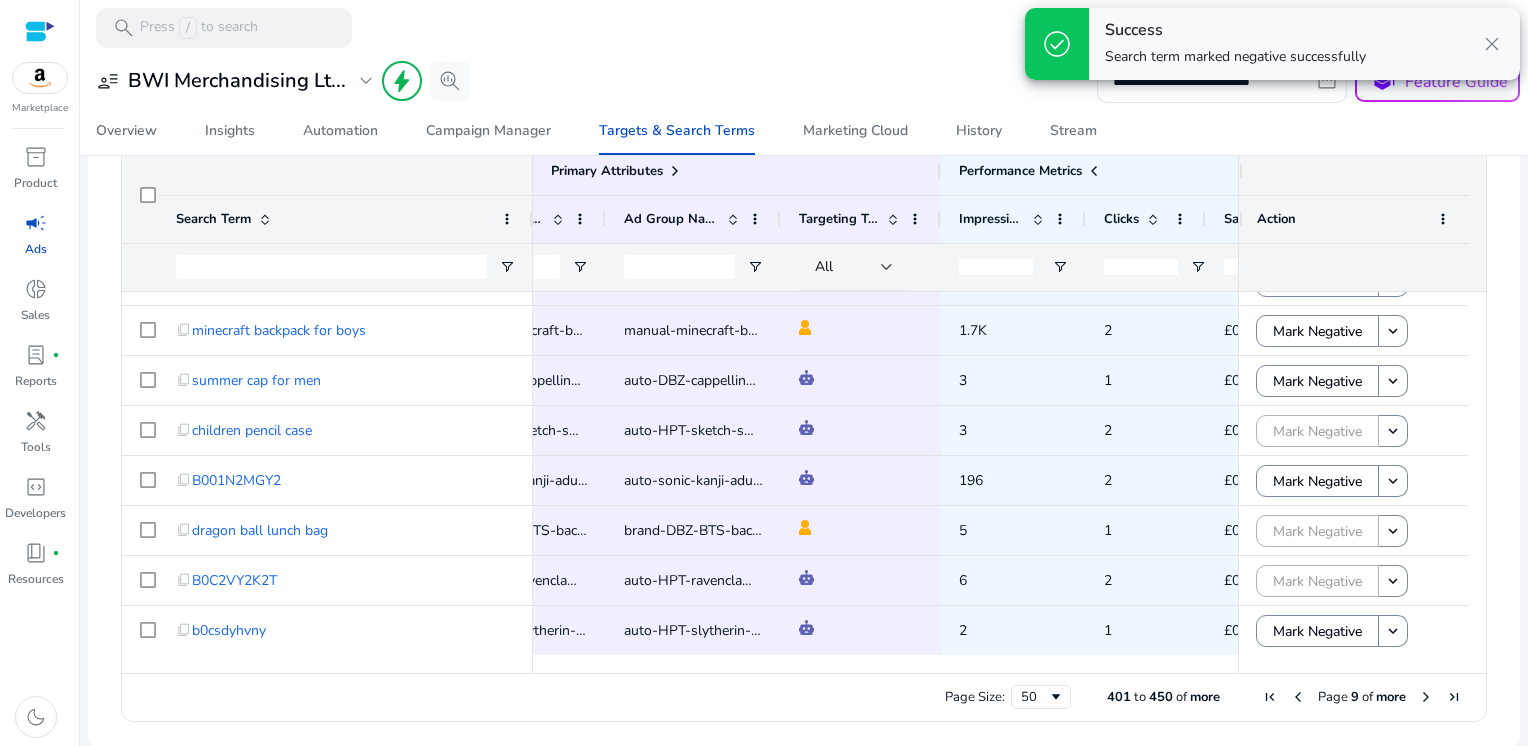 click at bounding box center (1426, 697) 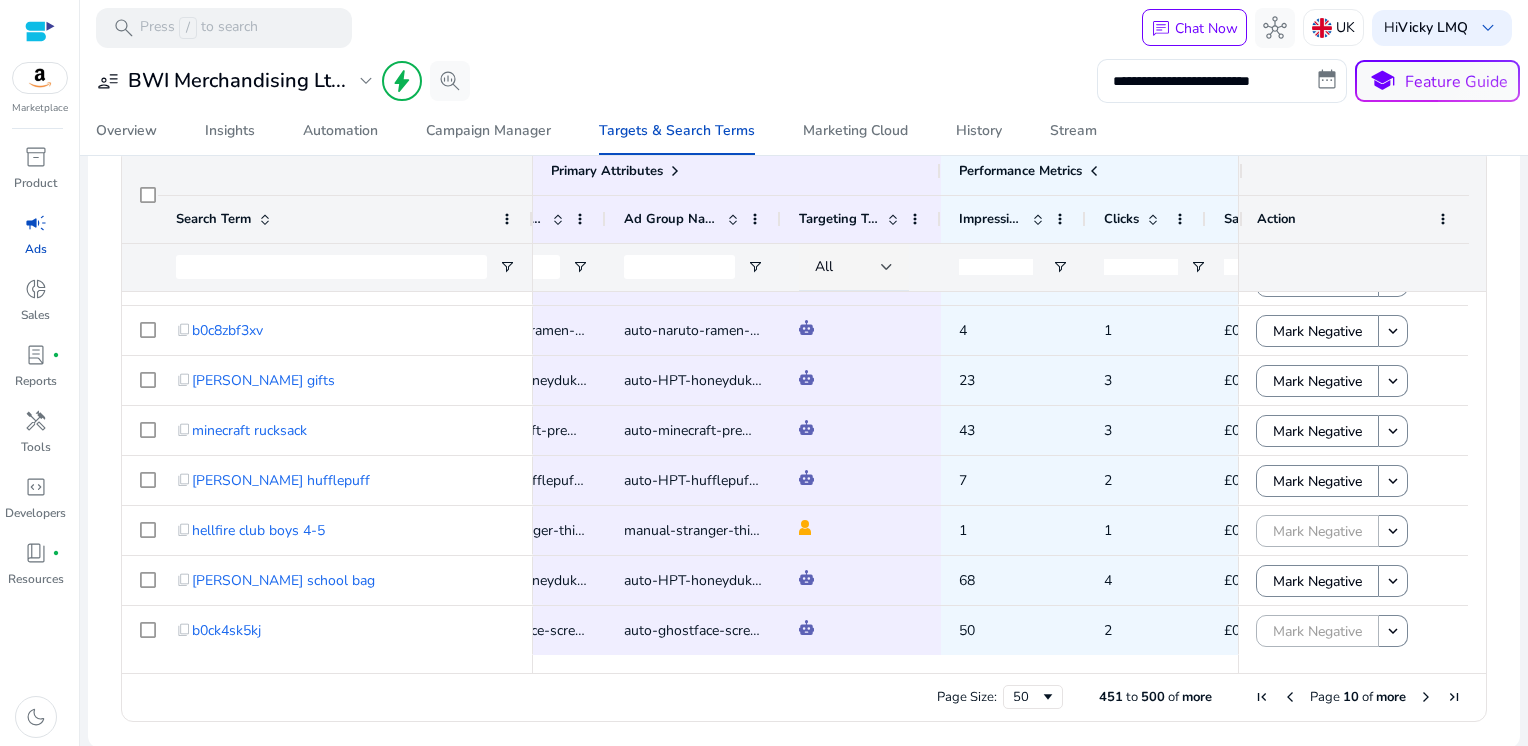 click at bounding box center (1426, 697) 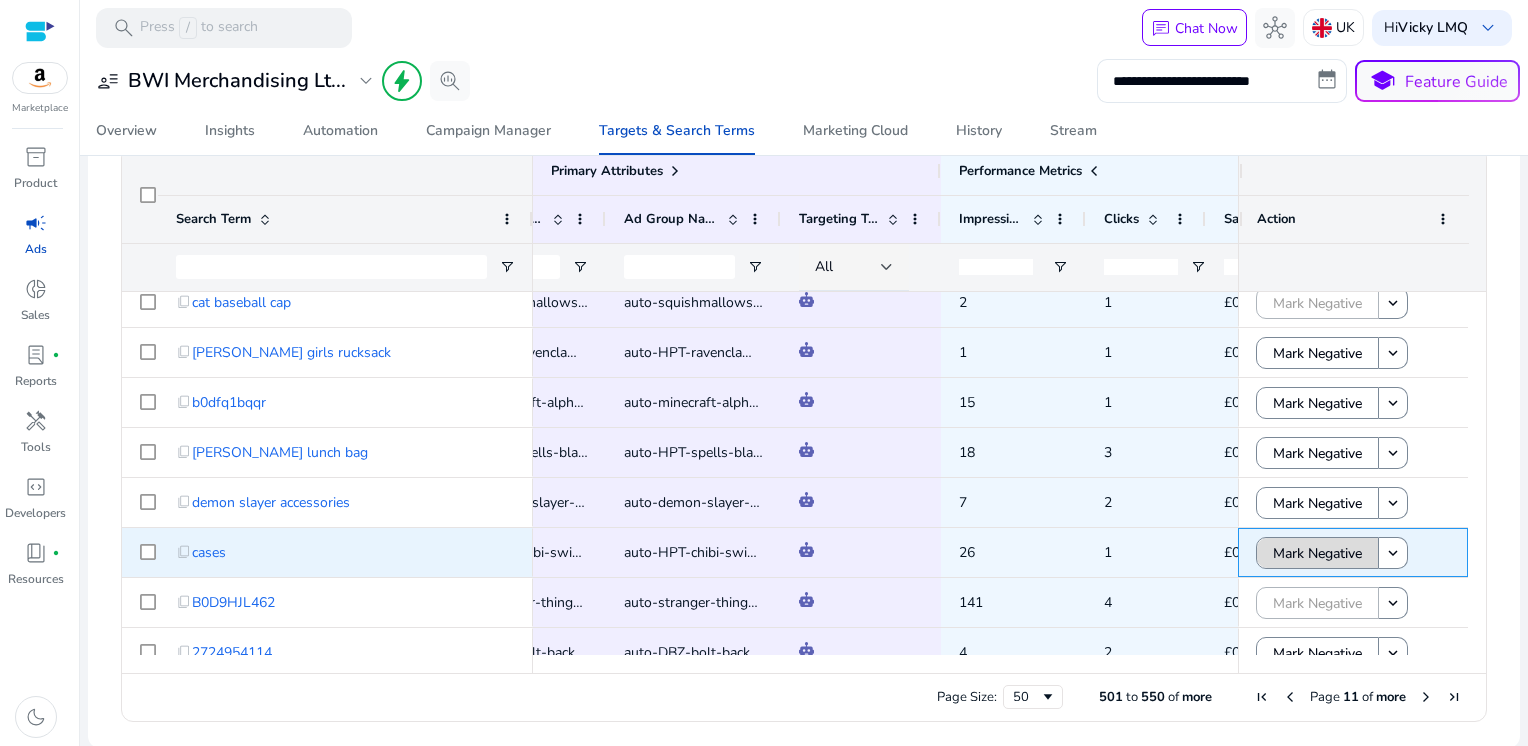click on "Mark Negative" 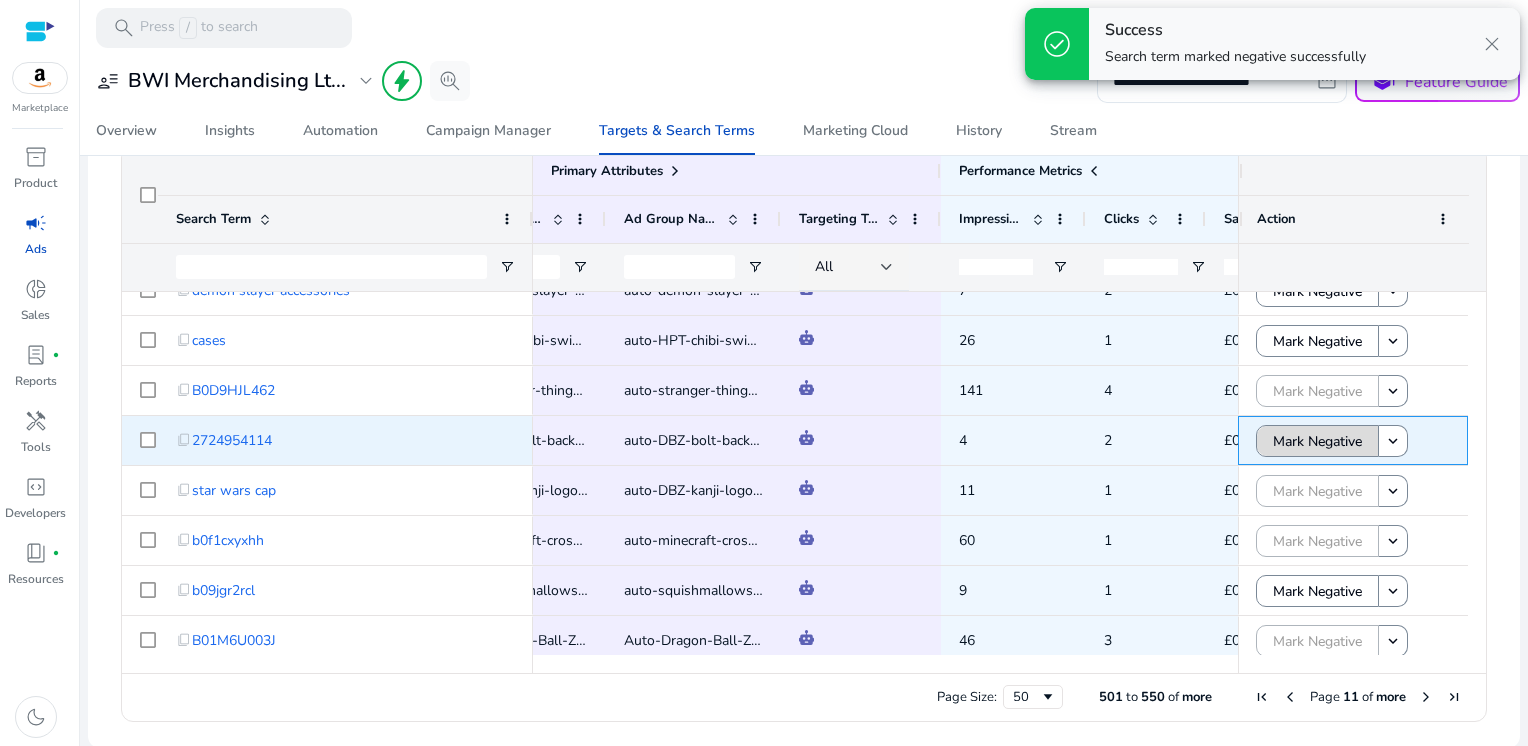 click on "Mark Negative" 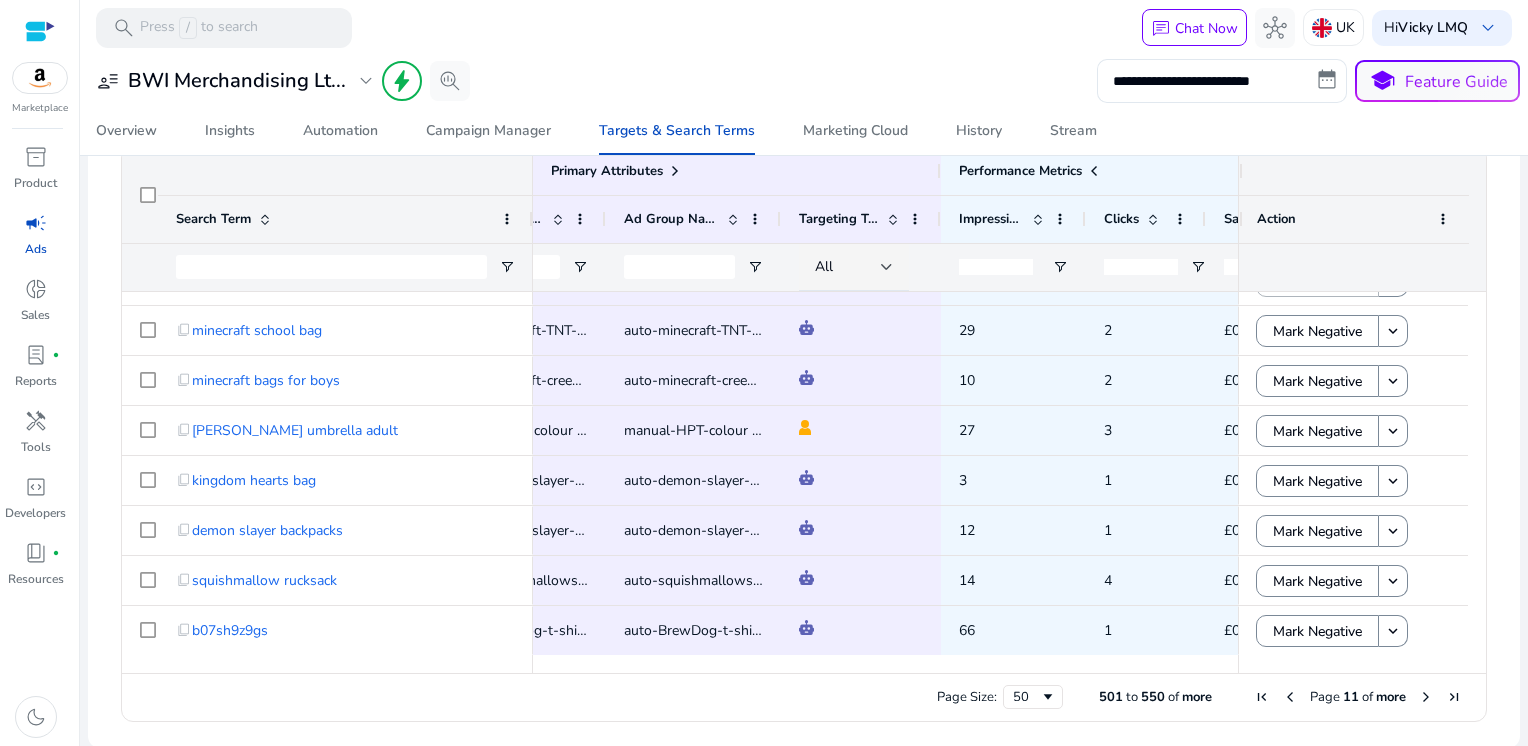 click at bounding box center [1426, 697] 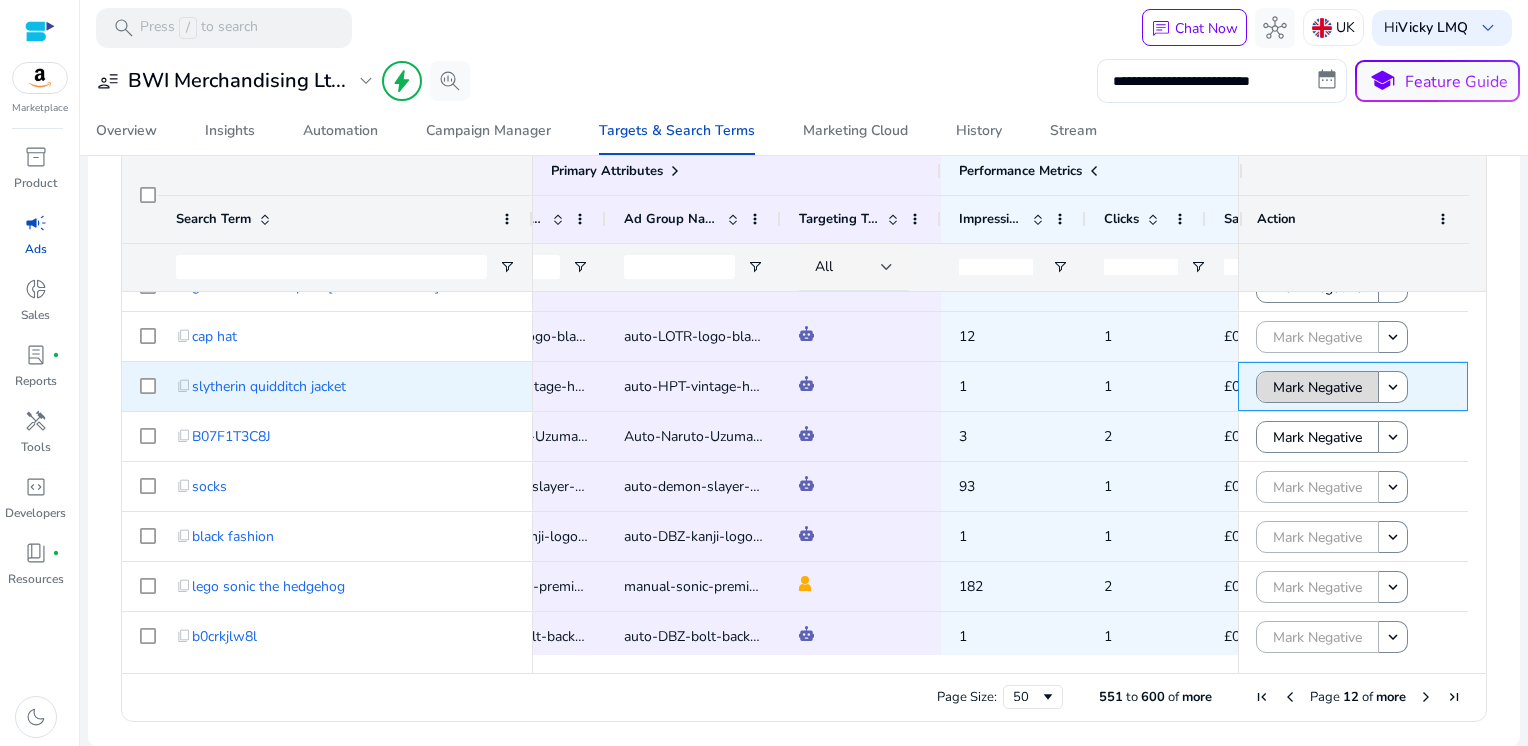 click on "Mark Negative" 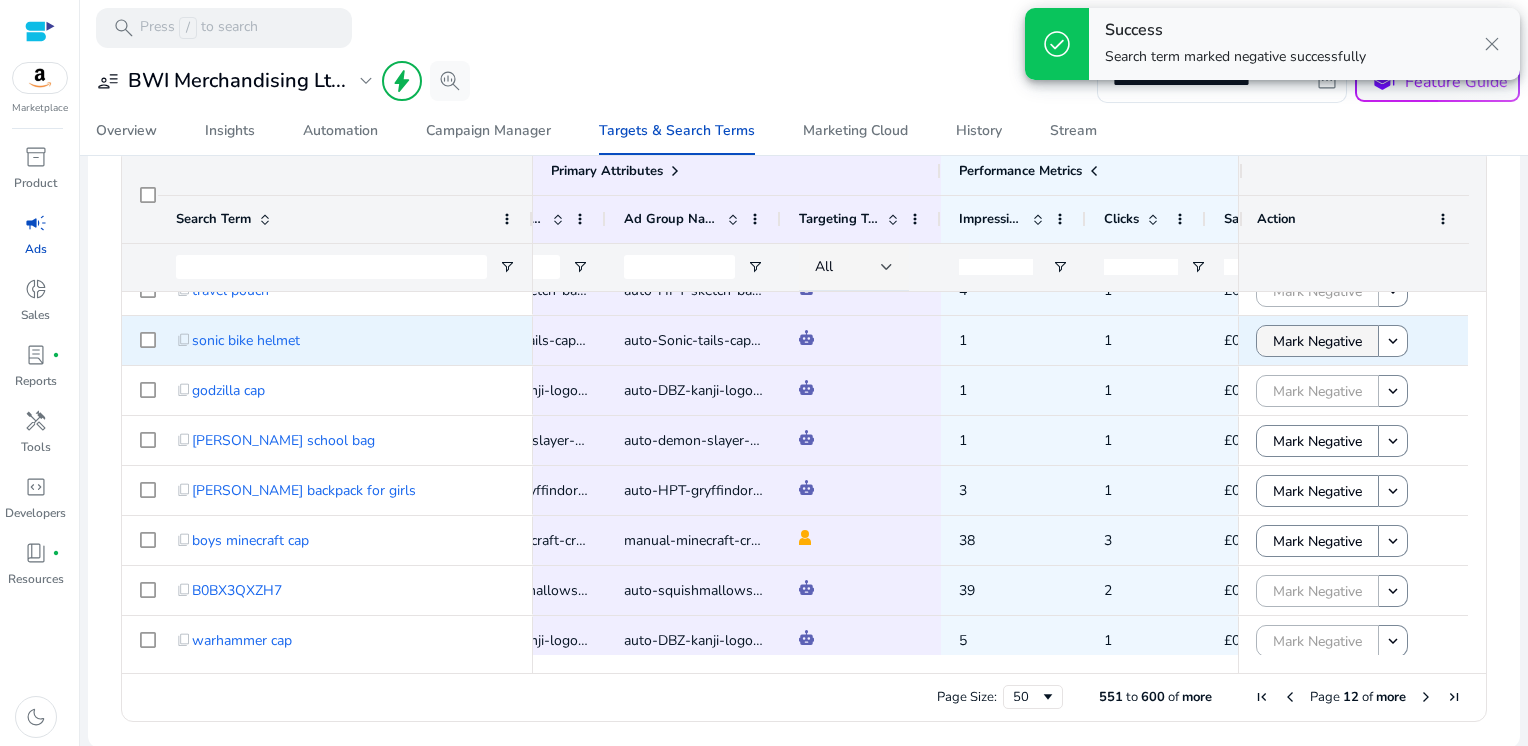 click on "Mark Negative" 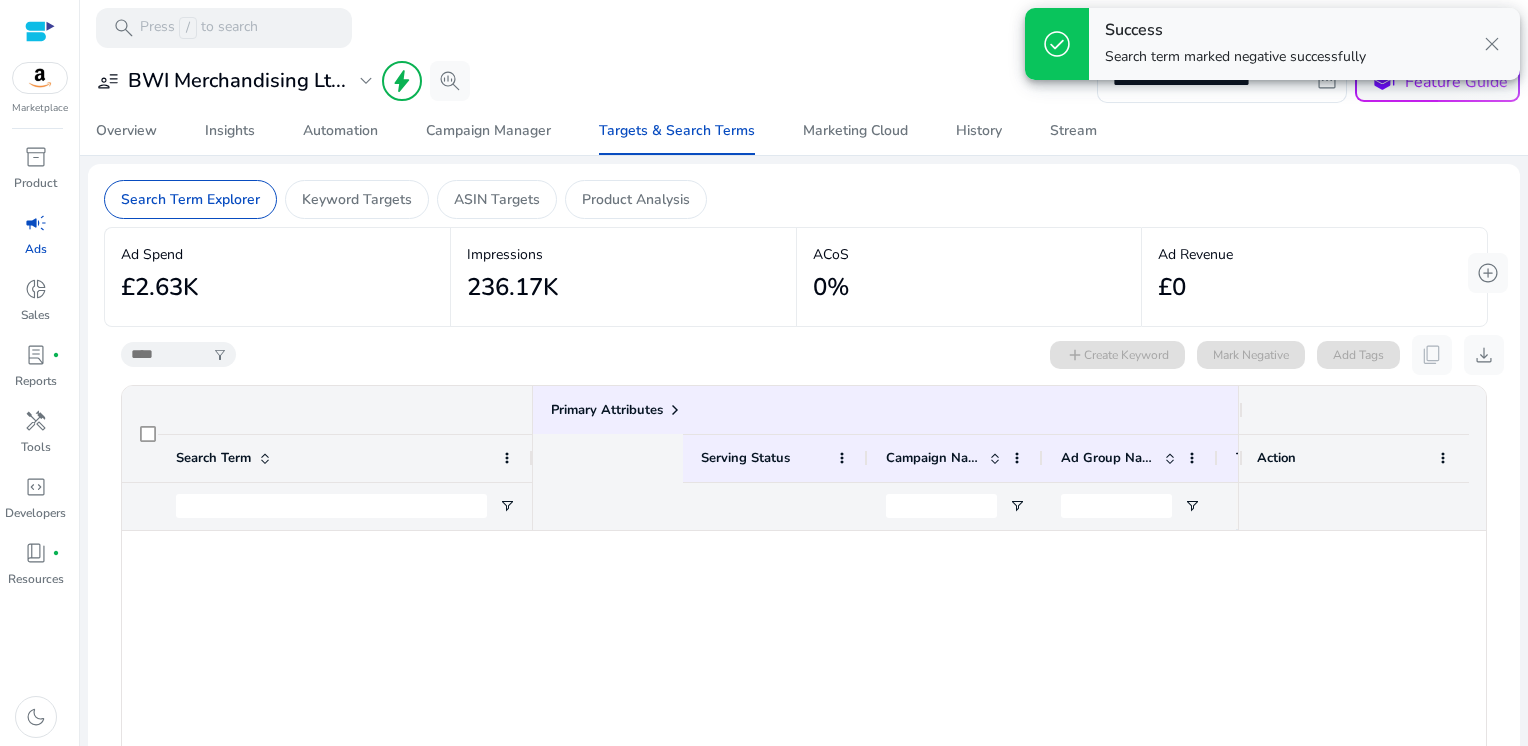 scroll, scrollTop: 0, scrollLeft: 0, axis: both 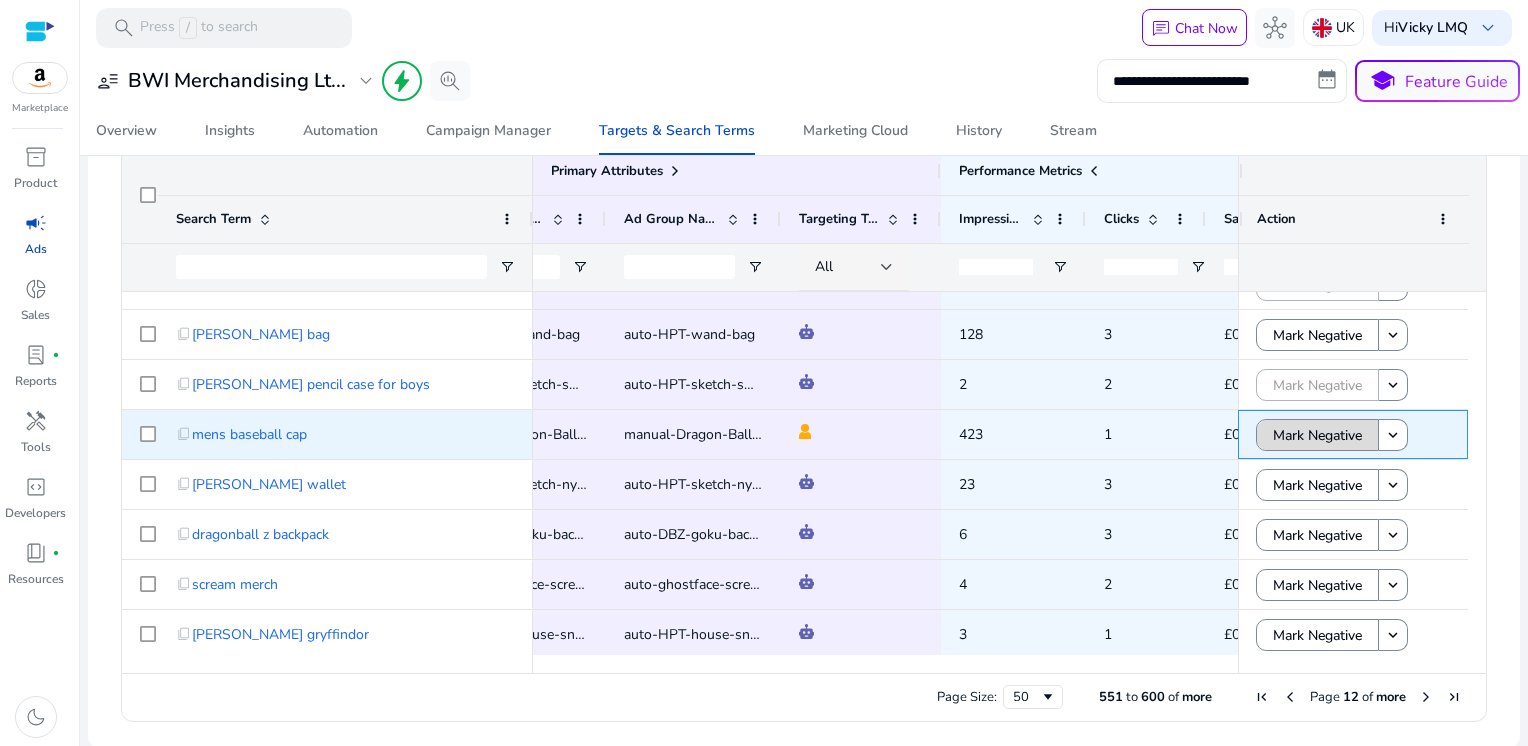 click on "Mark Negative" 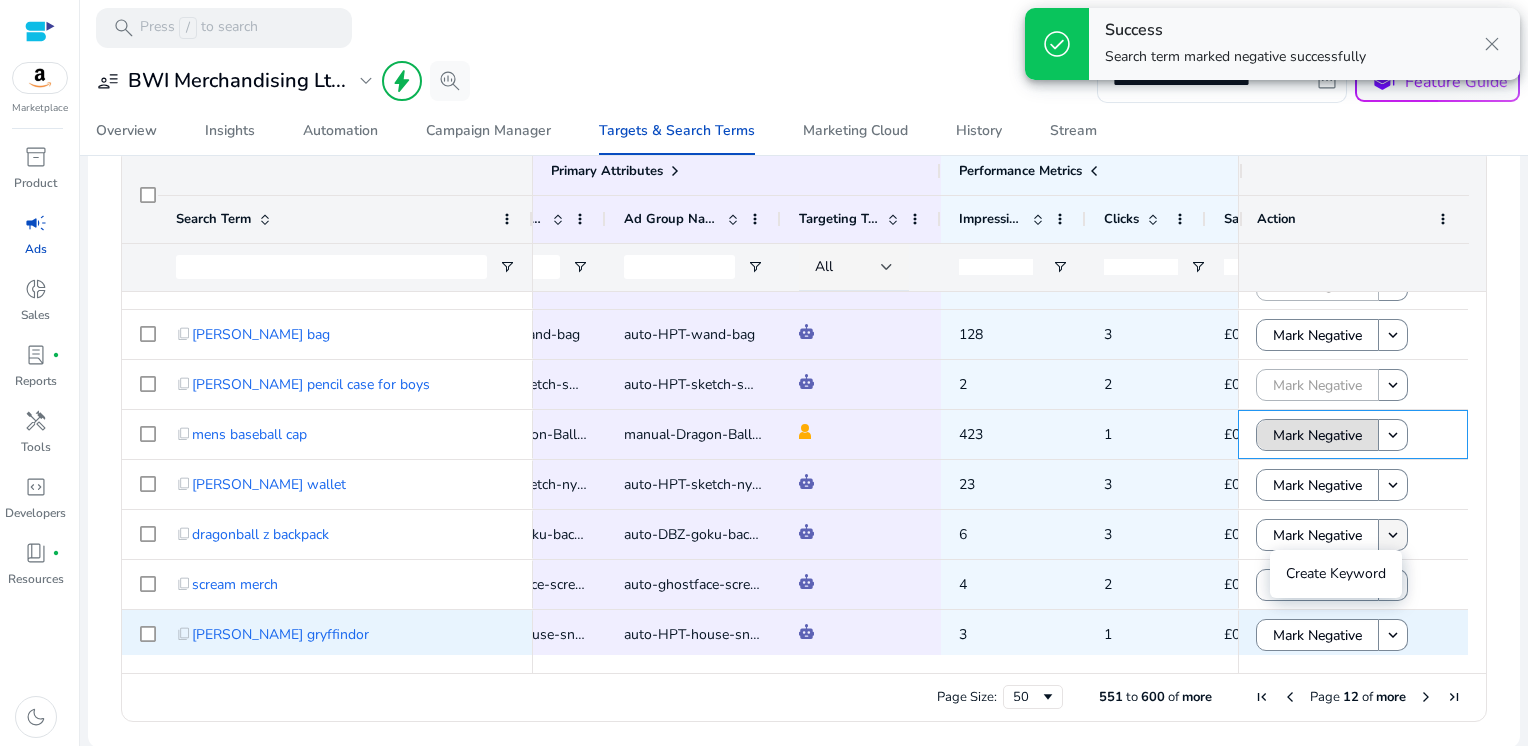scroll, scrollTop: 1671, scrollLeft: 0, axis: vertical 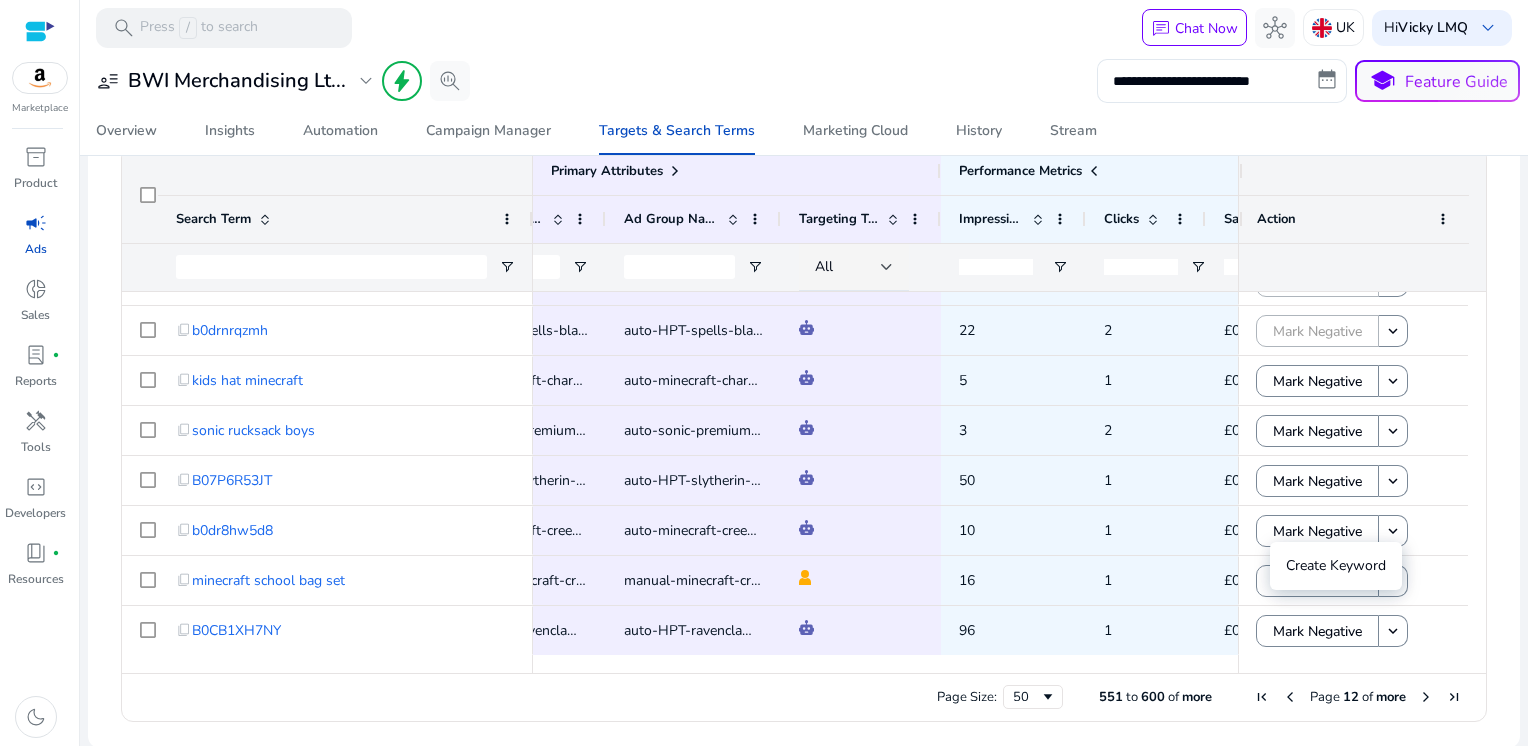 click at bounding box center [1426, 697] 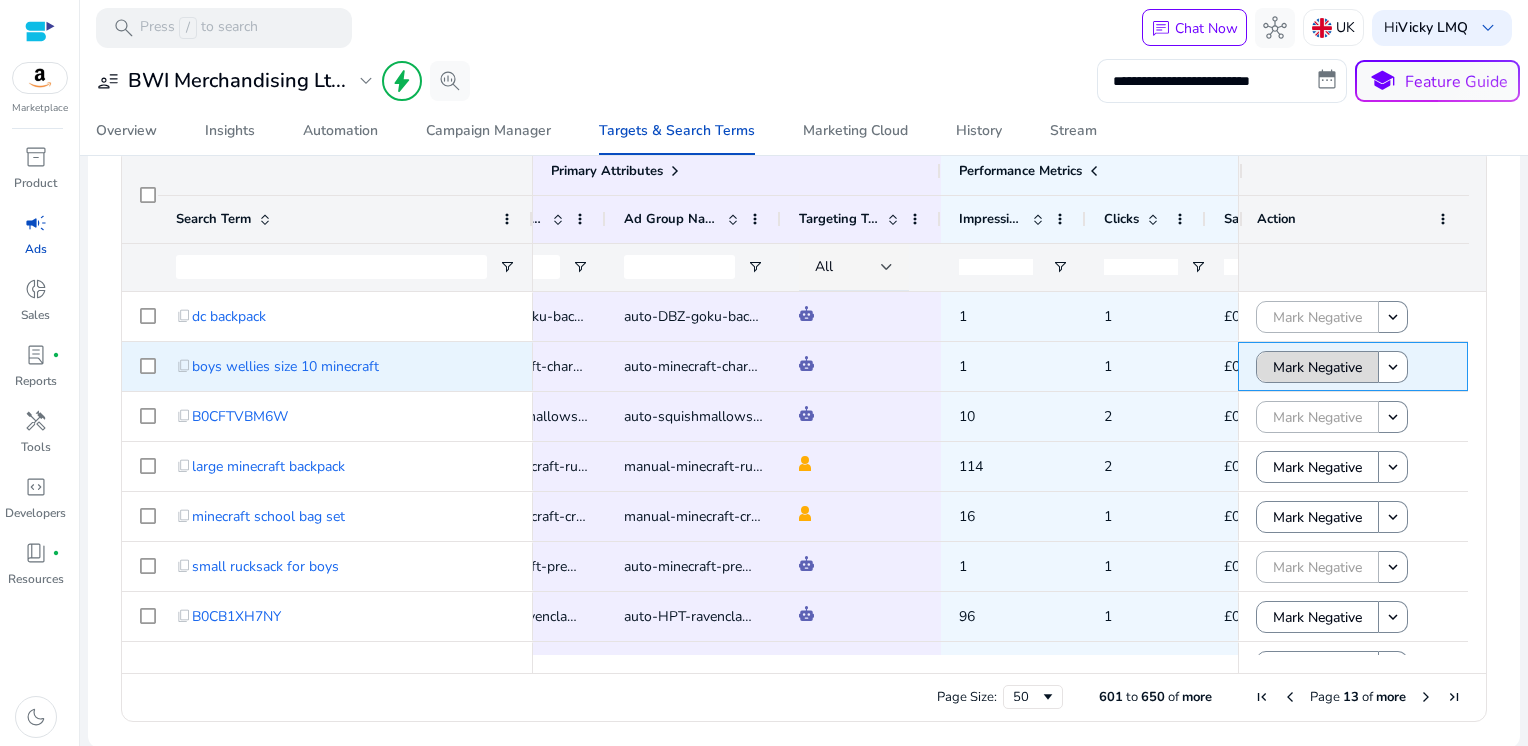 click on "Mark Negative" 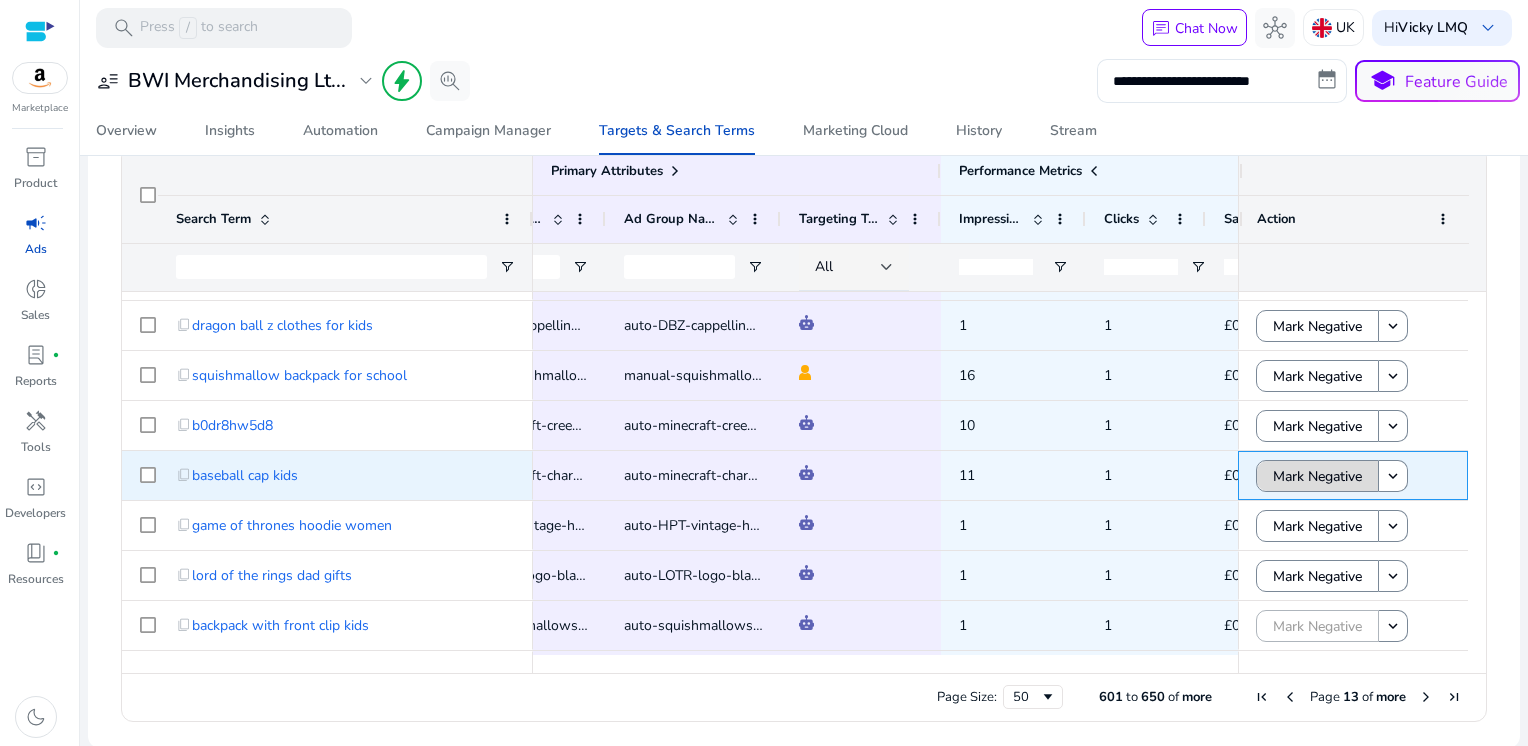 click on "Mark Negative" 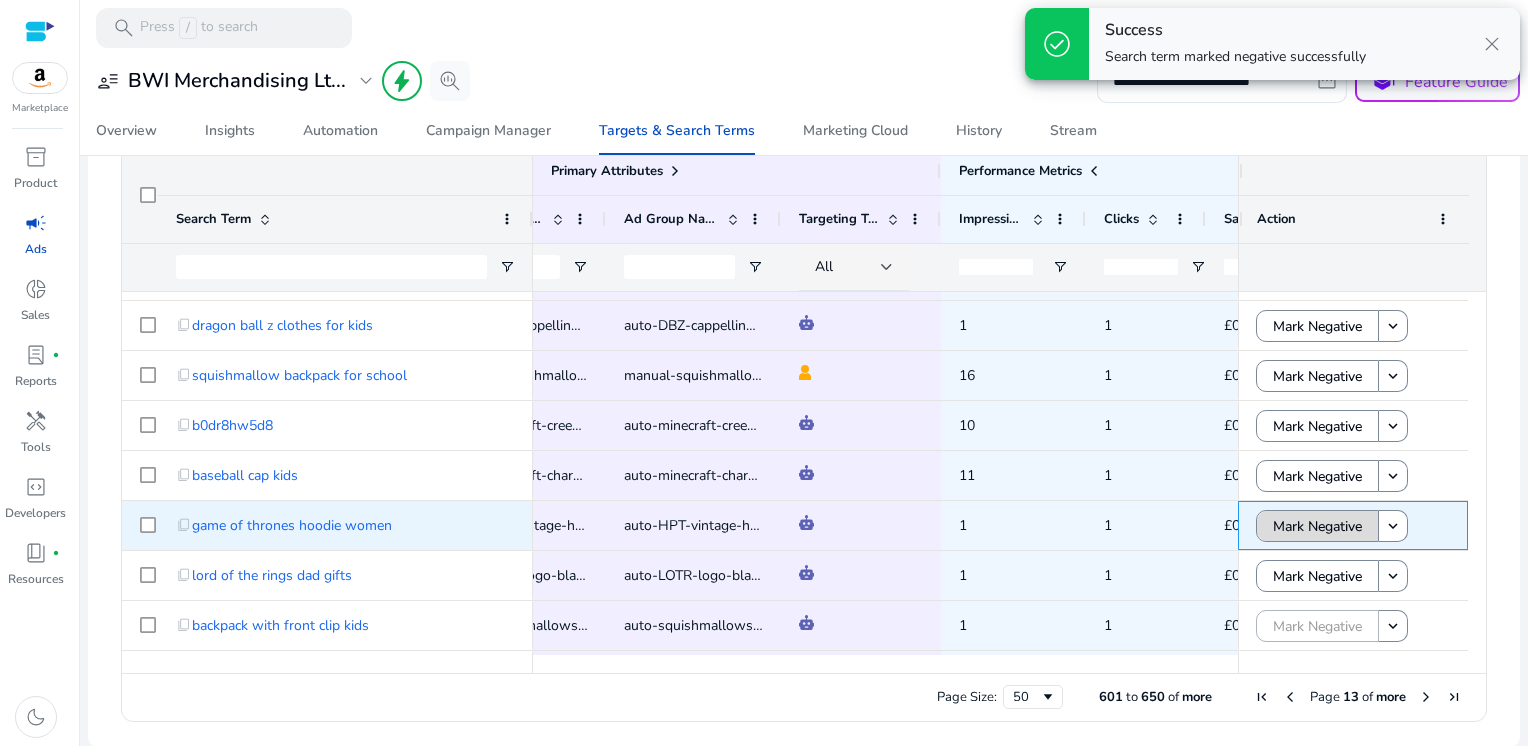 click on "Mark Negative" 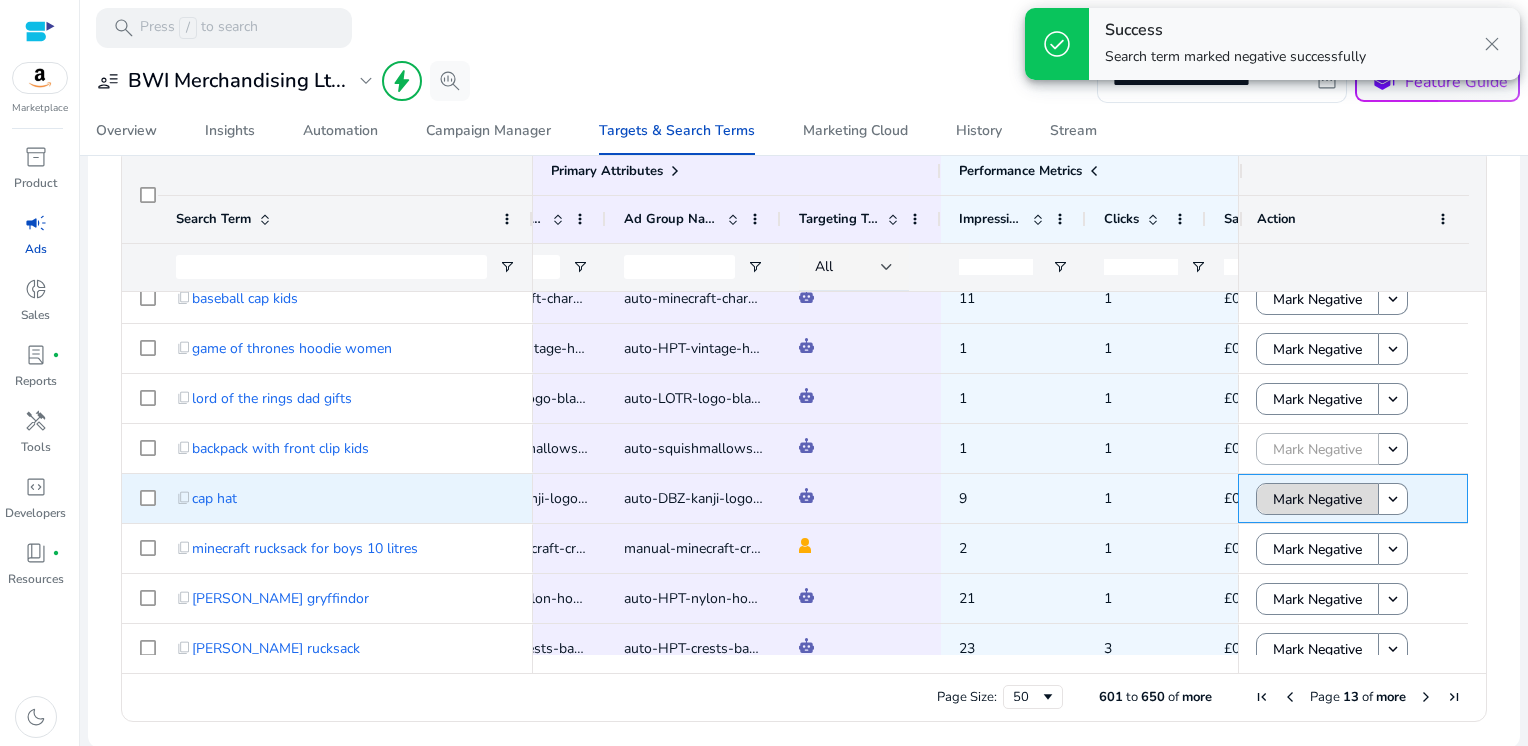 click on "Mark Negative" 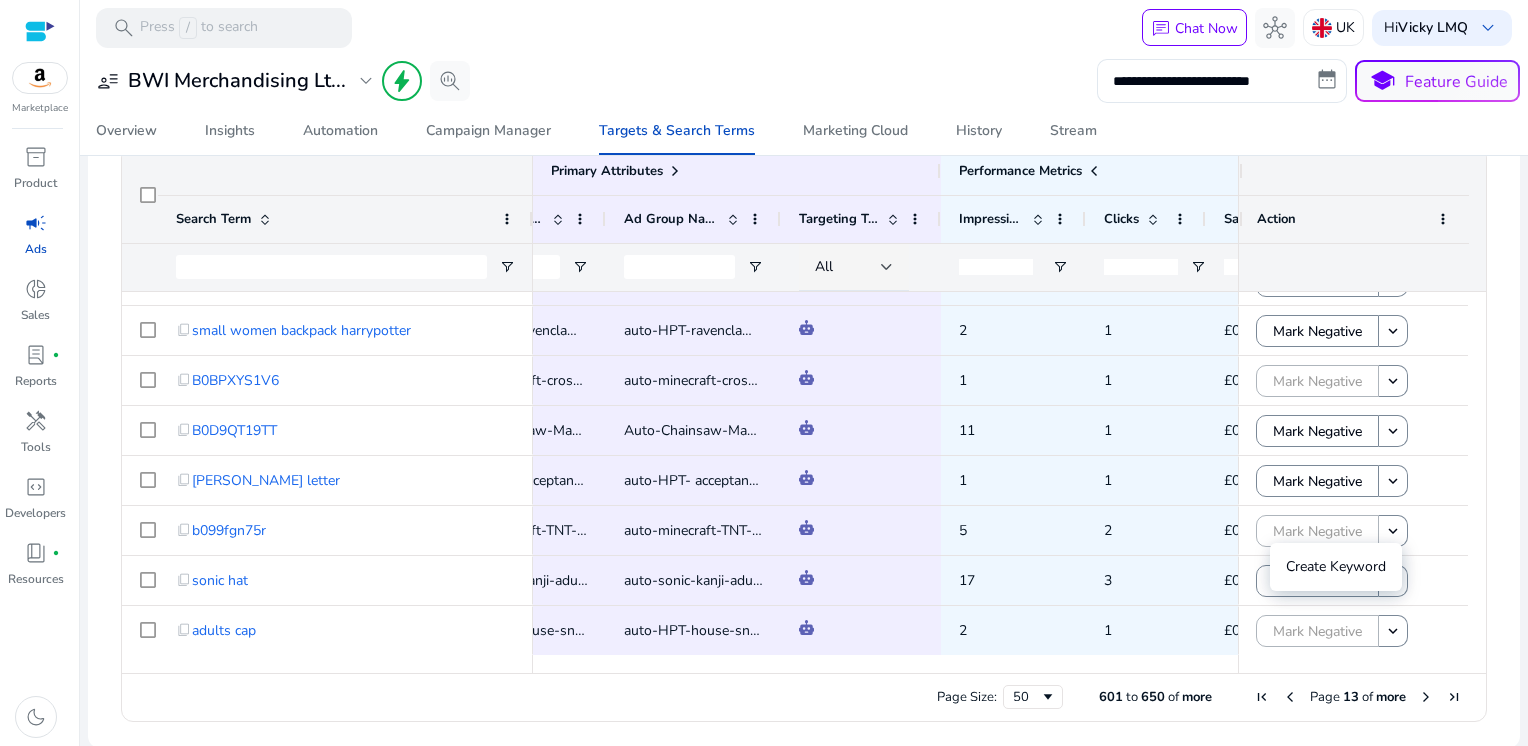 click at bounding box center [1426, 697] 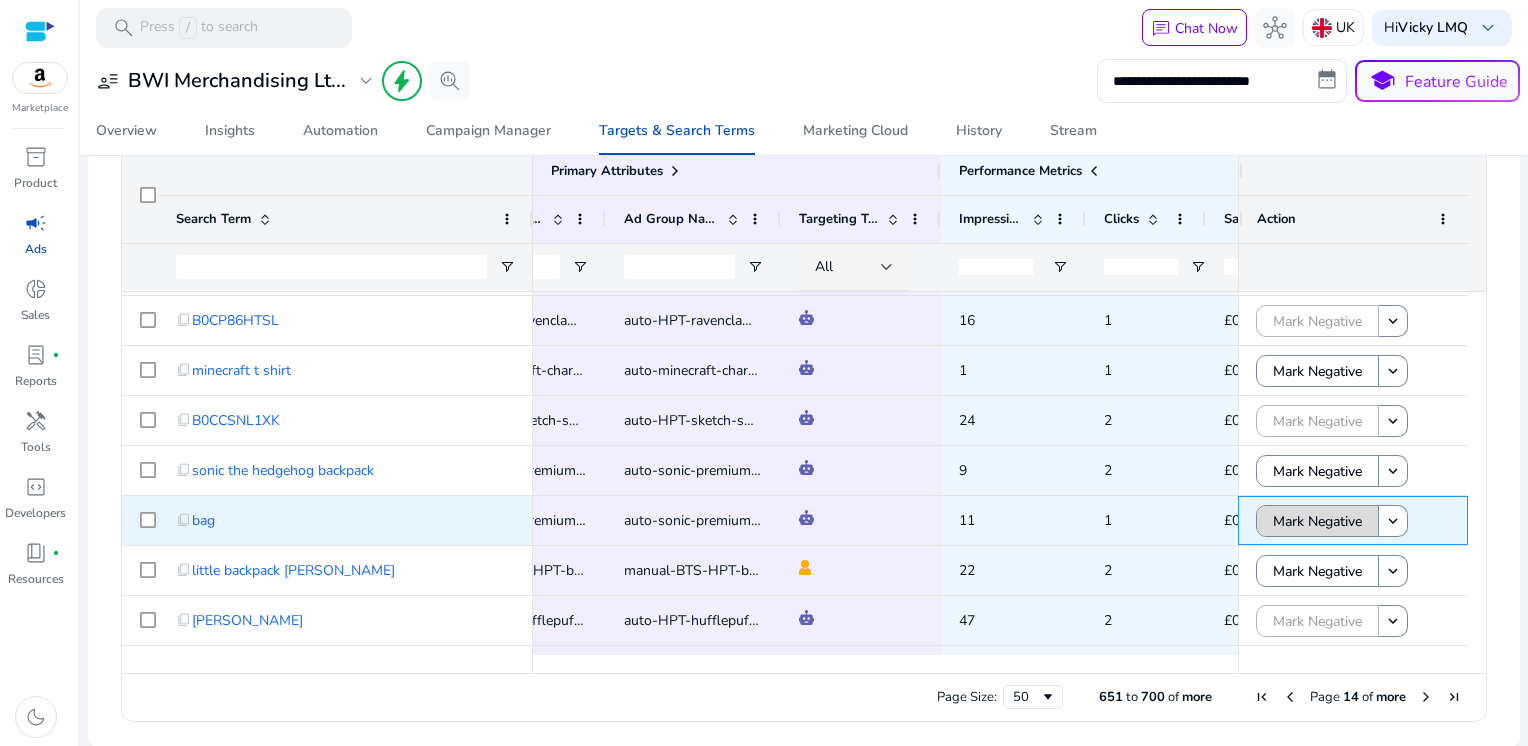 click on "Mark Negative" 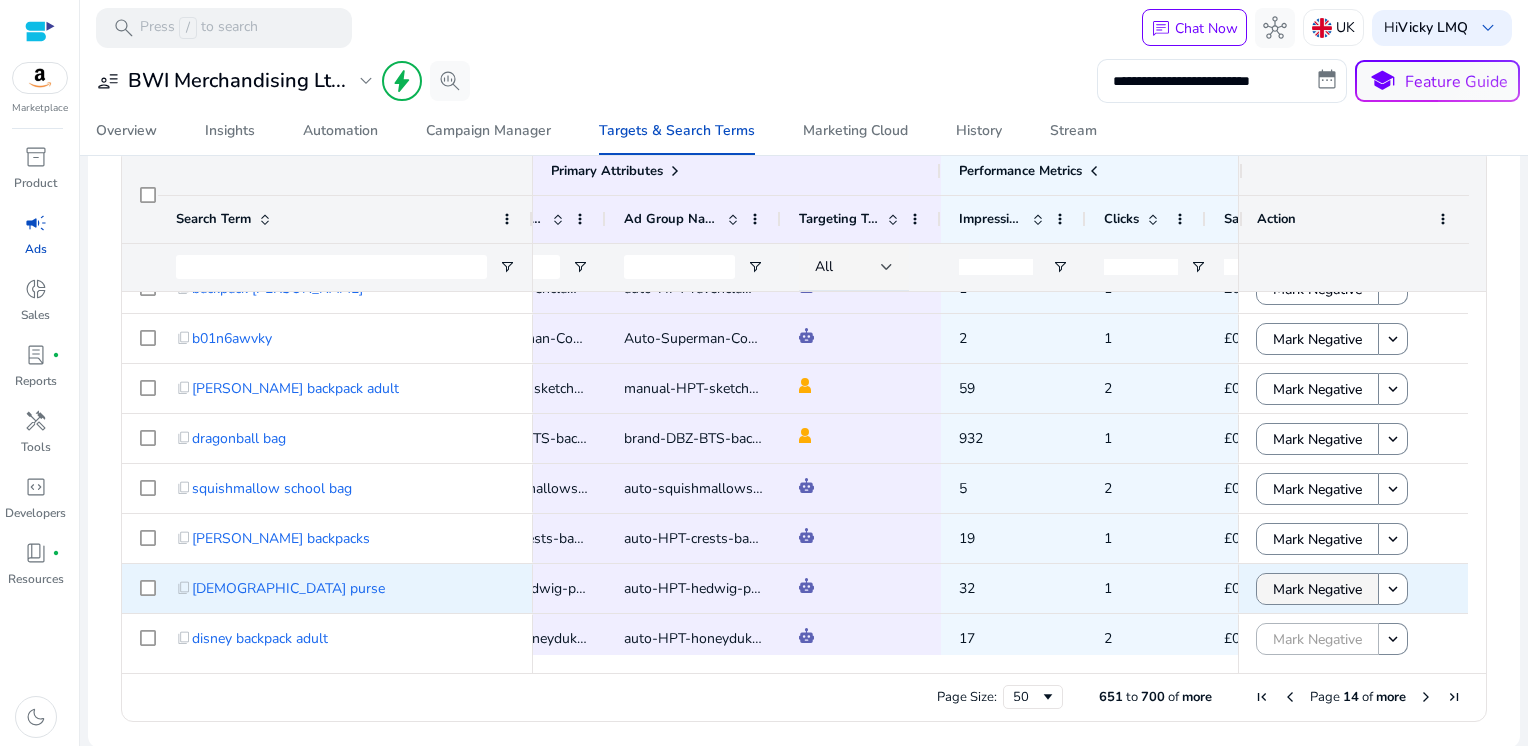 click on "Mark Negative" 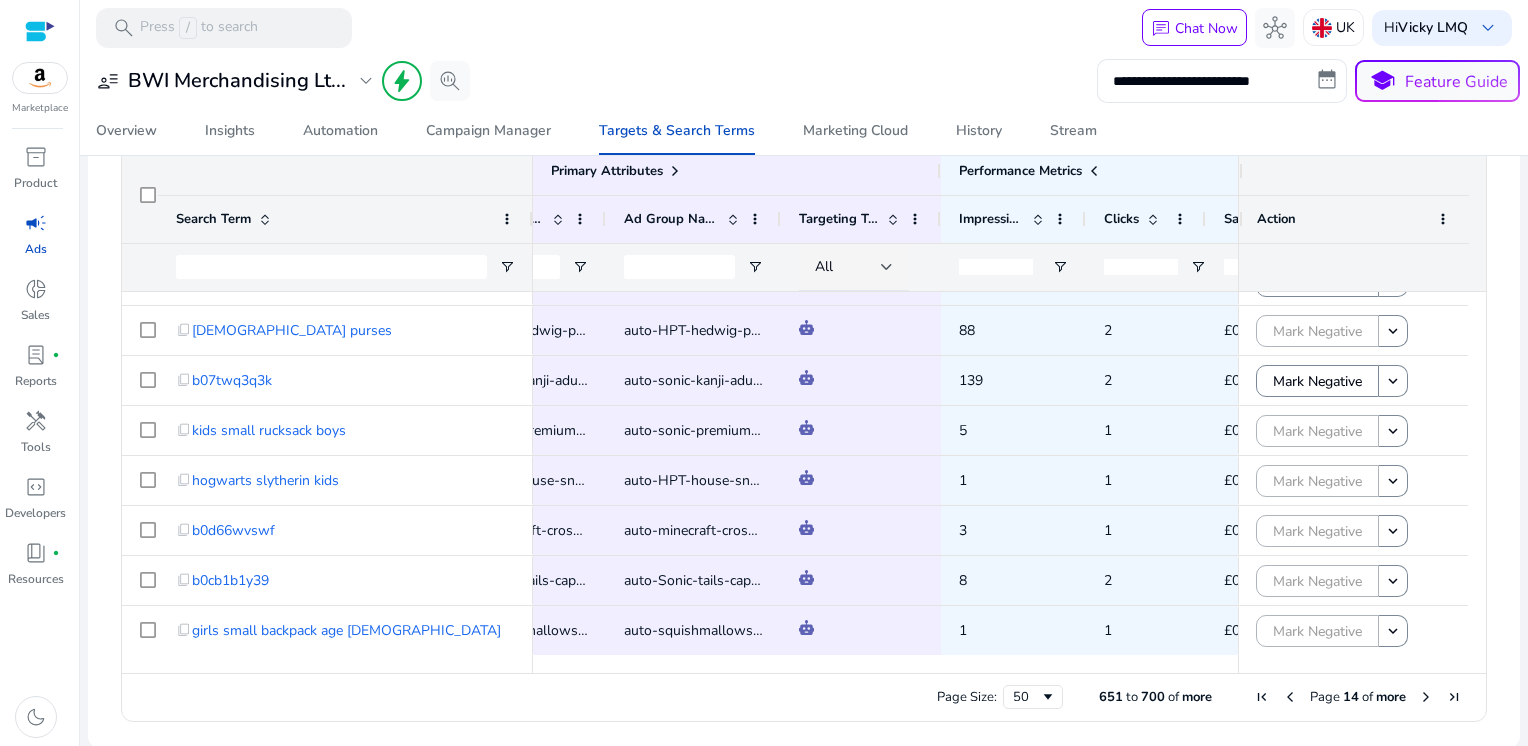 click at bounding box center (1426, 697) 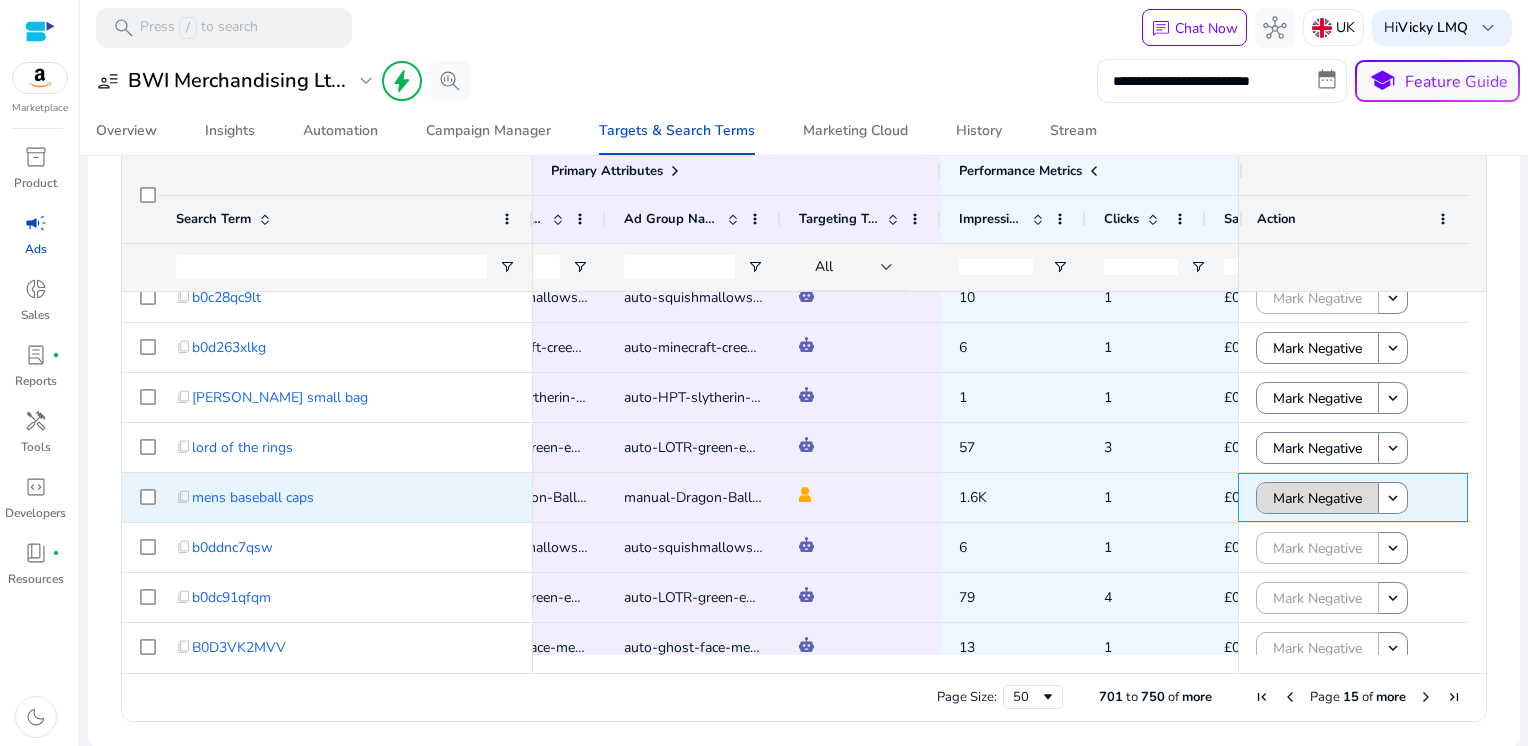 click on "Mark Negative" 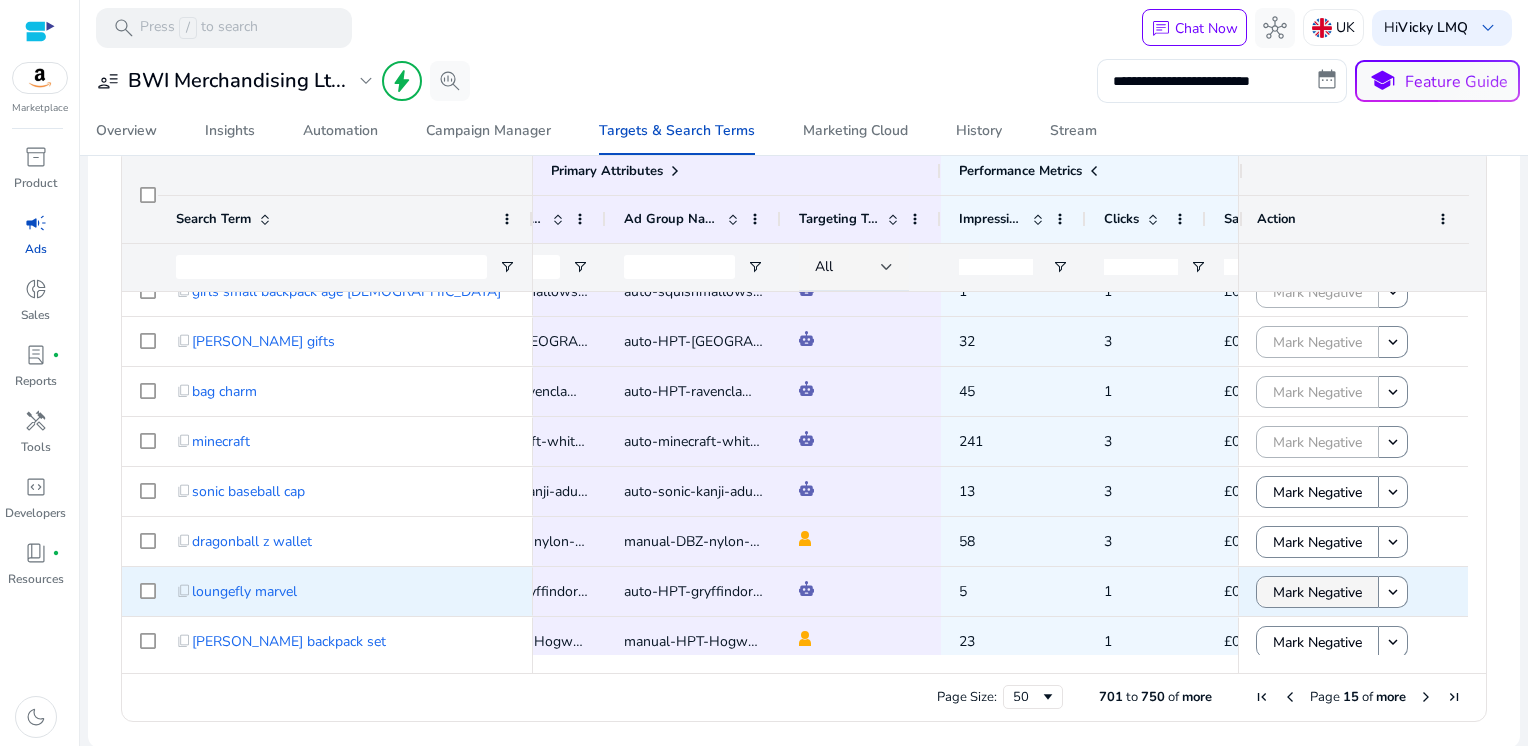 click on "Mark Negative" 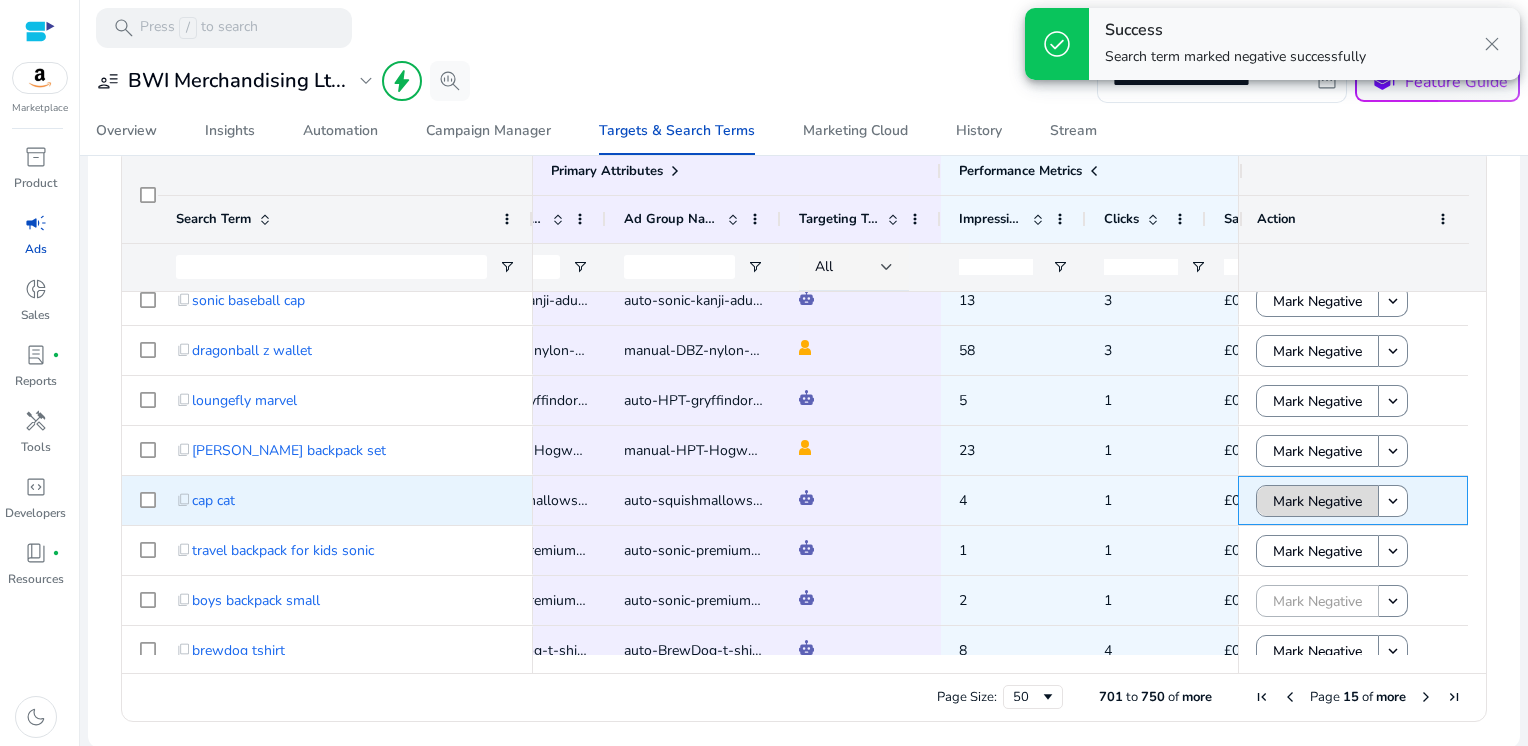 click on "Mark Negative" 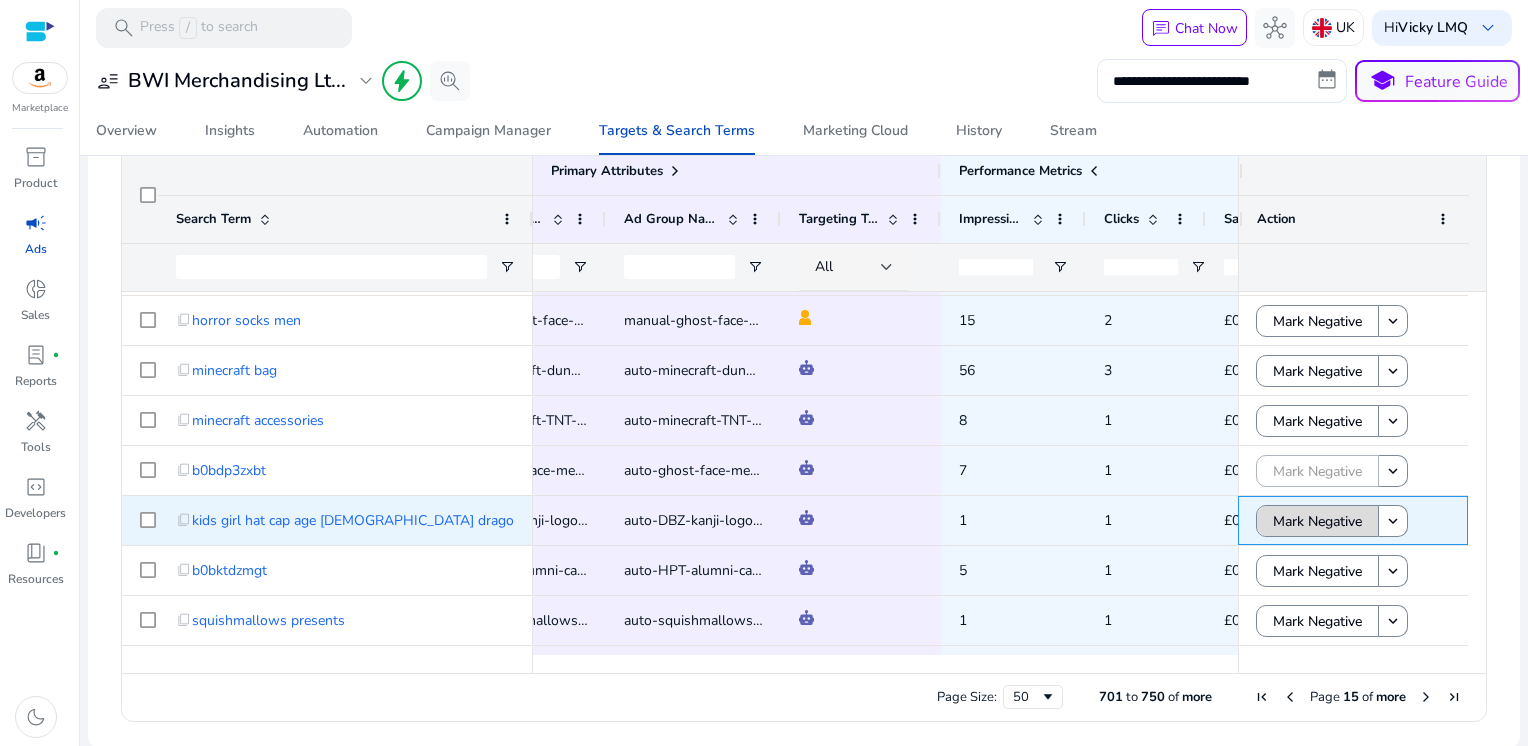 click on "Mark Negative" 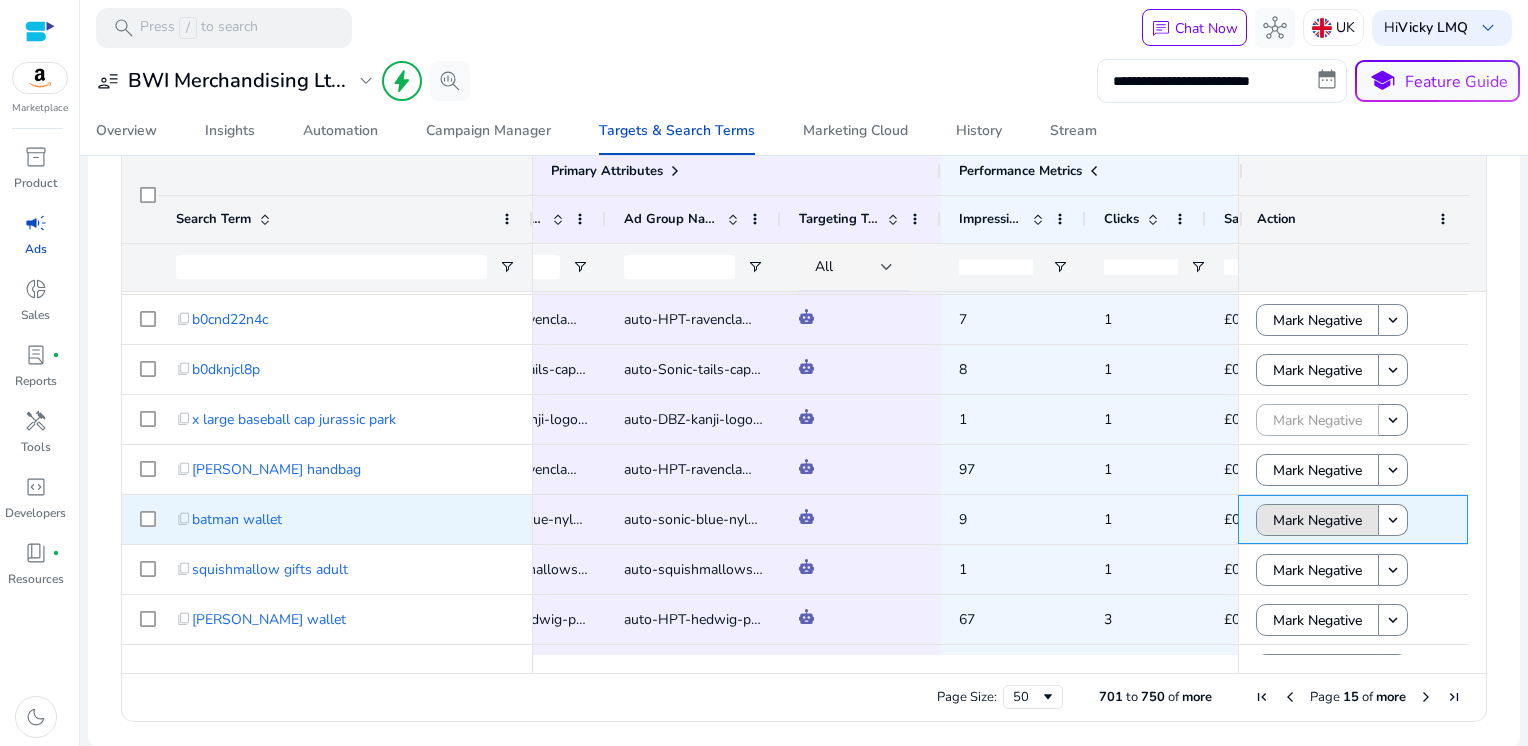 click on "Mark Negative" 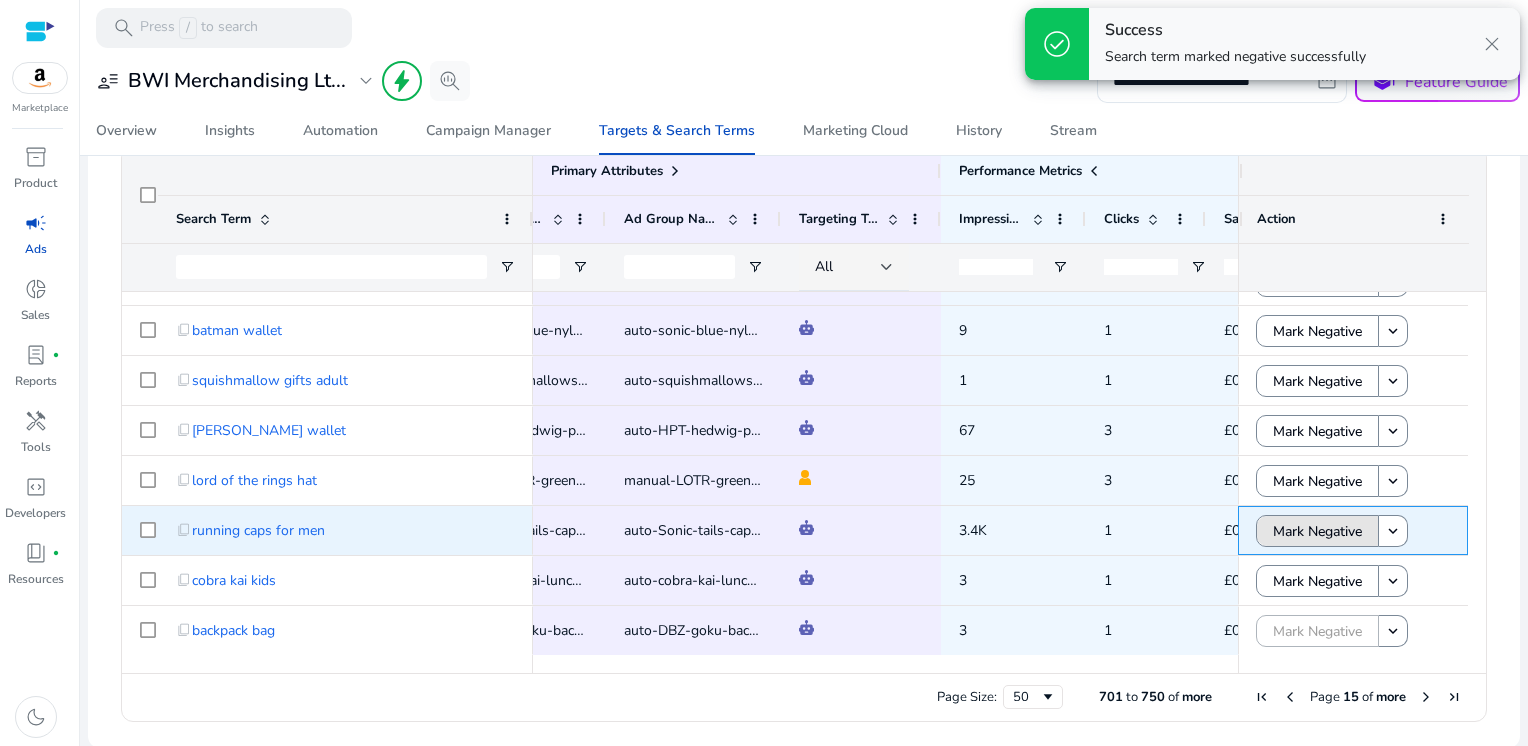 click on "Mark Negative" 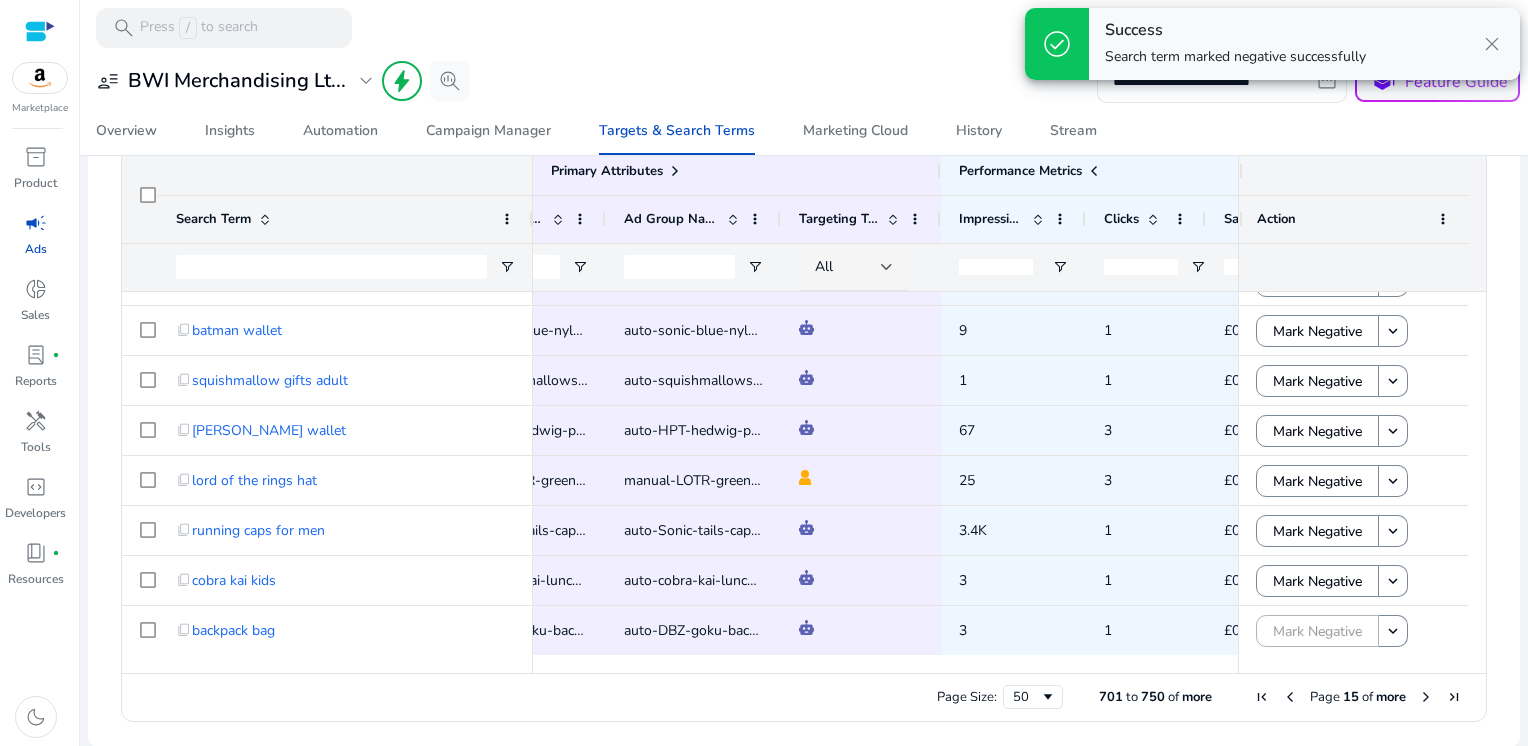 click at bounding box center (1426, 697) 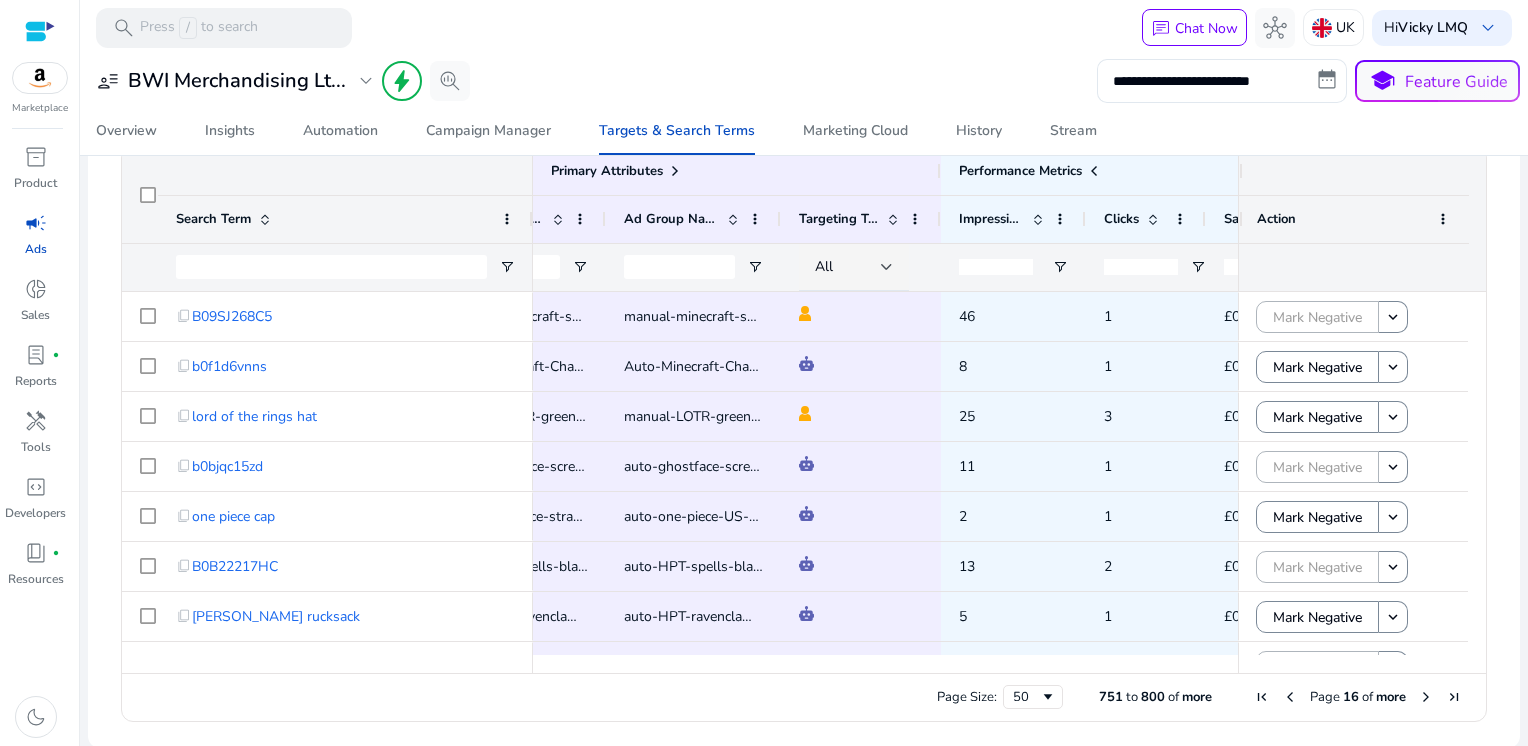 click on "Page Size:
50
751
to
800
of
more
Page
16
of
more" at bounding box center (804, 697) 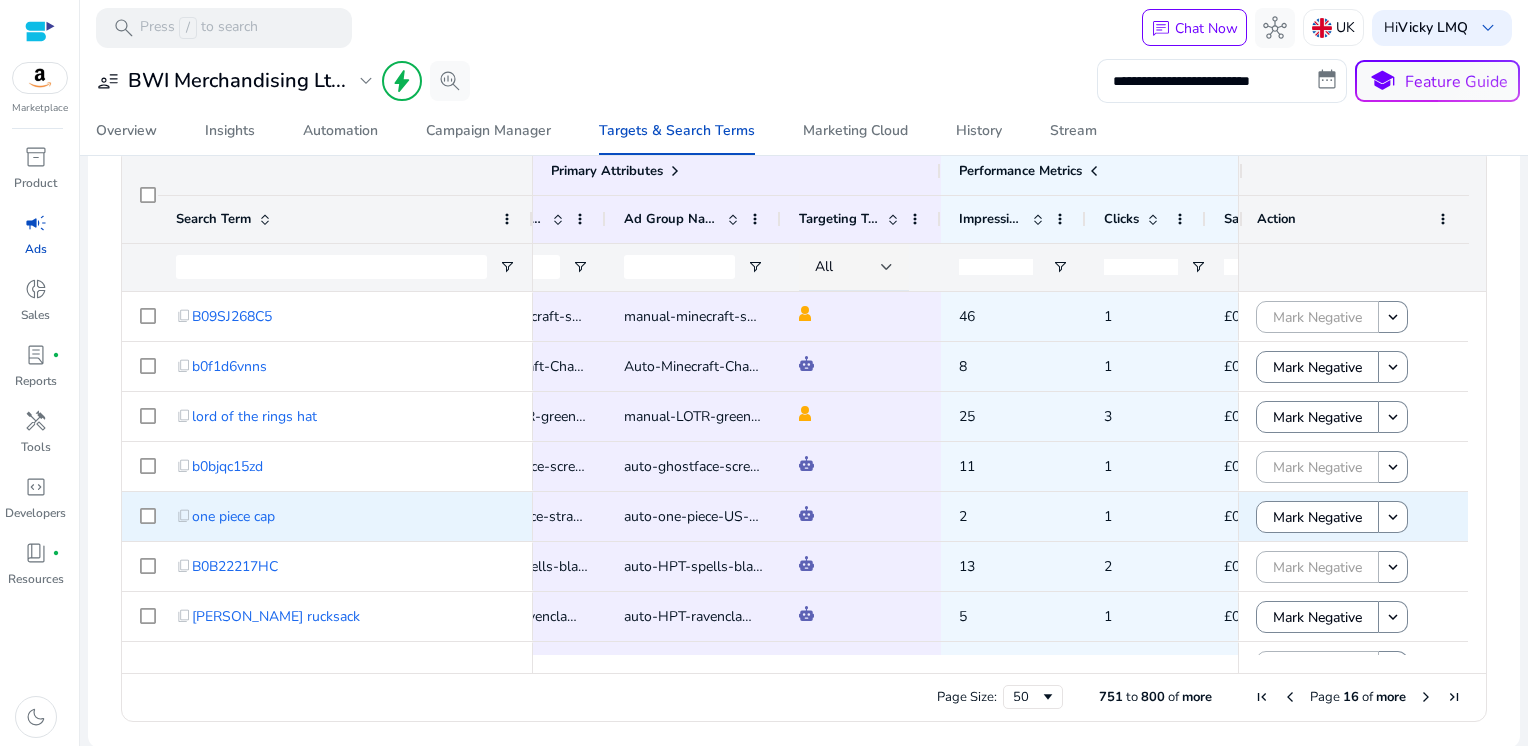 scroll, scrollTop: 182, scrollLeft: 0, axis: vertical 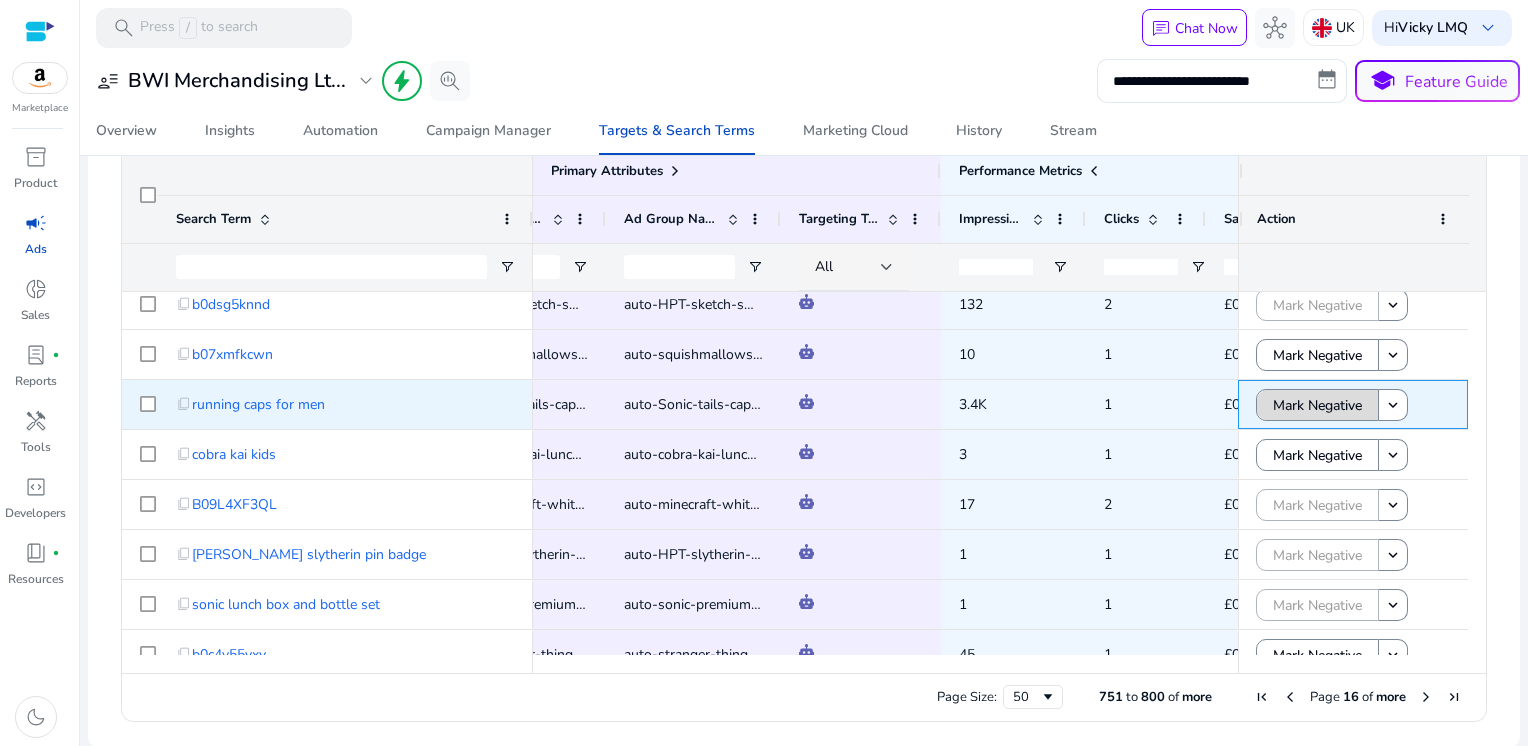 click on "Mark Negative" 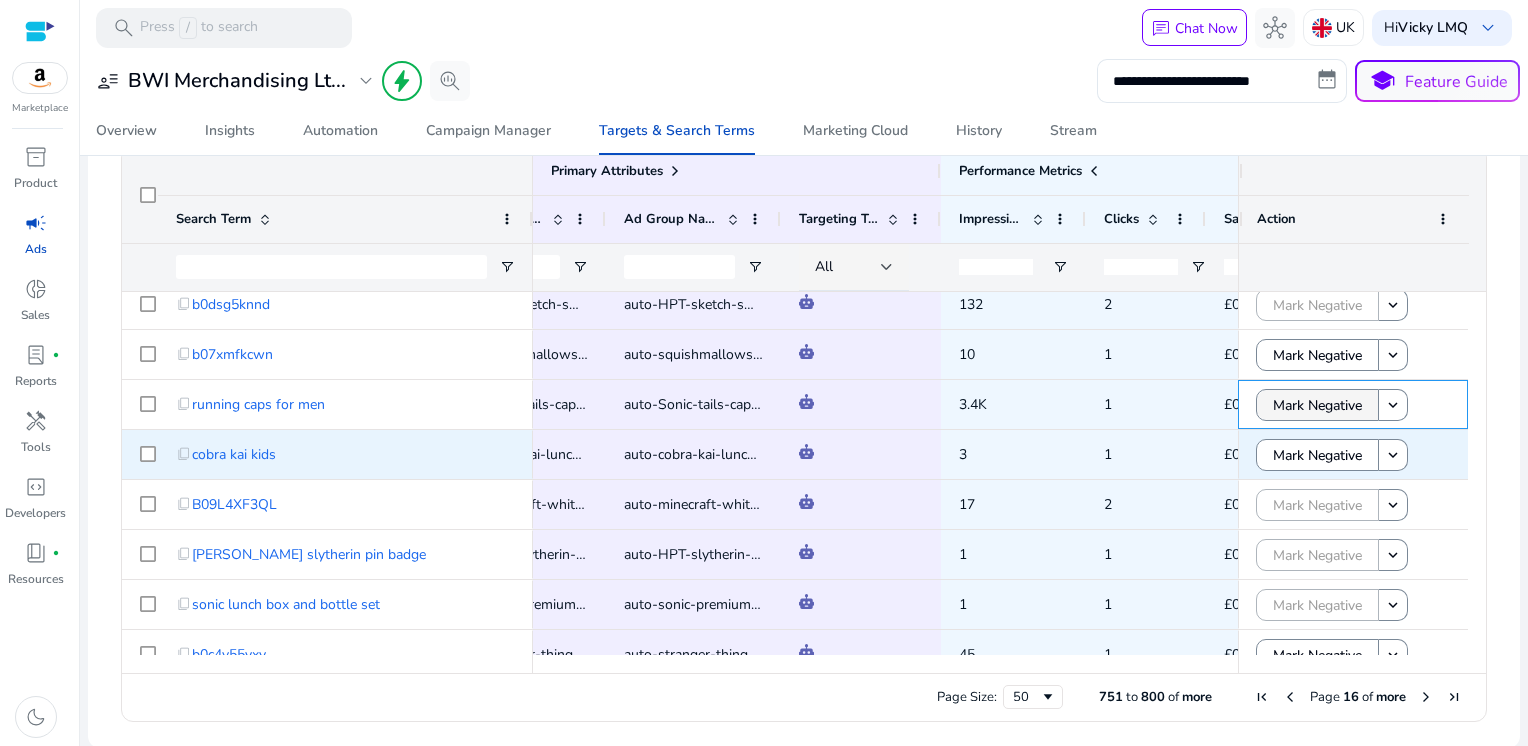 scroll, scrollTop: 832, scrollLeft: 0, axis: vertical 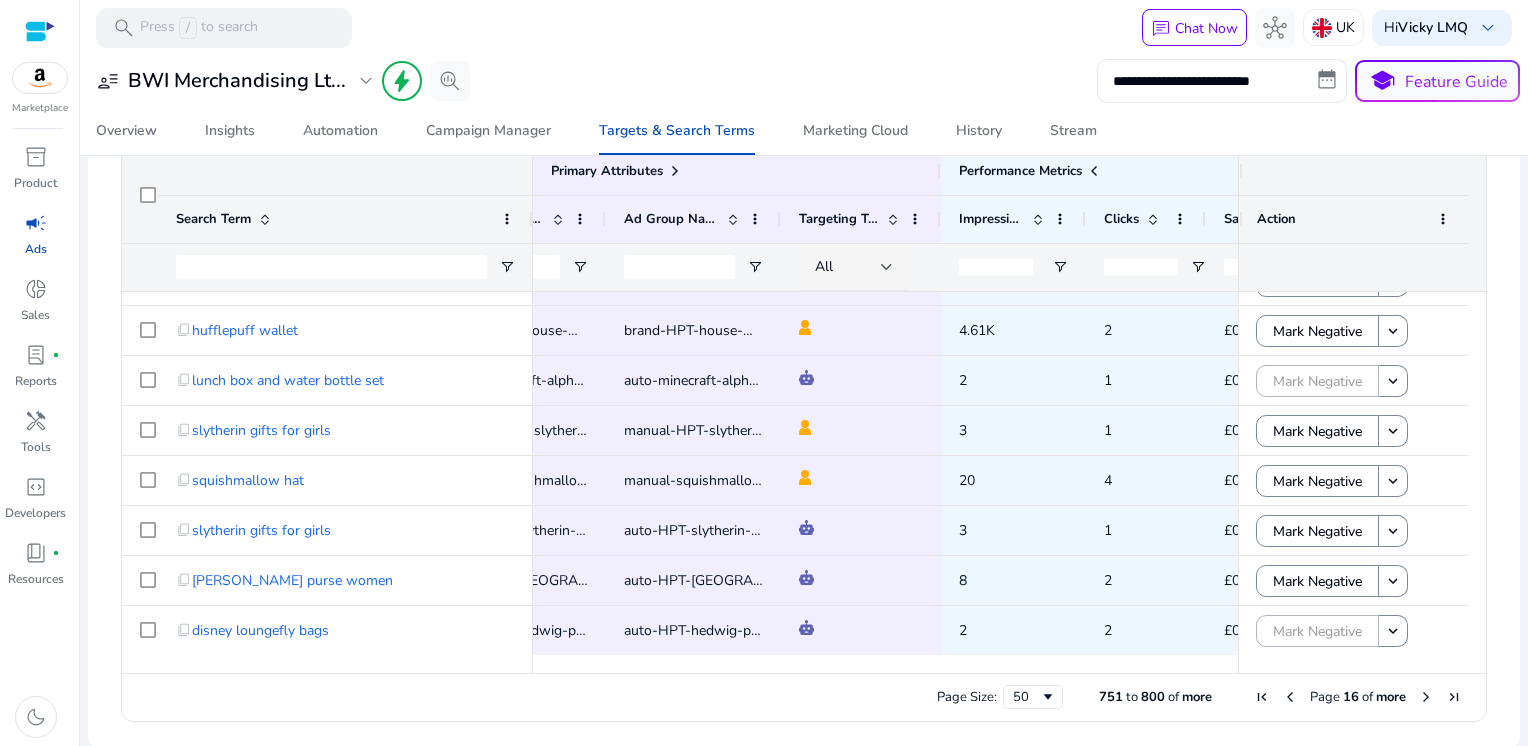 click at bounding box center (1426, 697) 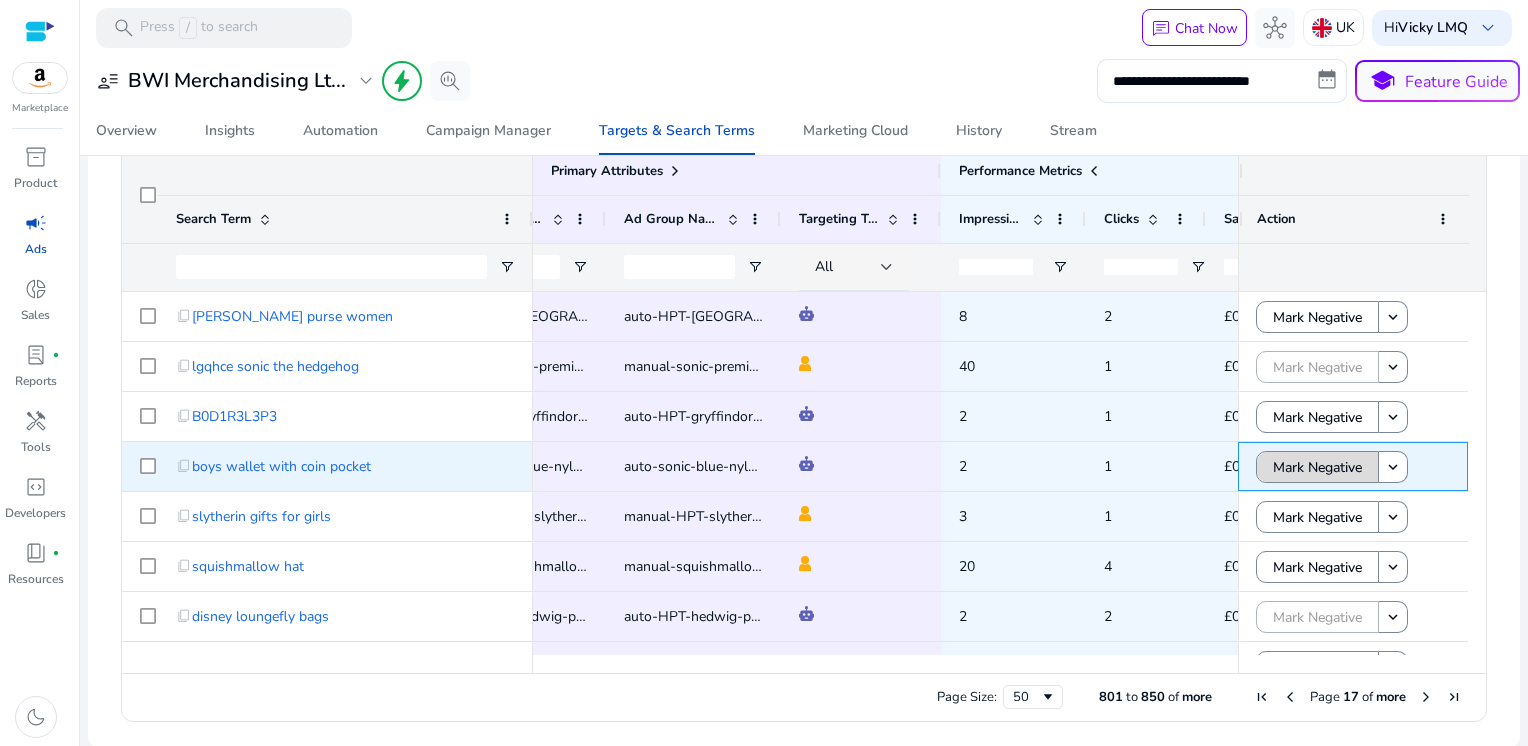 click on "Mark Negative" 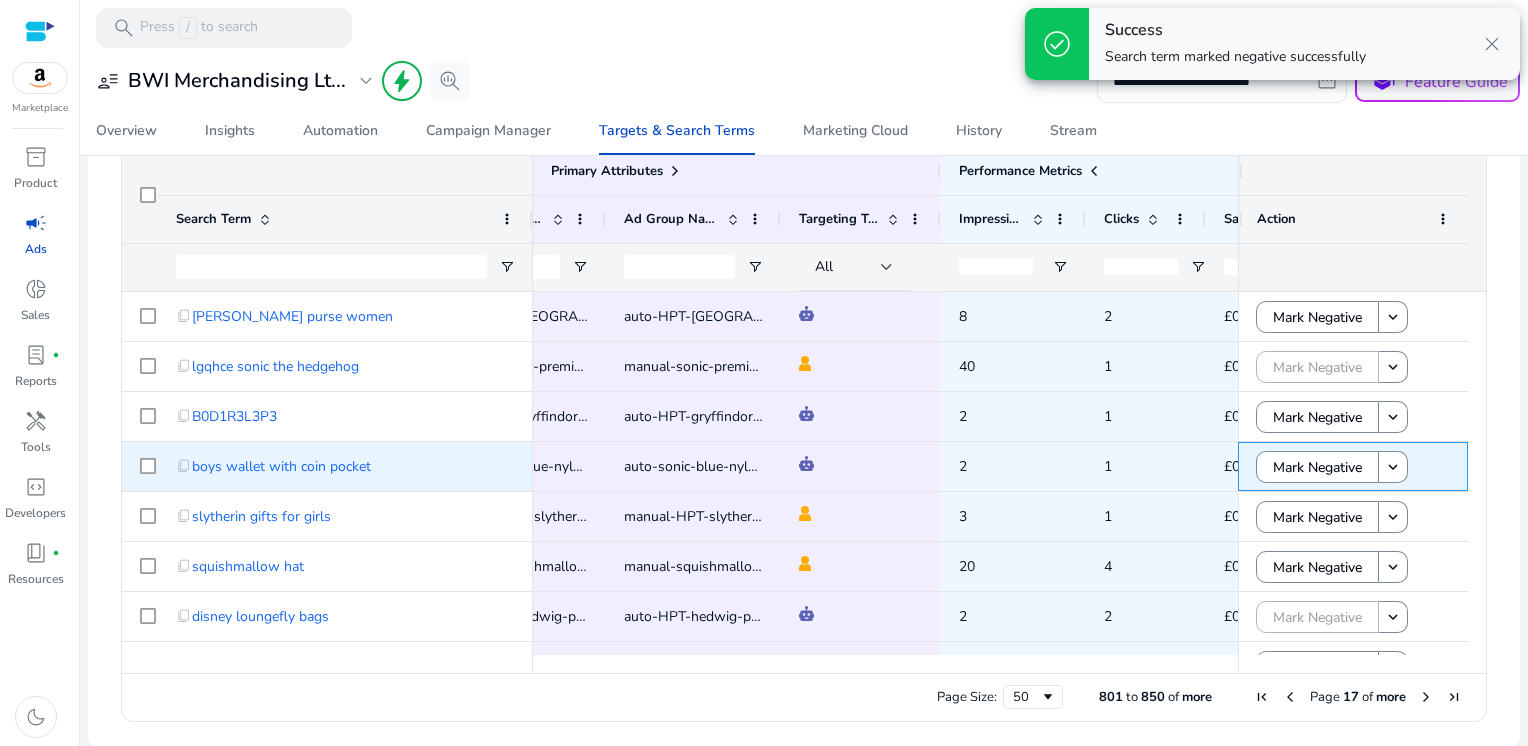 scroll, scrollTop: 99, scrollLeft: 0, axis: vertical 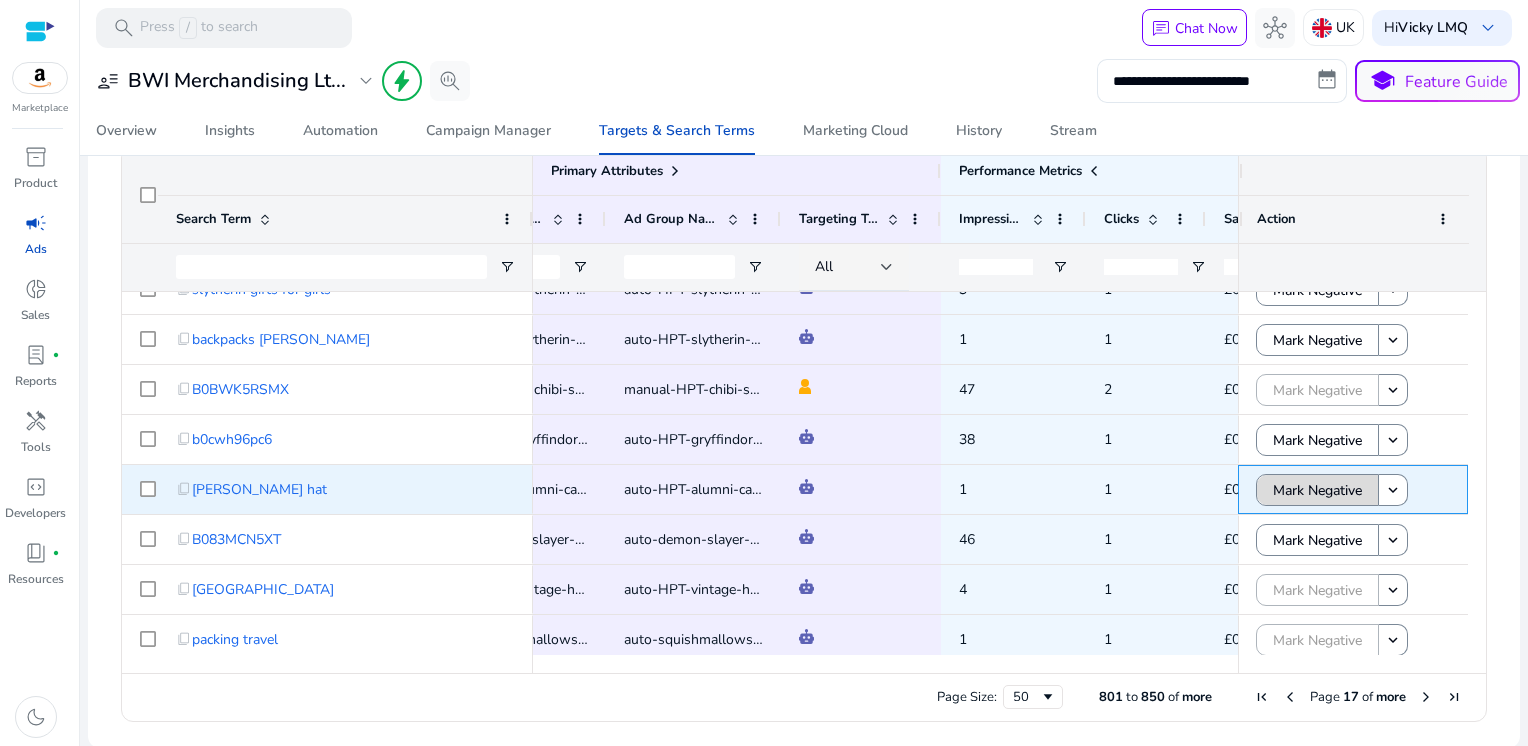 click on "Mark Negative" 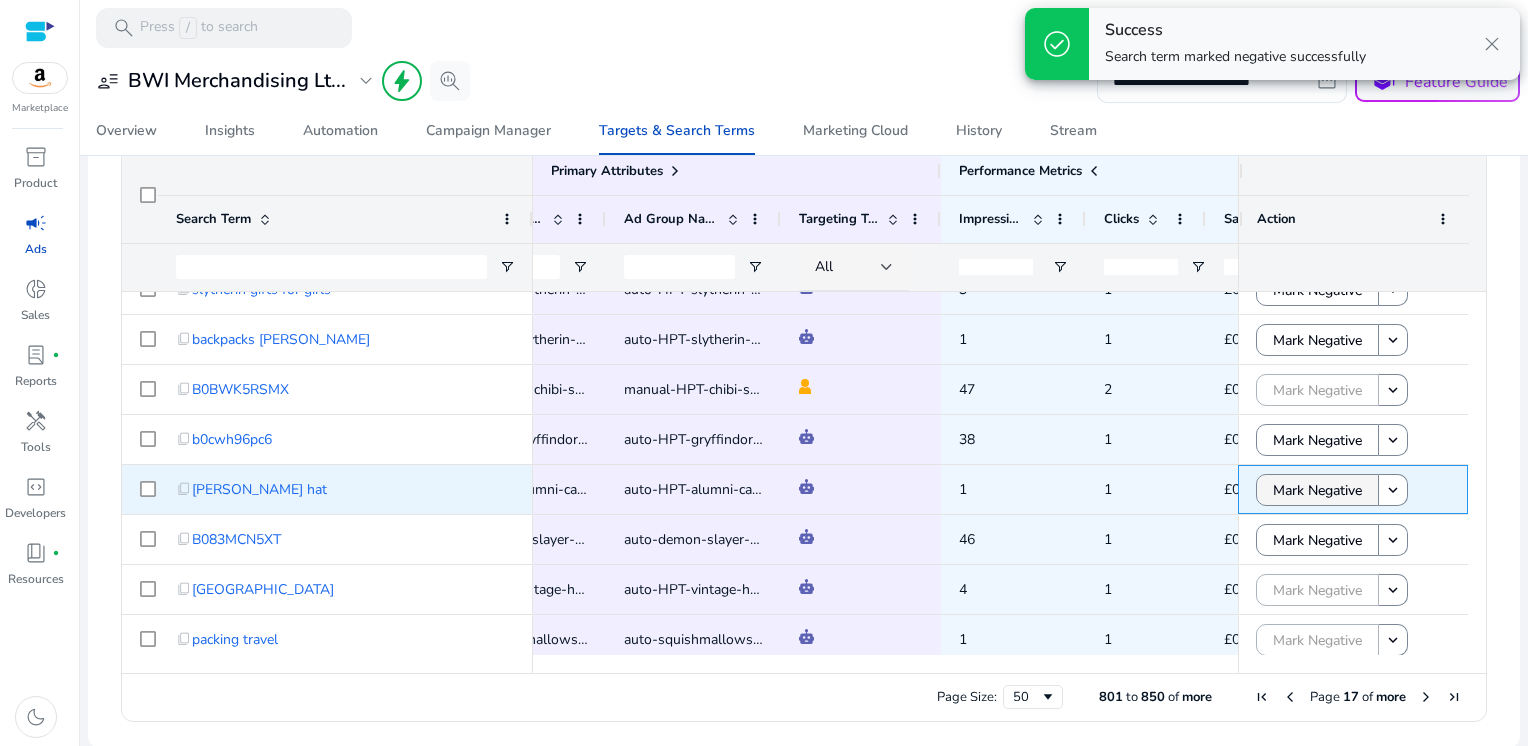 scroll, scrollTop: 471, scrollLeft: 0, axis: vertical 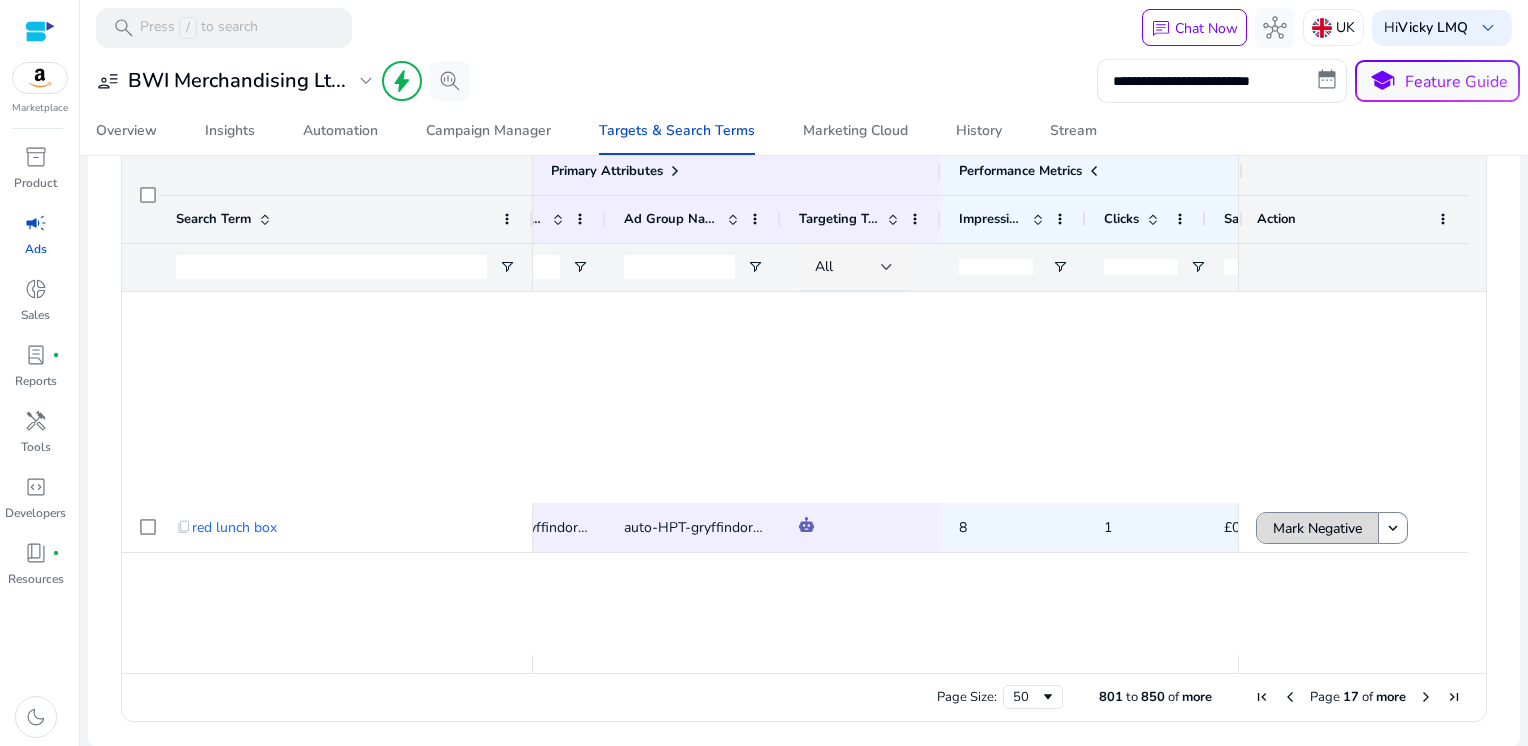 click on "Mark Negative keyboard_arrow_down Mark Negative keyboard_arrow_down Mark Negative keyboard_arrow_down Mark Negative keyboard_arrow_down Mark Negative keyboard_arrow_down Mark Negative keyboard_arrow_down Mark Negative keyboard_arrow_down Mark Negative keyboard_arrow_down Mark Negative keyboard_arrow_down Mark Negative keyboard_arrow_down Mark Negative keyboard_arrow_down Mark Negative keyboard_arrow_down Mark Negative keyboard_arrow_down Mark Negative keyboard_arrow_down Mark Negative keyboard_arrow_down Mark Negative keyboard_arrow_down Mark Negative keyboard_arrow_down Mark Negative keyboard_arrow_down Mark Negative keyboard_arrow_down Mark Negative keyboard_arrow_down Mark Negative keyboard_arrow_down Mark Negative keyboard_arrow_down Mark Negative keyboard_arrow_down Mark Negative keyboard_arrow_down Mark Negative keyboard_arrow_down Mark Negative keyboard_arrow_down" 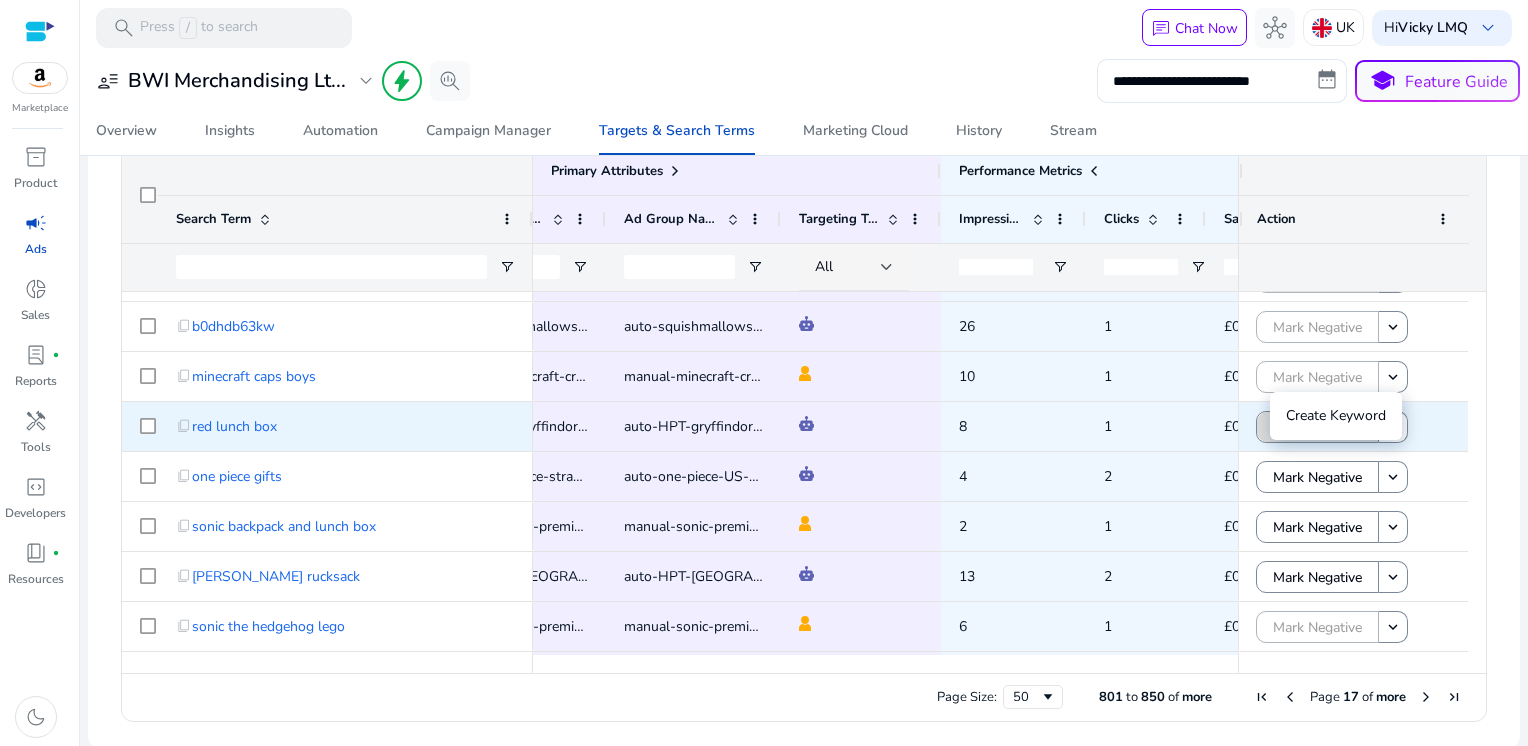 click 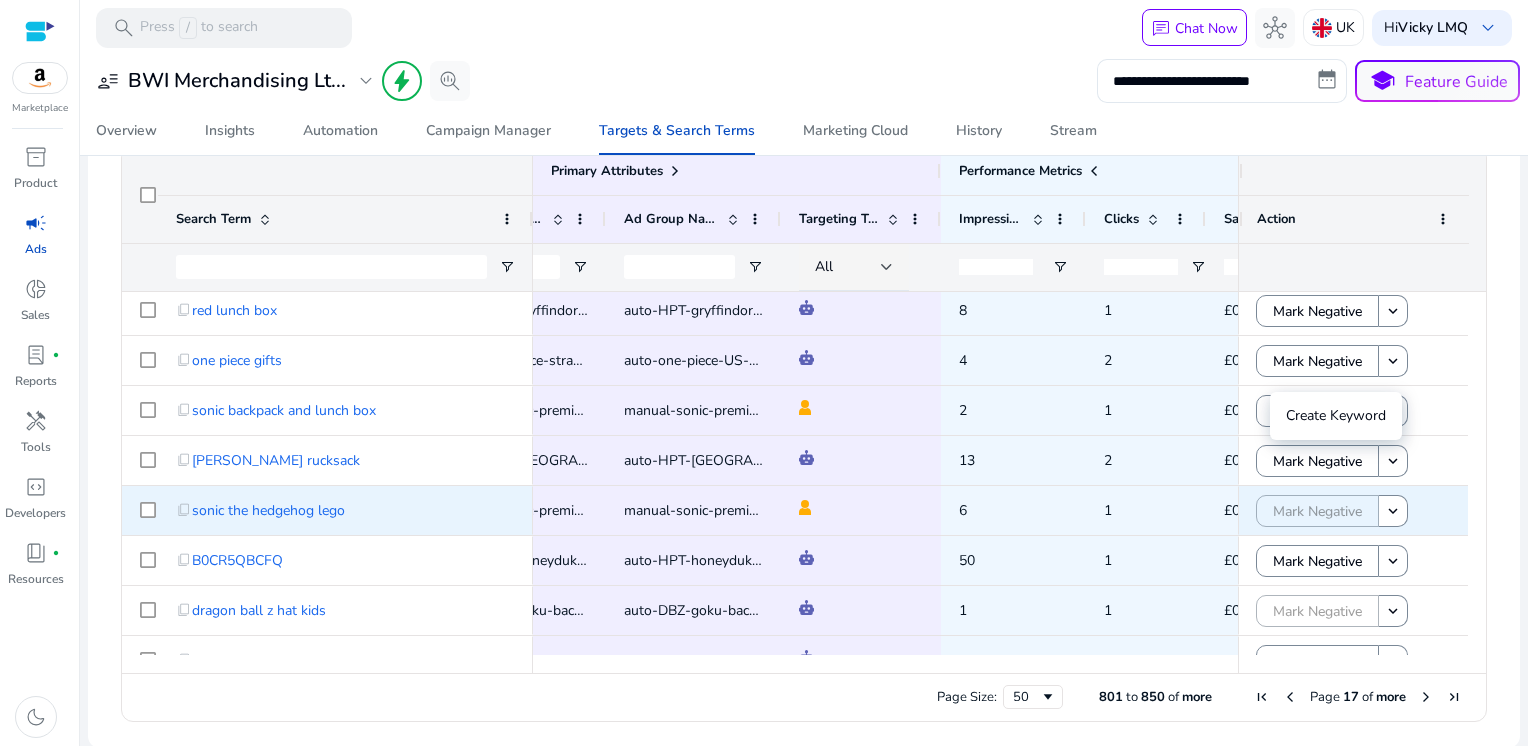scroll, scrollTop: 1964, scrollLeft: 0, axis: vertical 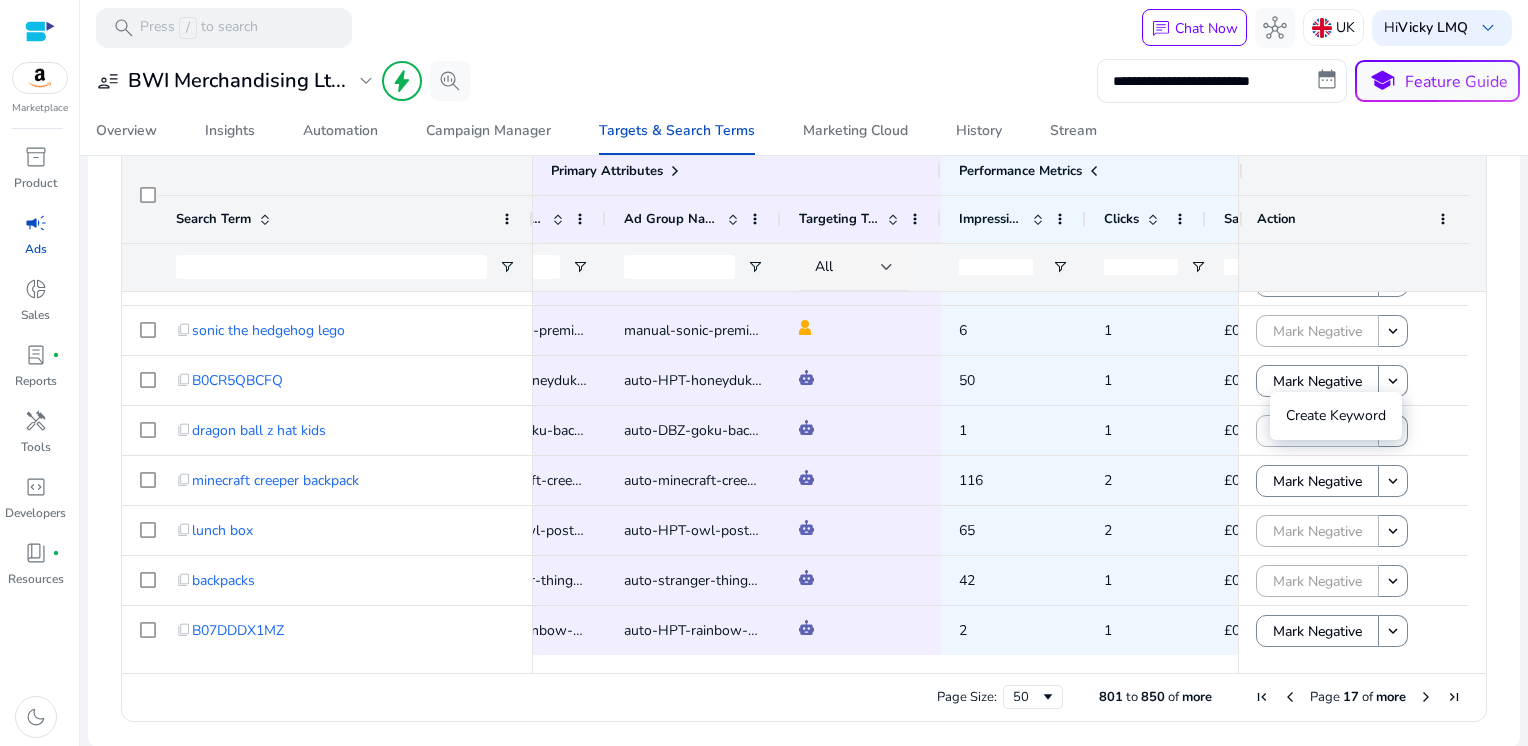 click at bounding box center (1426, 697) 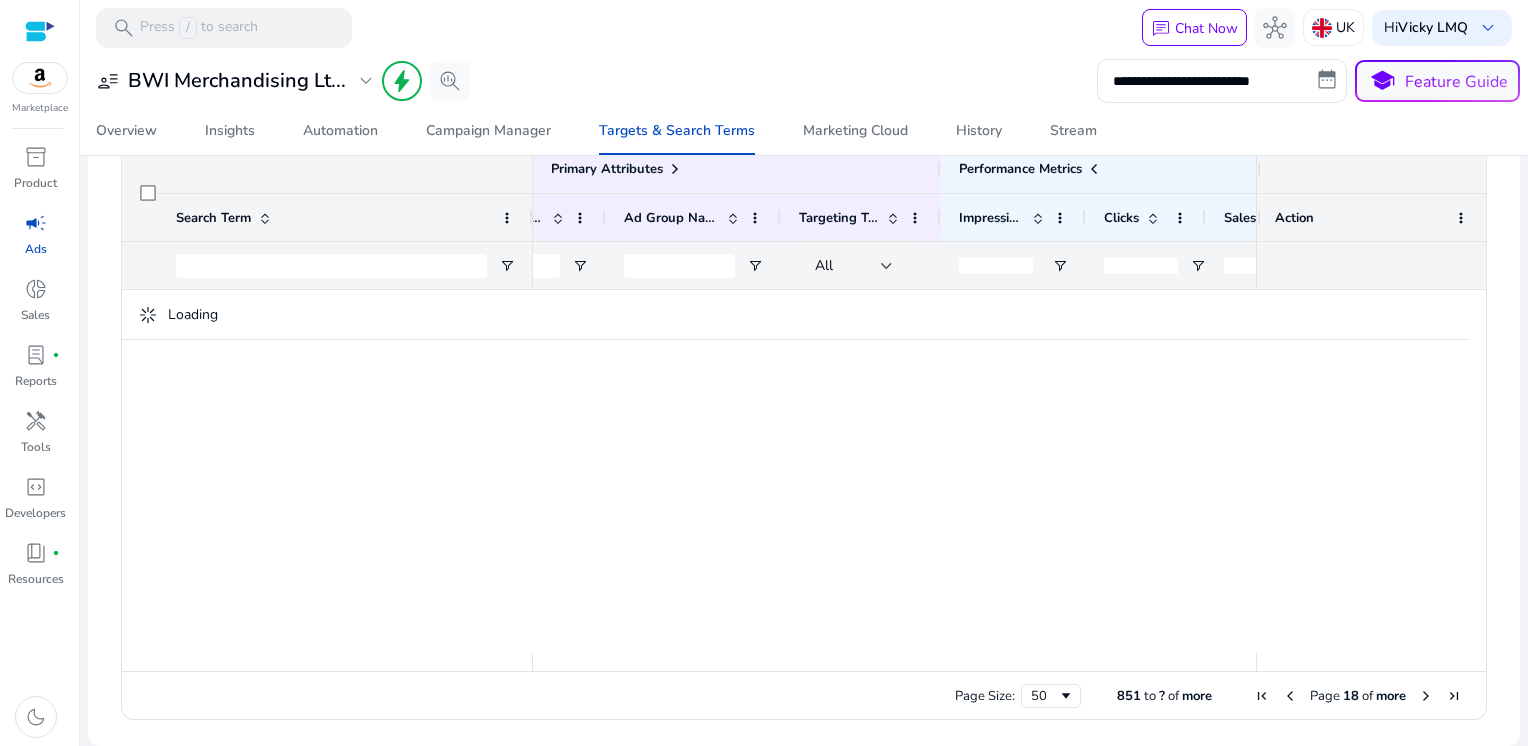 scroll, scrollTop: 0, scrollLeft: 0, axis: both 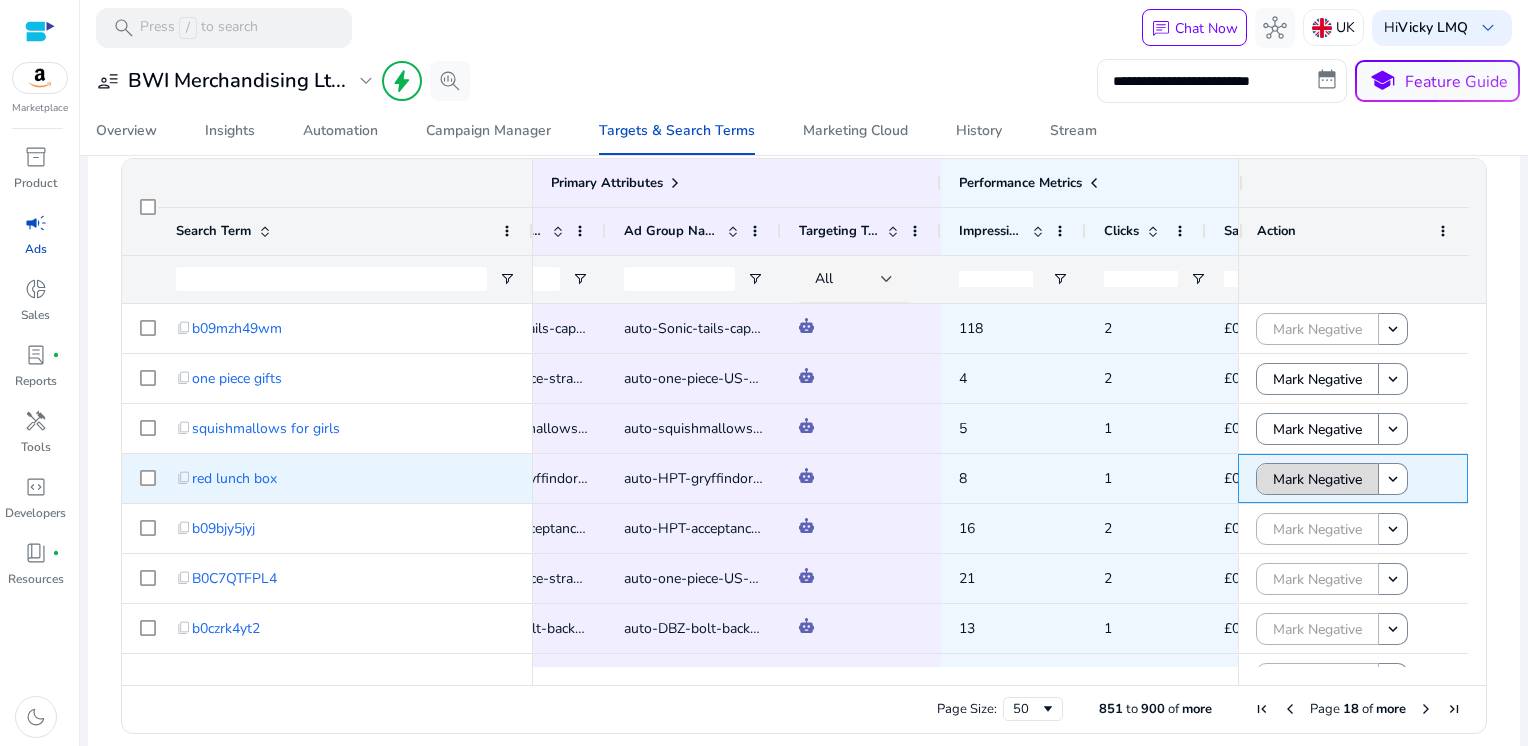 click on "Mark Negative" 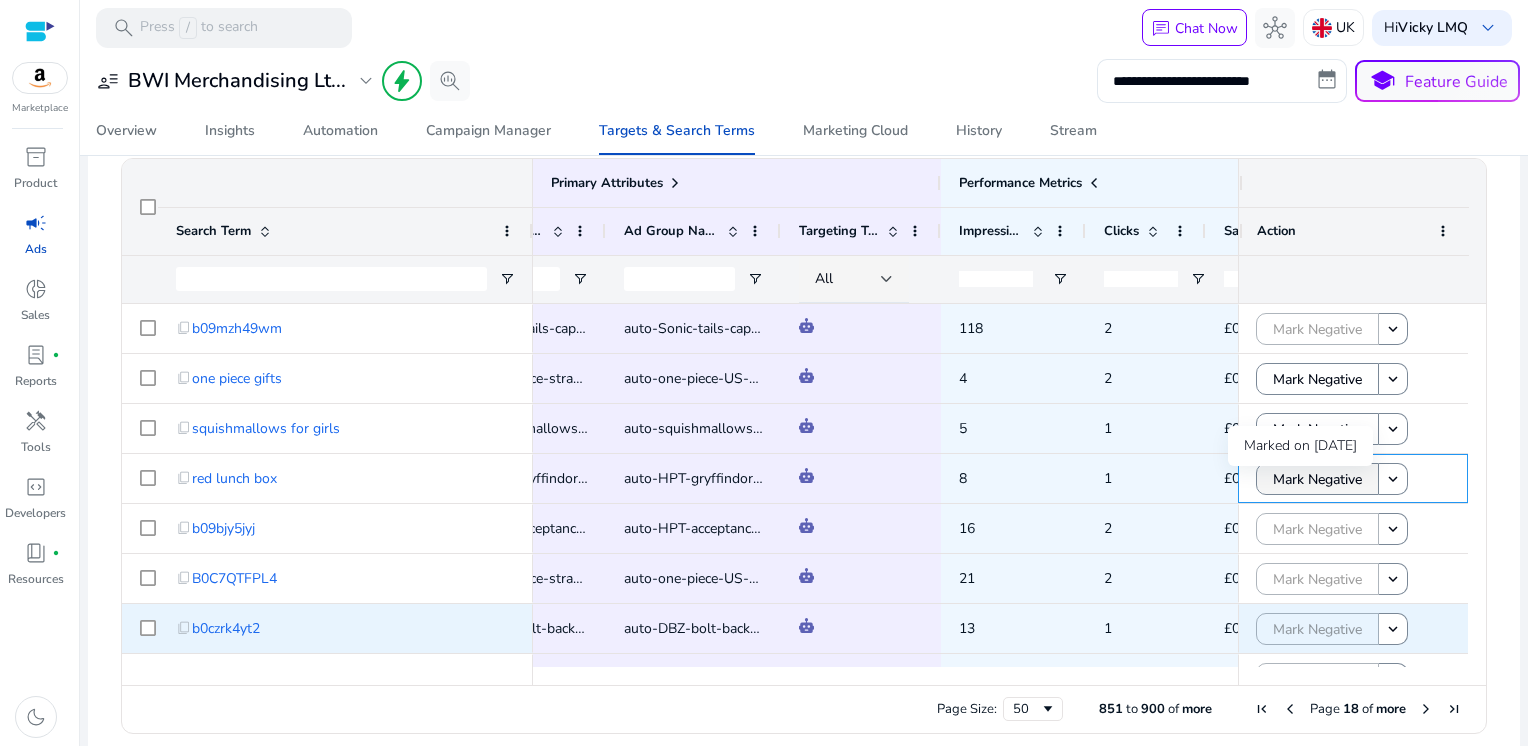 scroll, scrollTop: 184, scrollLeft: 0, axis: vertical 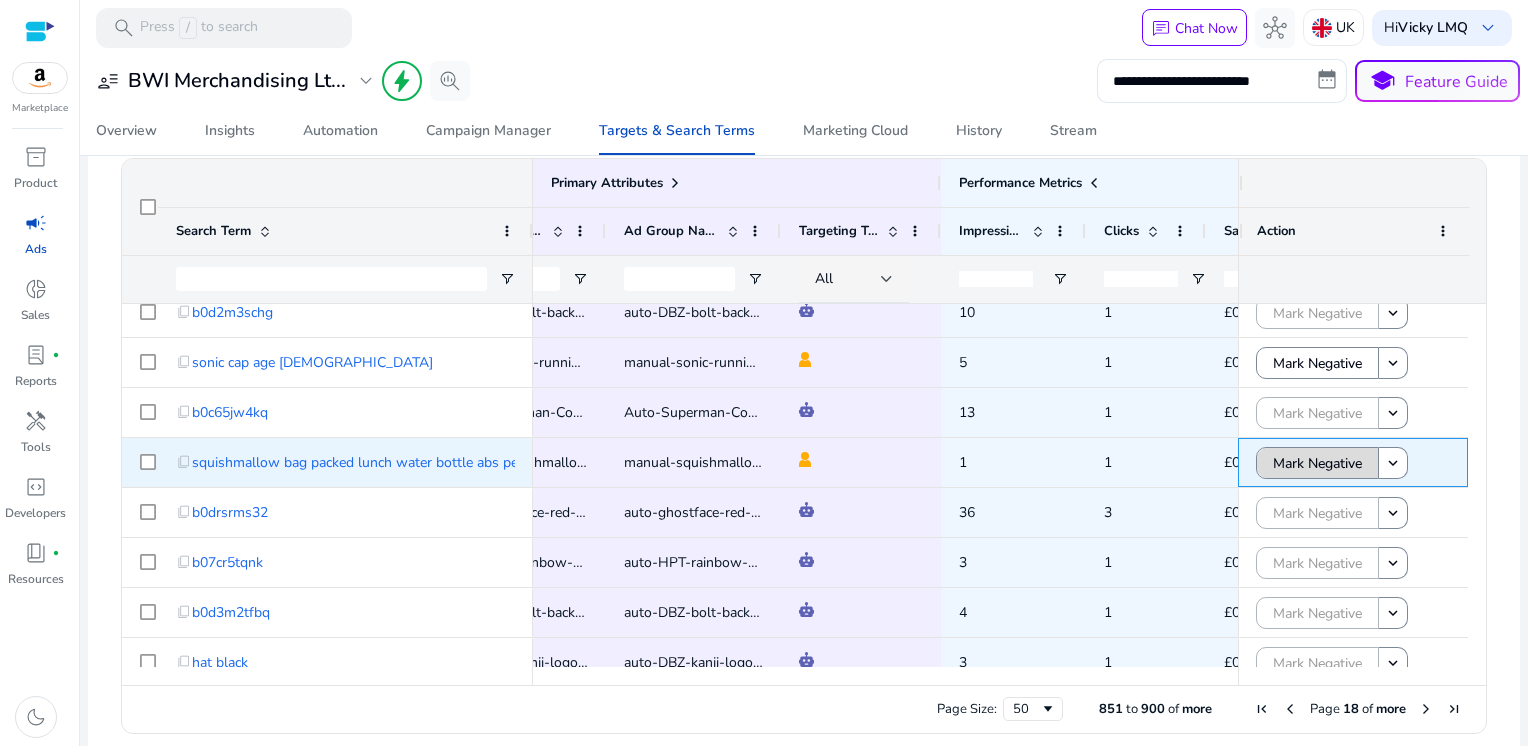 click on "Mark Negative" 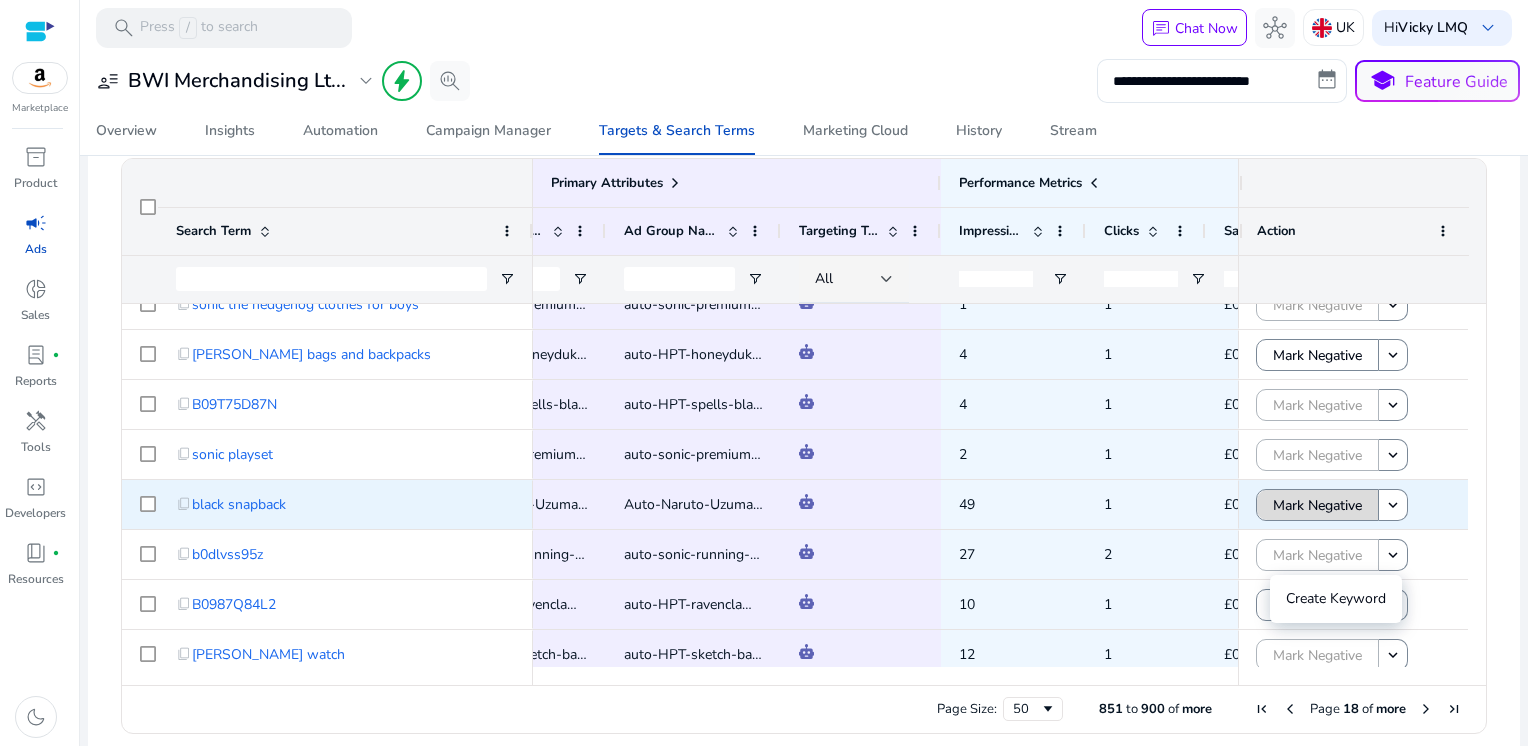 click on "Mark Negative" 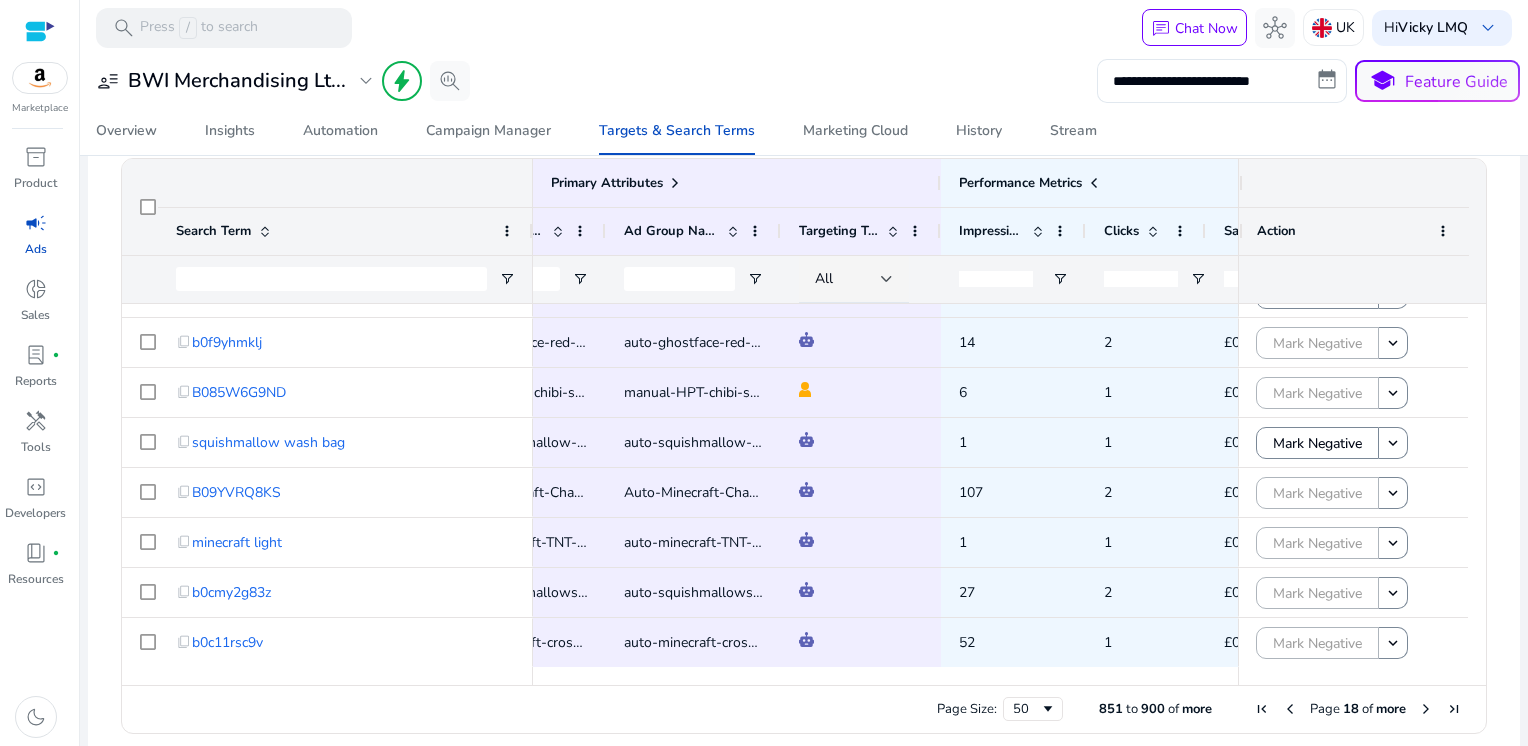 click at bounding box center [1426, 709] 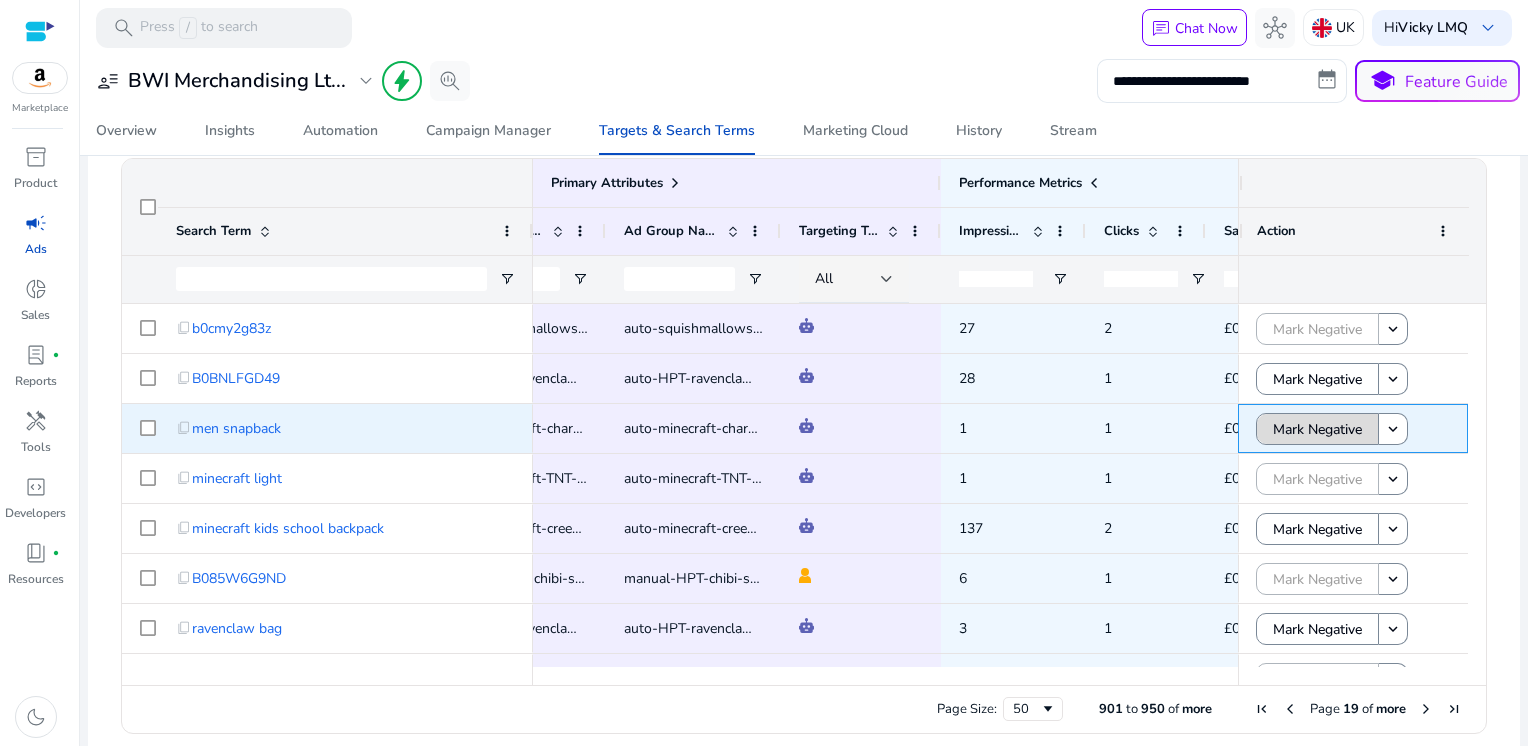 click on "Mark Negative" 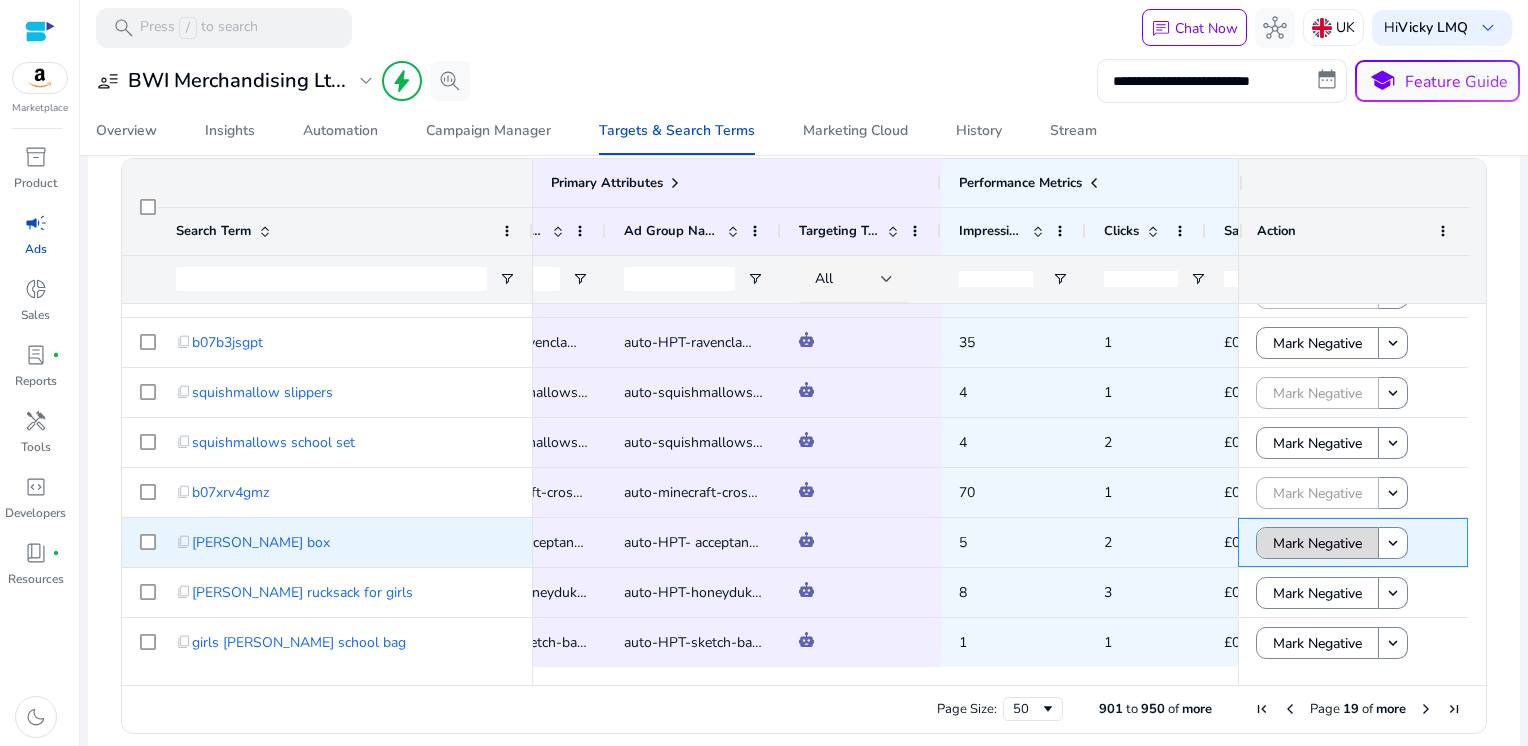 click on "Mark Negative" 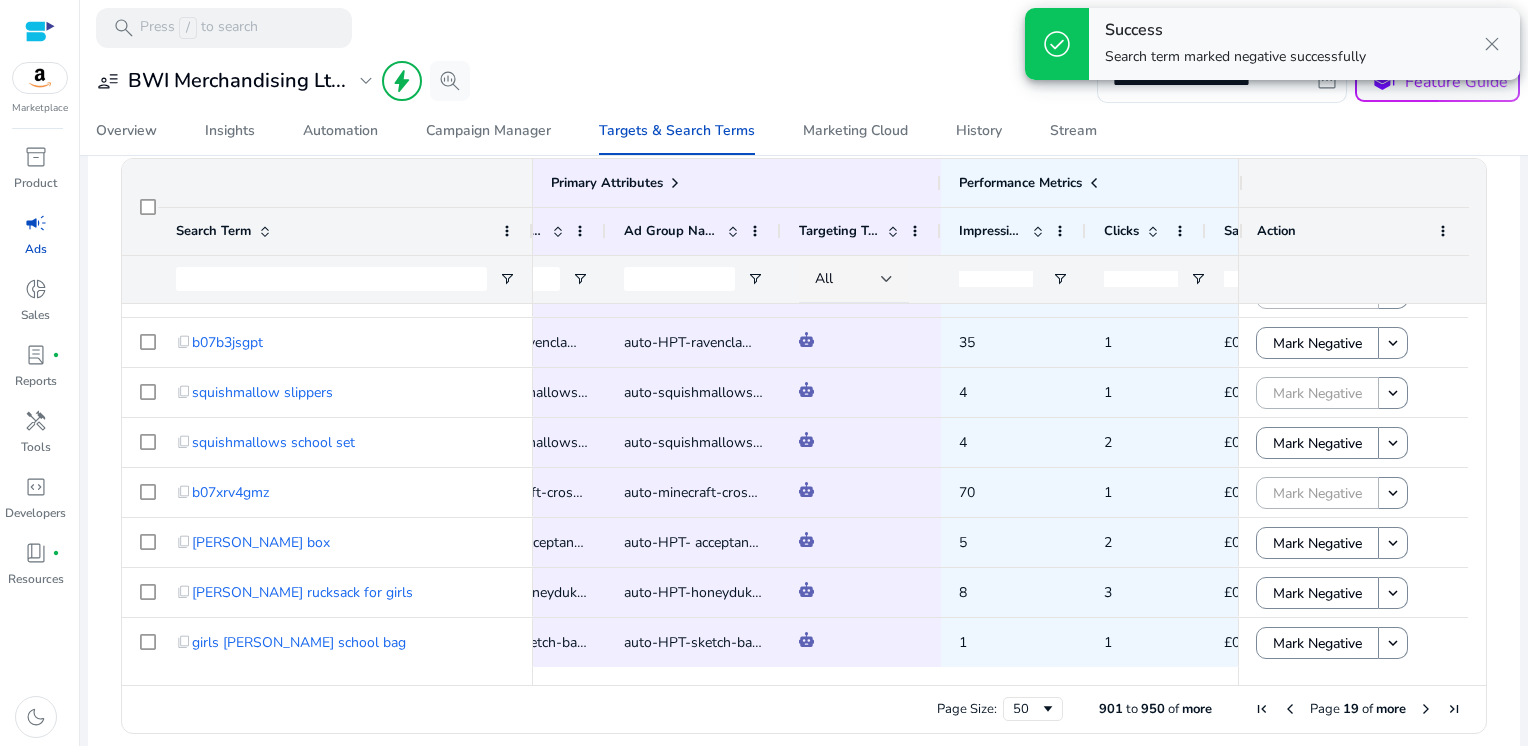 click at bounding box center [1426, 709] 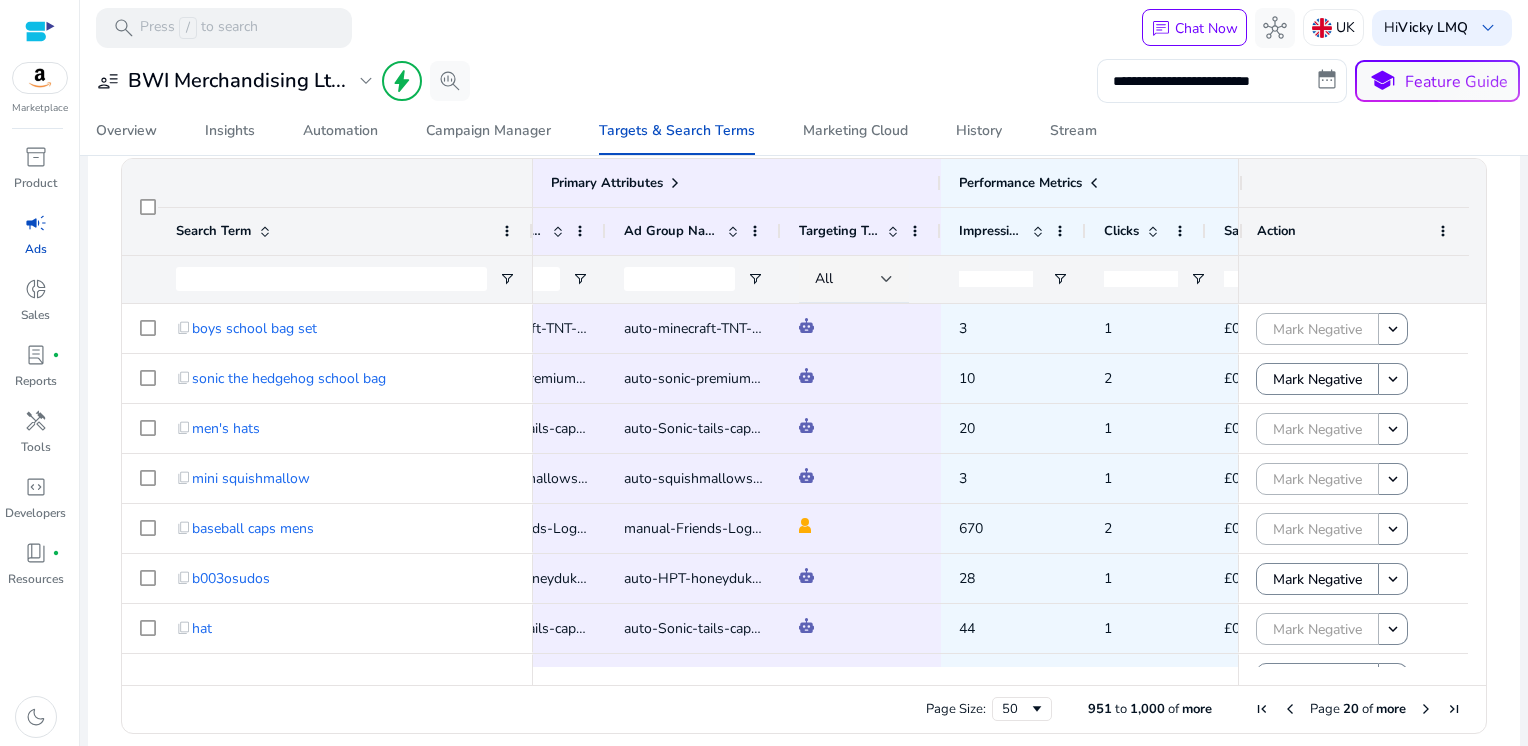 scroll, scrollTop: 239, scrollLeft: 0, axis: vertical 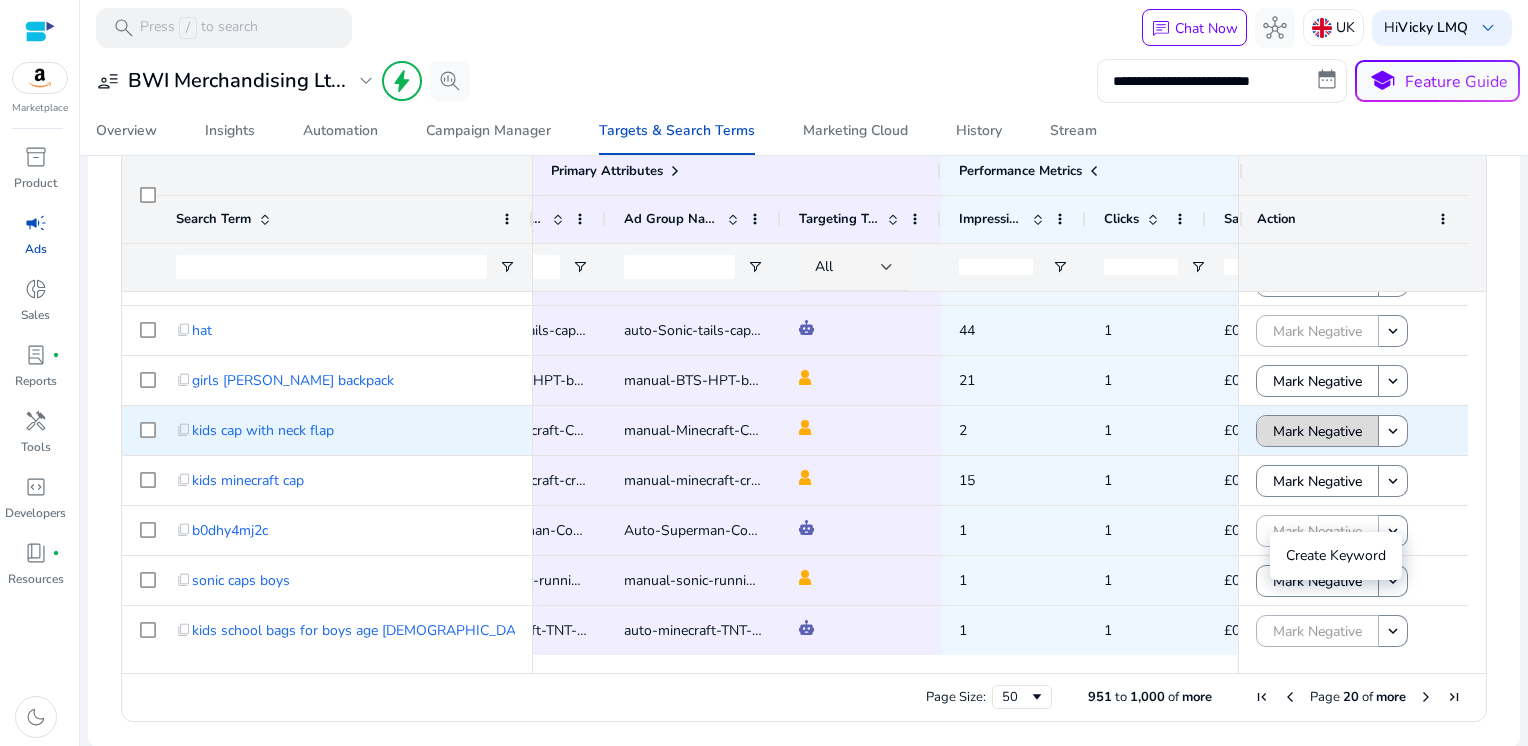 click on "Mark Negative" 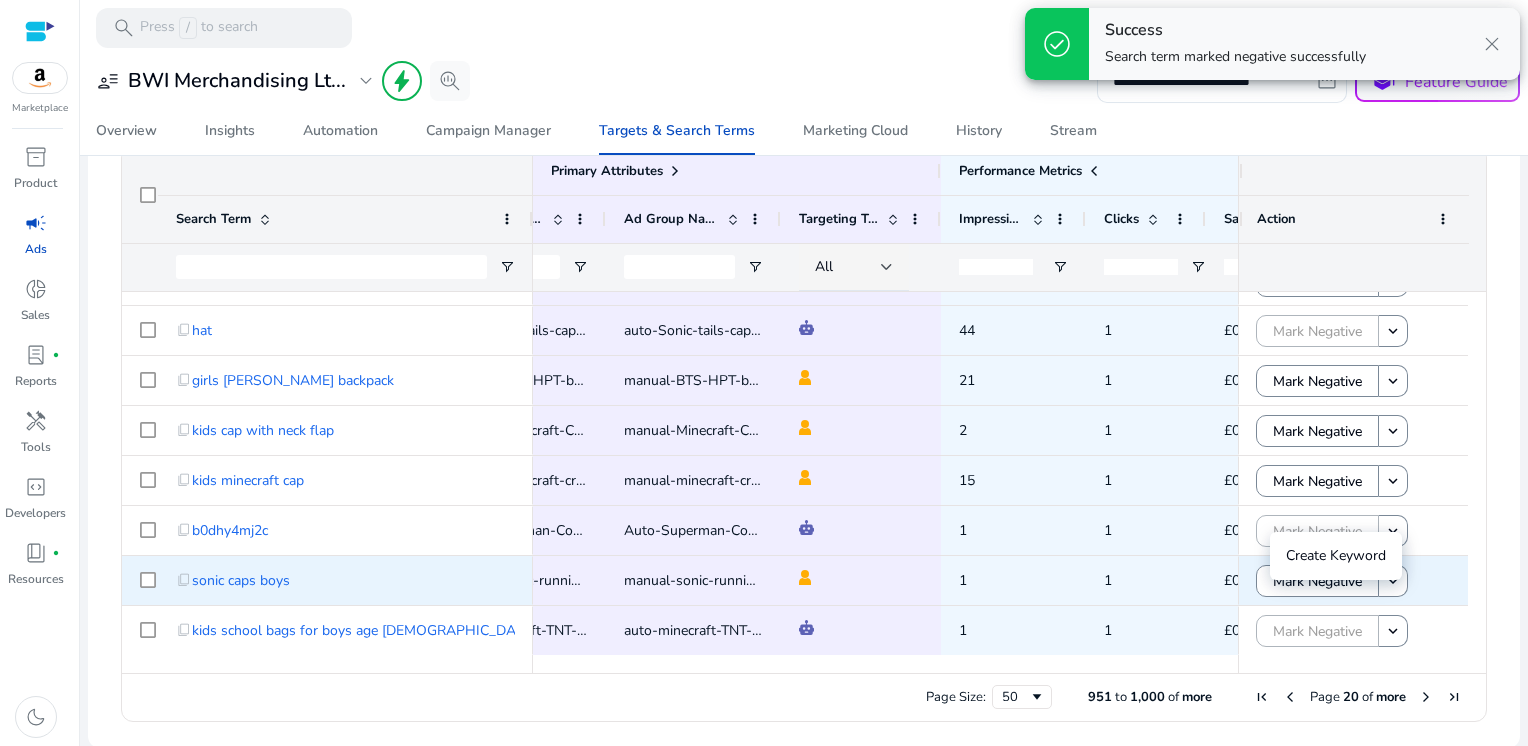 scroll, scrollTop: 495, scrollLeft: 0, axis: vertical 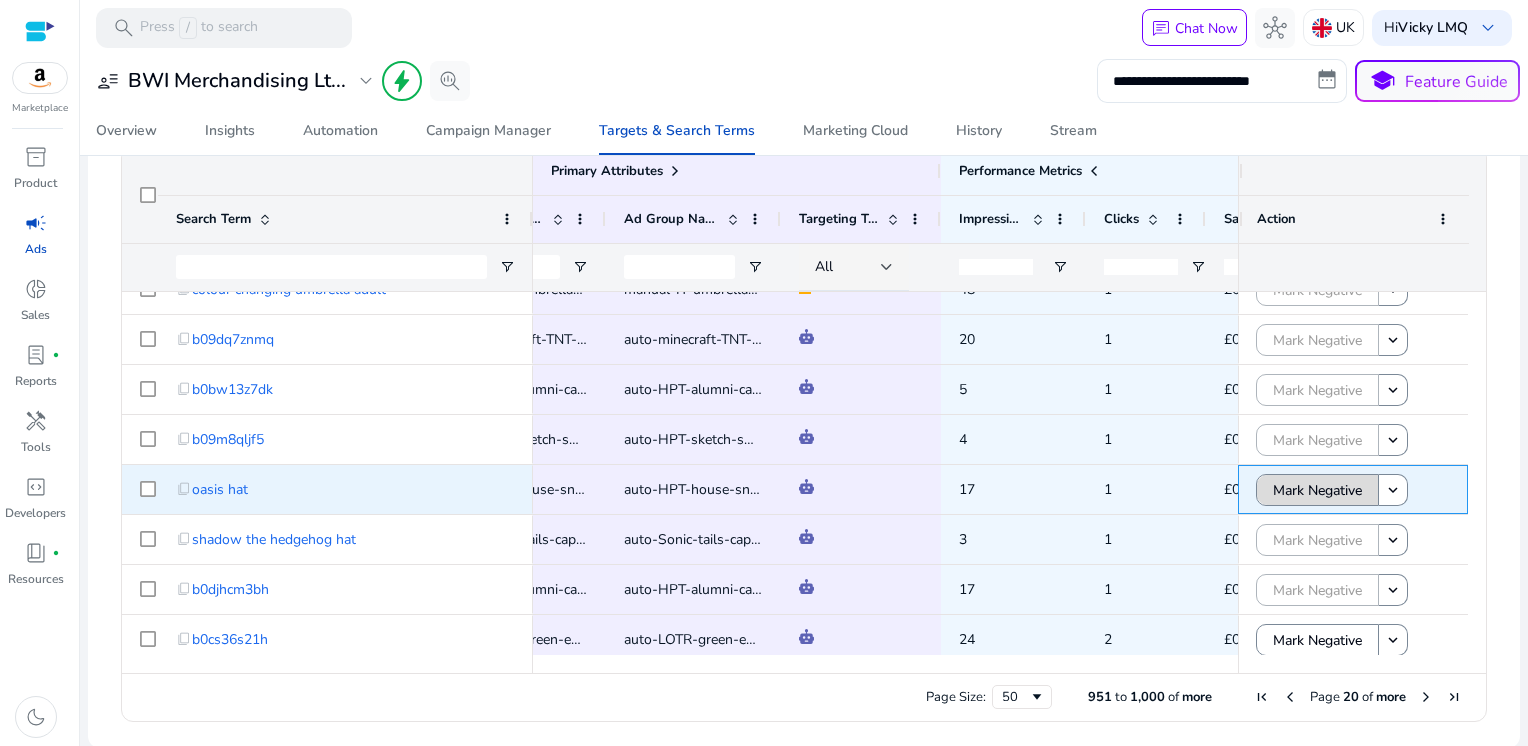 click on "Mark Negative" 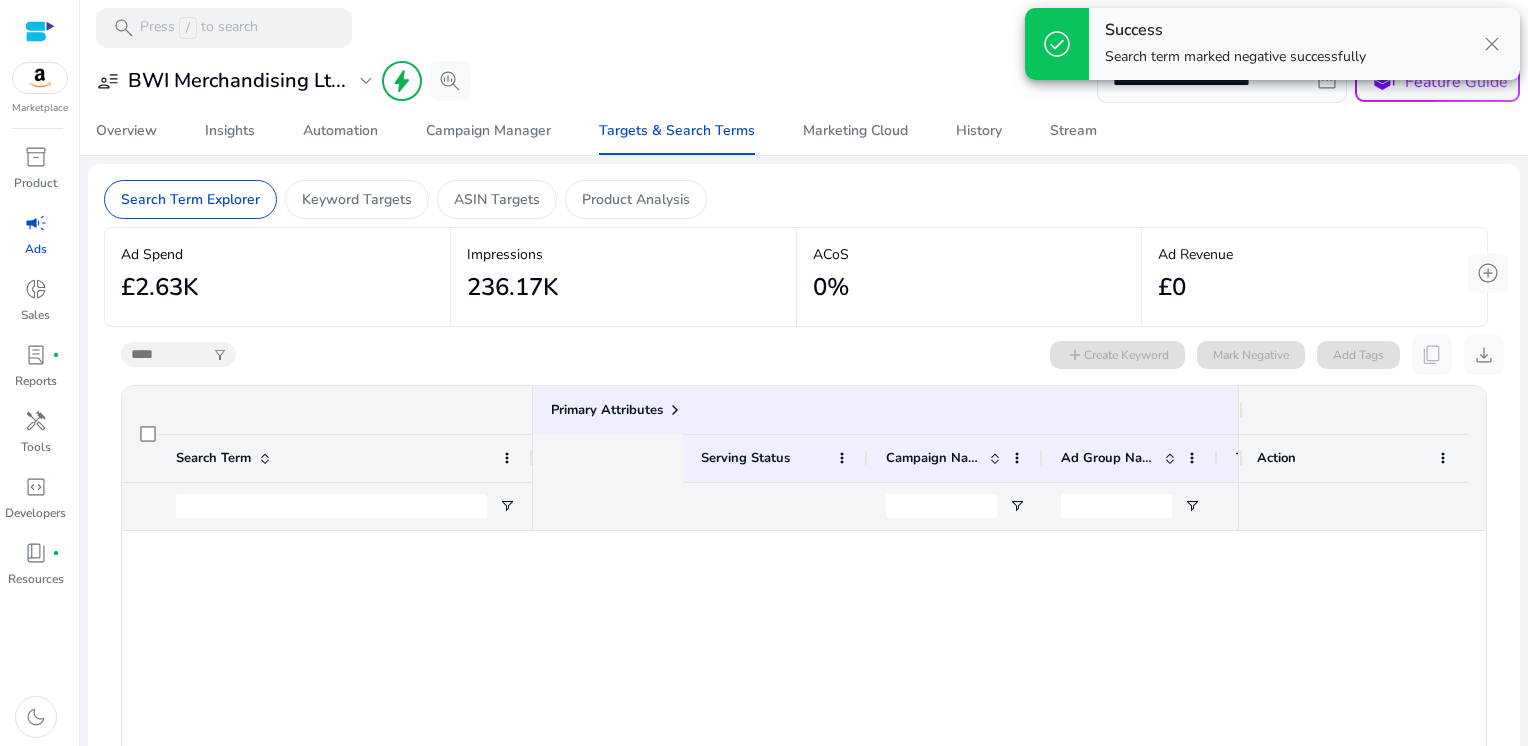 scroll, scrollTop: 0, scrollLeft: 0, axis: both 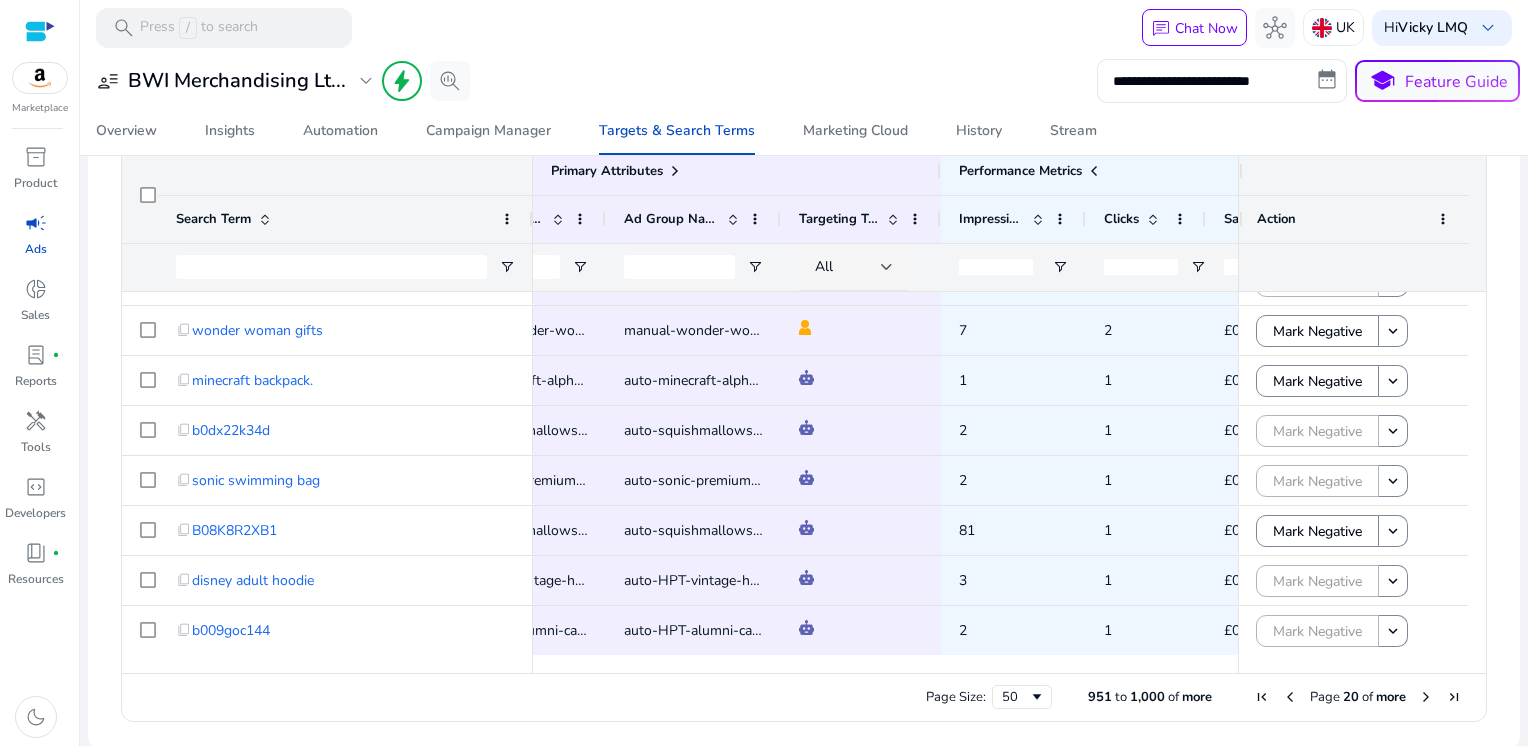 click at bounding box center (1426, 697) 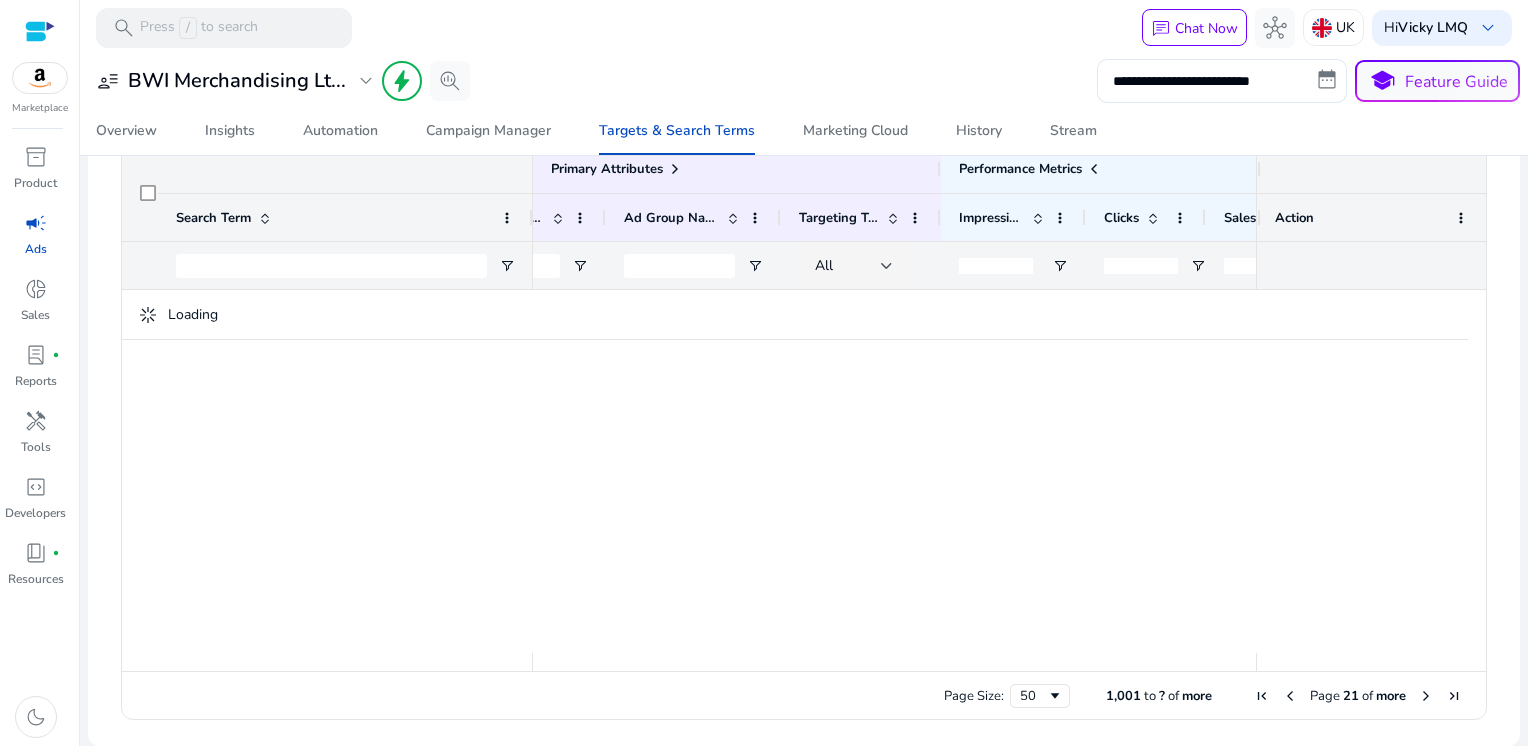 scroll, scrollTop: 0, scrollLeft: 0, axis: both 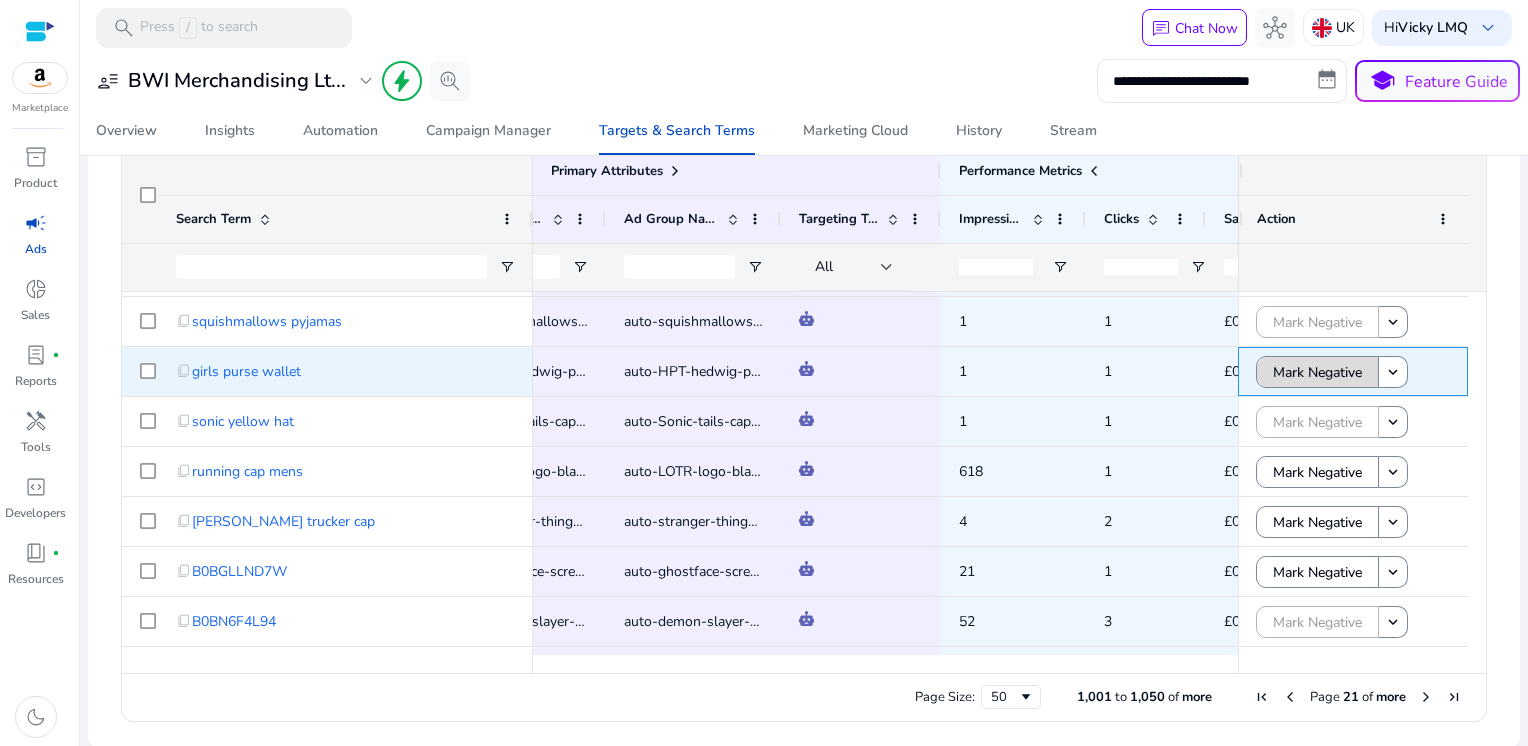click on "Mark Negative" 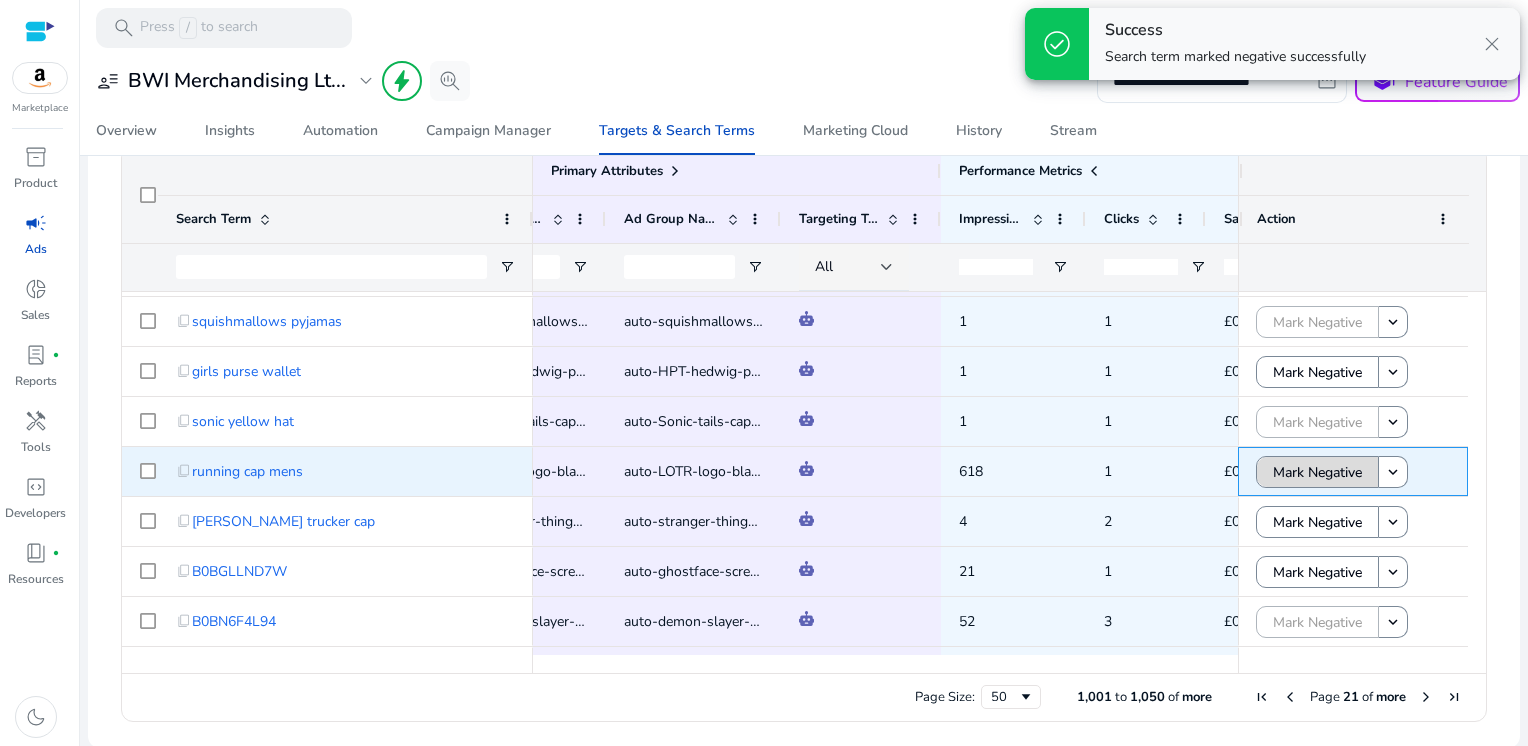 click 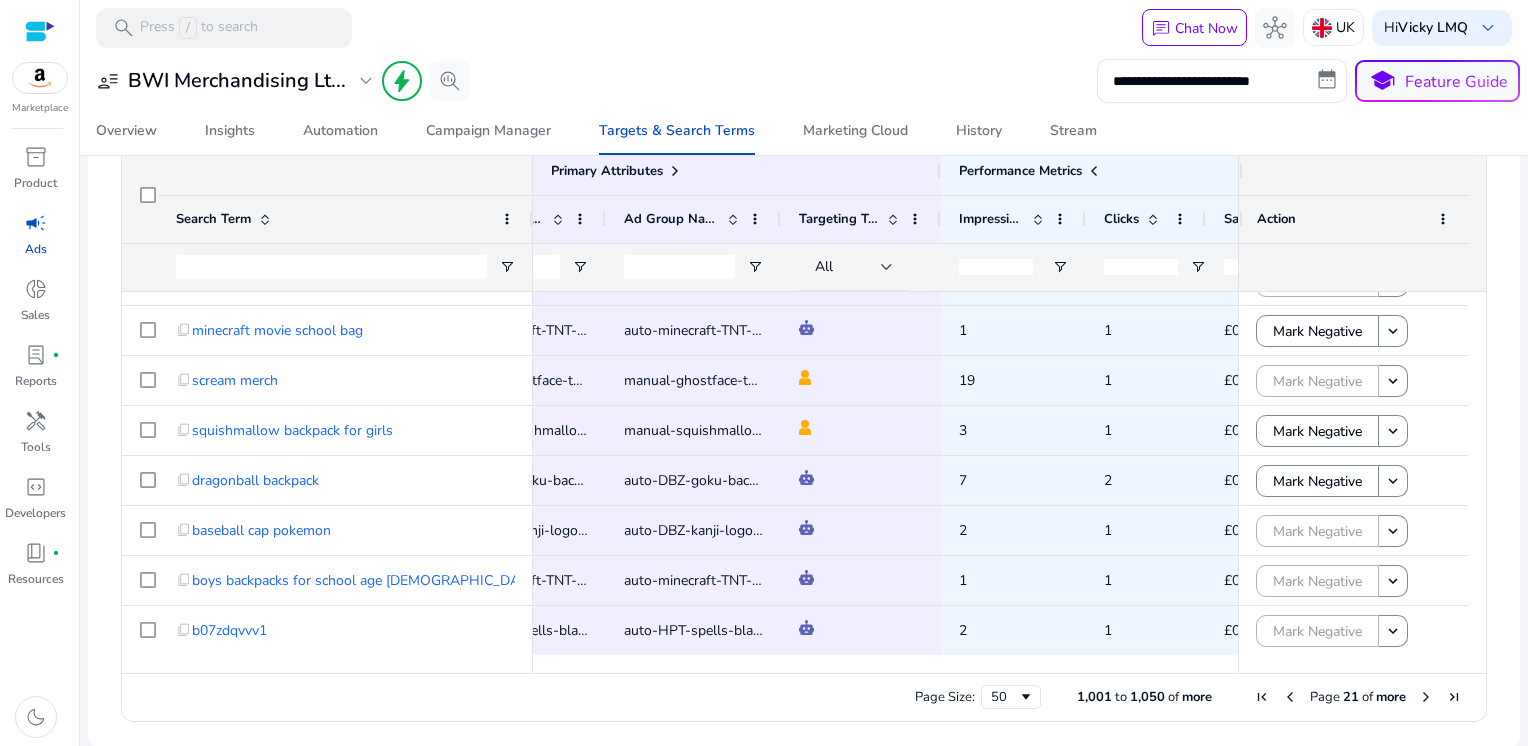 click at bounding box center (1426, 697) 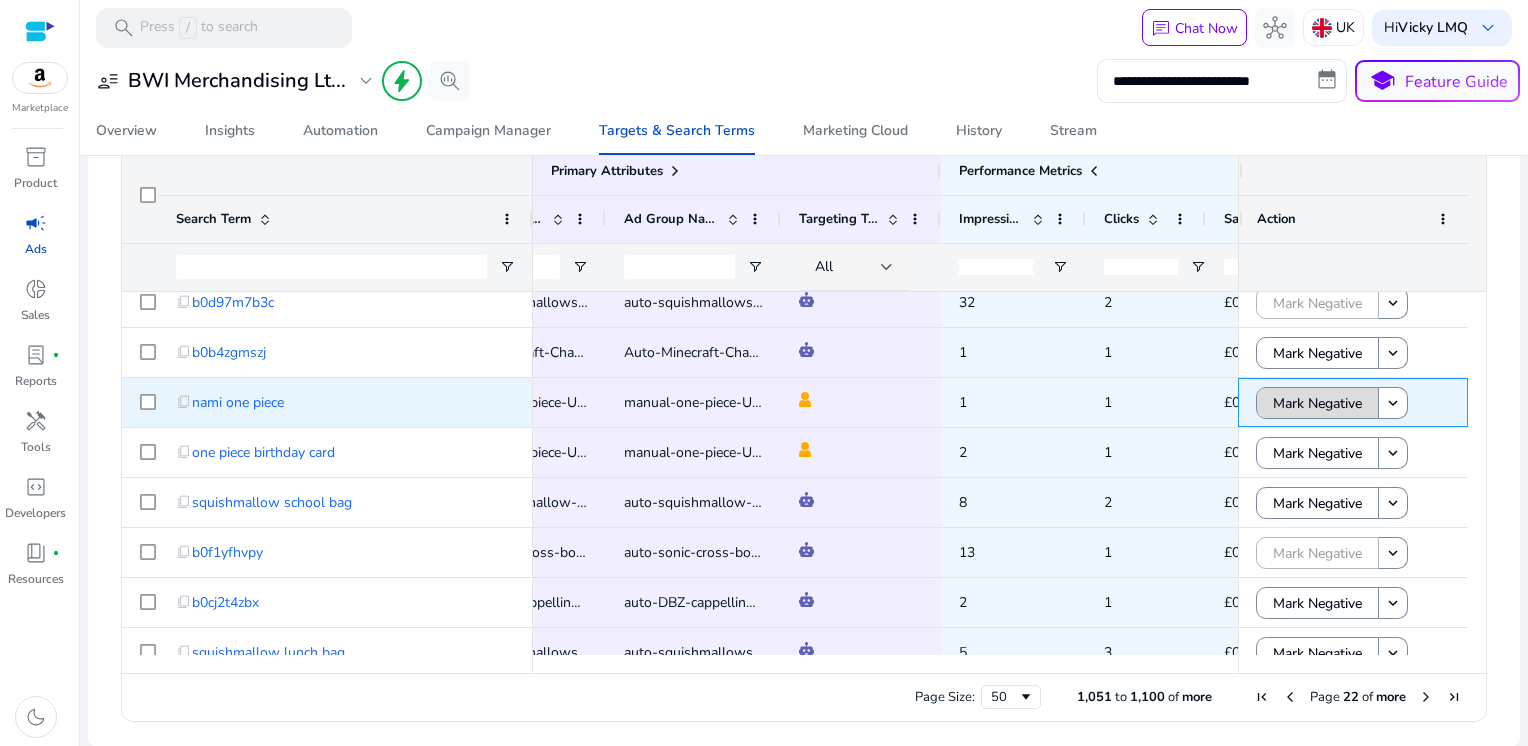 click on "Mark Negative" 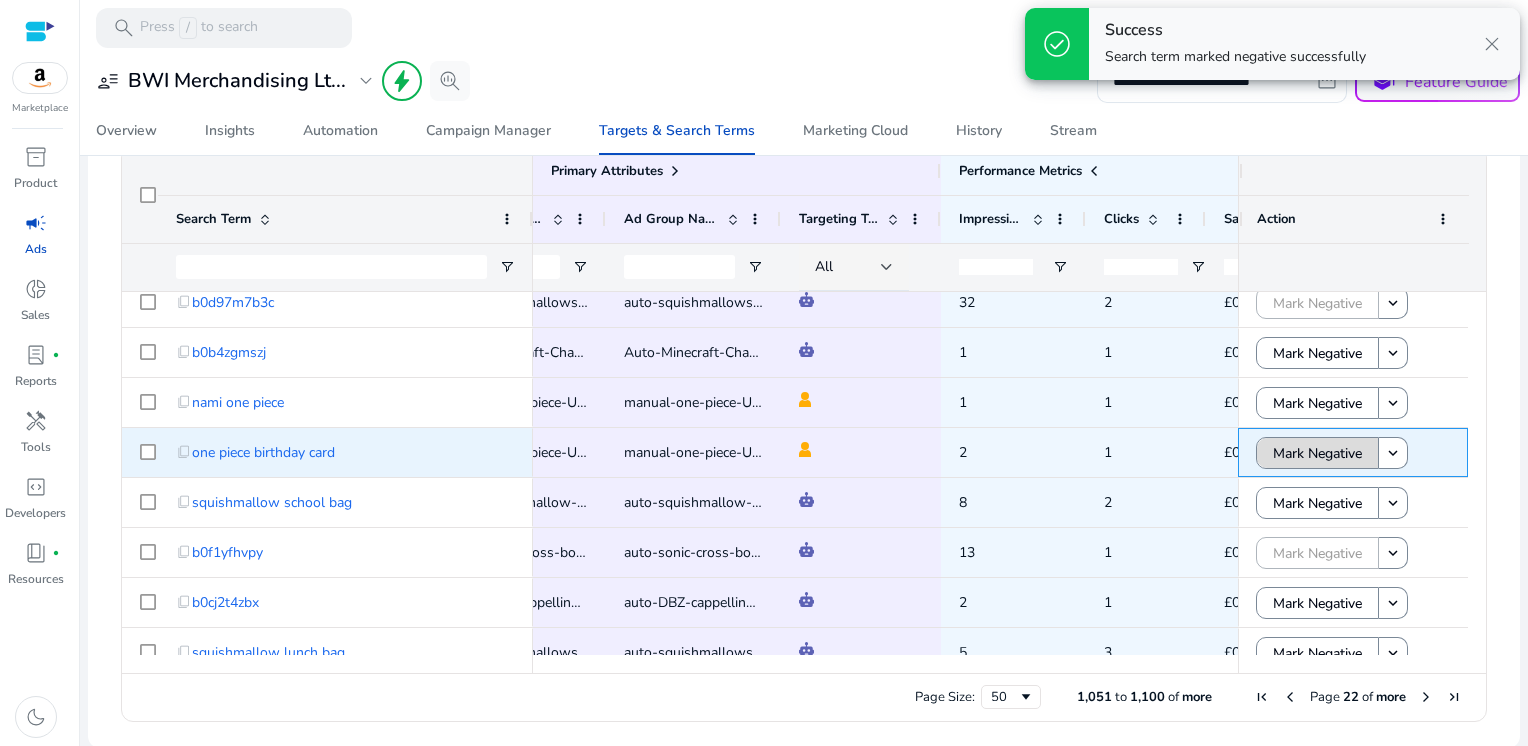 click on "Mark Negative" 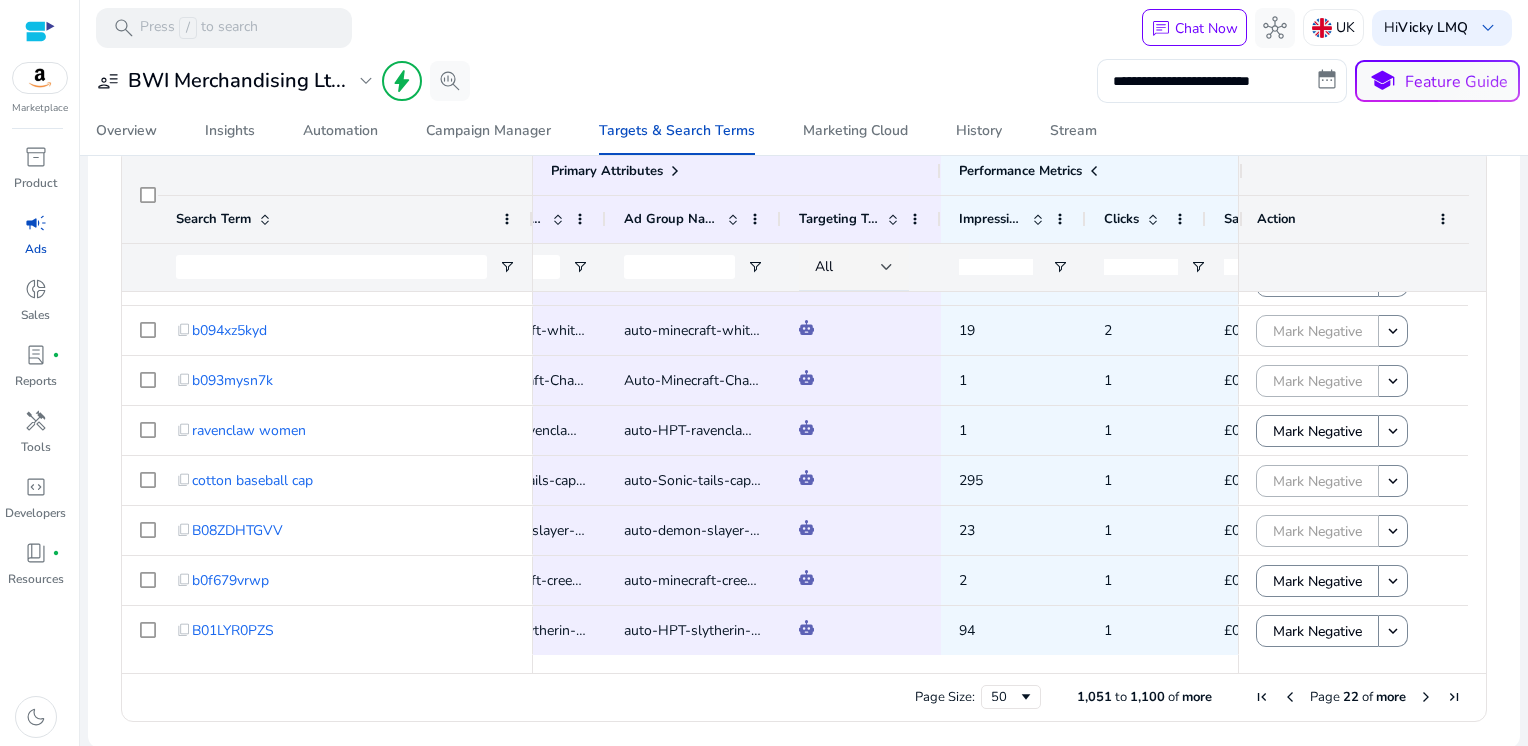 click at bounding box center [1426, 697] 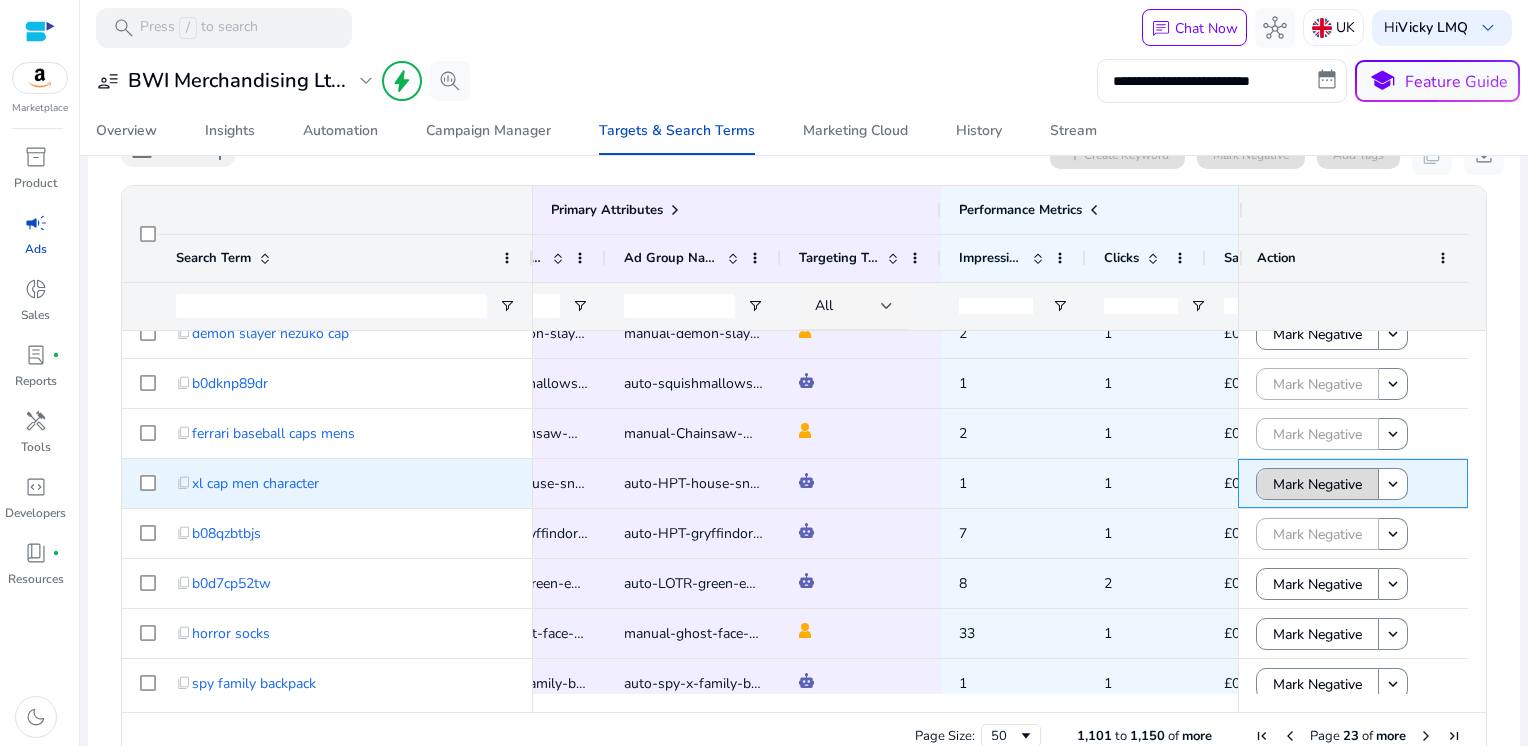 click 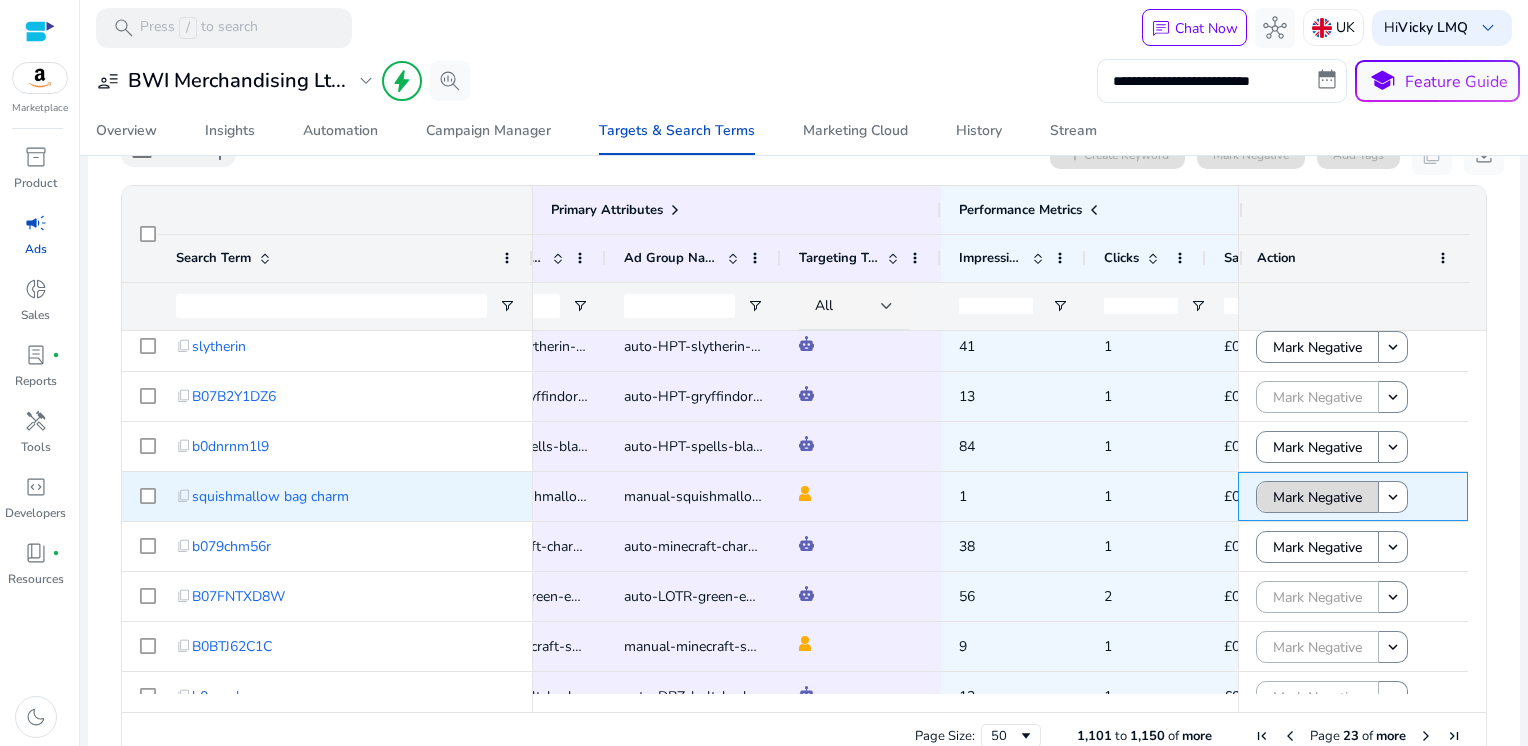 click on "Mark Negative" 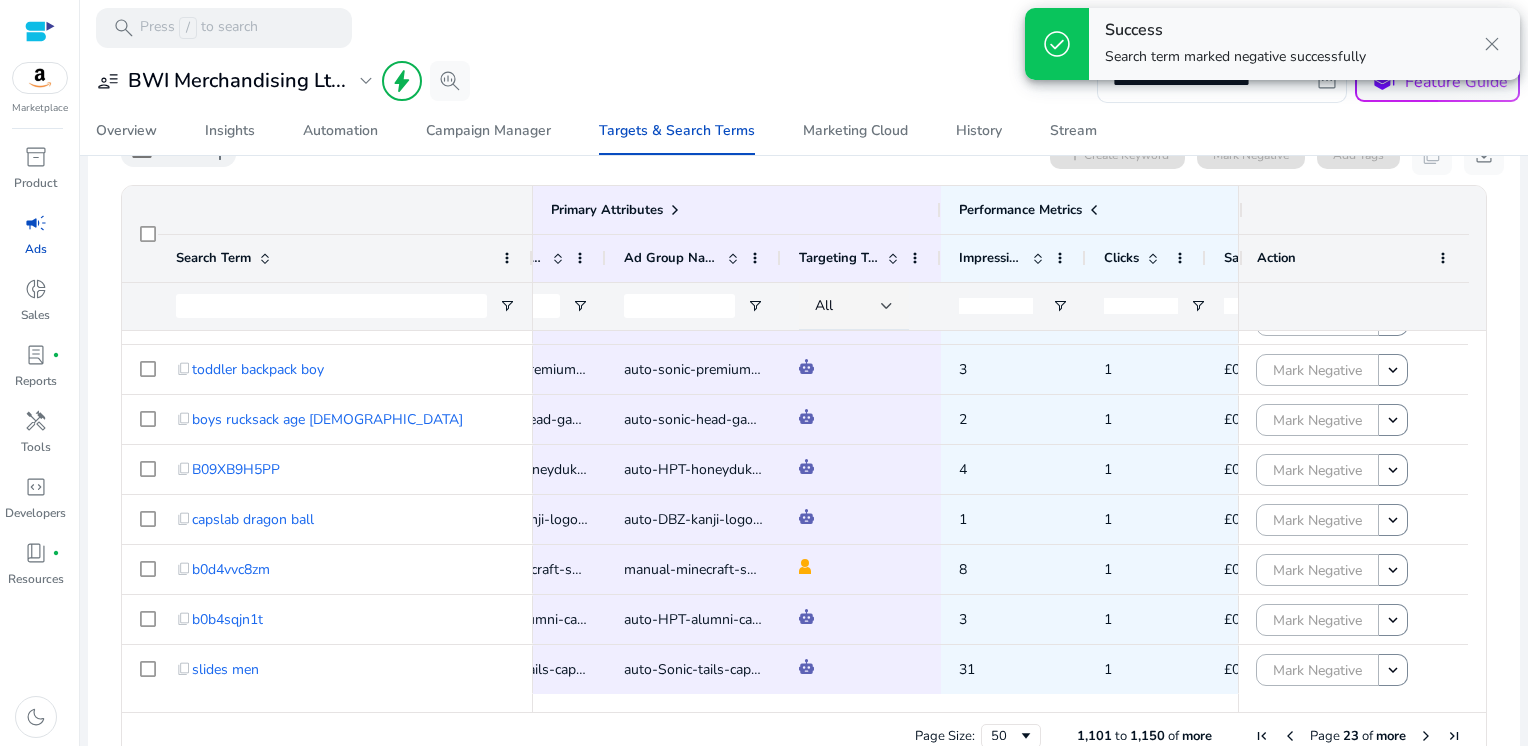 click at bounding box center (1426, 736) 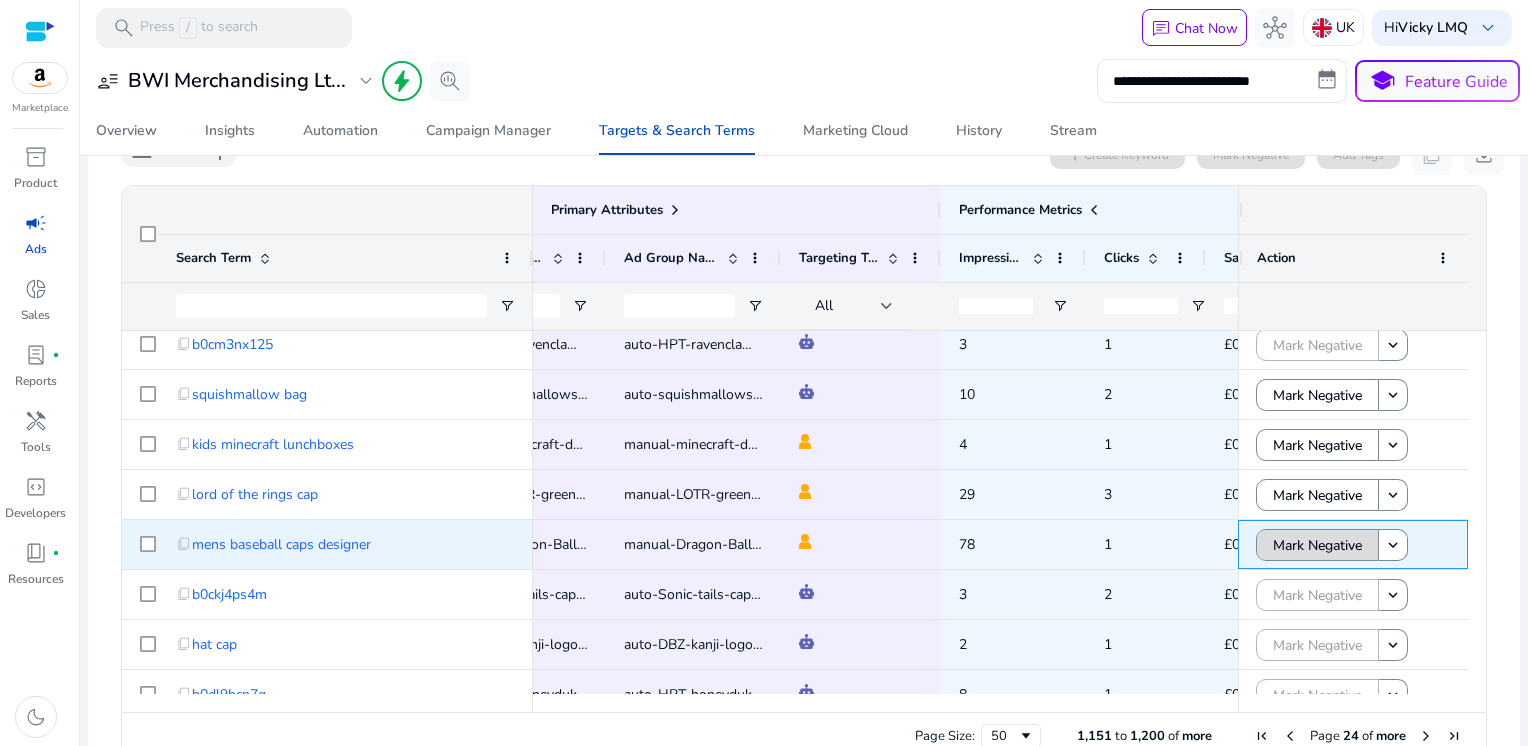 click on "Mark Negative" 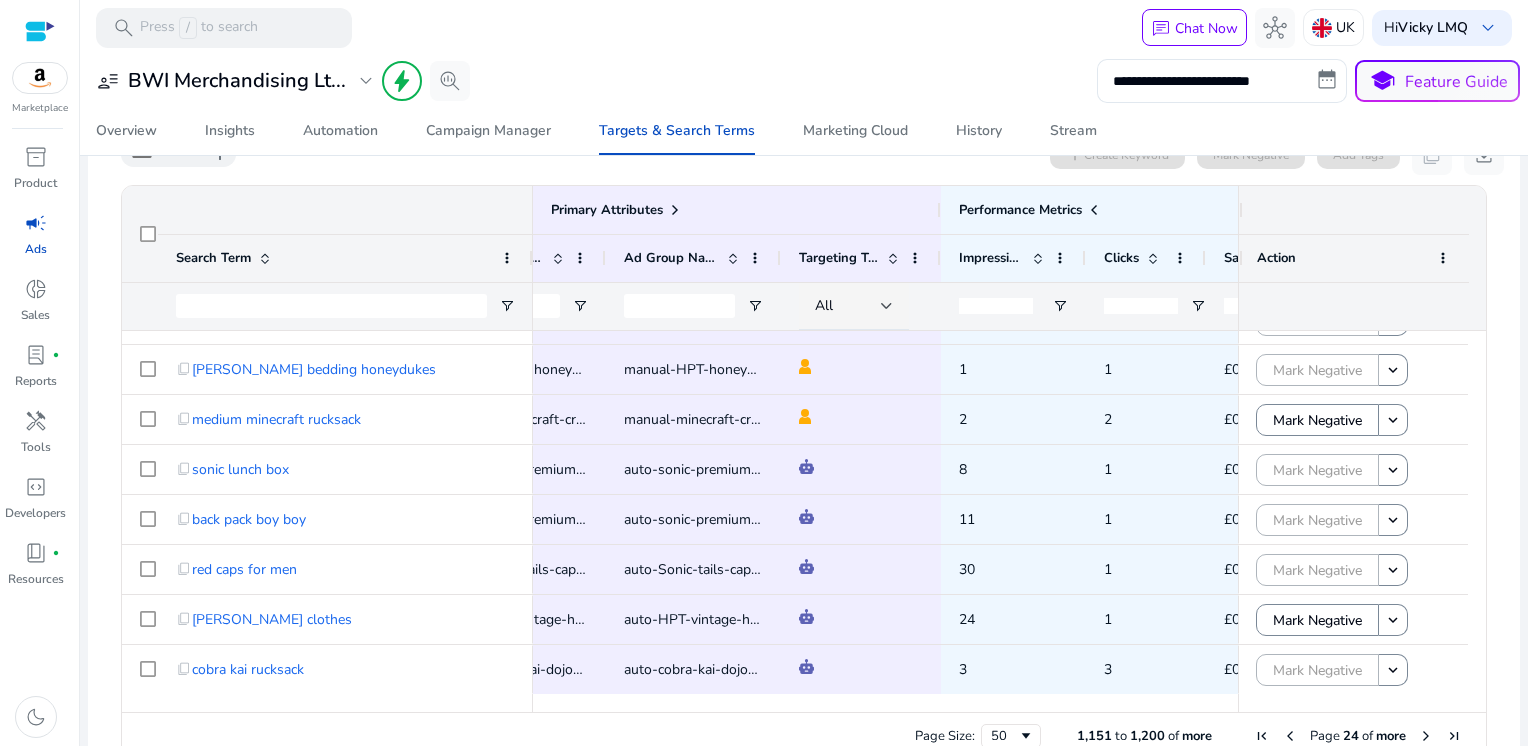 click at bounding box center (1426, 736) 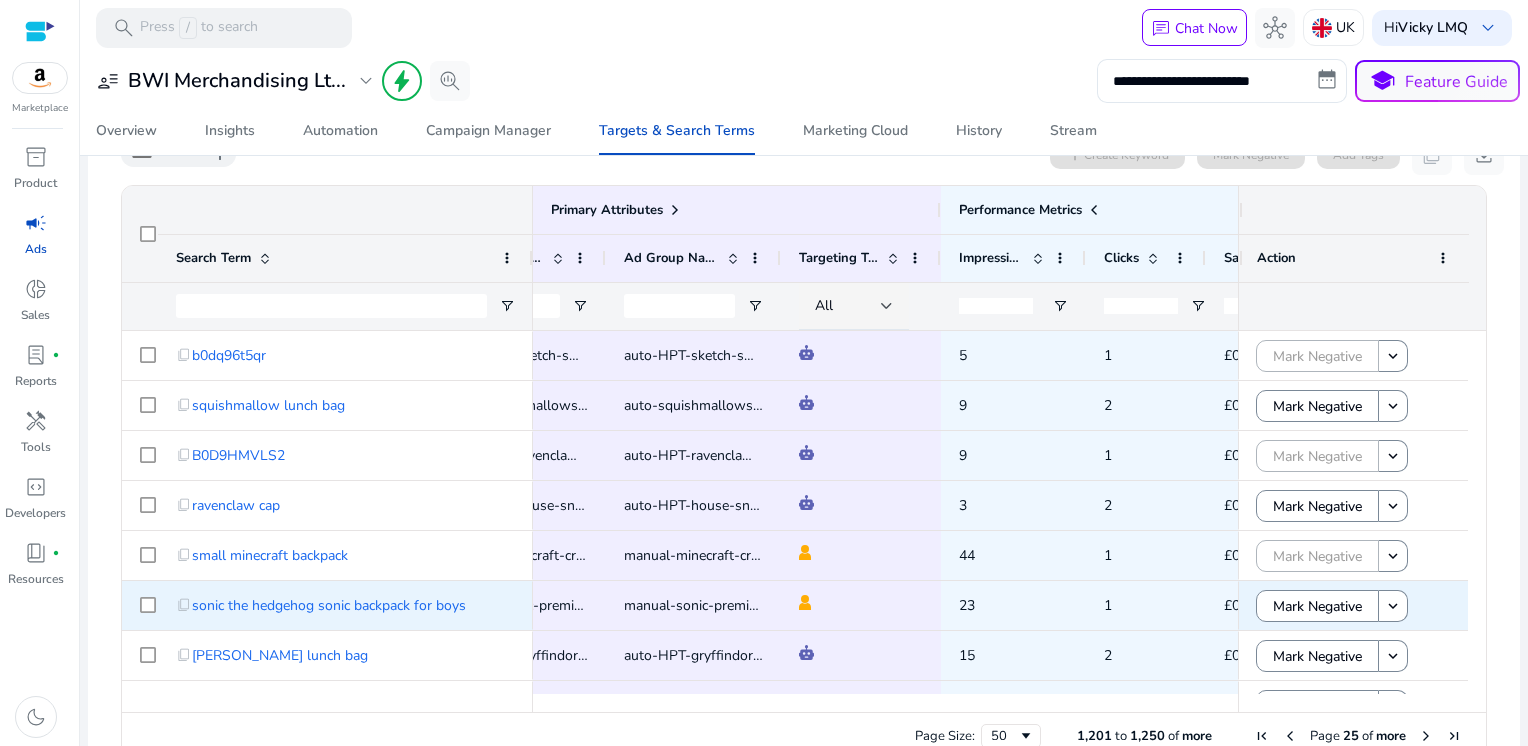 scroll, scrollTop: 162, scrollLeft: 0, axis: vertical 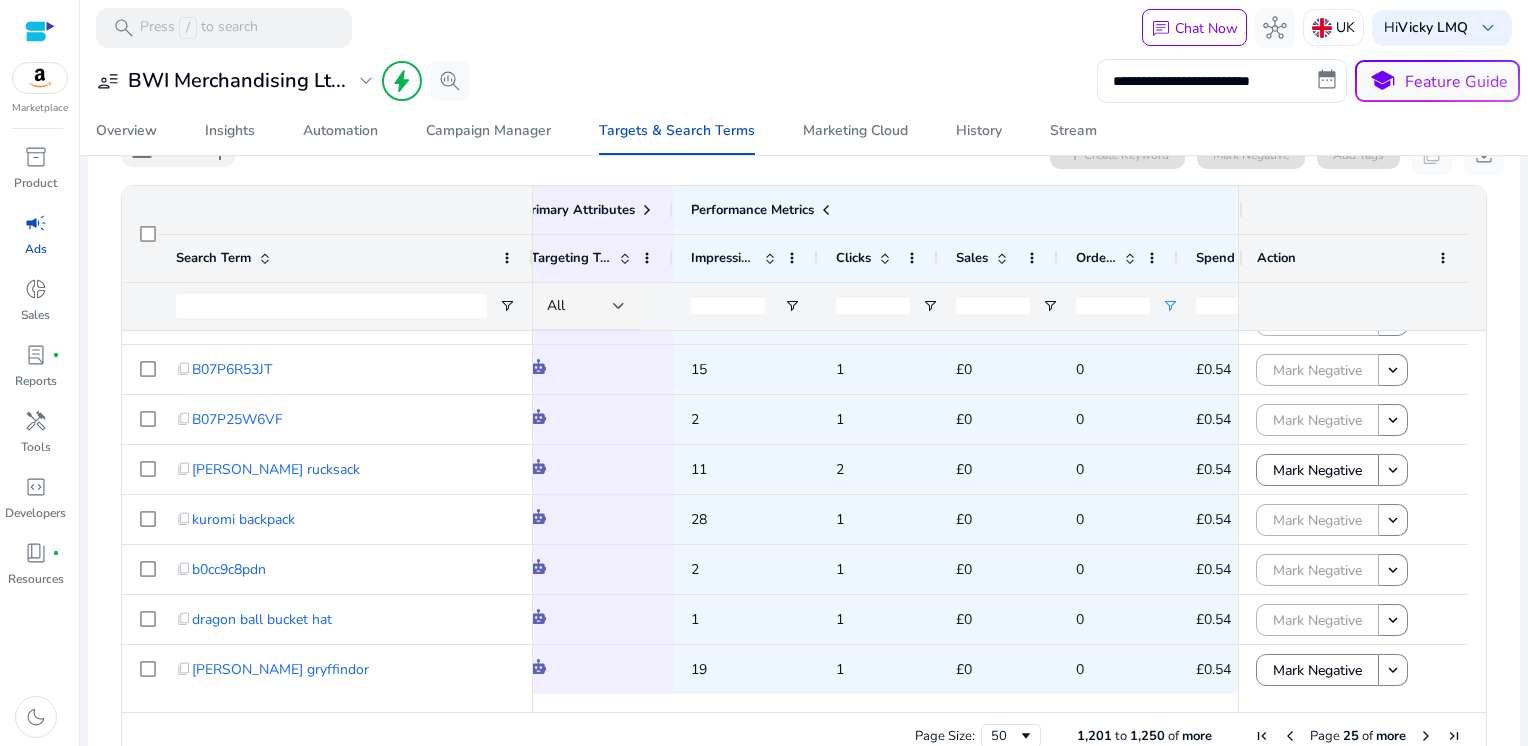 click at bounding box center [1426, 736] 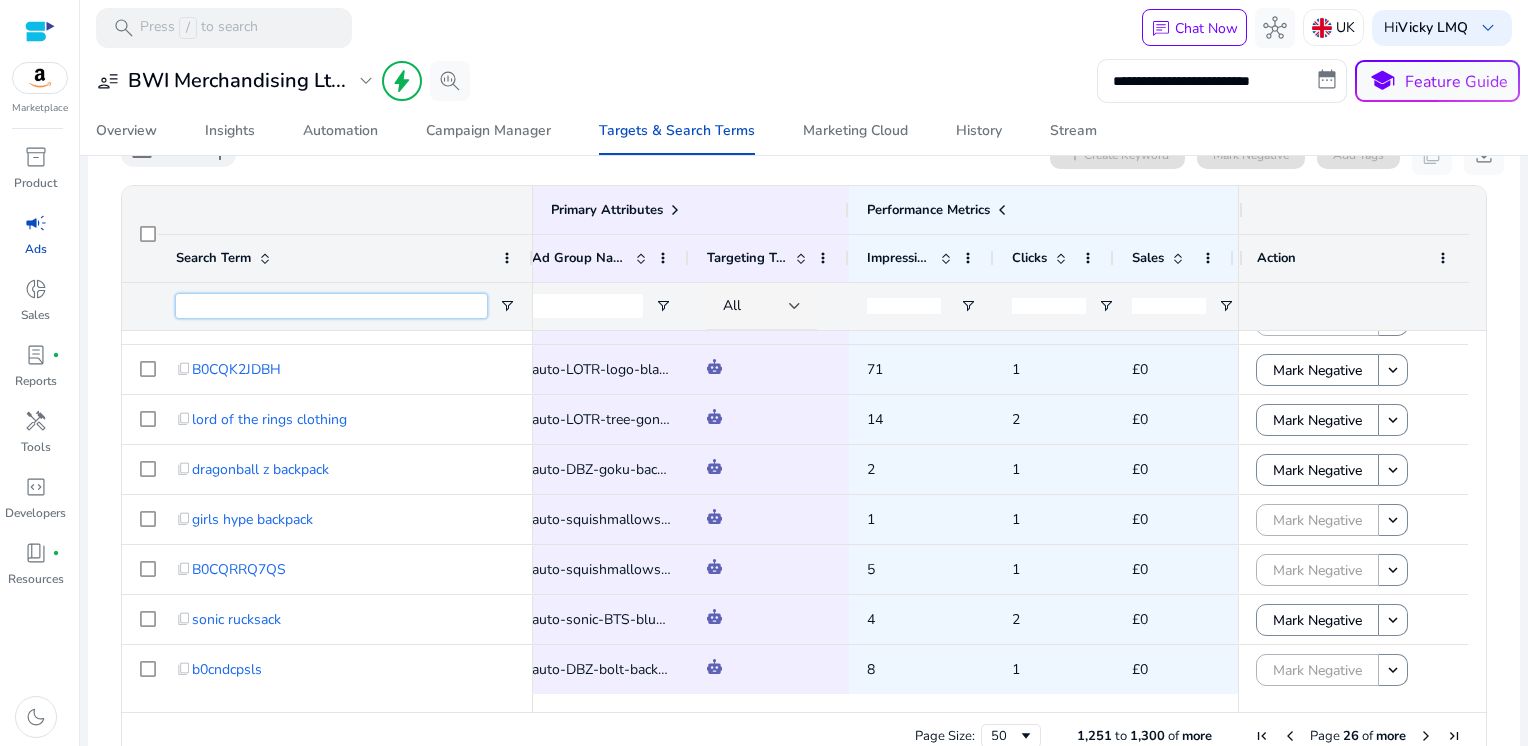 click at bounding box center [331, 306] 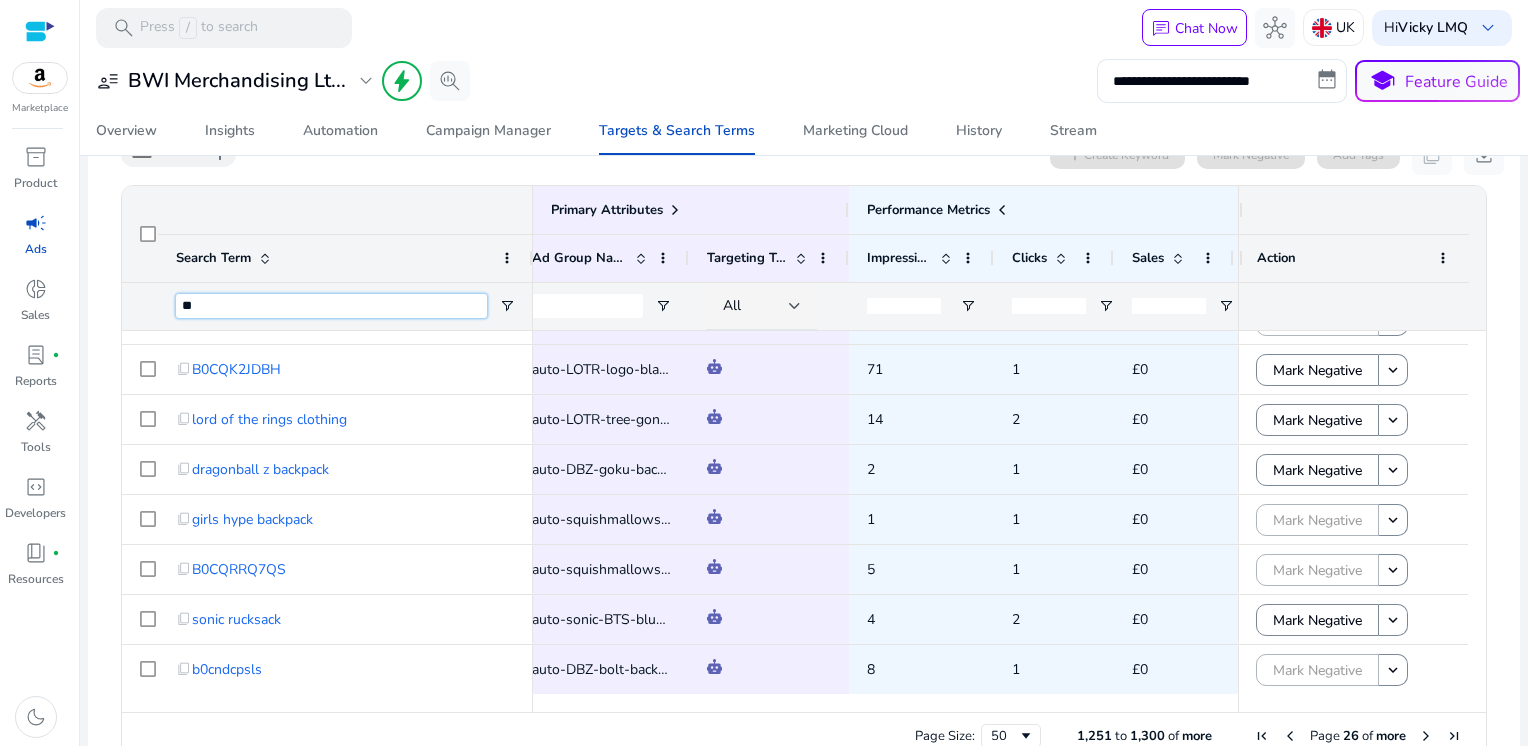 type on "**" 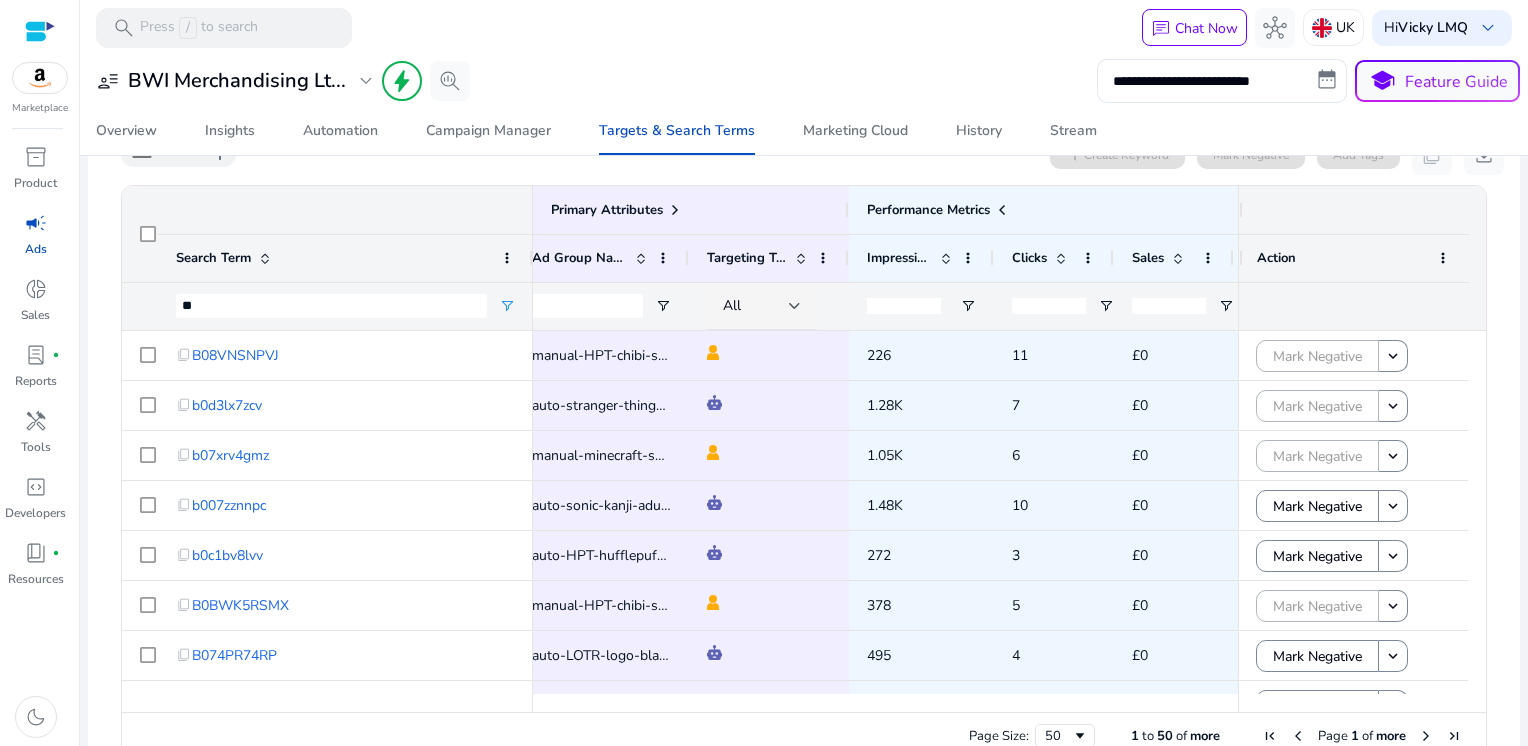 click at bounding box center (1426, 736) 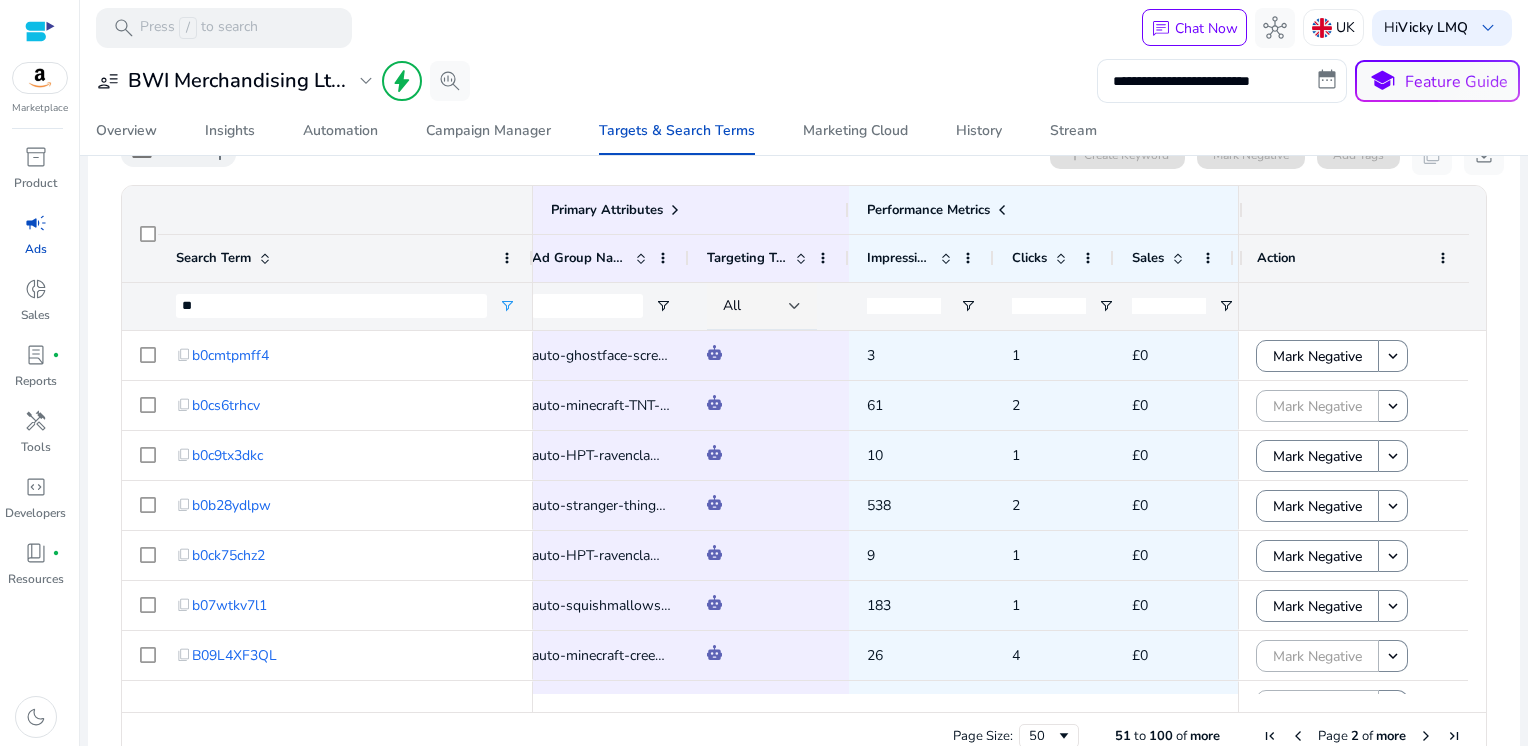 click at bounding box center (1426, 736) 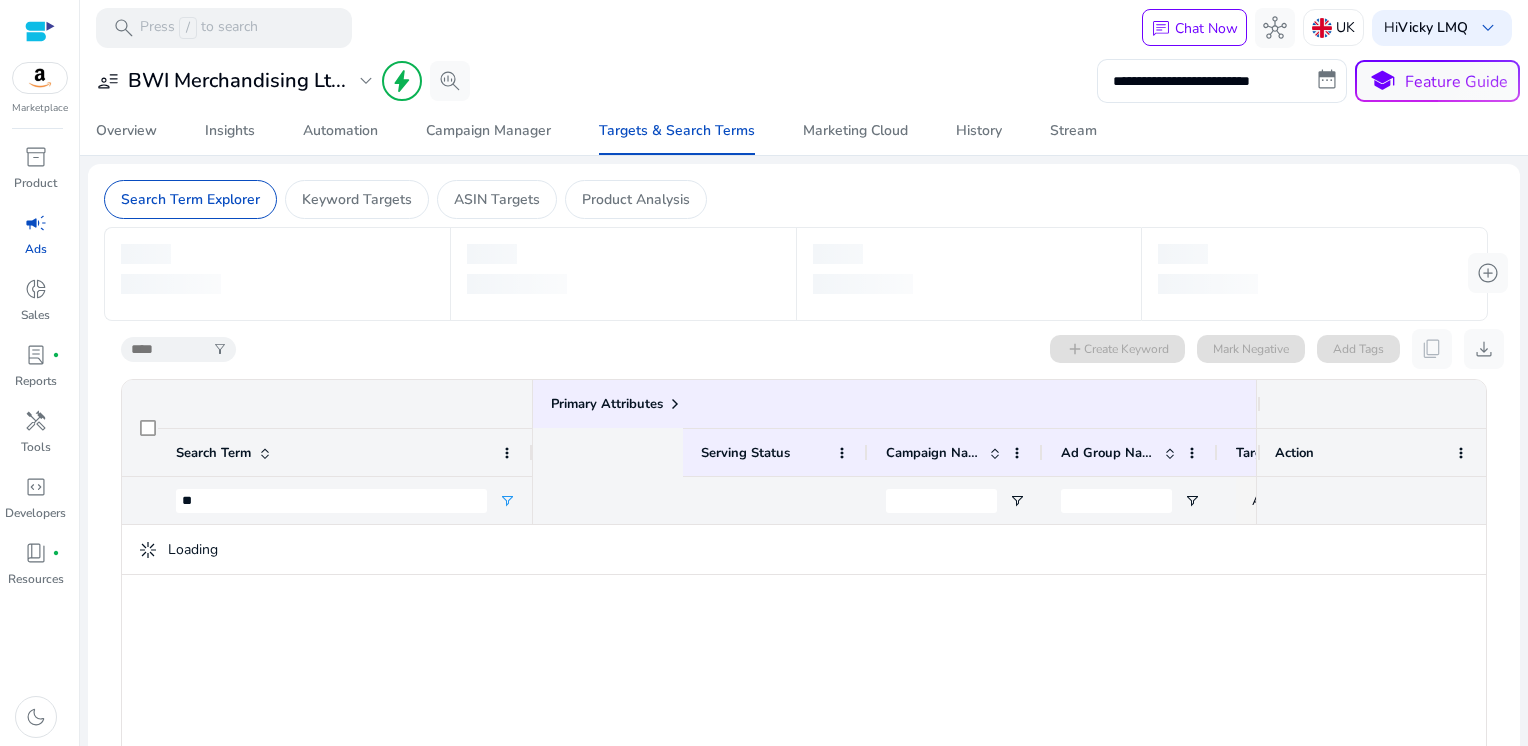 scroll, scrollTop: 0, scrollLeft: 0, axis: both 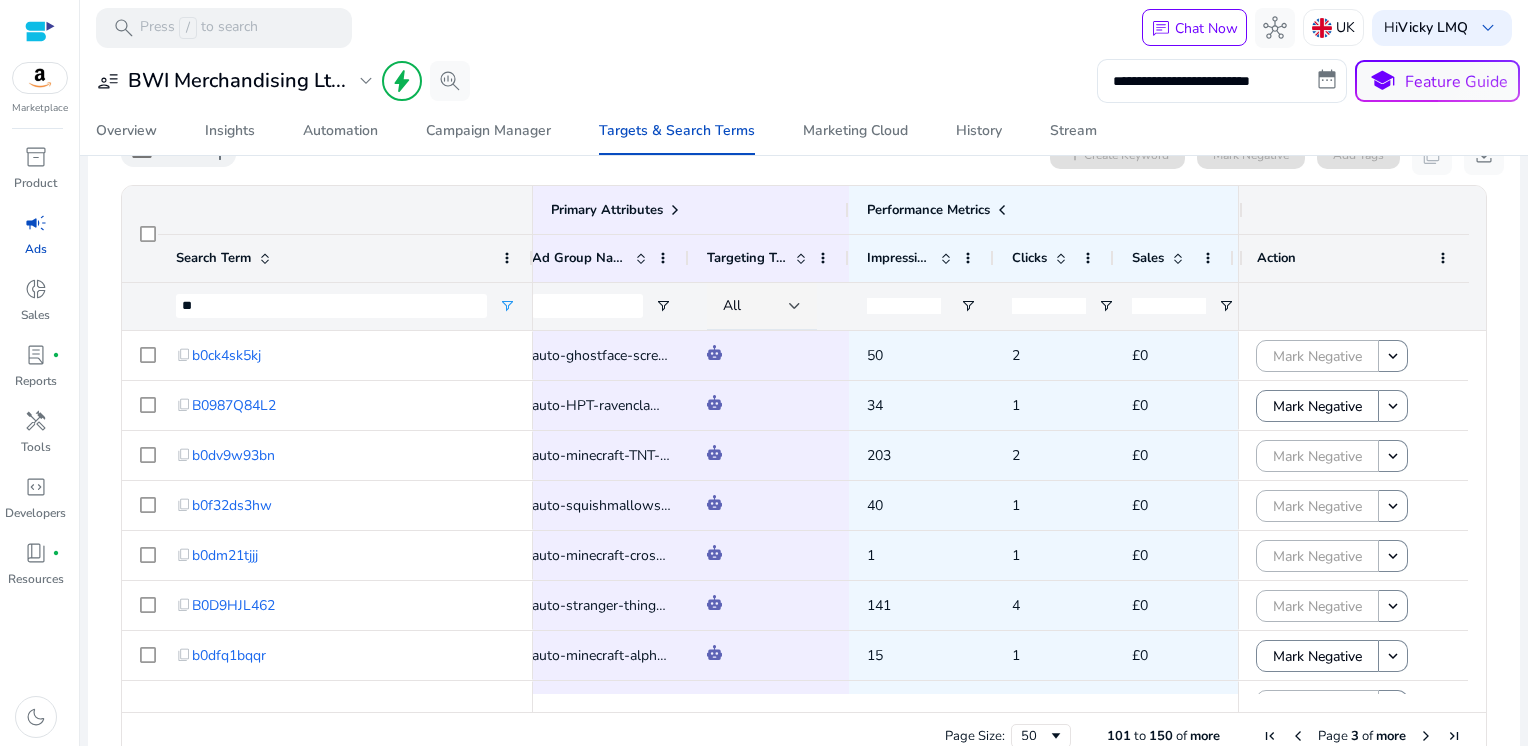 click at bounding box center [1426, 736] 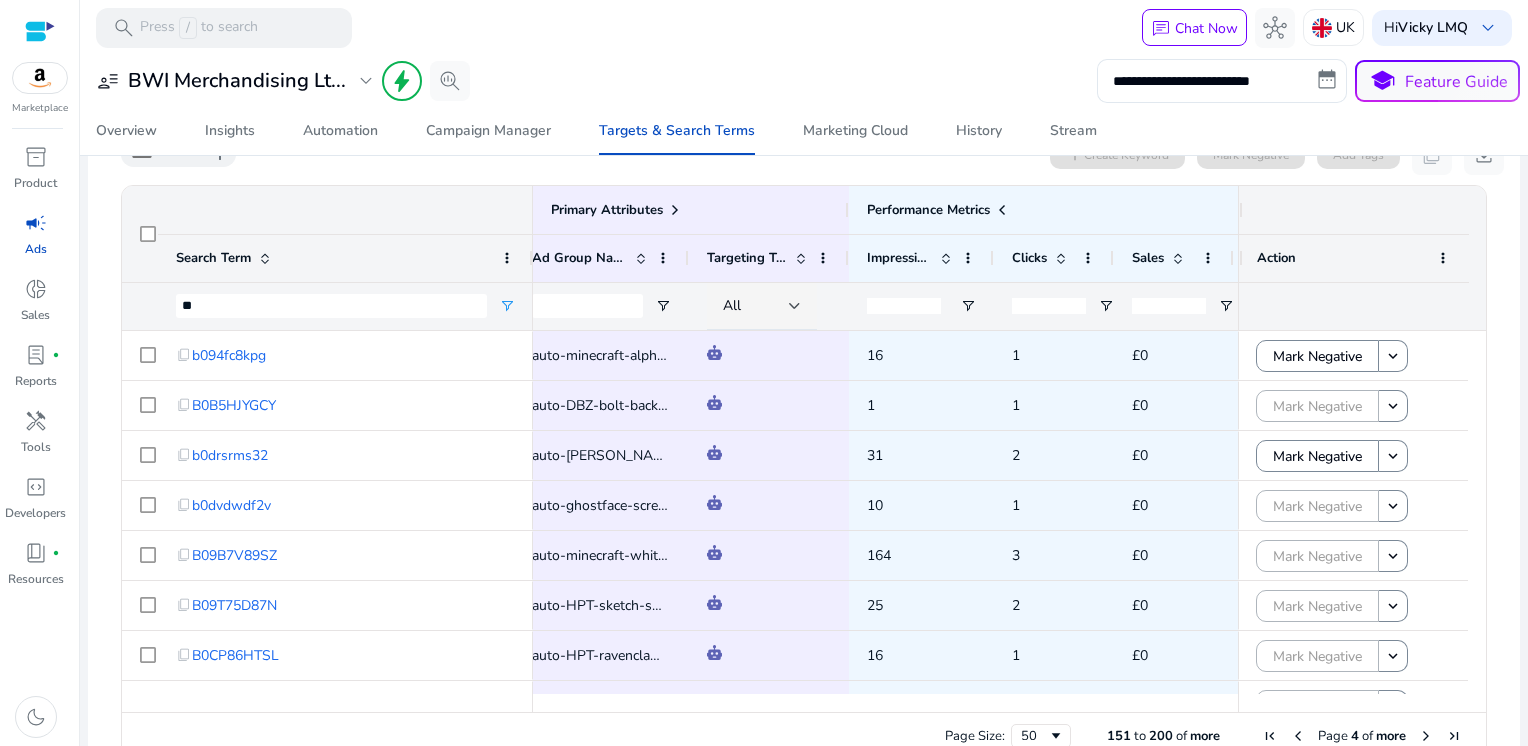 scroll, scrollTop: 234, scrollLeft: 0, axis: vertical 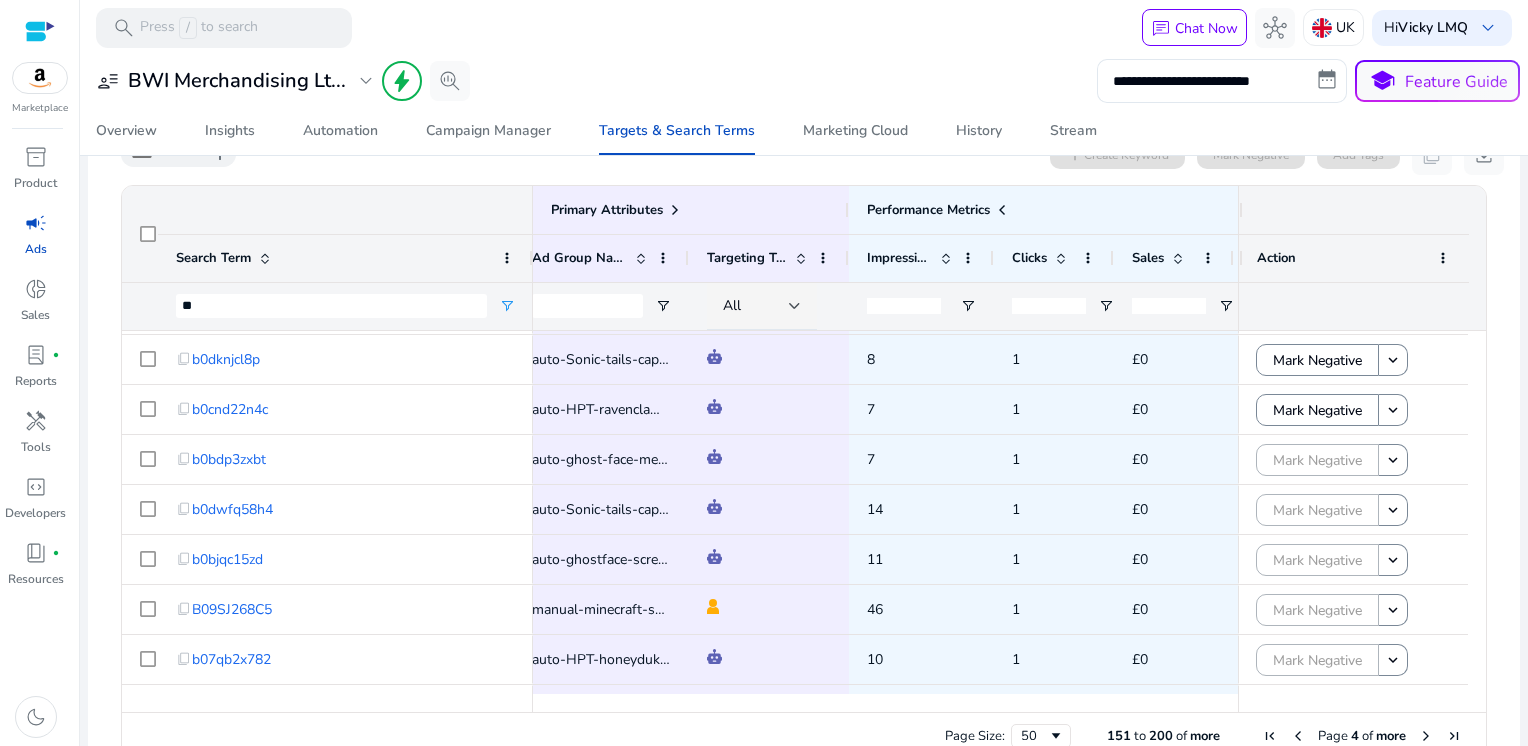 click at bounding box center [1426, 736] 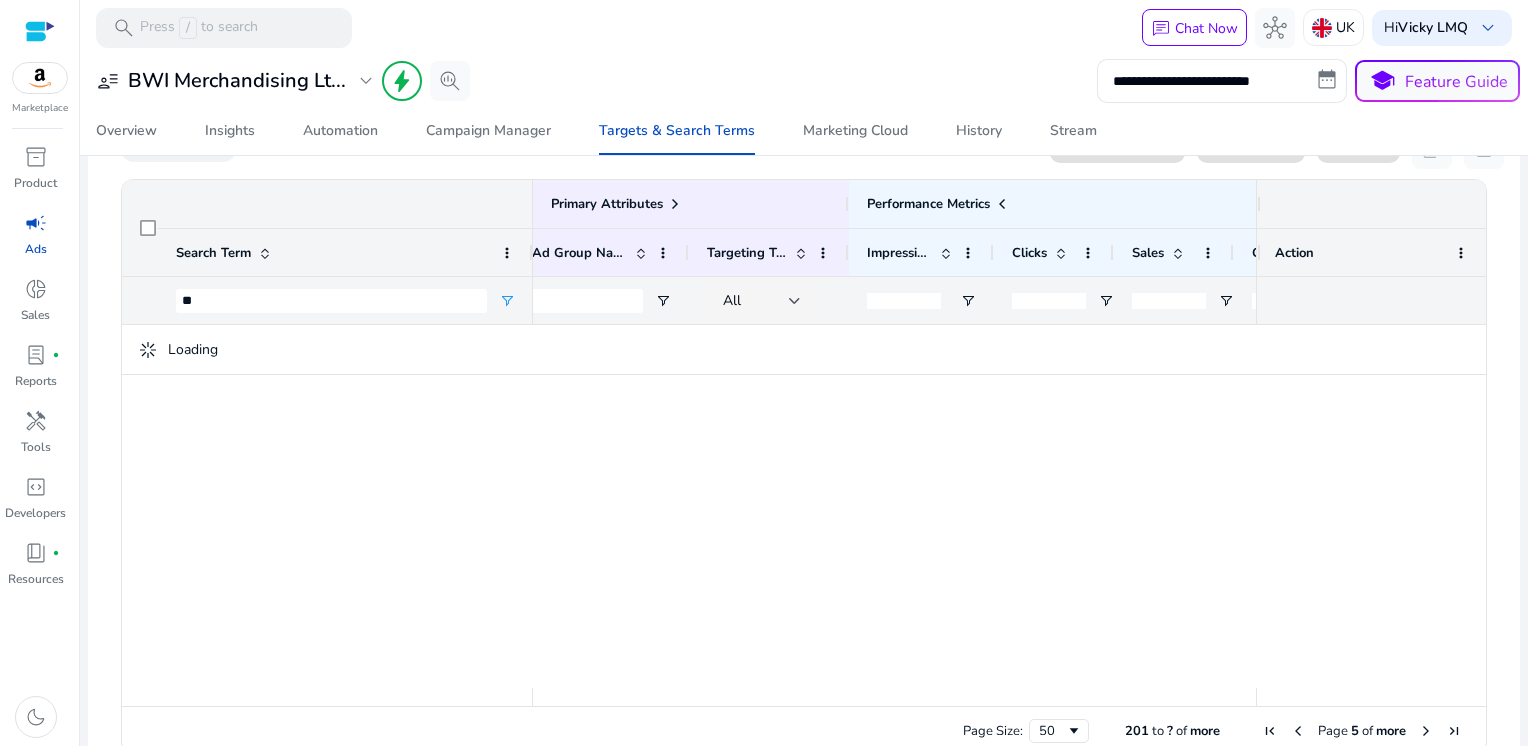 scroll, scrollTop: 0, scrollLeft: 0, axis: both 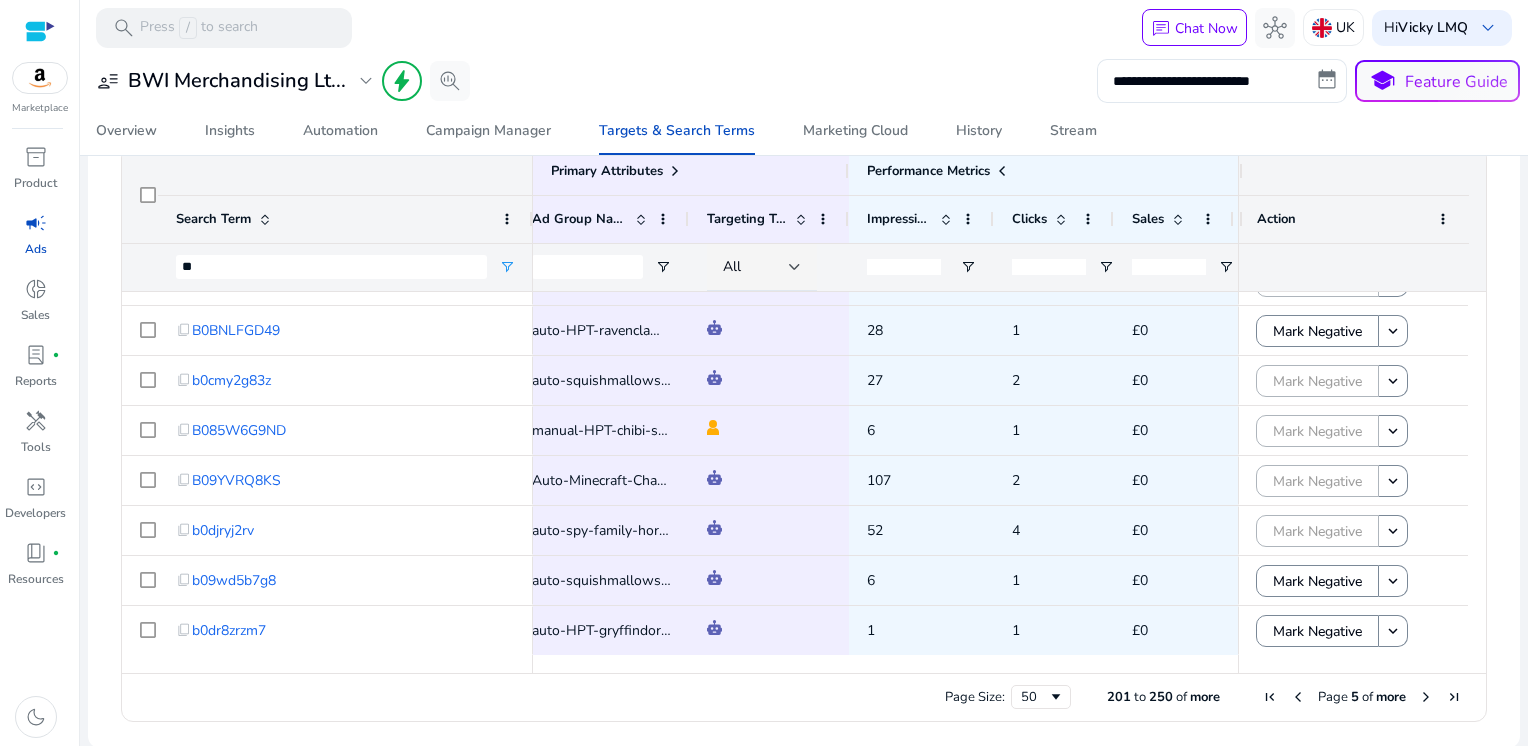 click at bounding box center (1426, 697) 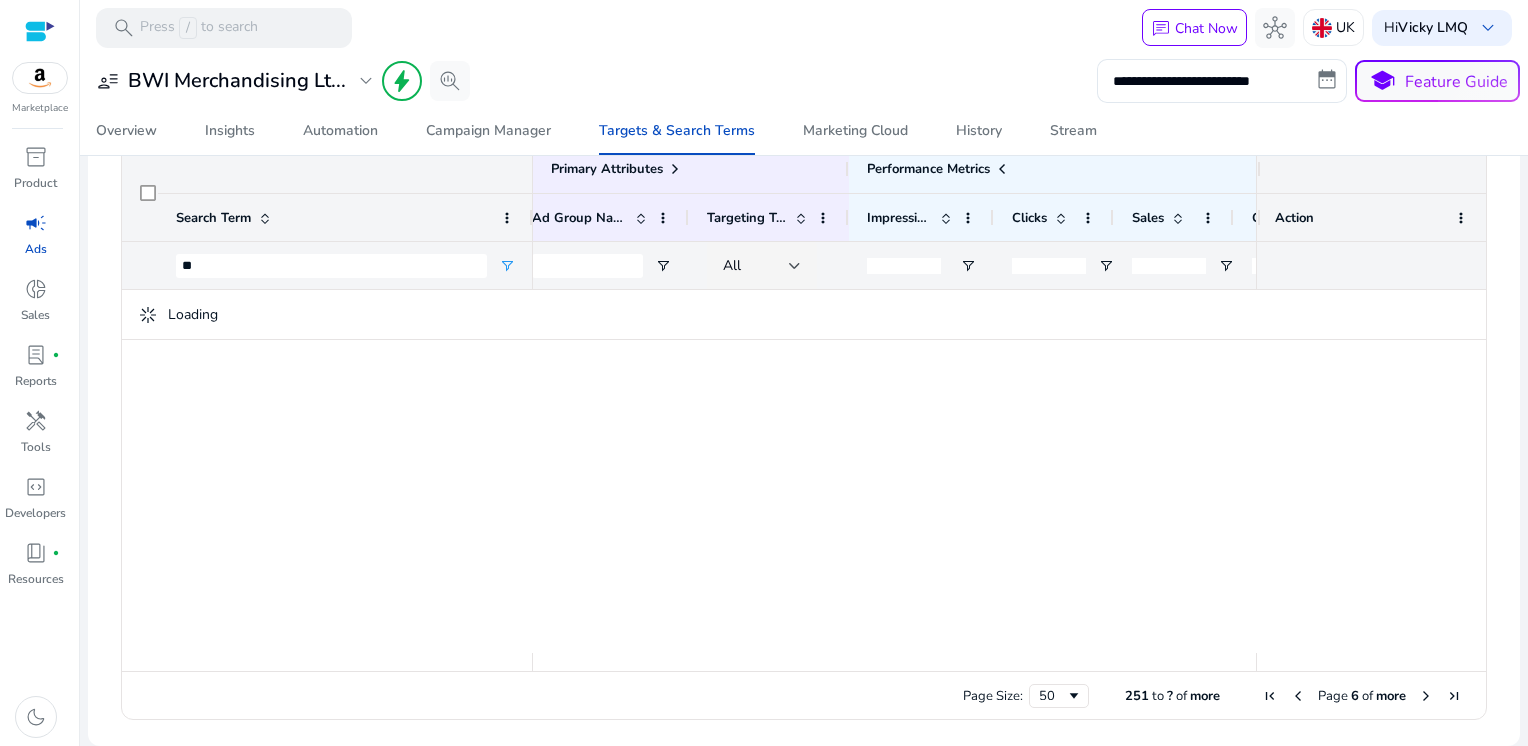 scroll, scrollTop: 0, scrollLeft: 0, axis: both 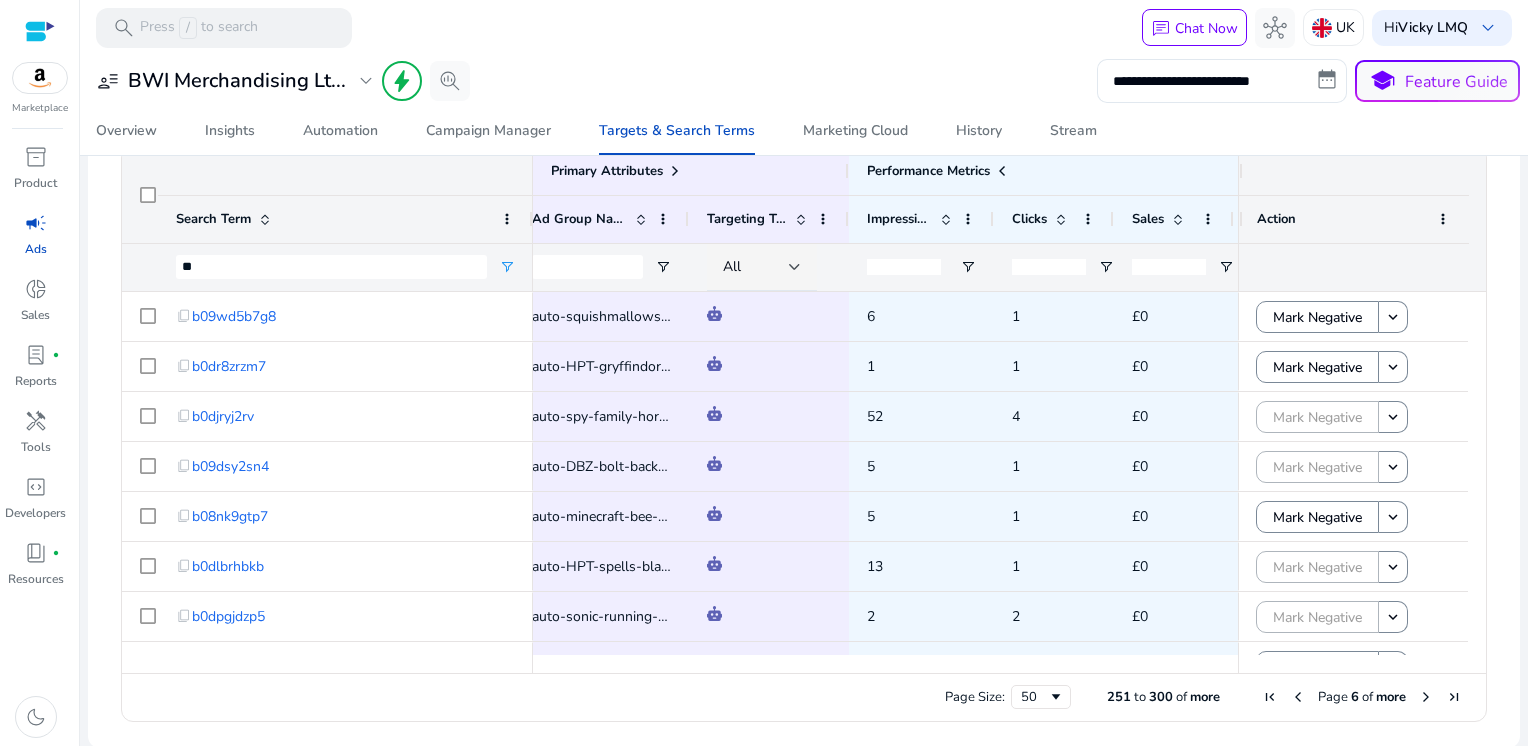 click at bounding box center [1426, 697] 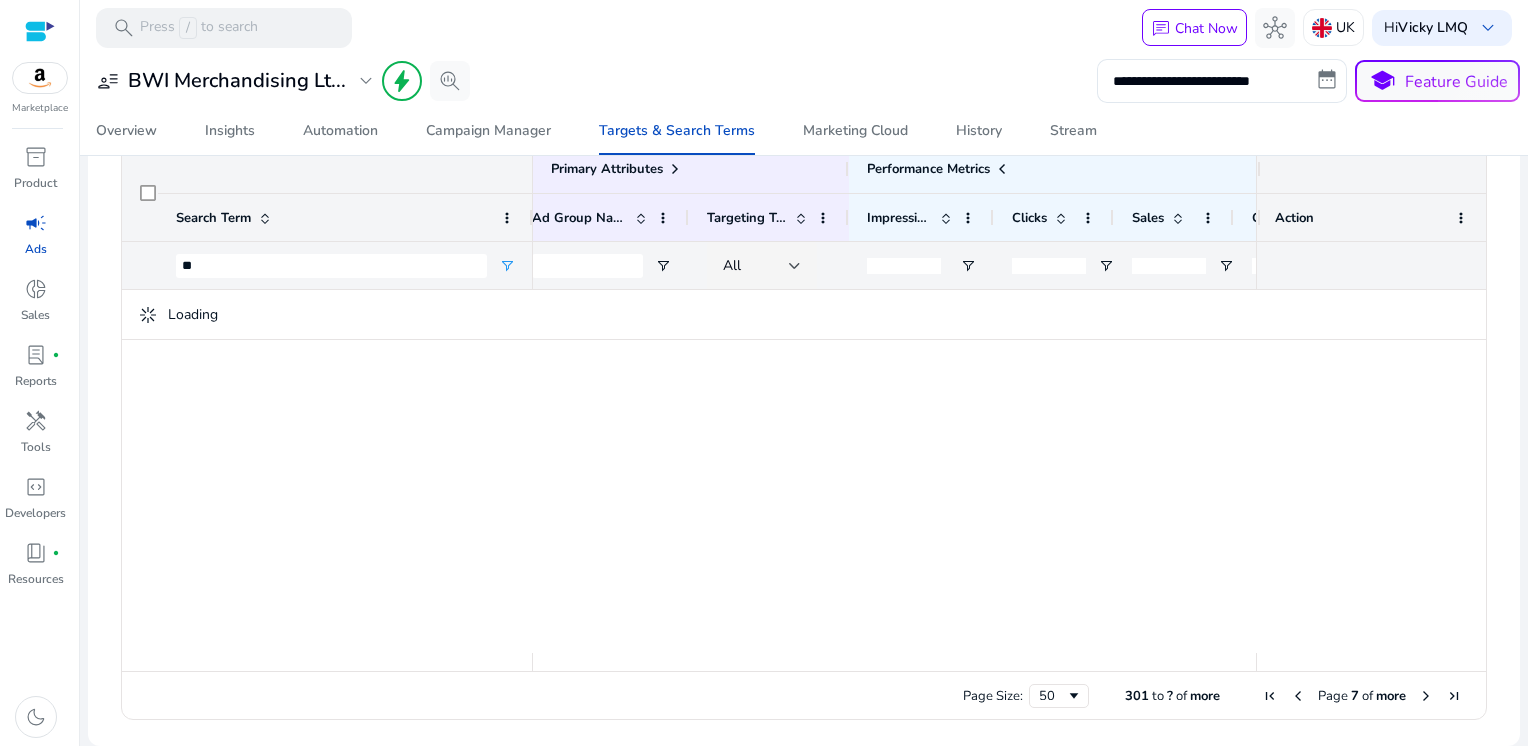 scroll, scrollTop: 233, scrollLeft: 0, axis: vertical 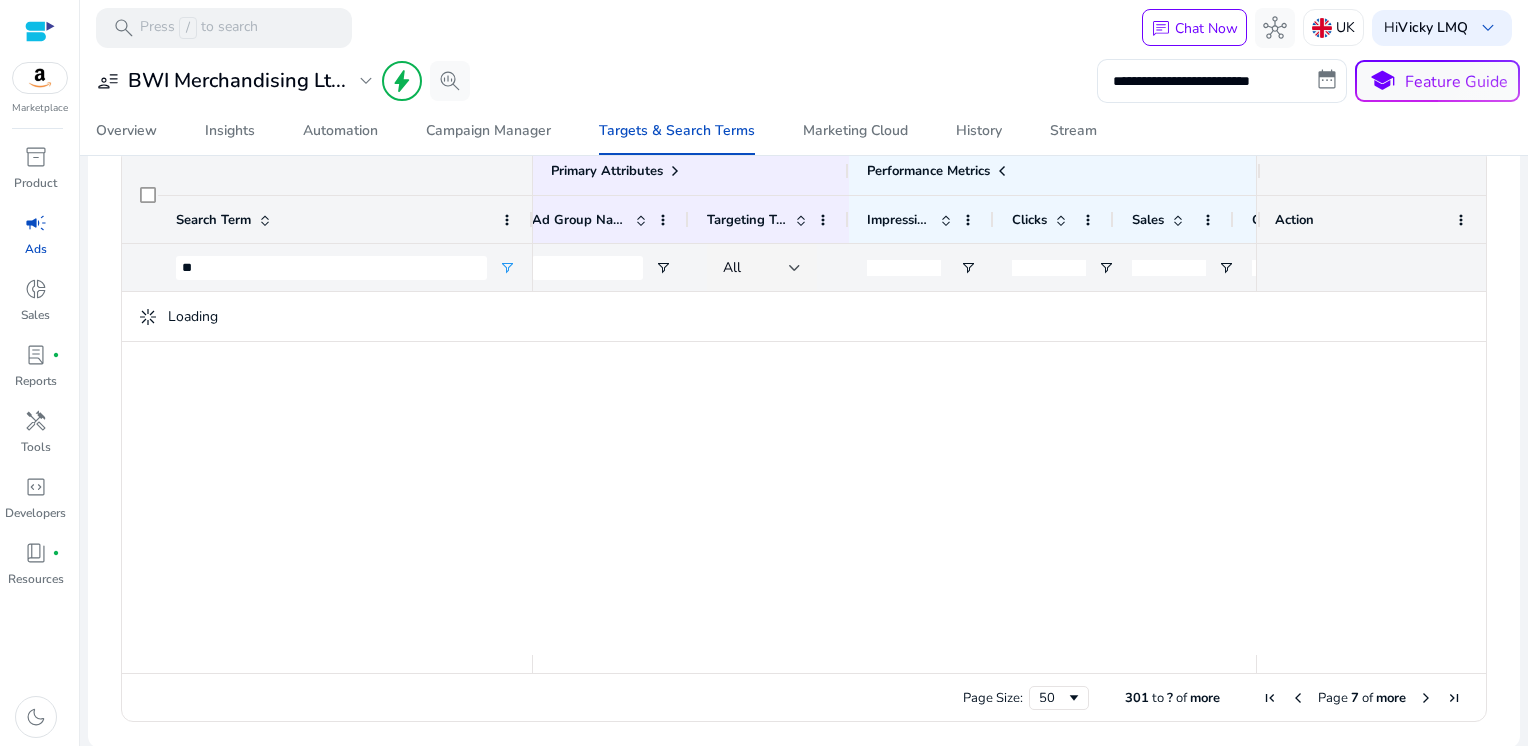 click at bounding box center (1426, 698) 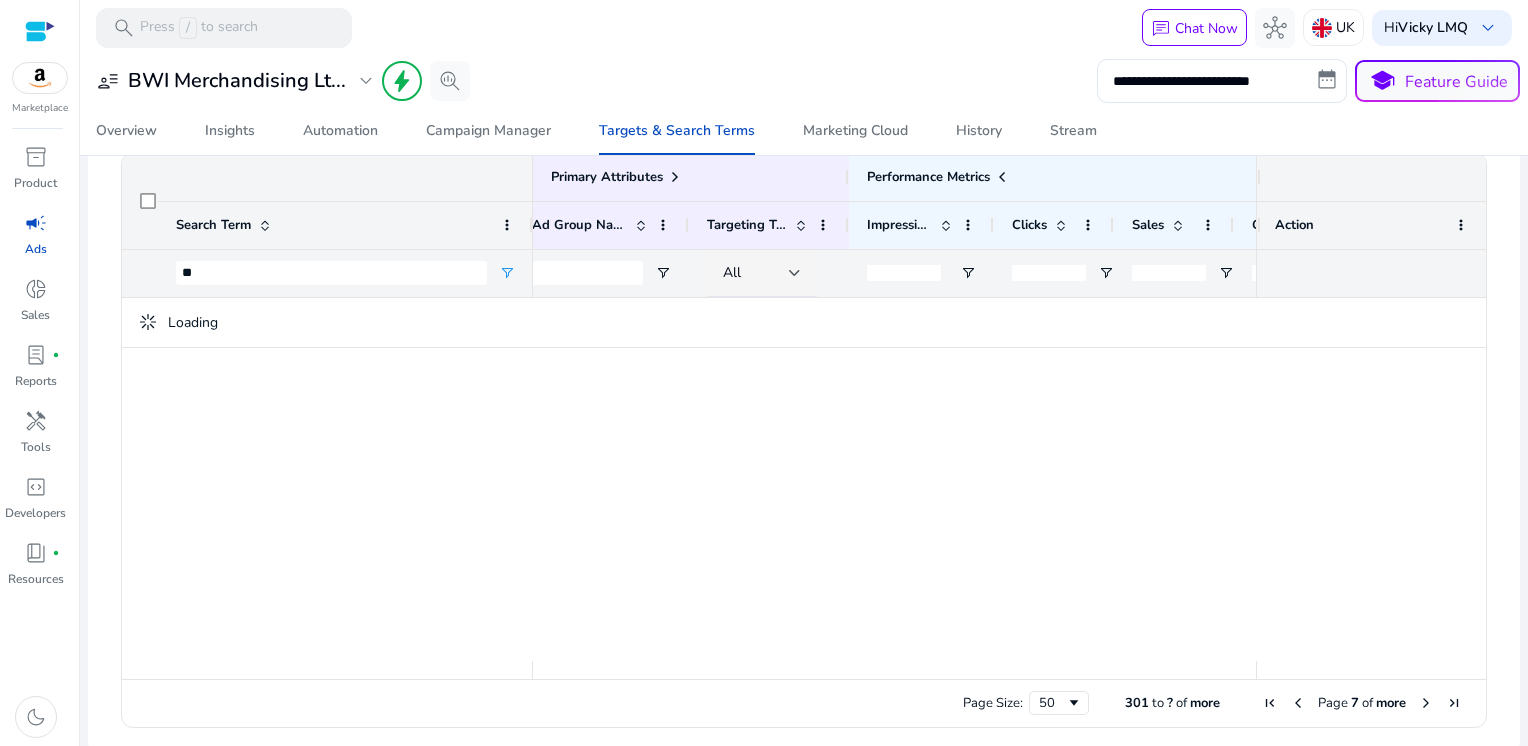 scroll, scrollTop: 239, scrollLeft: 0, axis: vertical 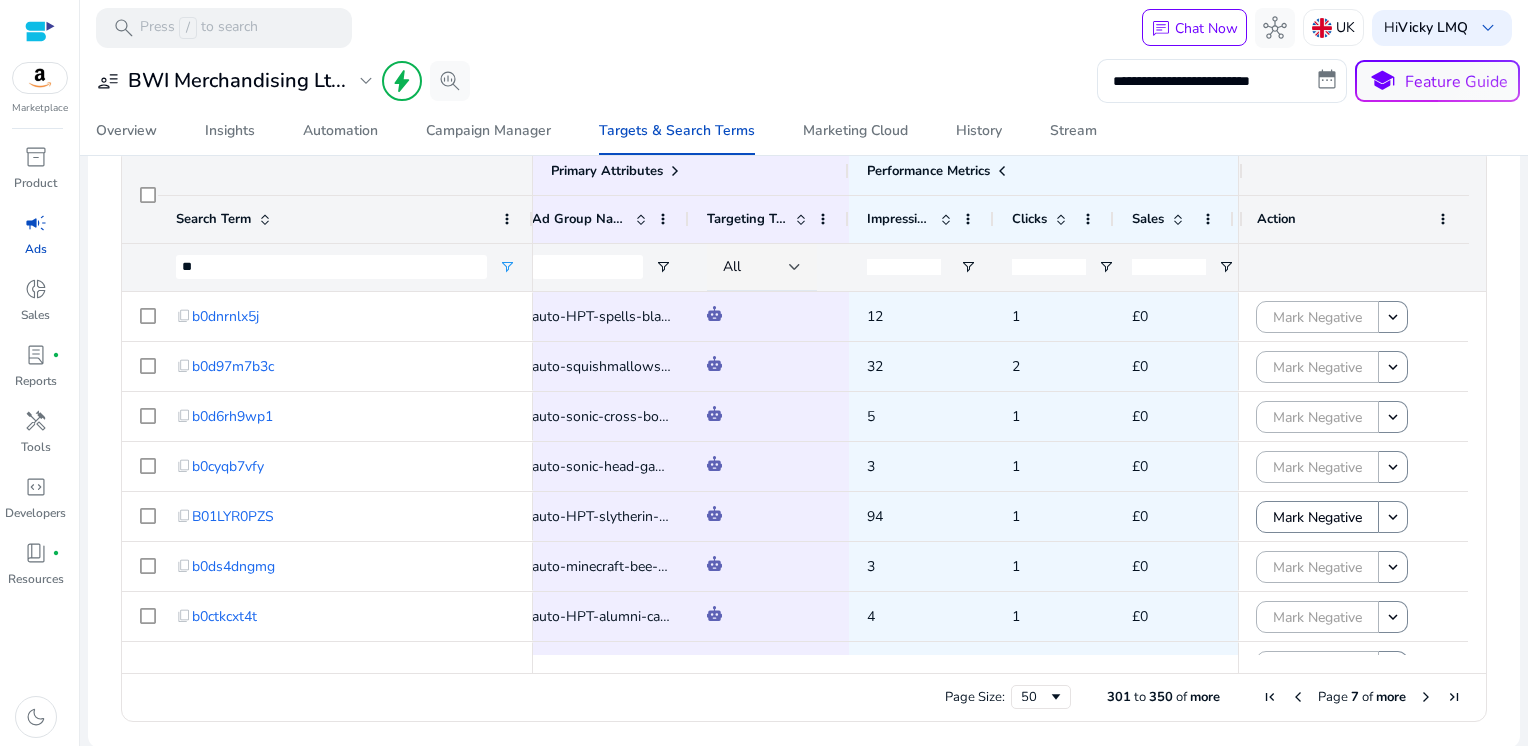 click at bounding box center [1426, 697] 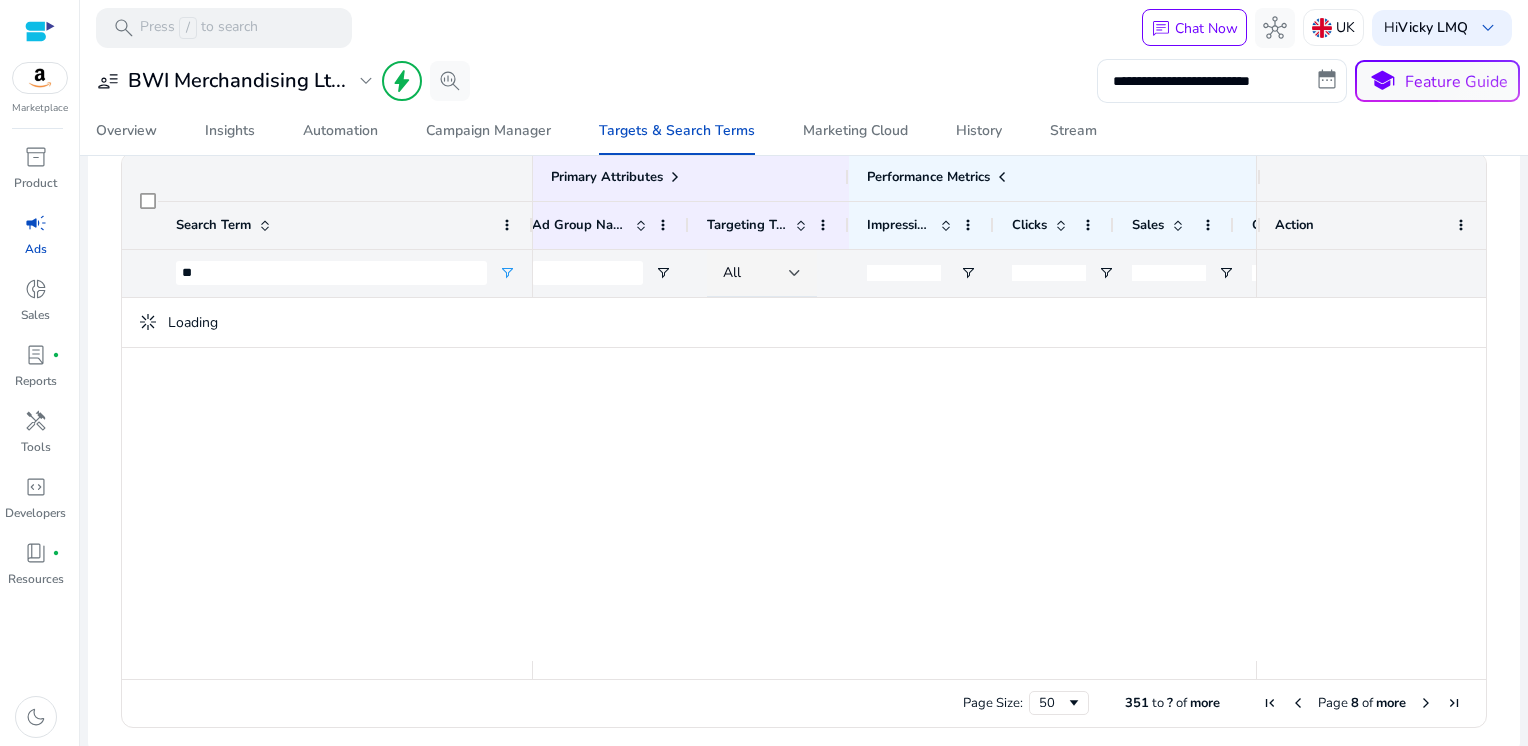scroll, scrollTop: 239, scrollLeft: 0, axis: vertical 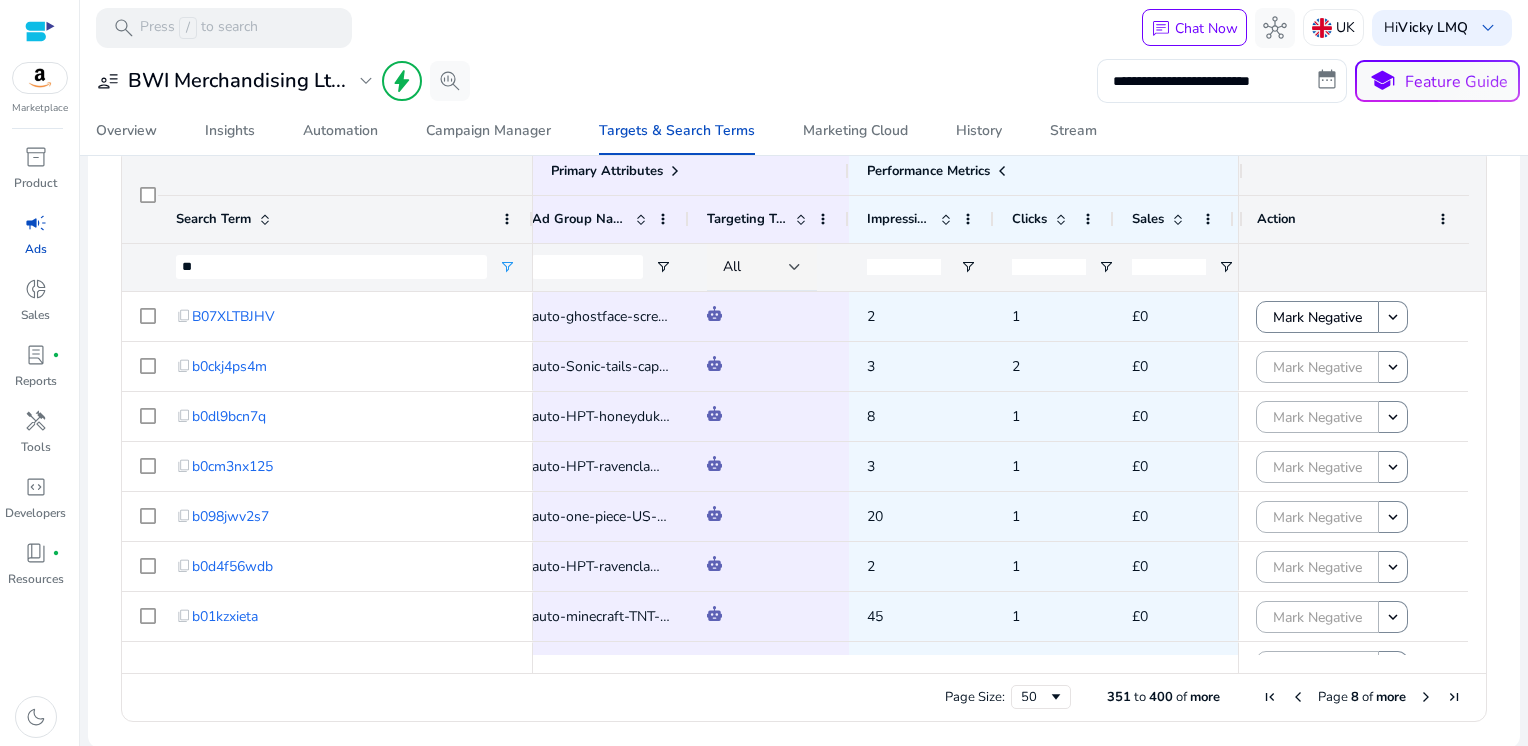 click at bounding box center (1426, 697) 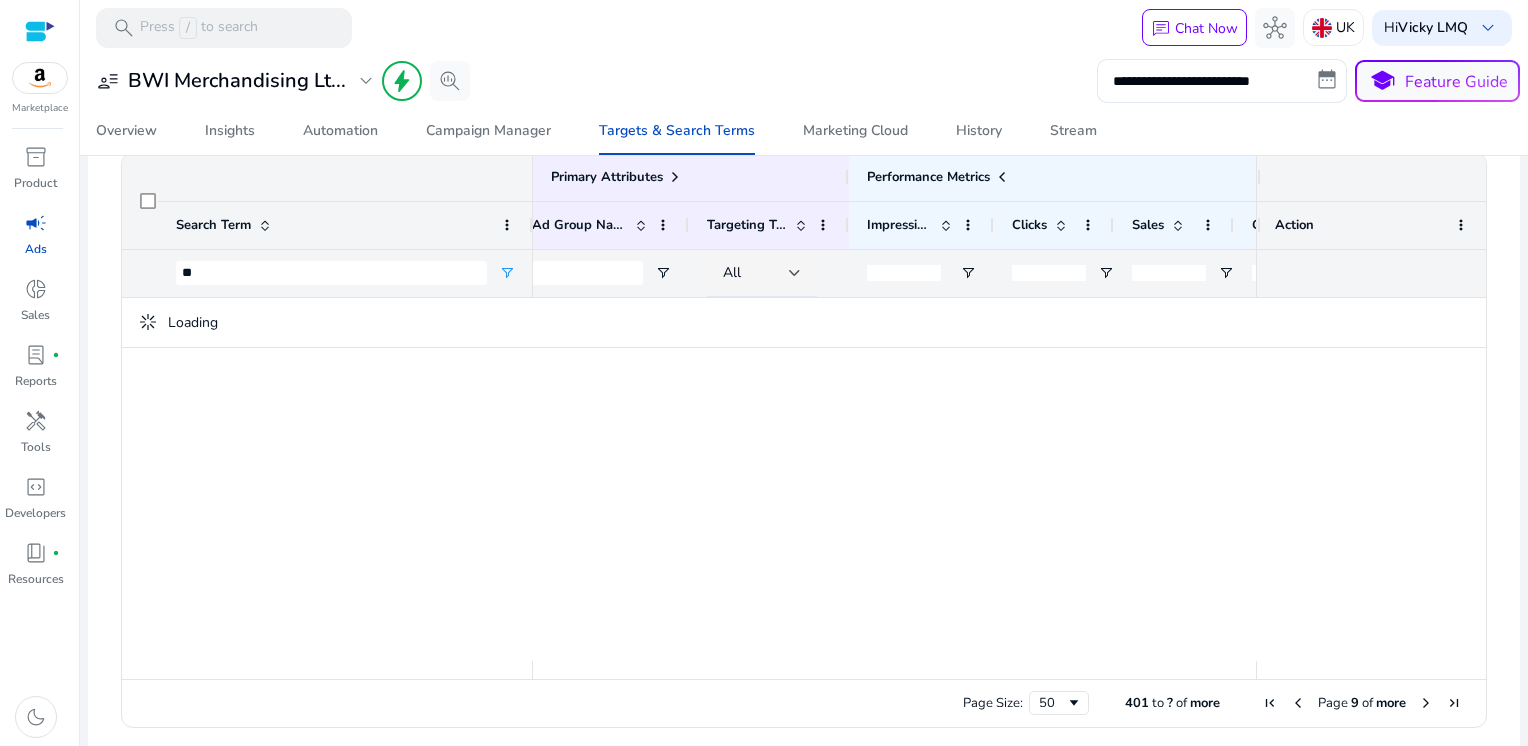 scroll, scrollTop: 239, scrollLeft: 0, axis: vertical 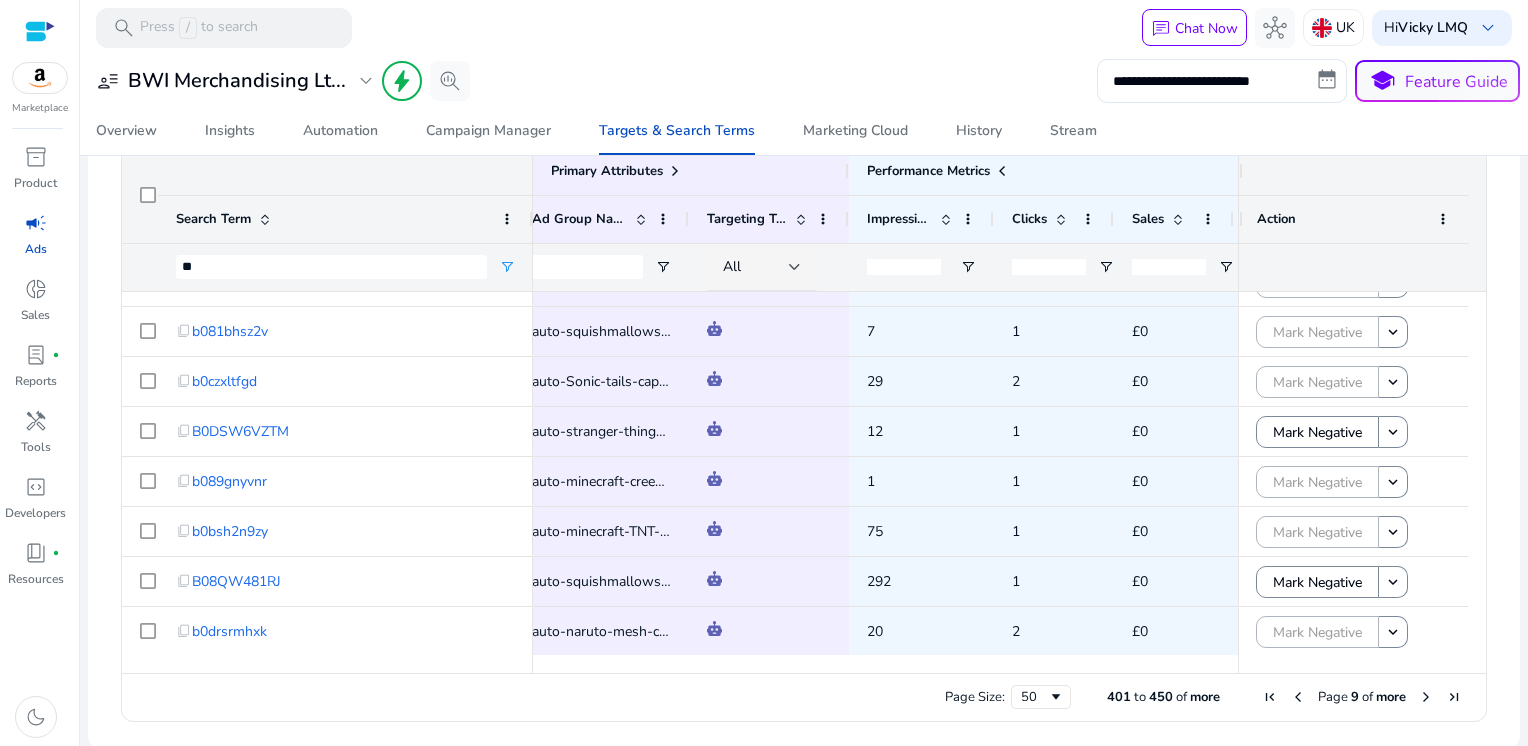 click at bounding box center [1426, 697] 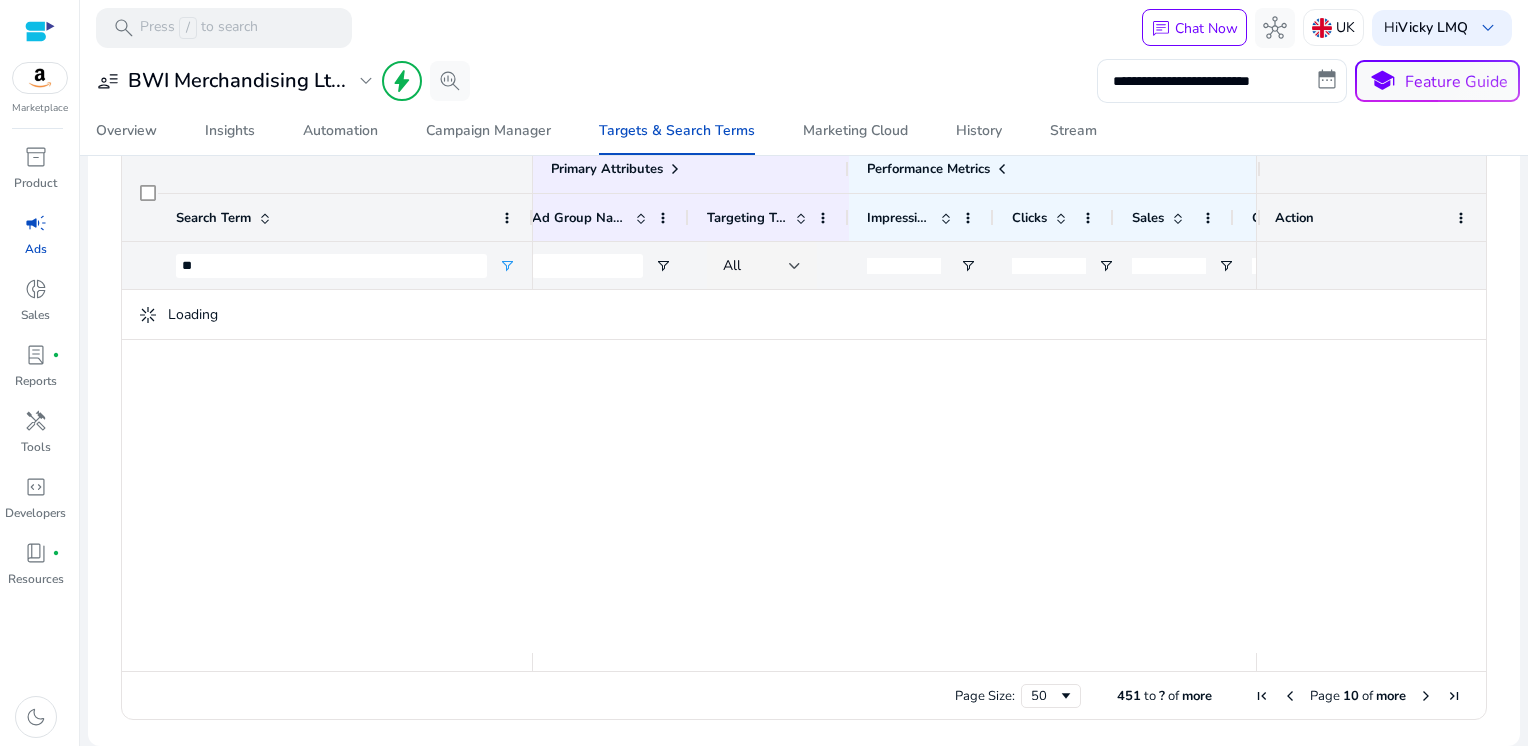 scroll, scrollTop: 0, scrollLeft: 0, axis: both 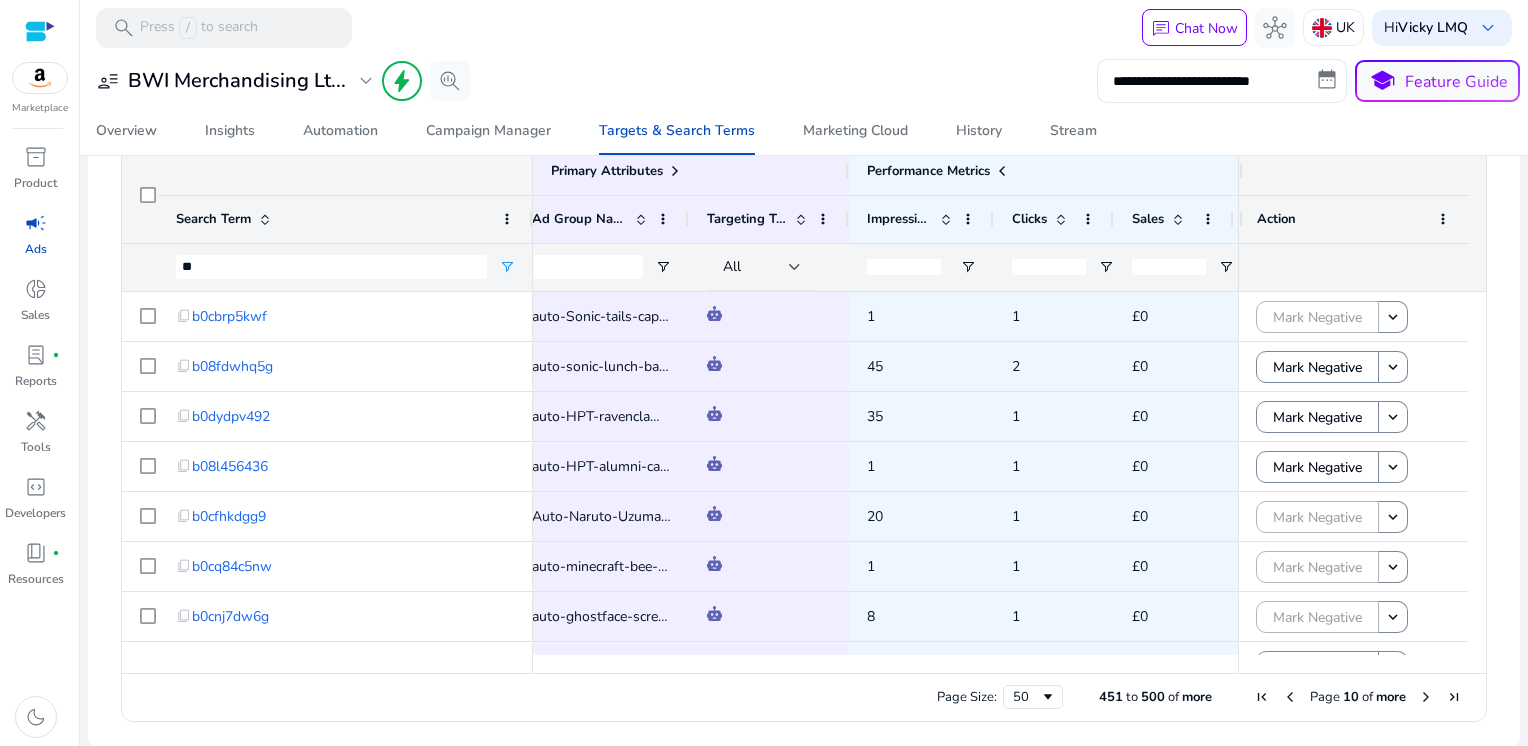click at bounding box center (1426, 697) 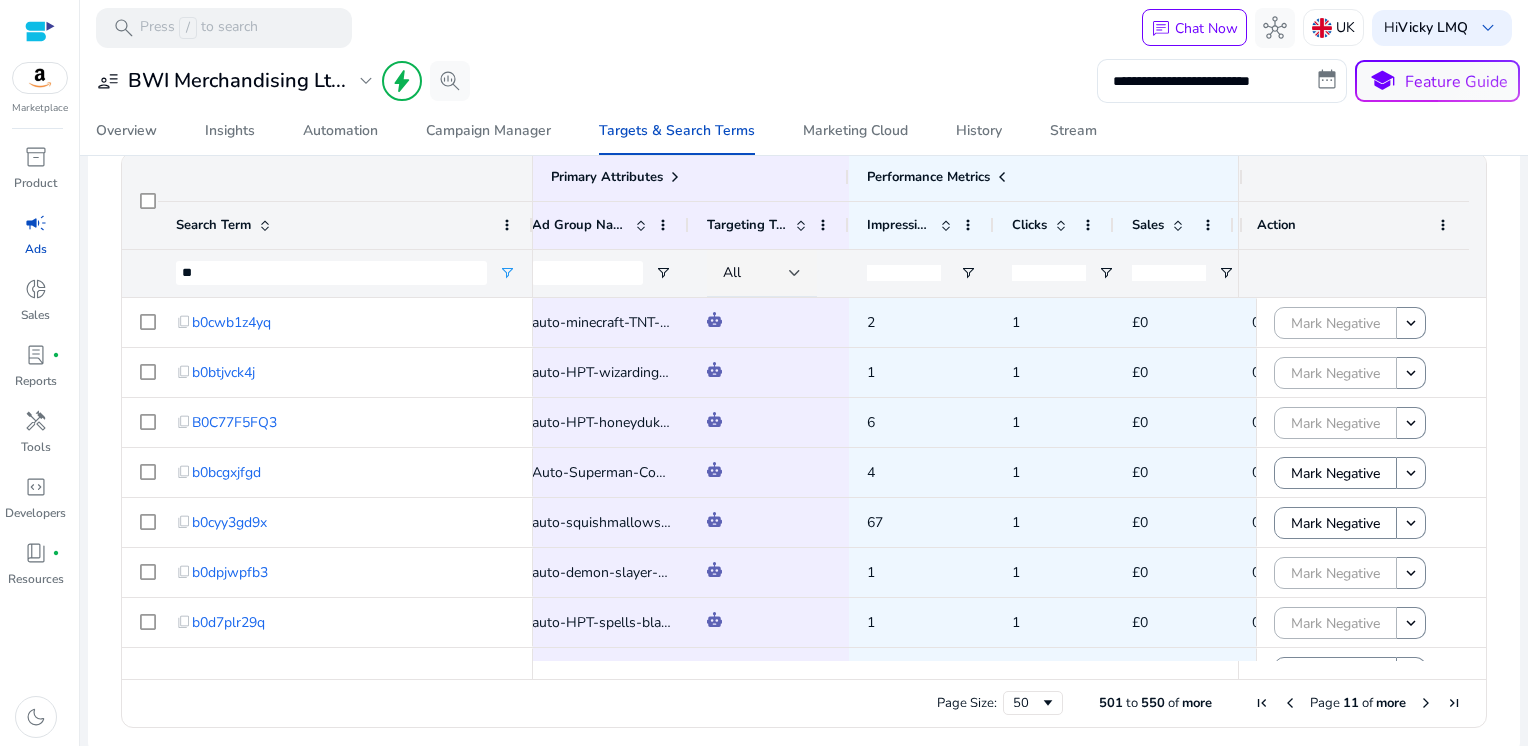 scroll, scrollTop: 239, scrollLeft: 0, axis: vertical 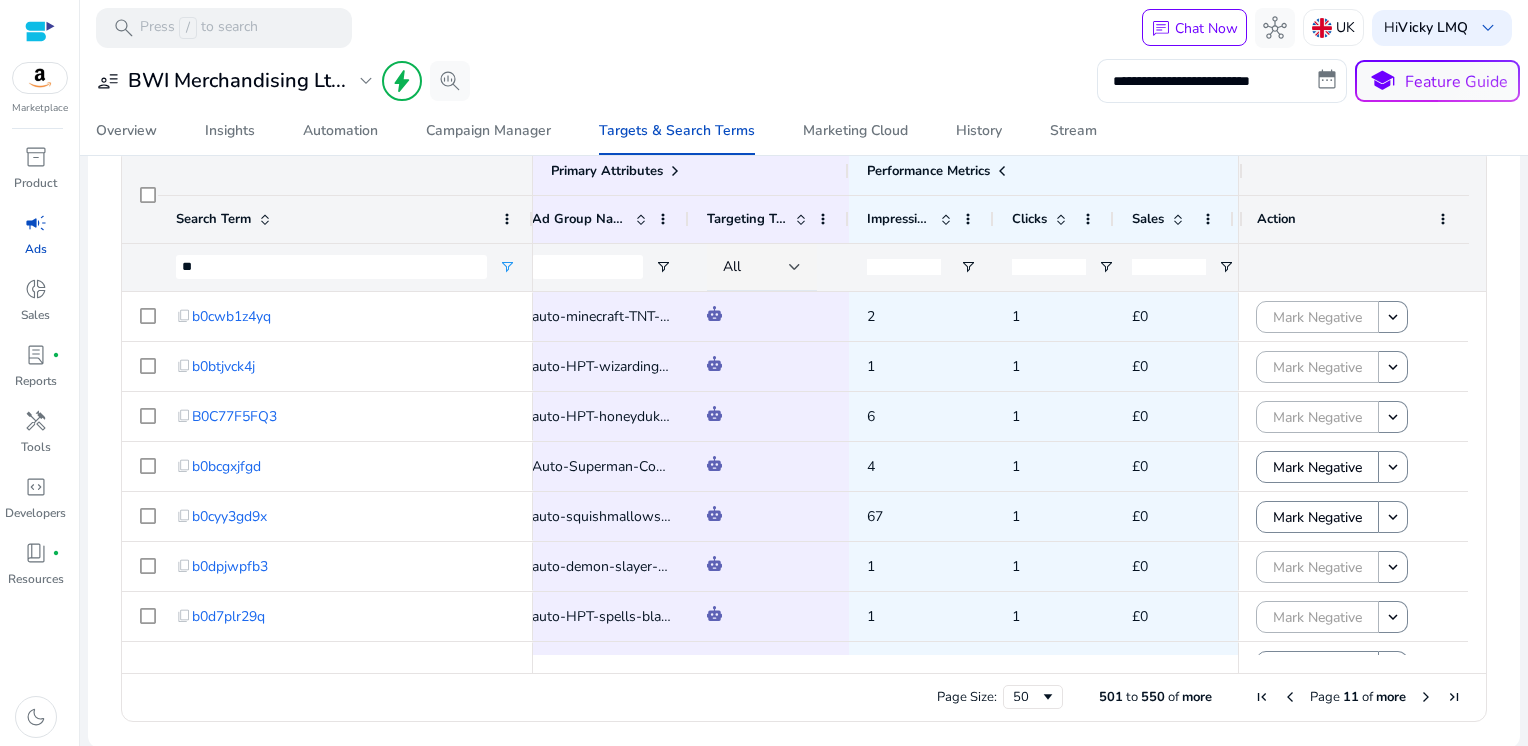 click at bounding box center (1426, 697) 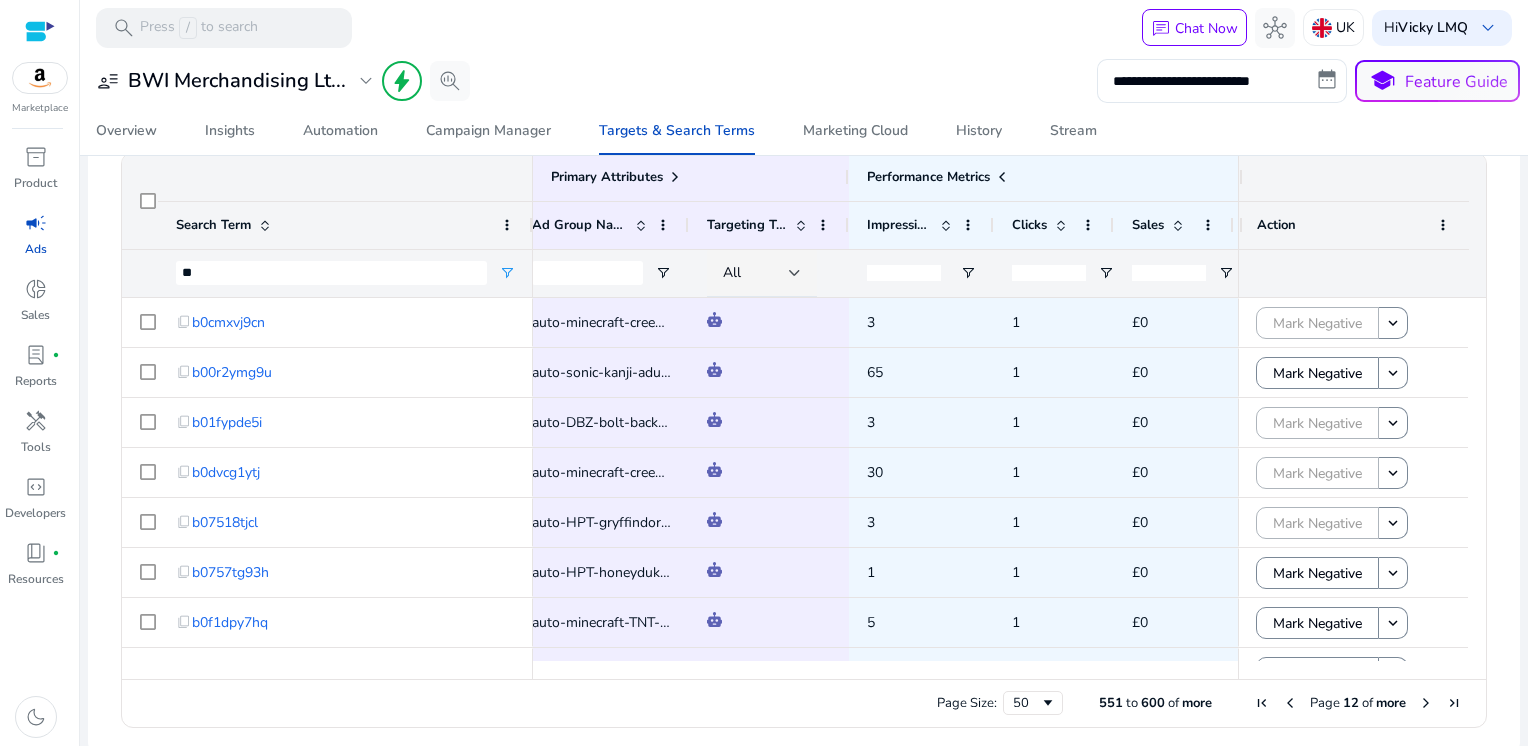scroll, scrollTop: 239, scrollLeft: 0, axis: vertical 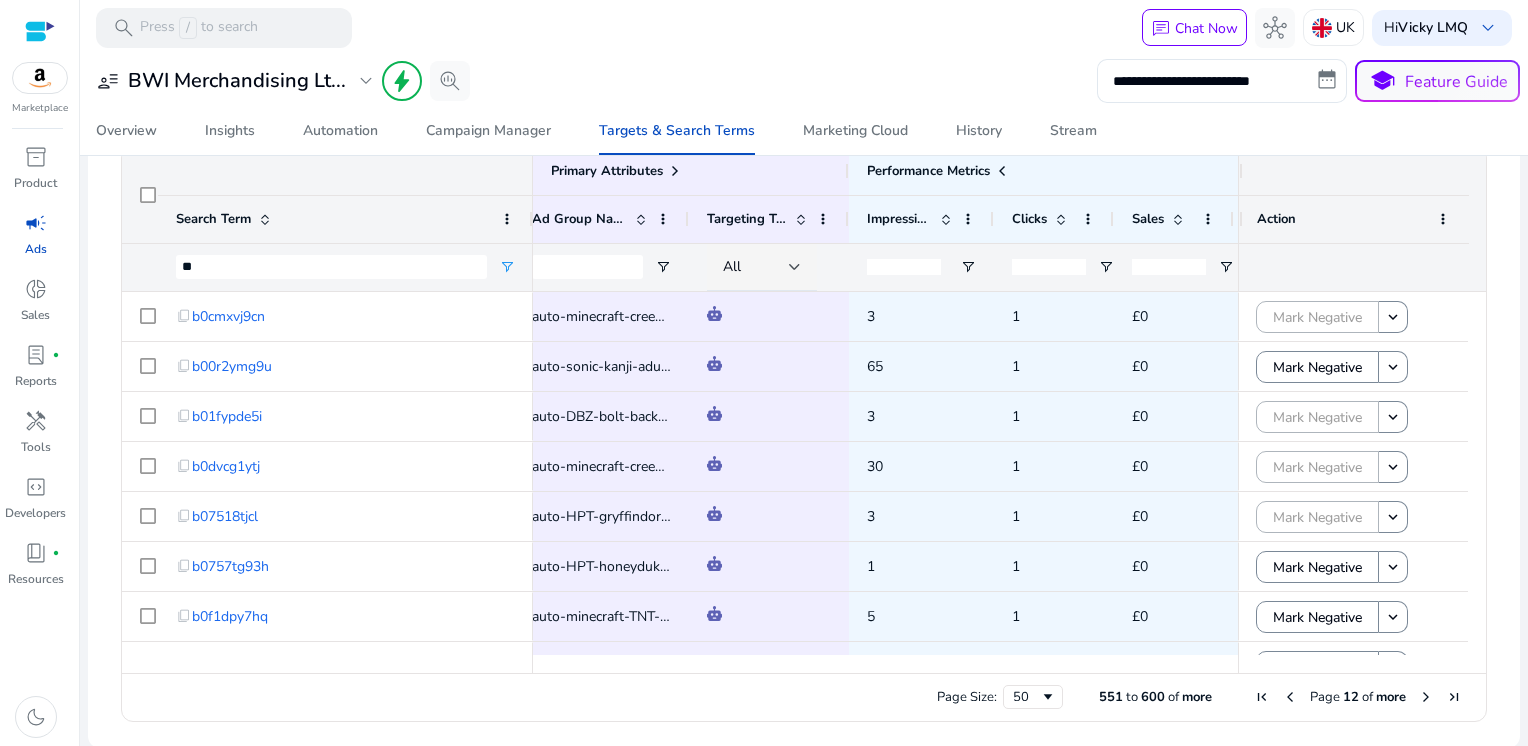 click at bounding box center (1426, 697) 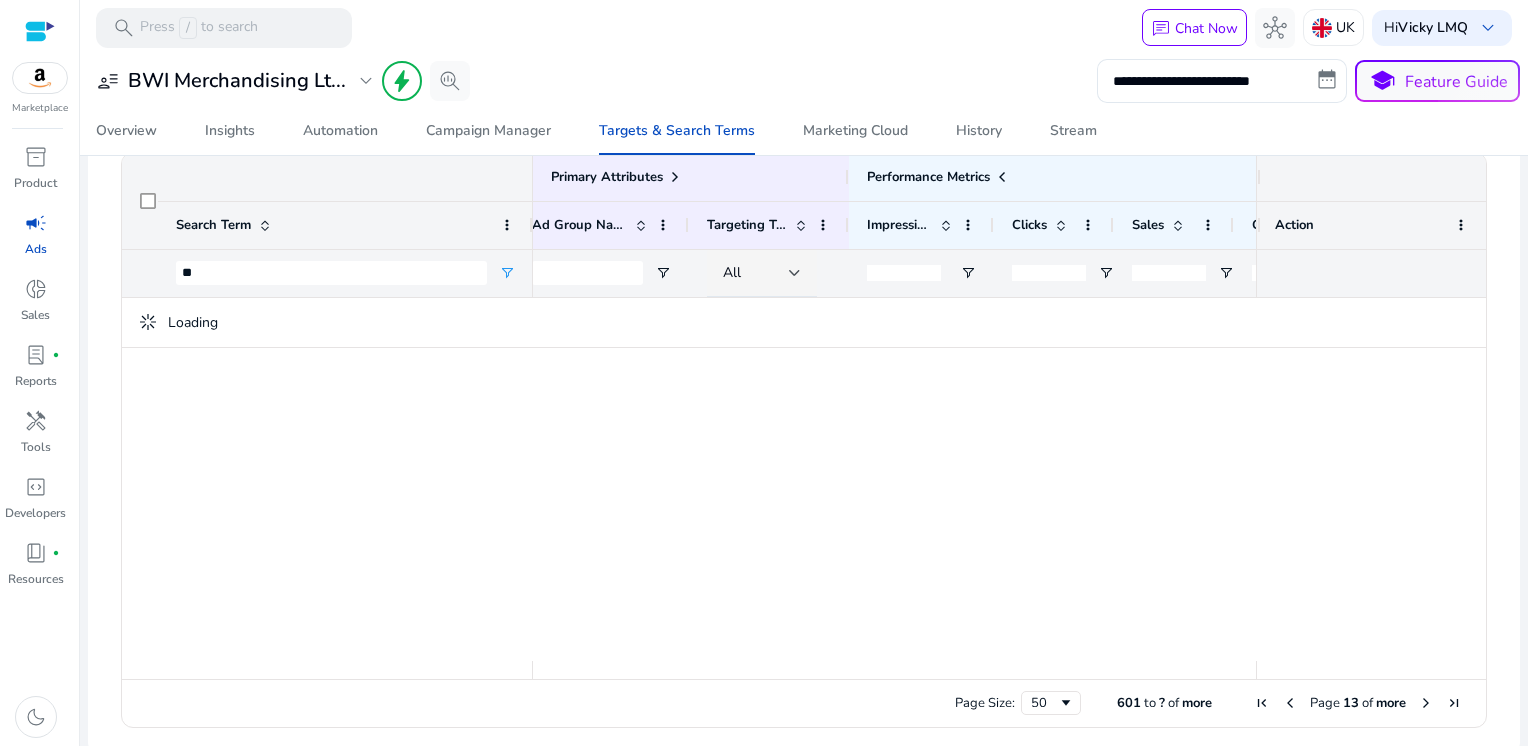scroll, scrollTop: 239, scrollLeft: 0, axis: vertical 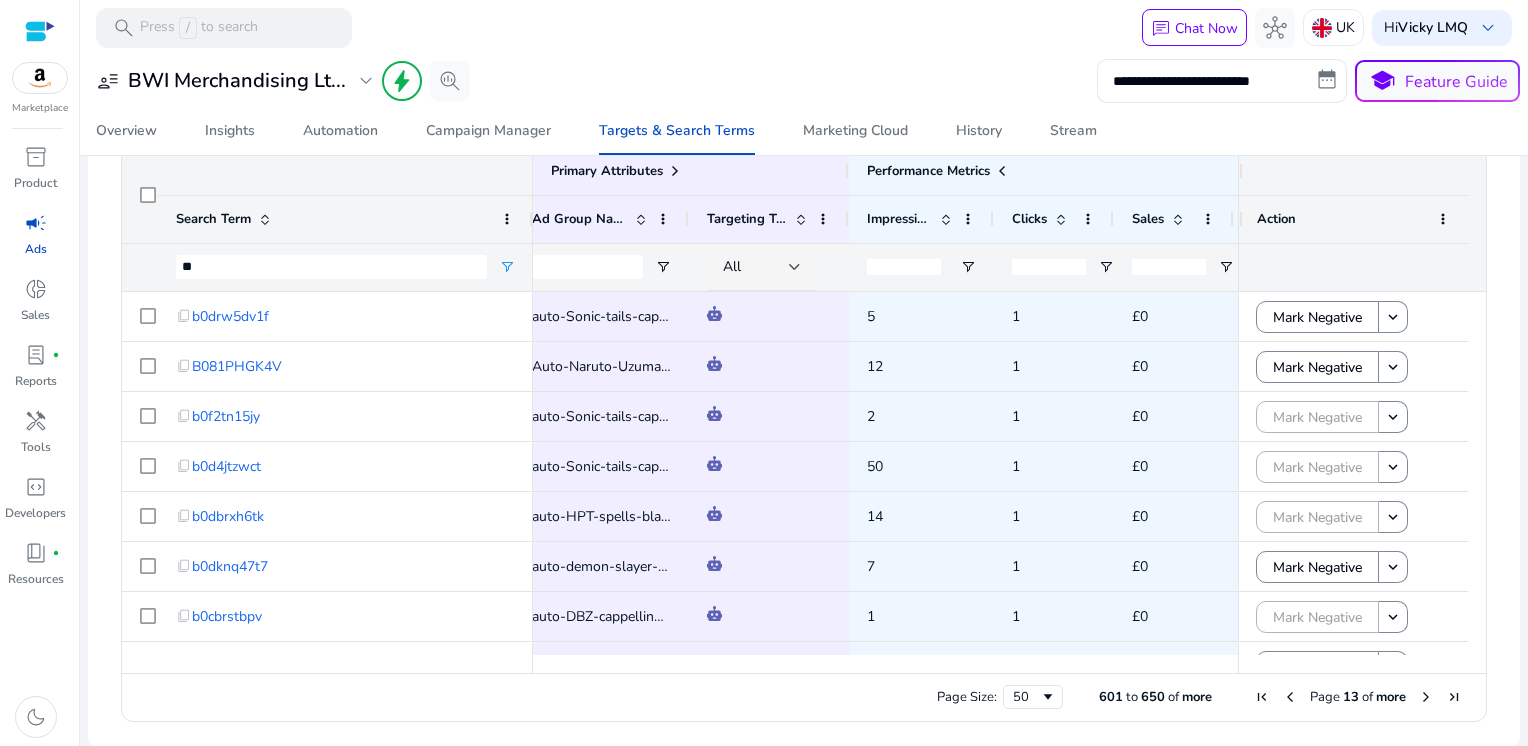 click at bounding box center [1426, 697] 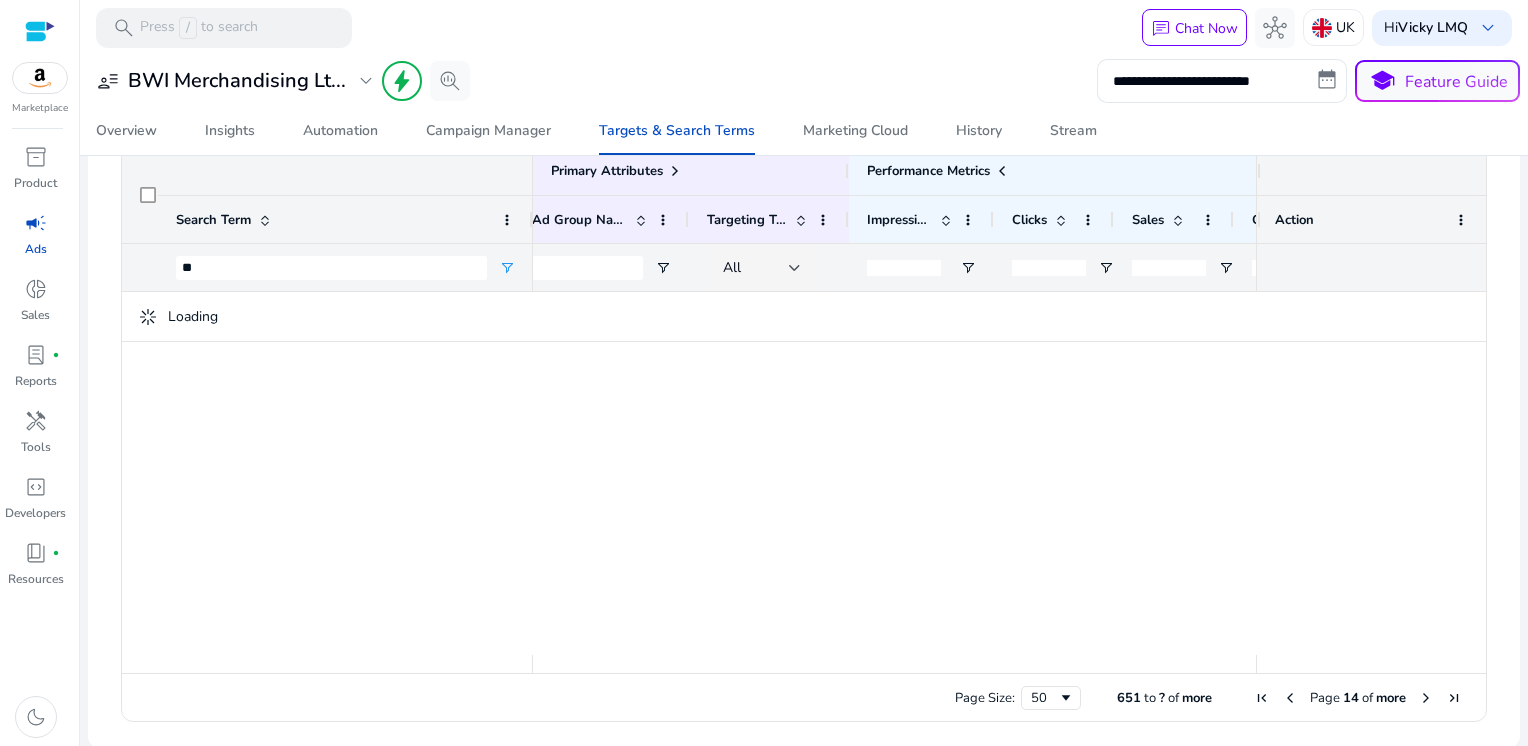 scroll, scrollTop: 239, scrollLeft: 0, axis: vertical 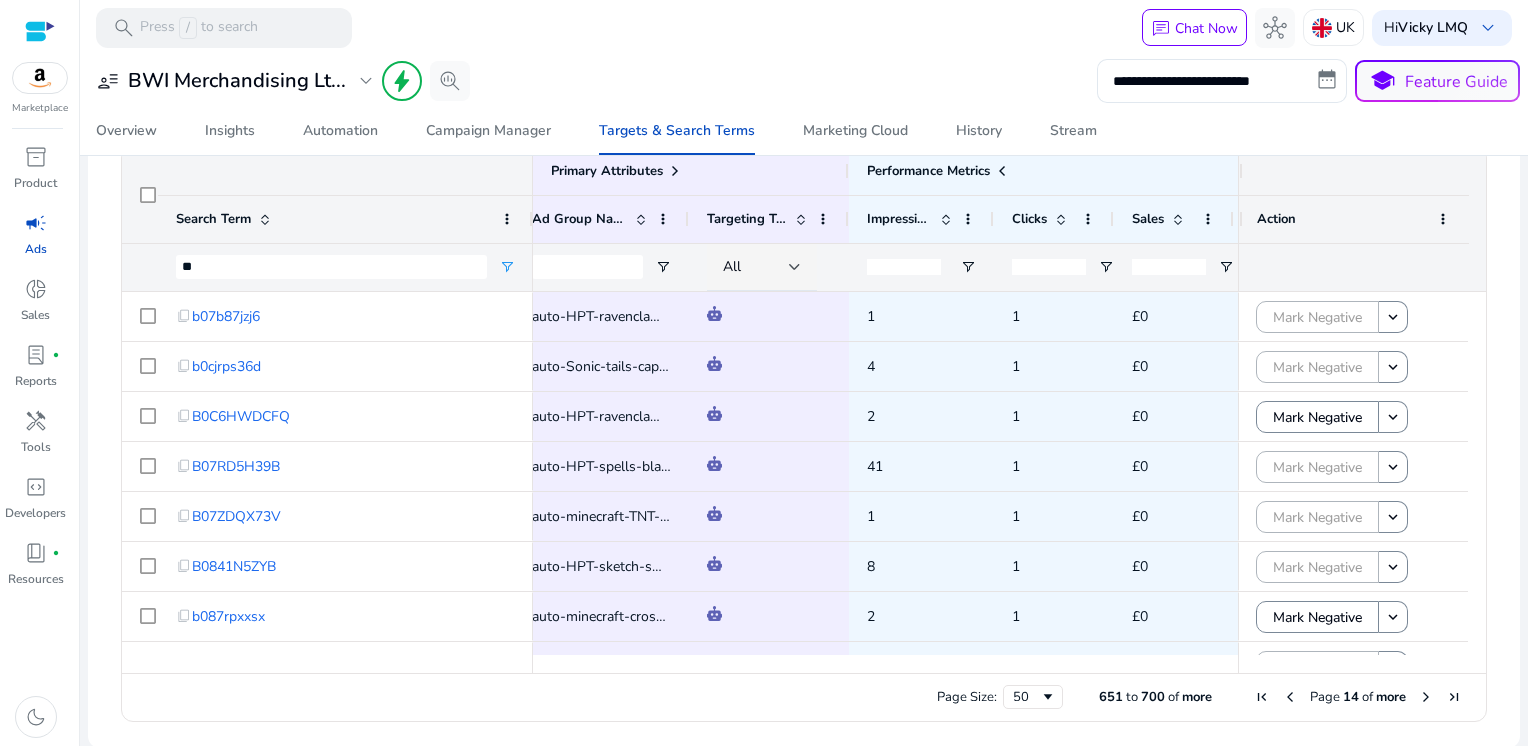 click at bounding box center (1426, 697) 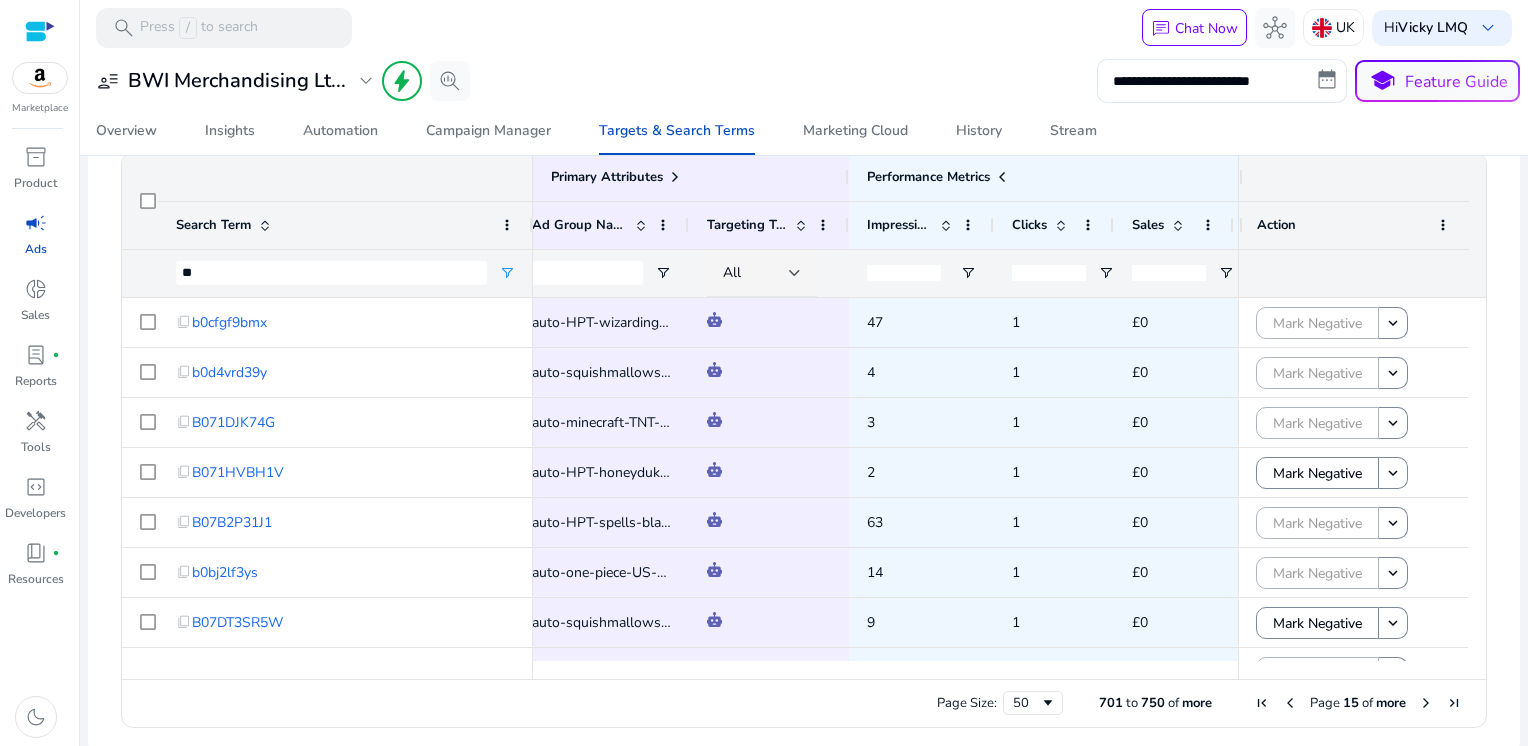 scroll, scrollTop: 239, scrollLeft: 0, axis: vertical 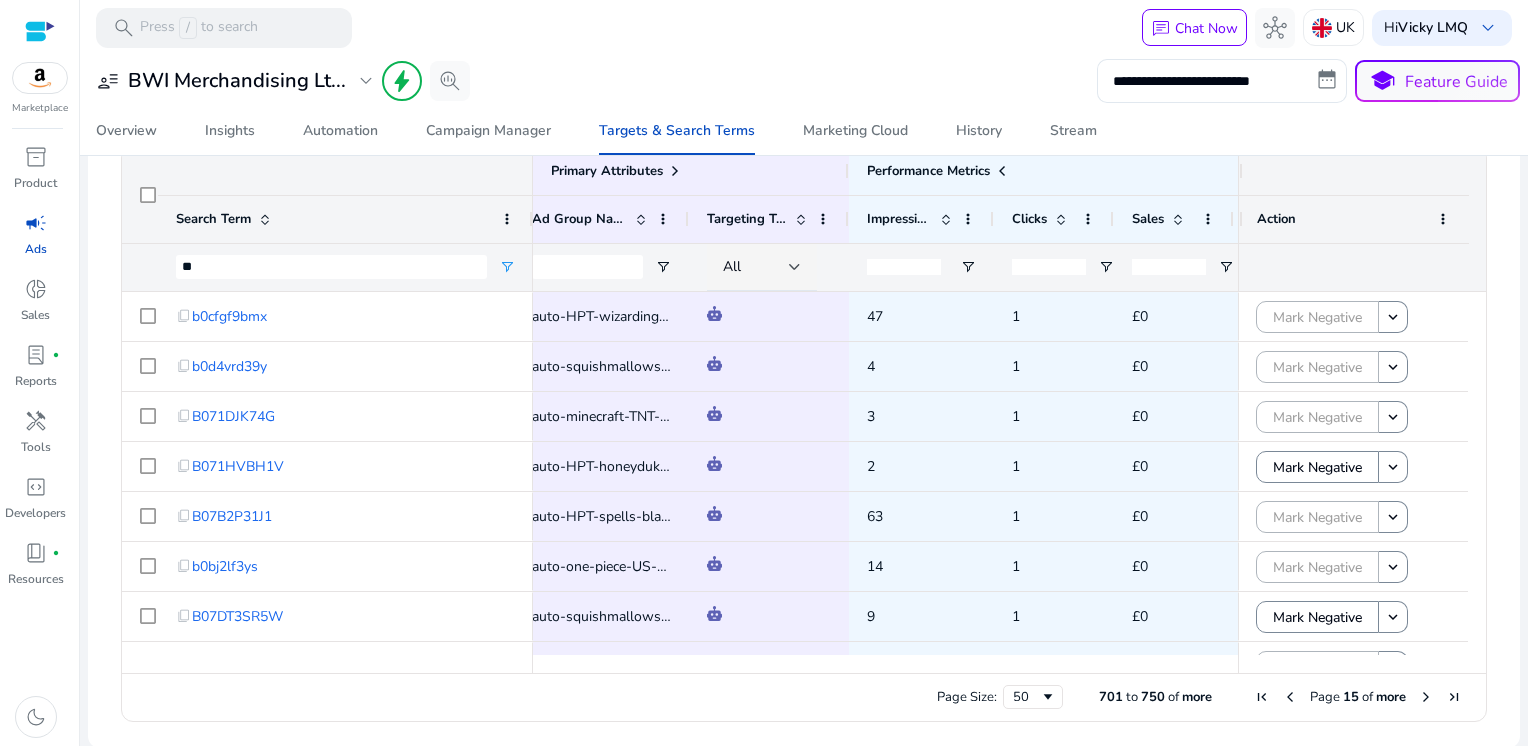 click at bounding box center (1426, 697) 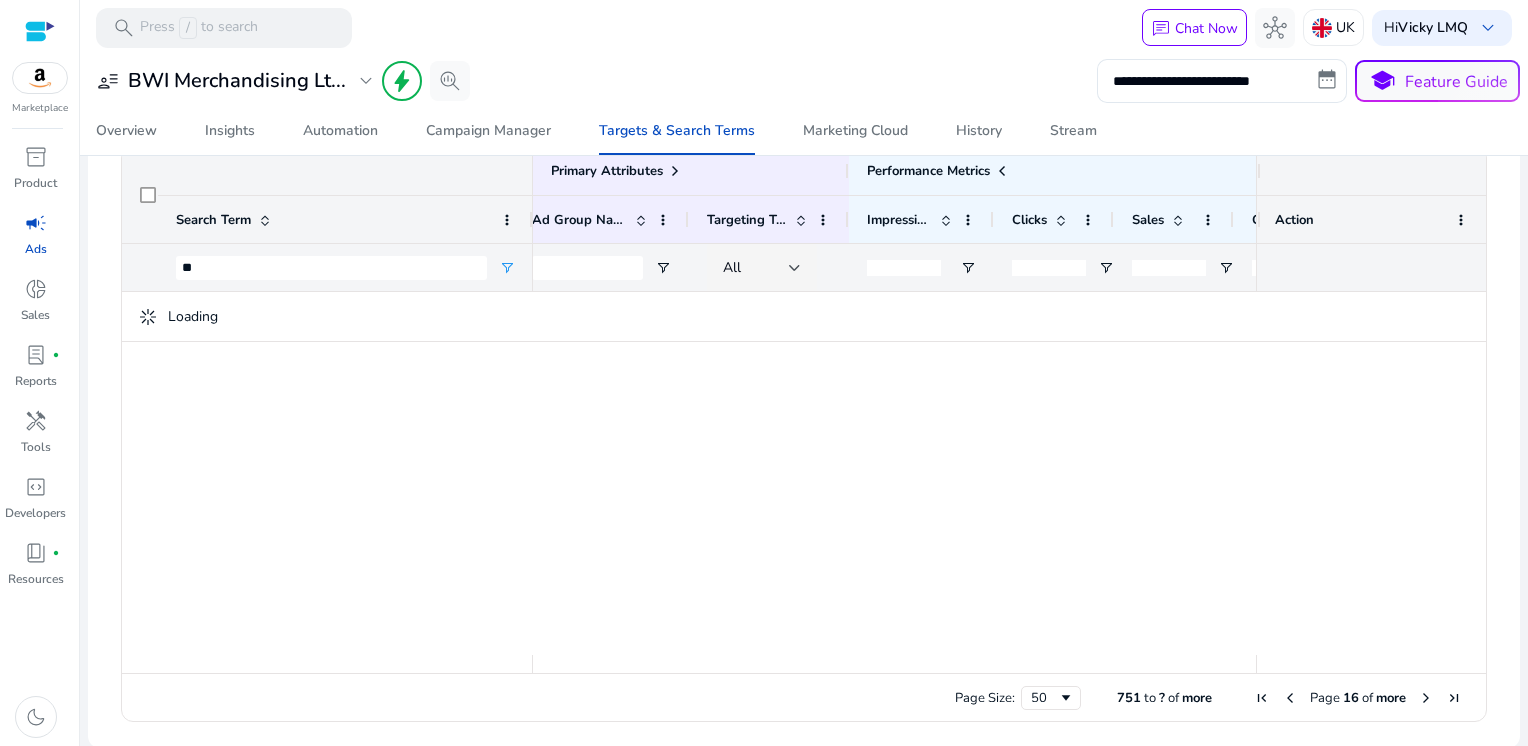 scroll, scrollTop: 239, scrollLeft: 0, axis: vertical 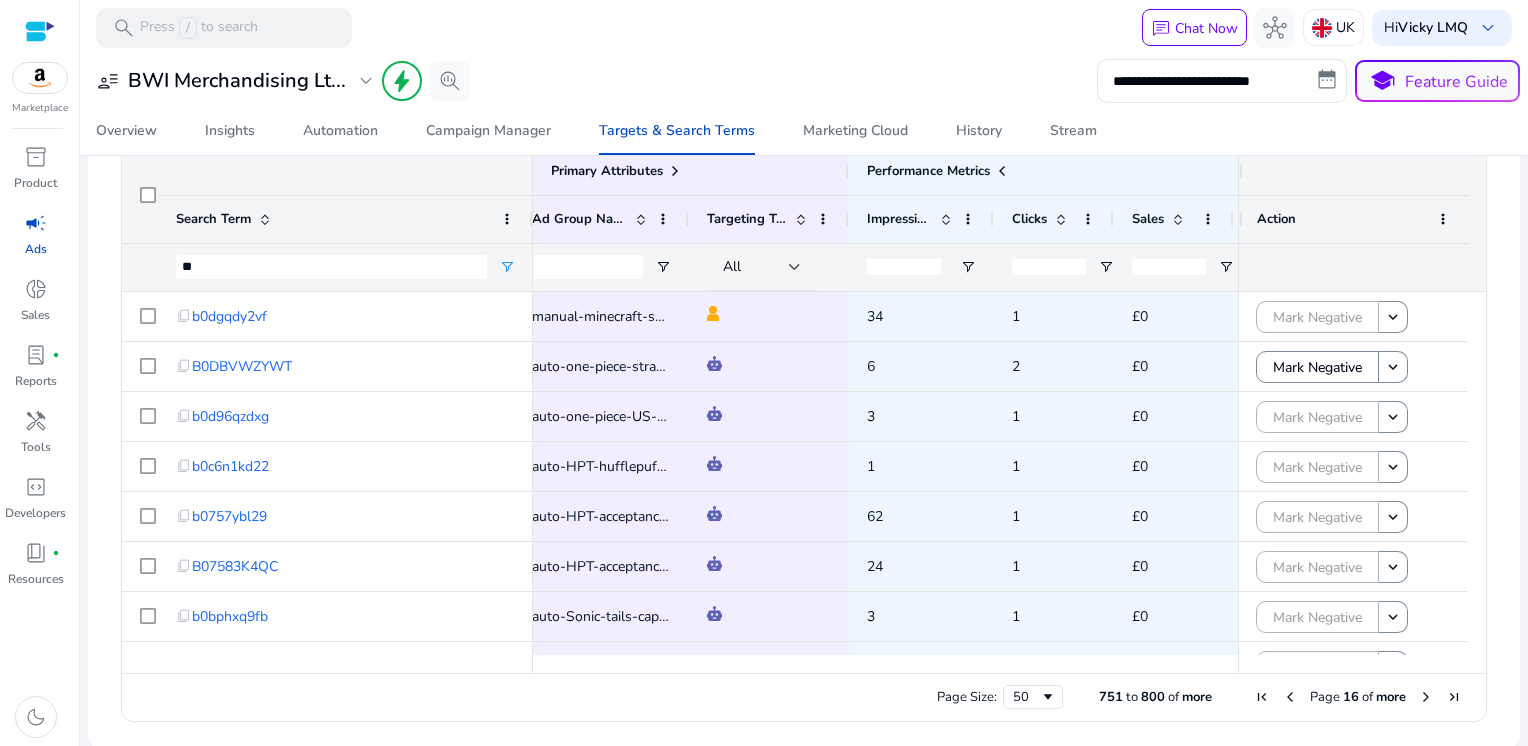 click at bounding box center (1426, 697) 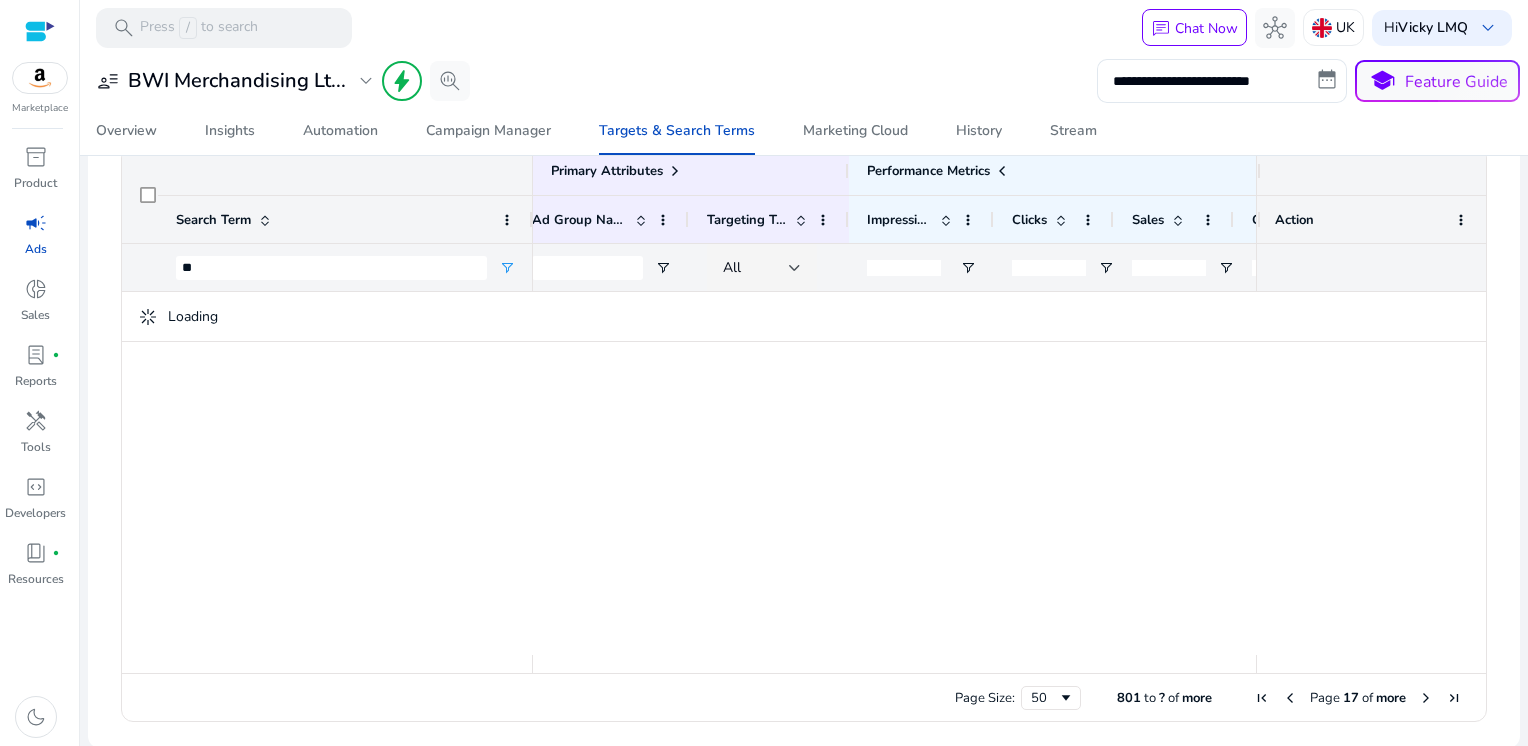 scroll, scrollTop: 239, scrollLeft: 0, axis: vertical 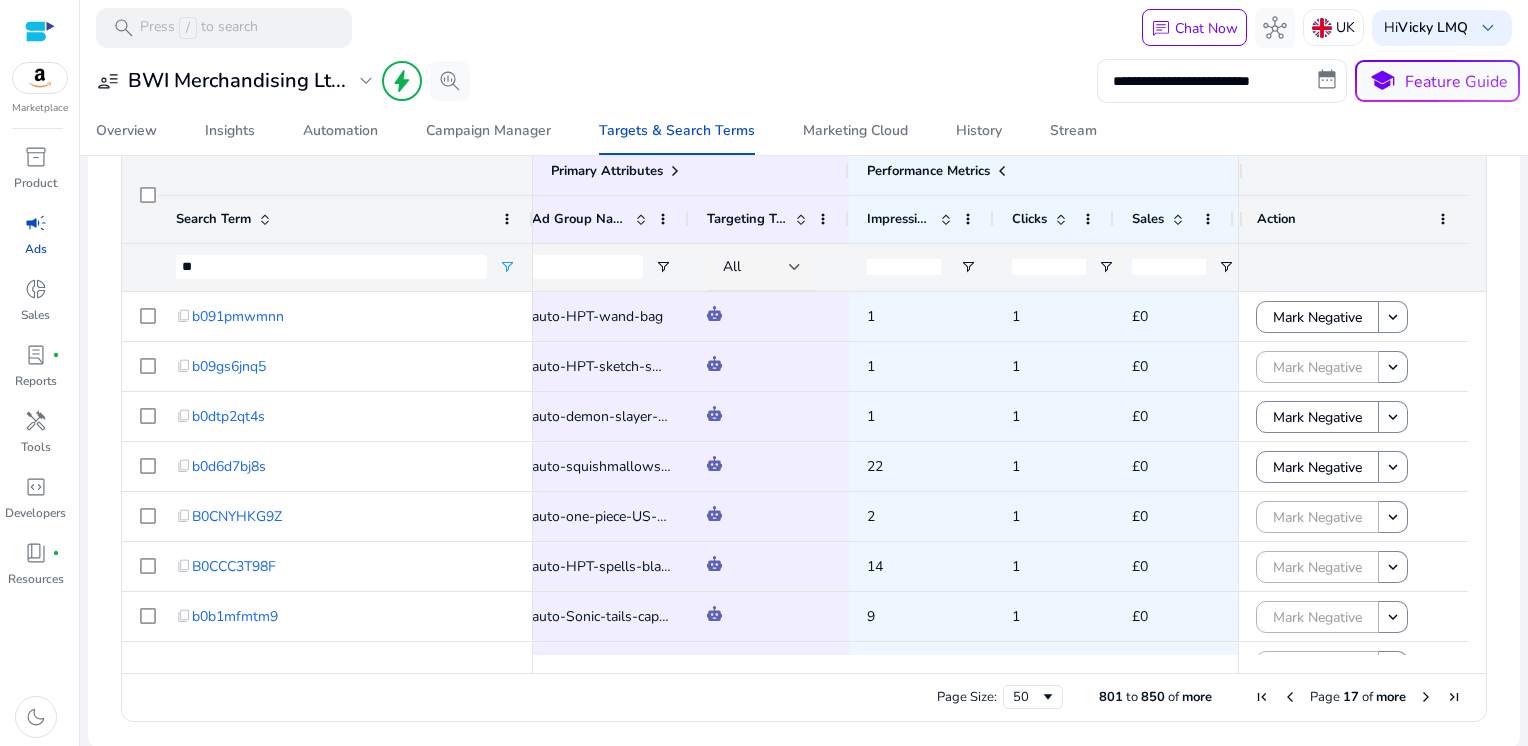 click at bounding box center (1426, 697) 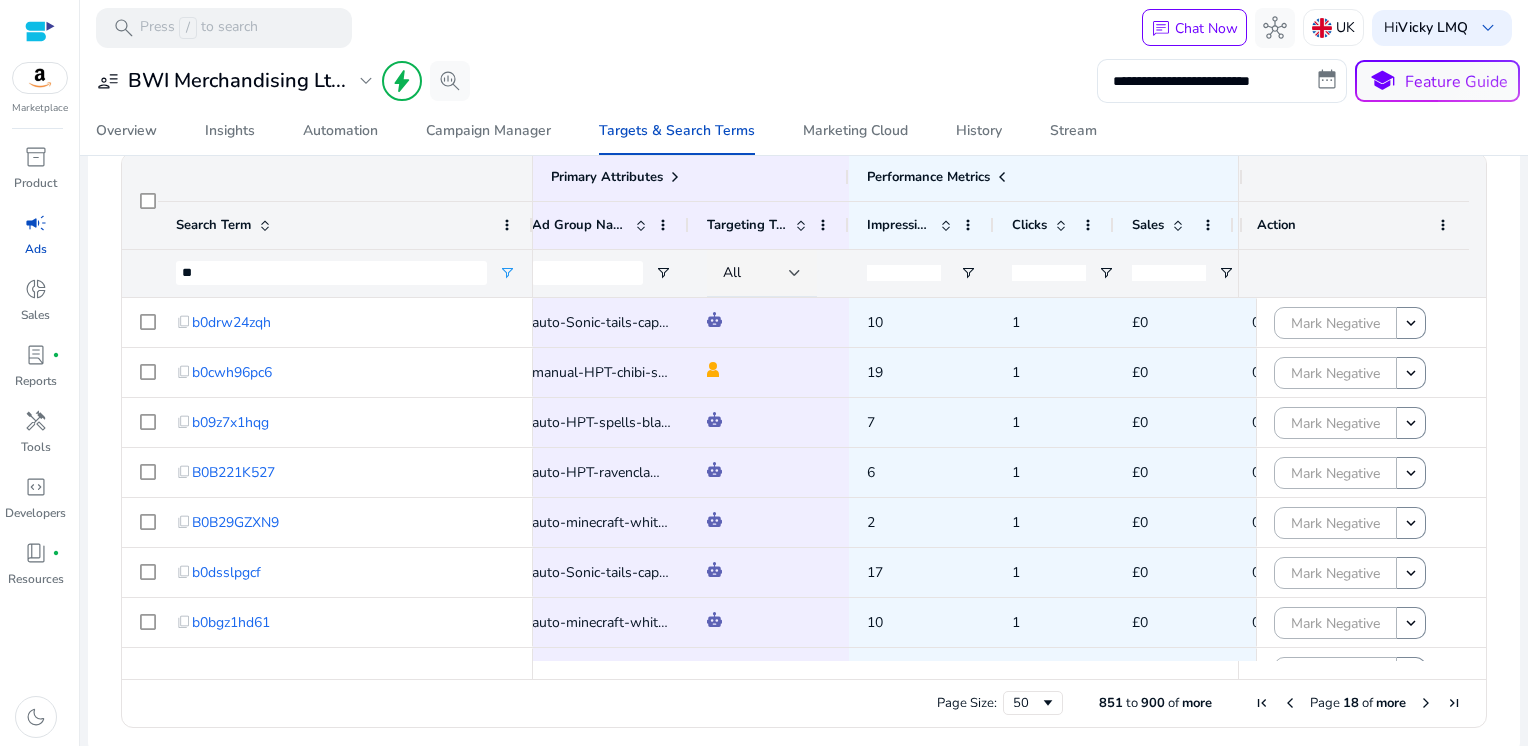 scroll, scrollTop: 239, scrollLeft: 0, axis: vertical 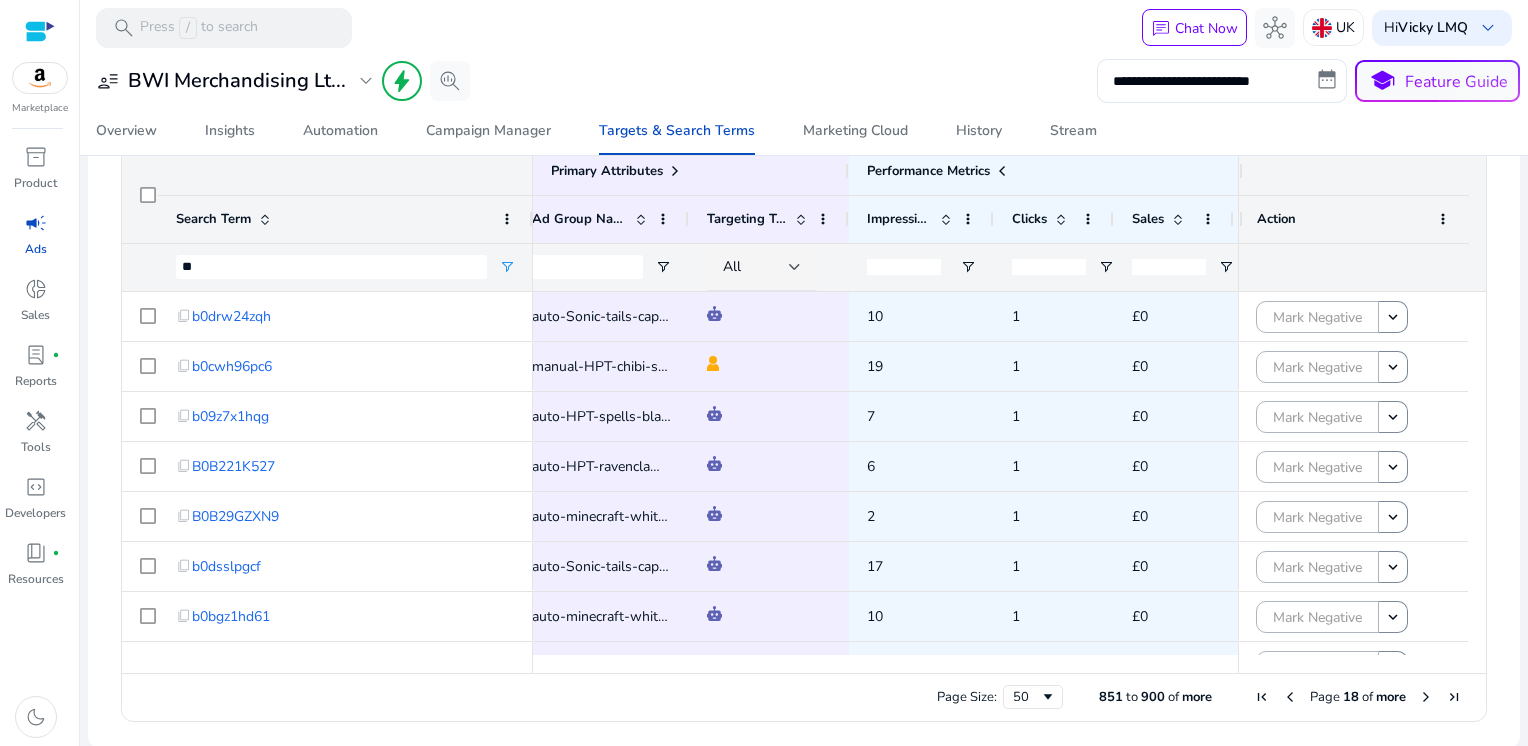 click at bounding box center [1426, 697] 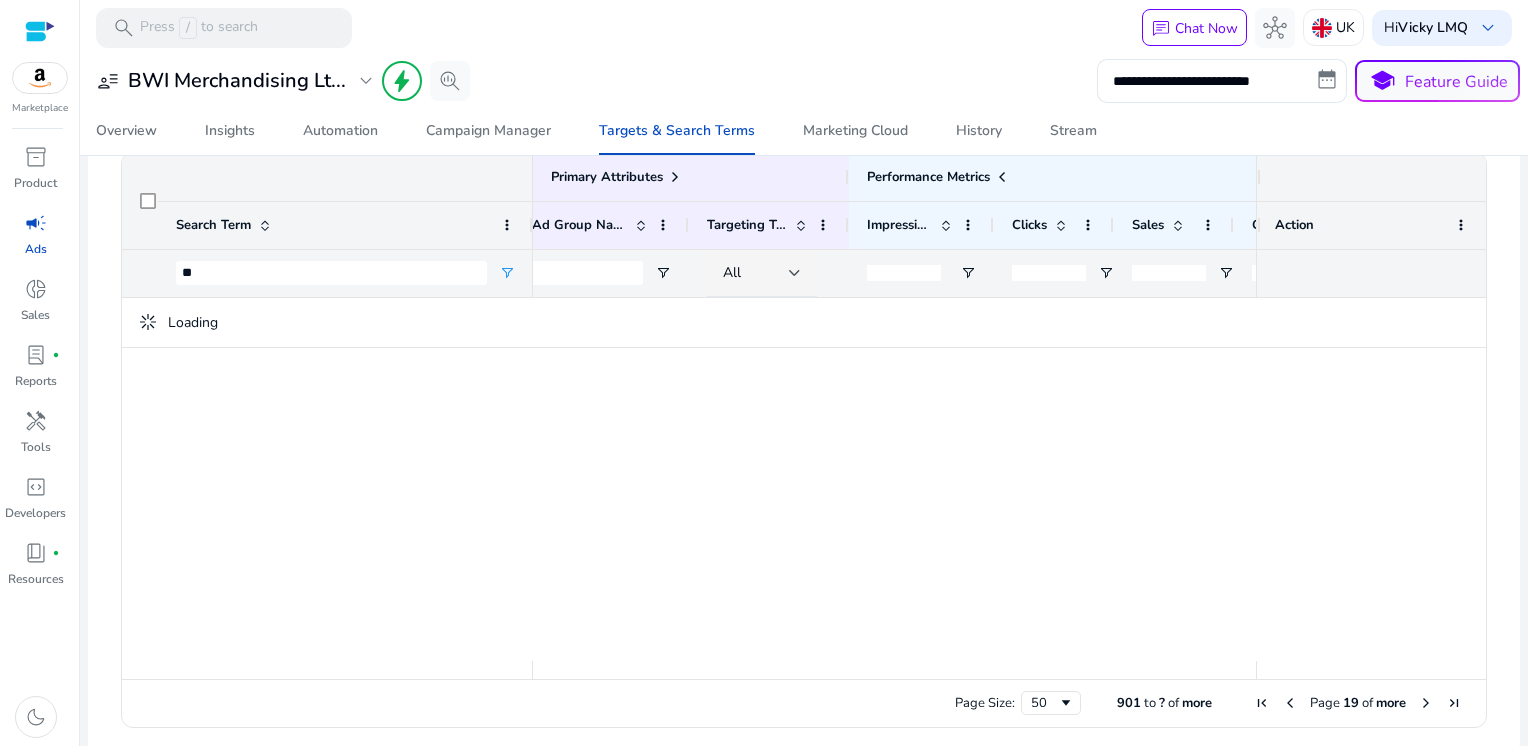 scroll, scrollTop: 239, scrollLeft: 0, axis: vertical 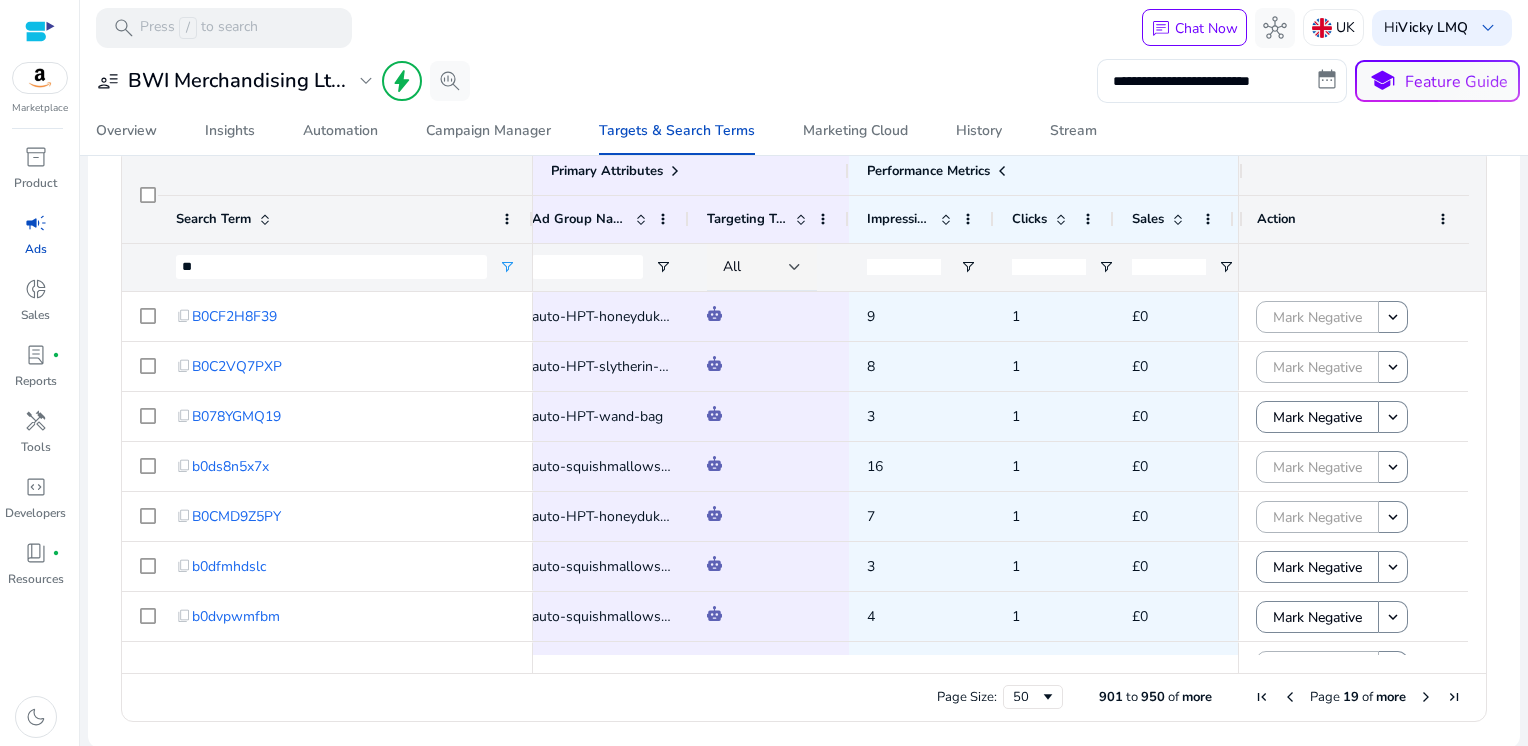 click at bounding box center [1426, 697] 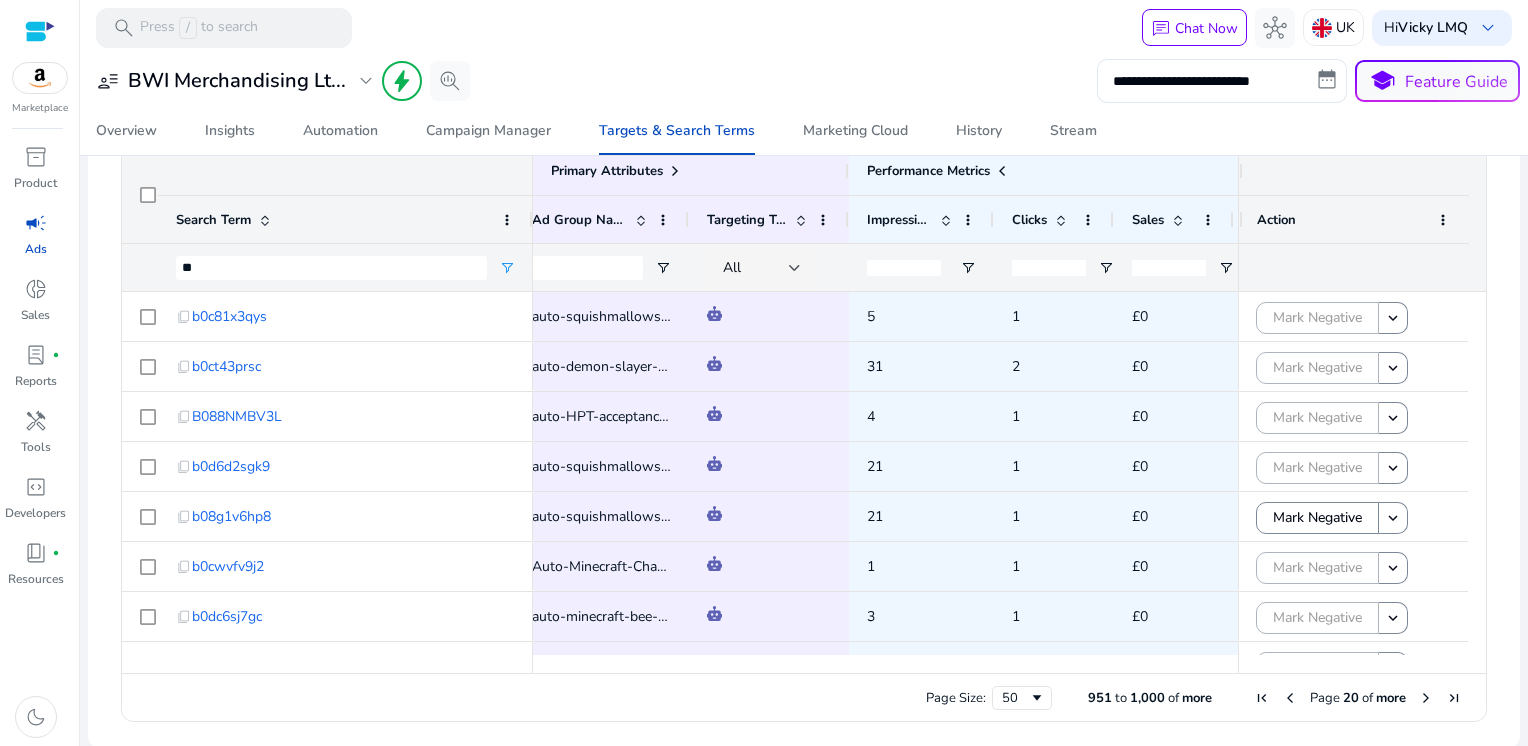 click at bounding box center [1426, 698] 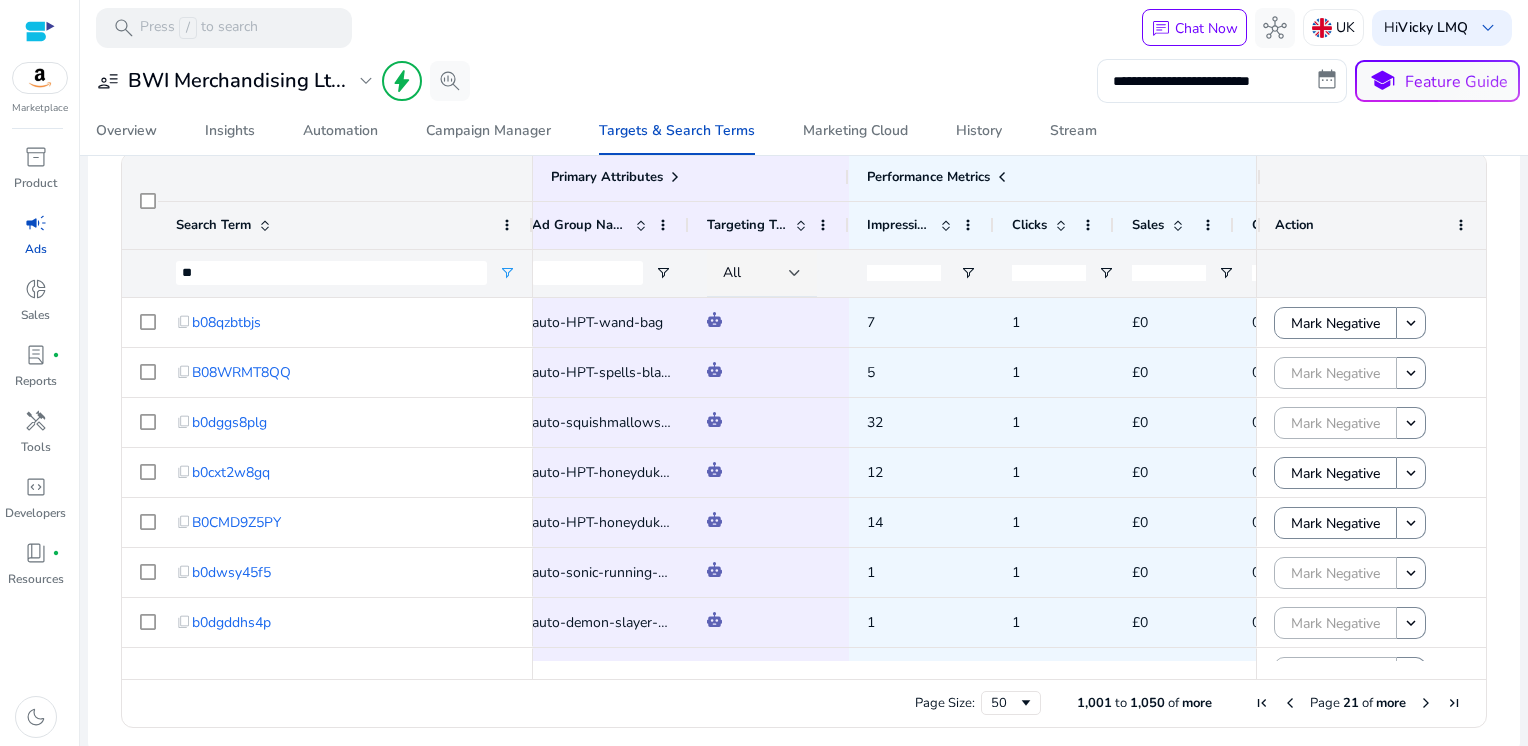 scroll, scrollTop: 239, scrollLeft: 0, axis: vertical 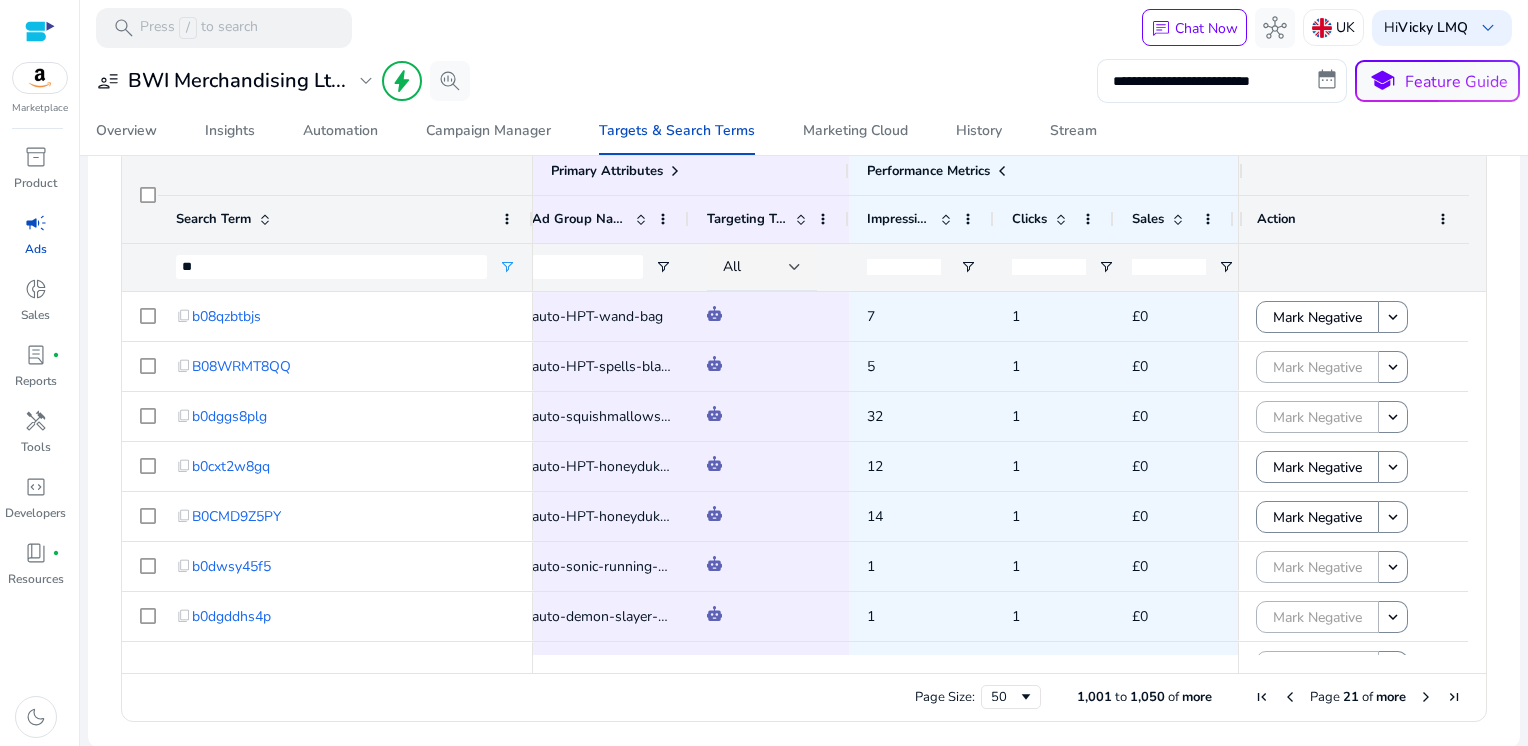 click at bounding box center [1426, 697] 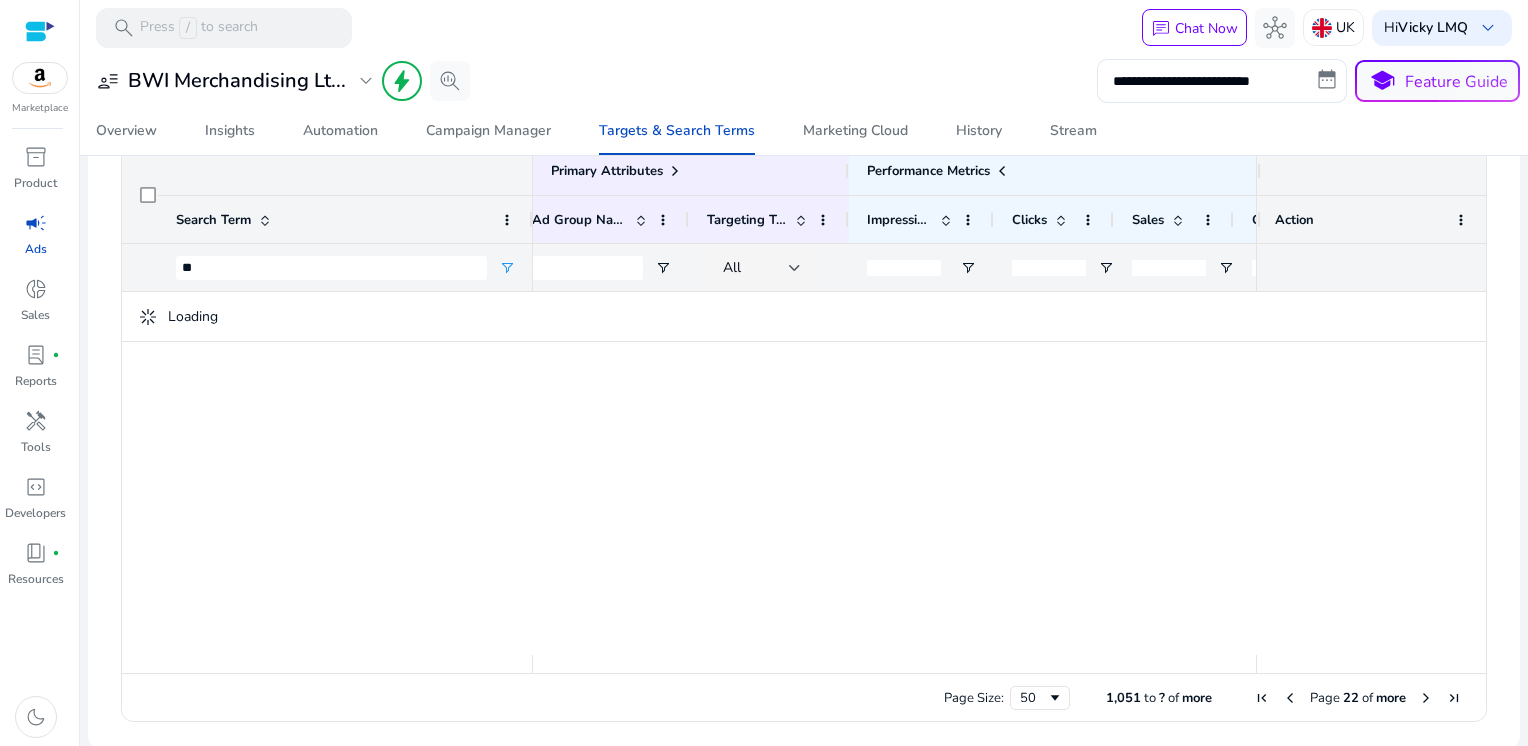 scroll, scrollTop: 239, scrollLeft: 0, axis: vertical 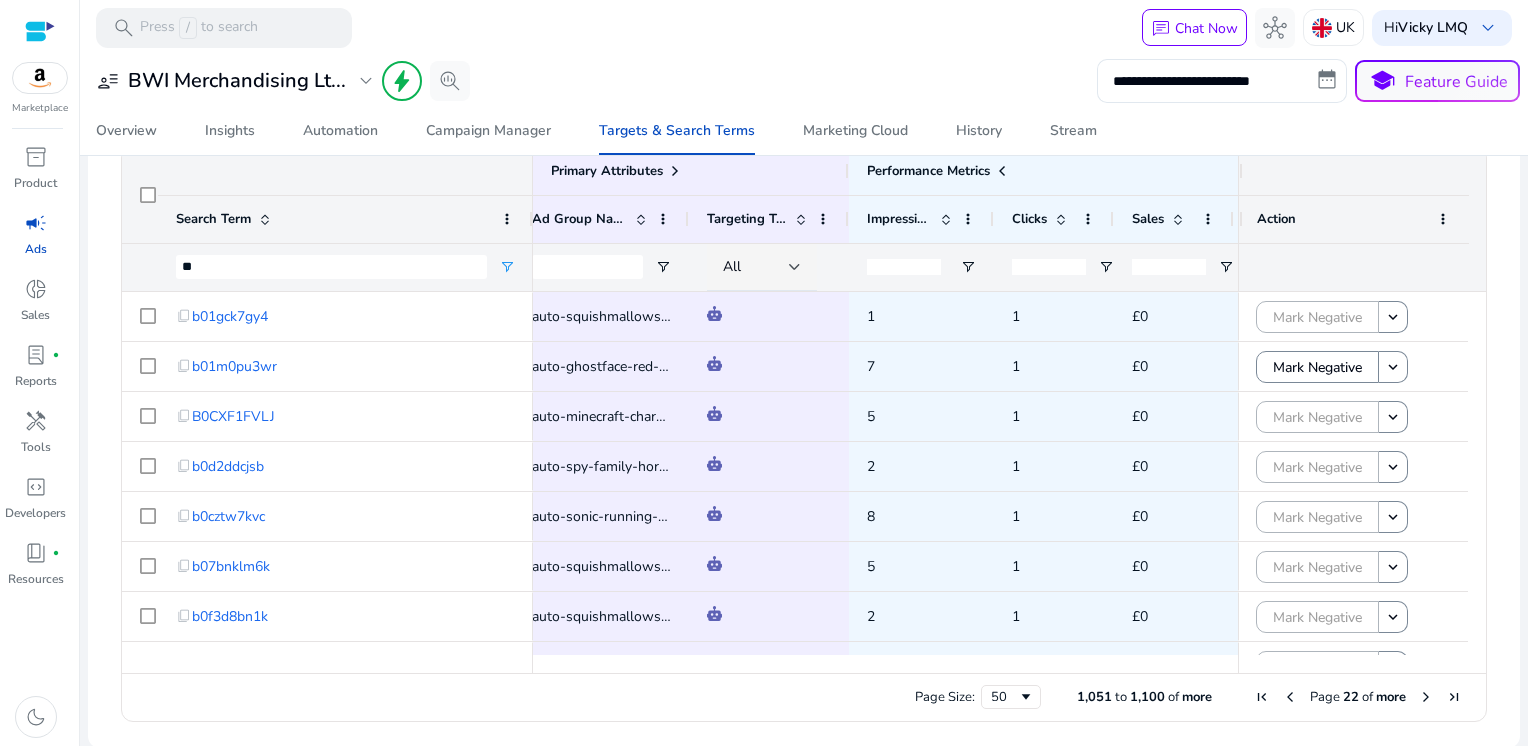 click at bounding box center [1426, 697] 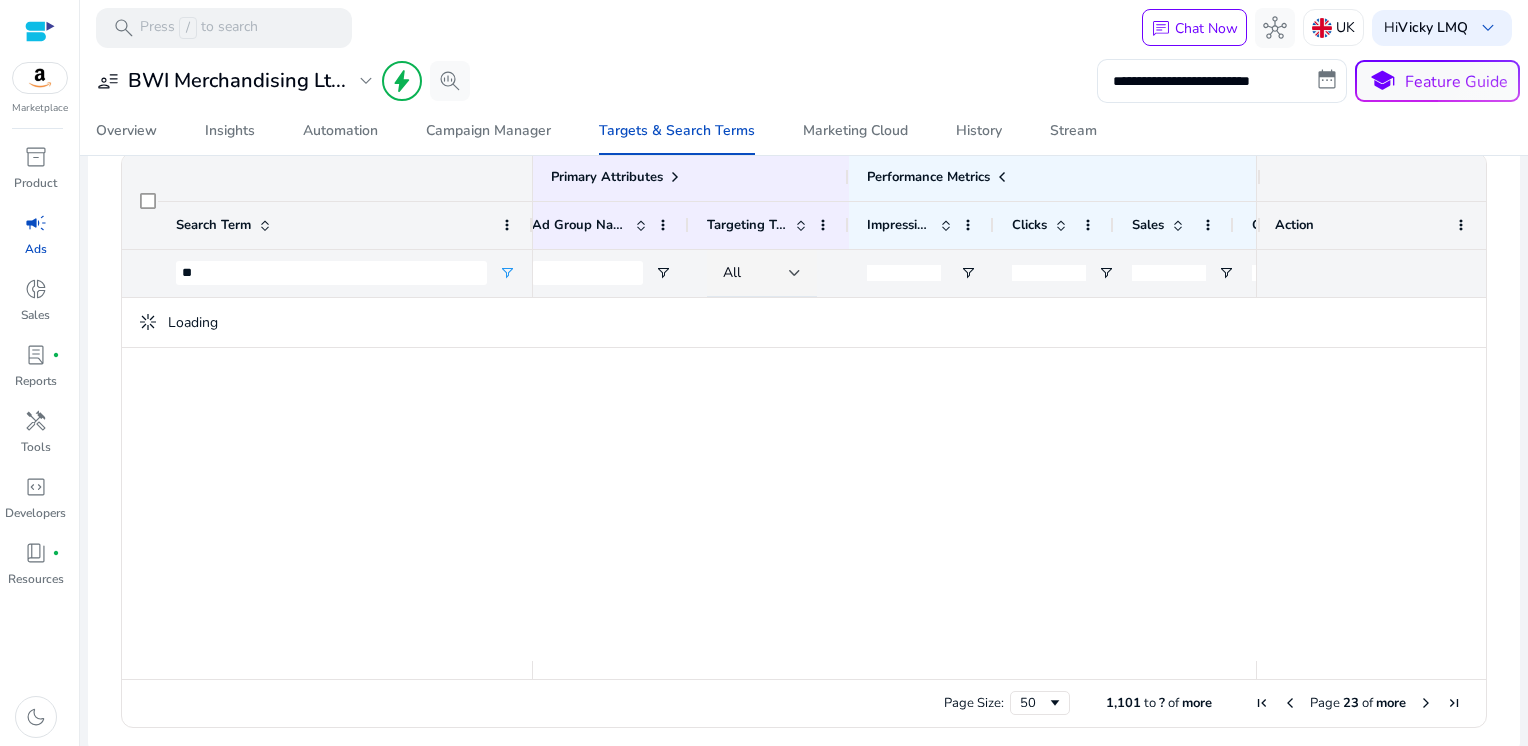 scroll, scrollTop: 239, scrollLeft: 0, axis: vertical 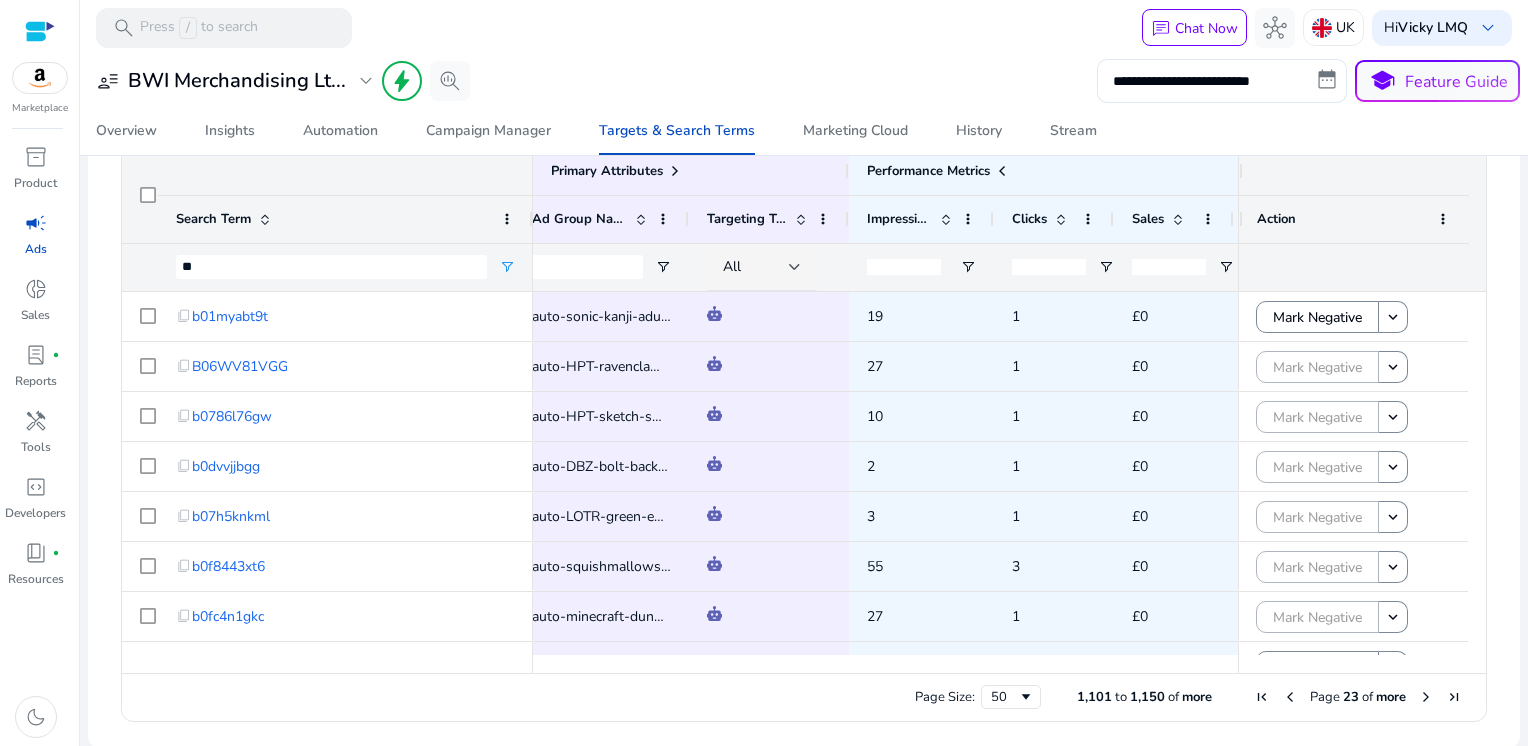 click at bounding box center [1426, 697] 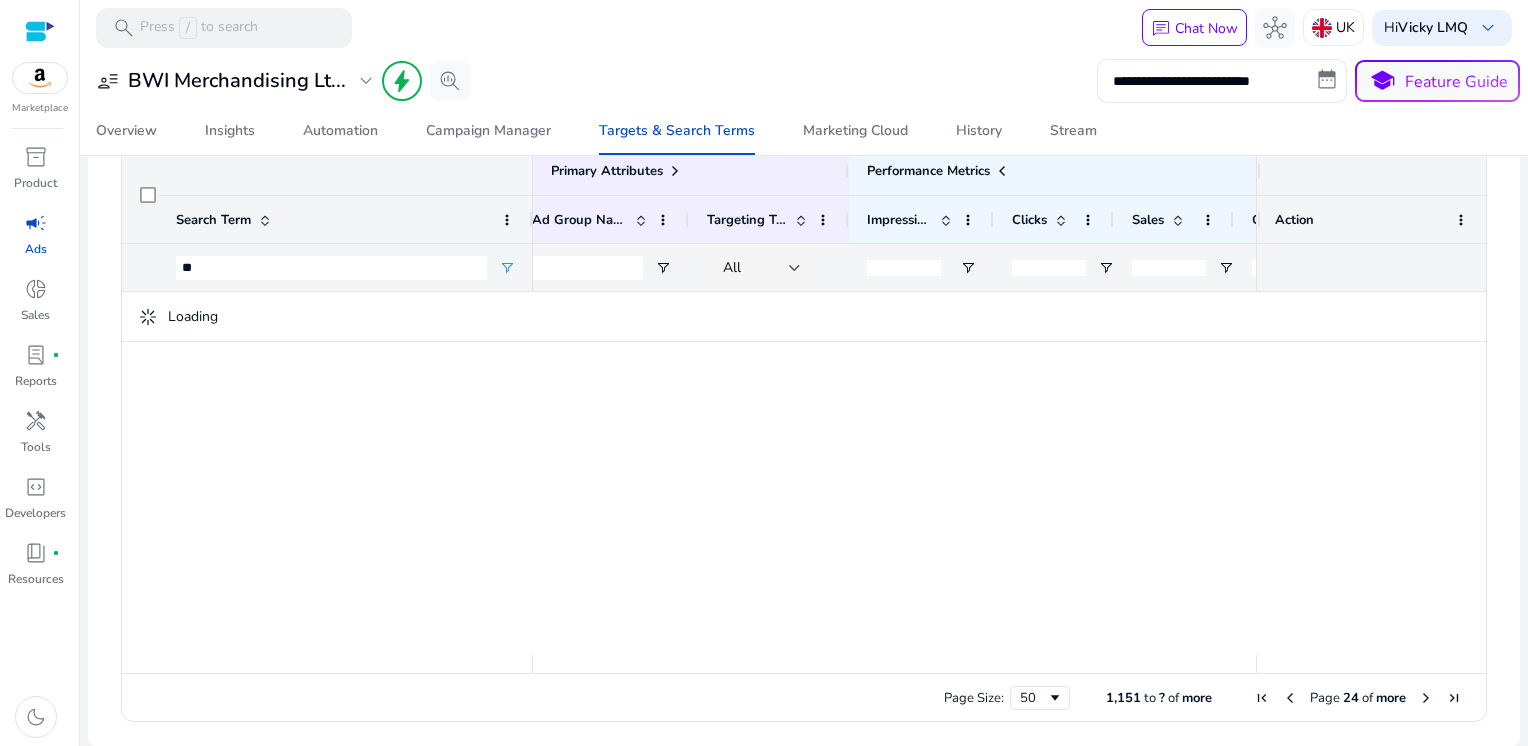 scroll, scrollTop: 239, scrollLeft: 0, axis: vertical 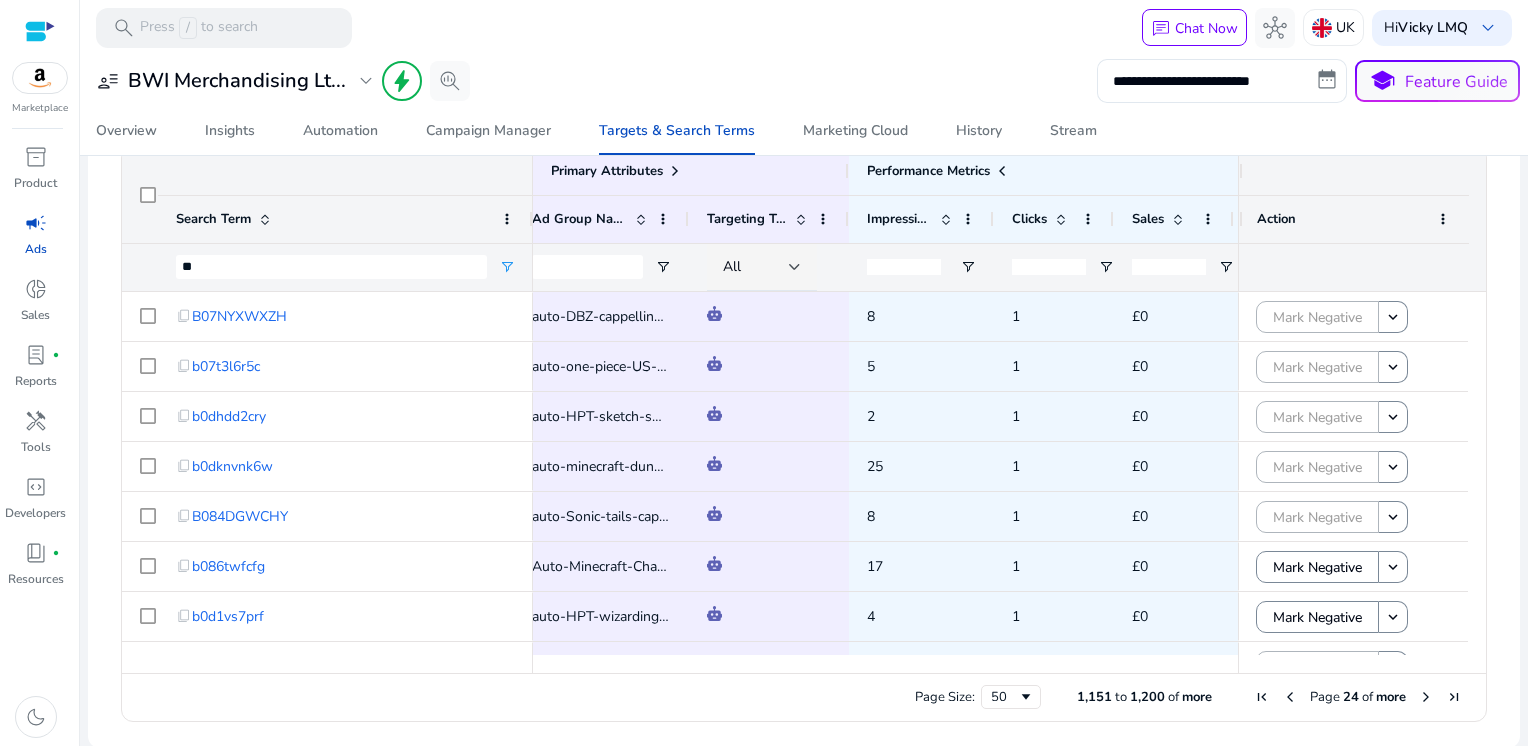 click at bounding box center [1426, 697] 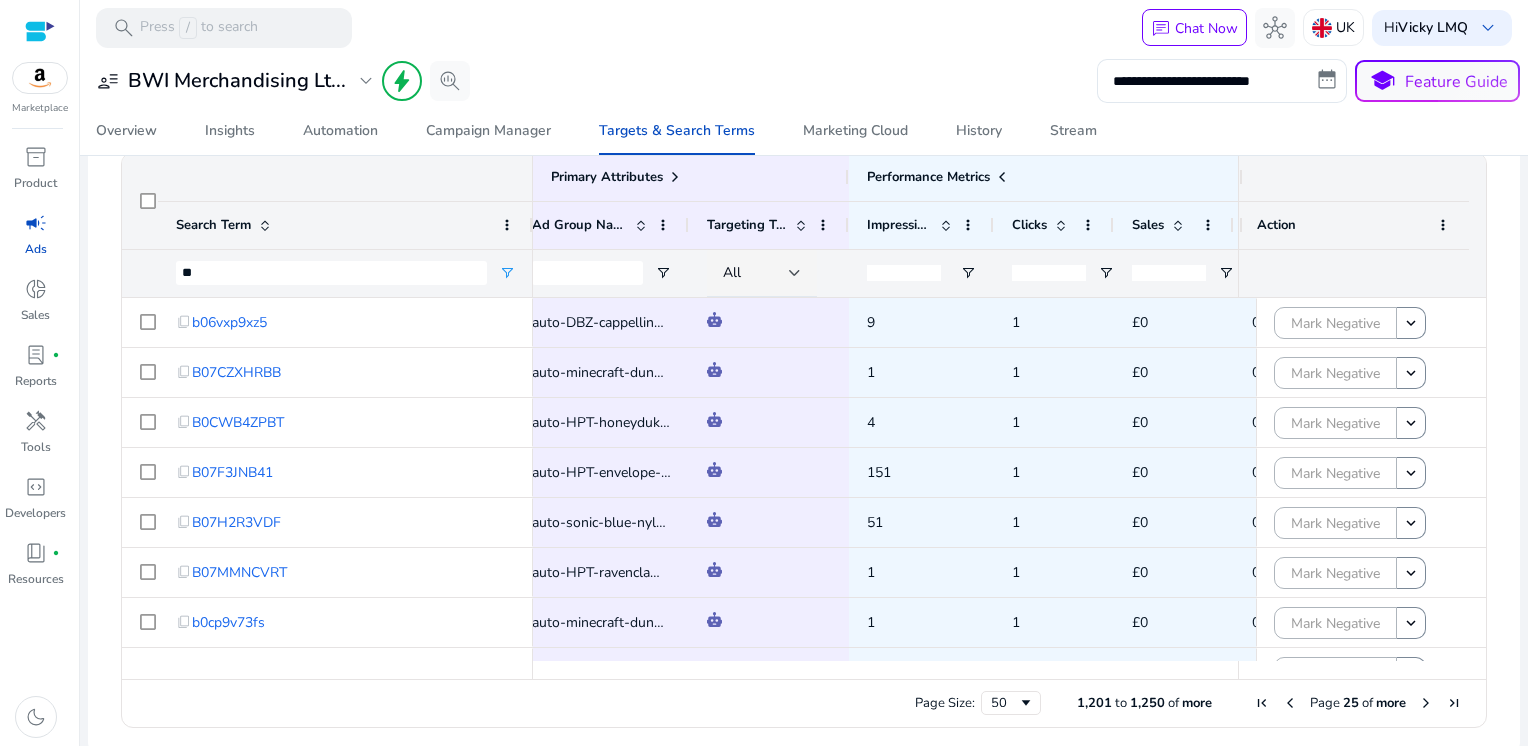 scroll, scrollTop: 239, scrollLeft: 0, axis: vertical 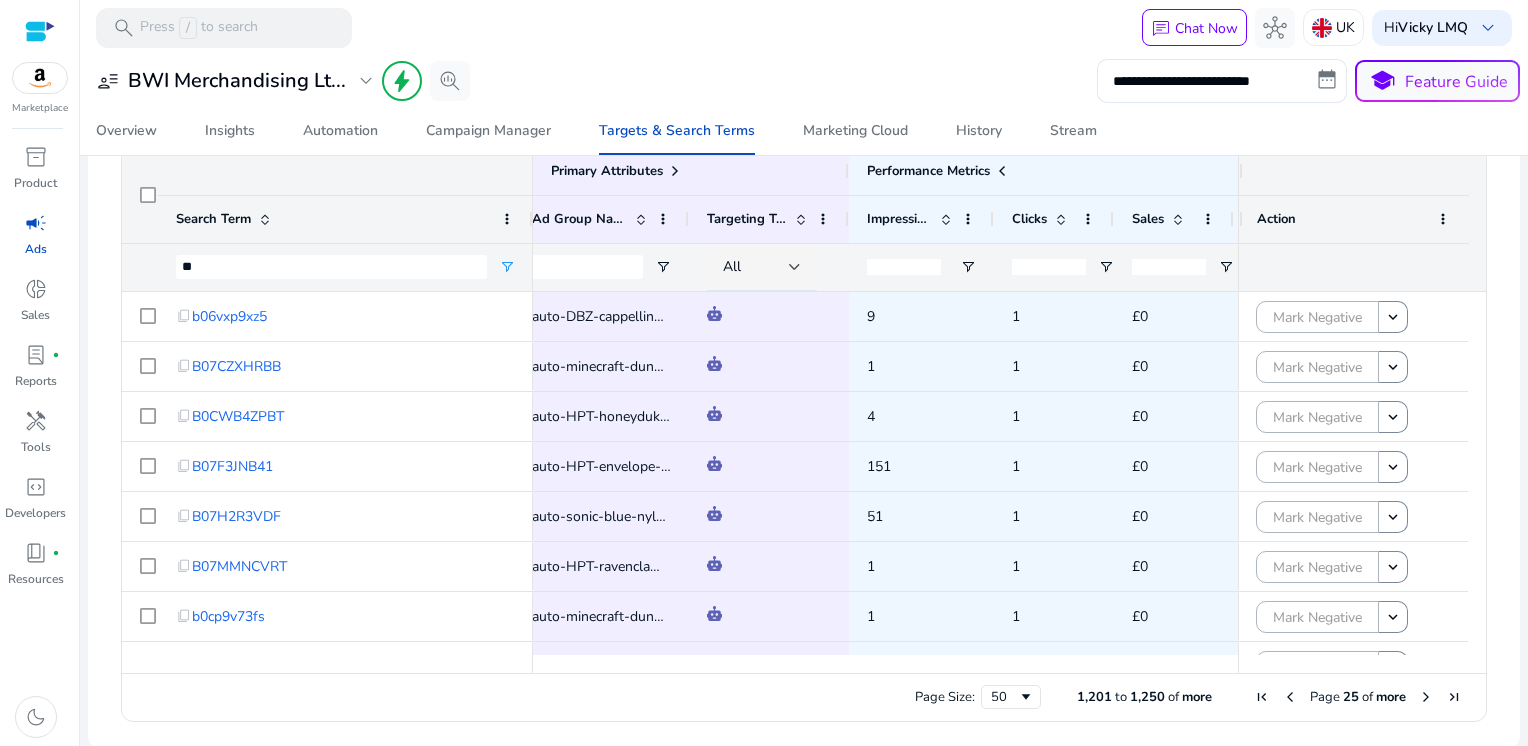 click at bounding box center (1426, 697) 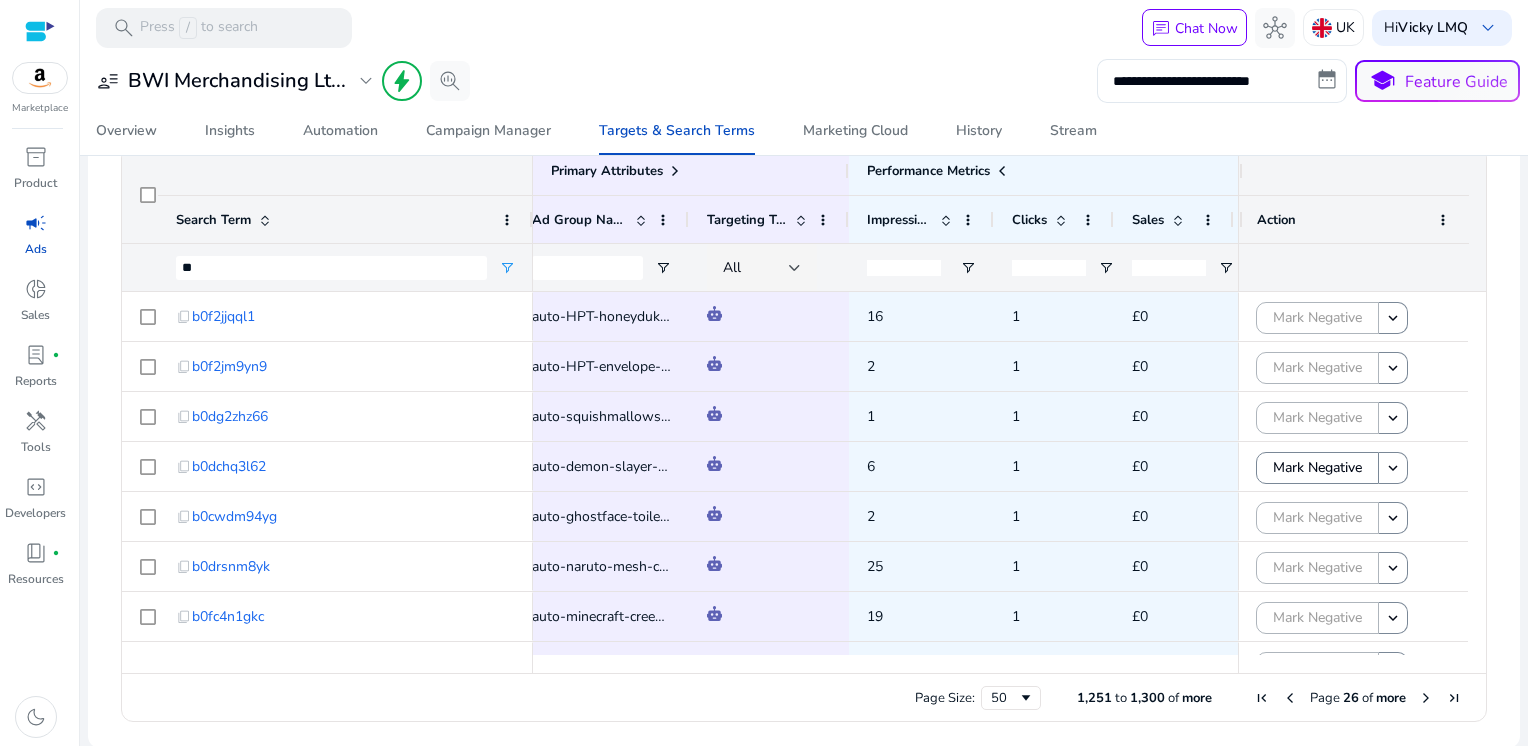 scroll, scrollTop: 239, scrollLeft: 0, axis: vertical 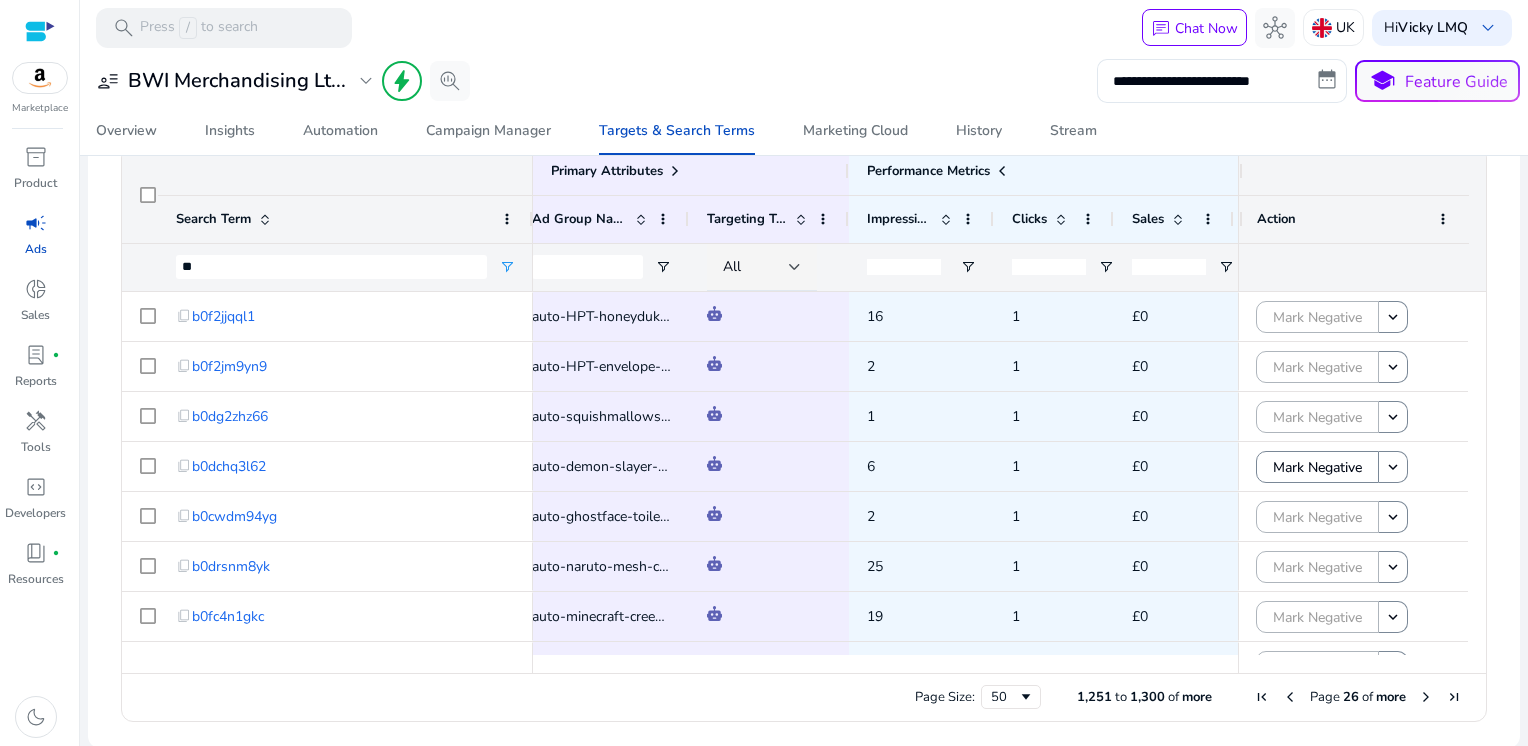 click at bounding box center (1426, 697) 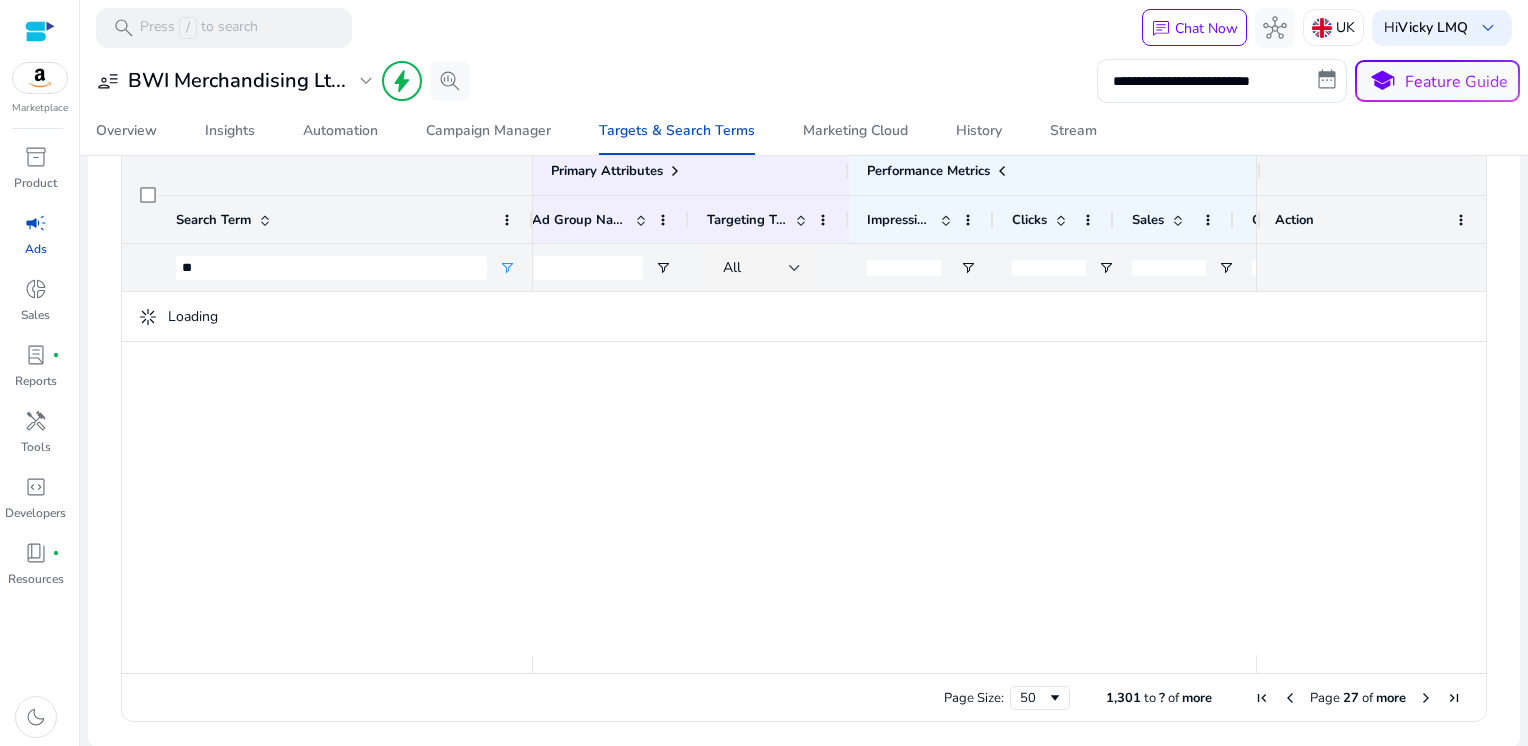 scroll, scrollTop: 239, scrollLeft: 0, axis: vertical 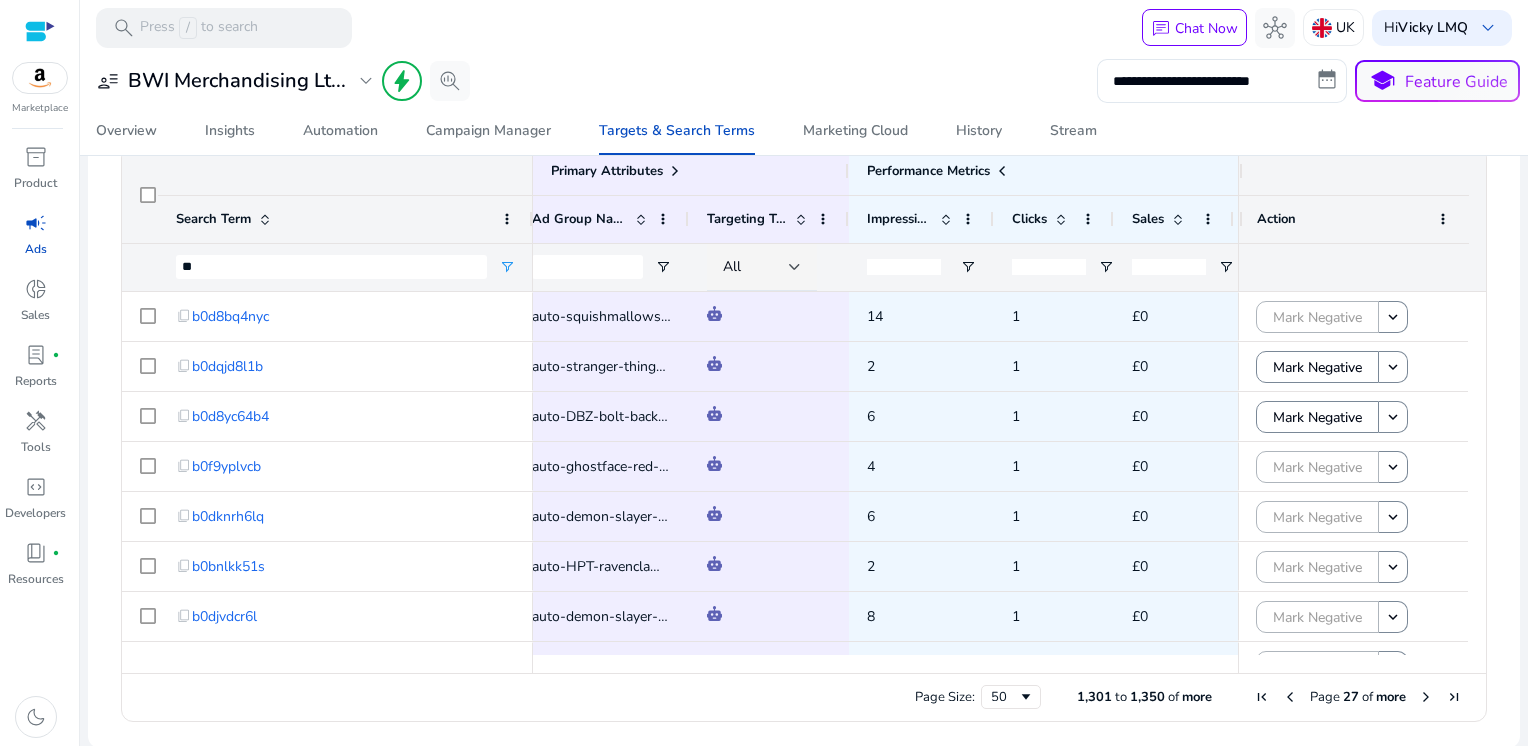 click at bounding box center [1426, 697] 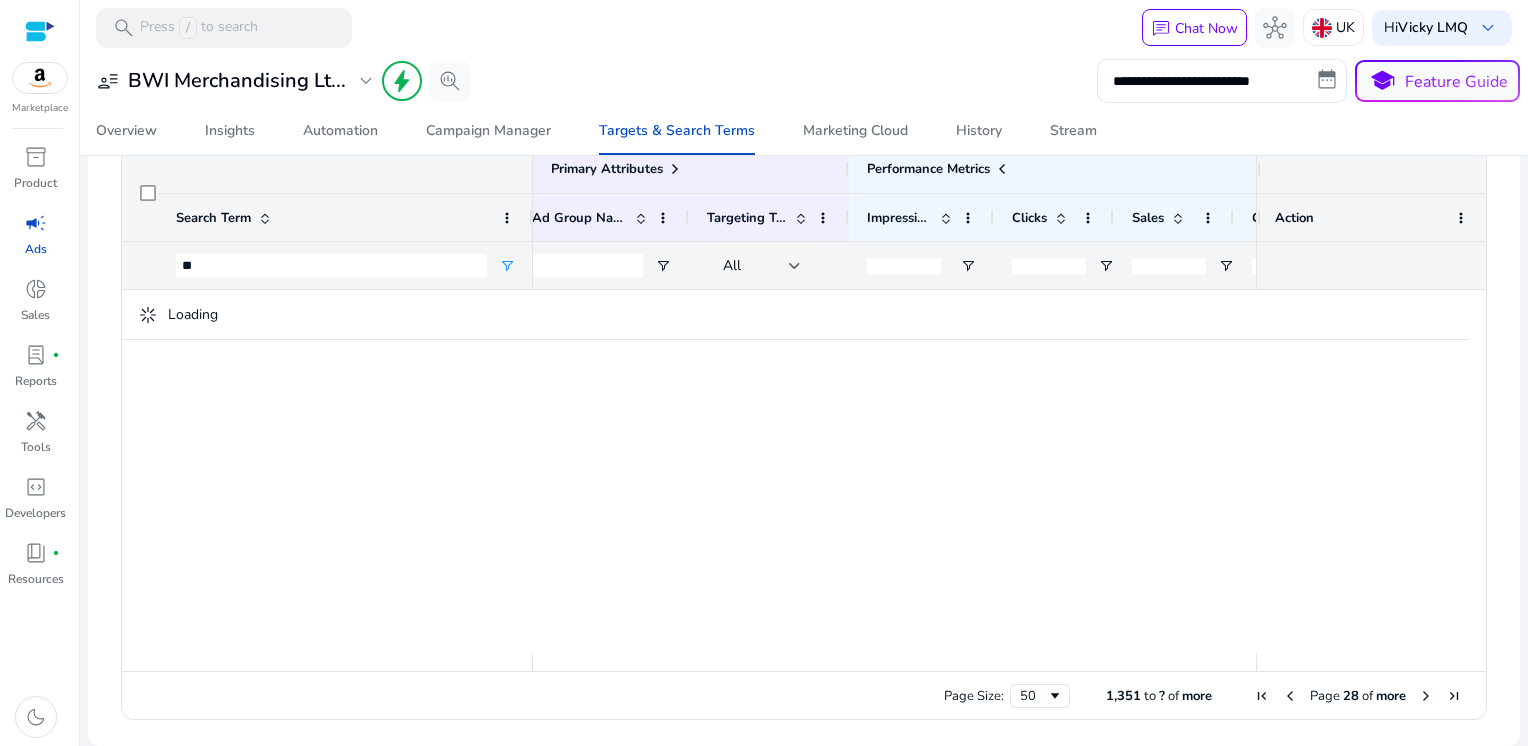 scroll, scrollTop: 233, scrollLeft: 0, axis: vertical 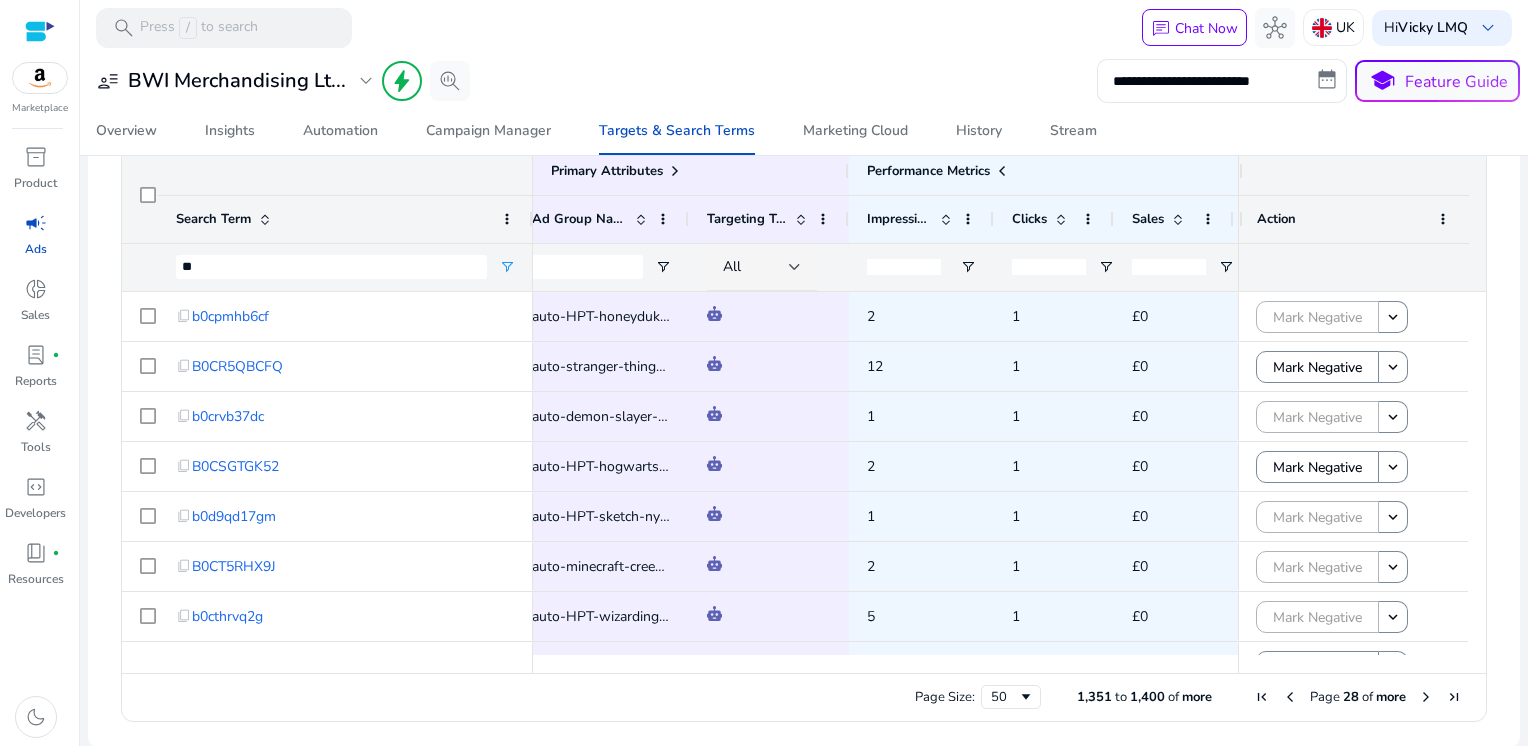 click at bounding box center (1426, 697) 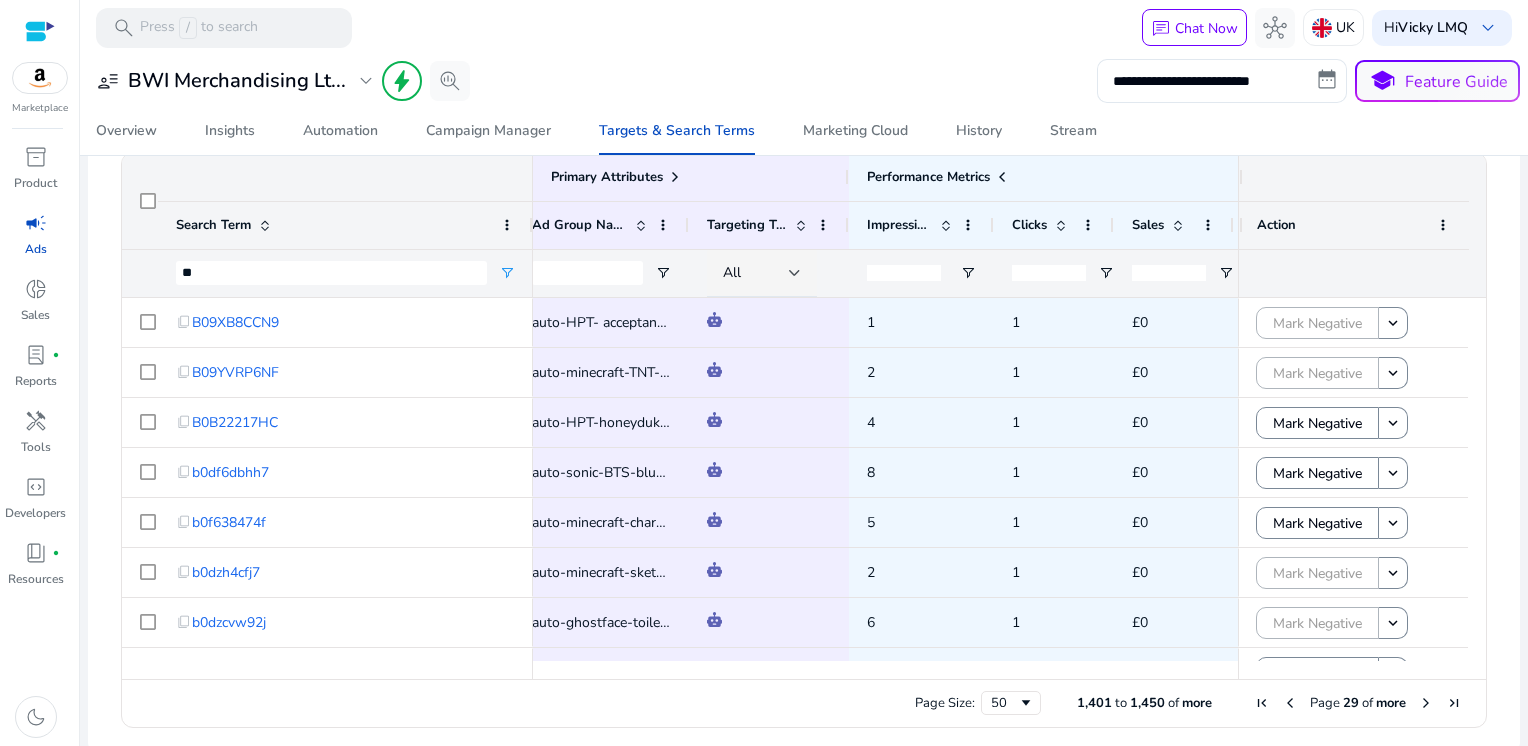 click at bounding box center [1426, 703] 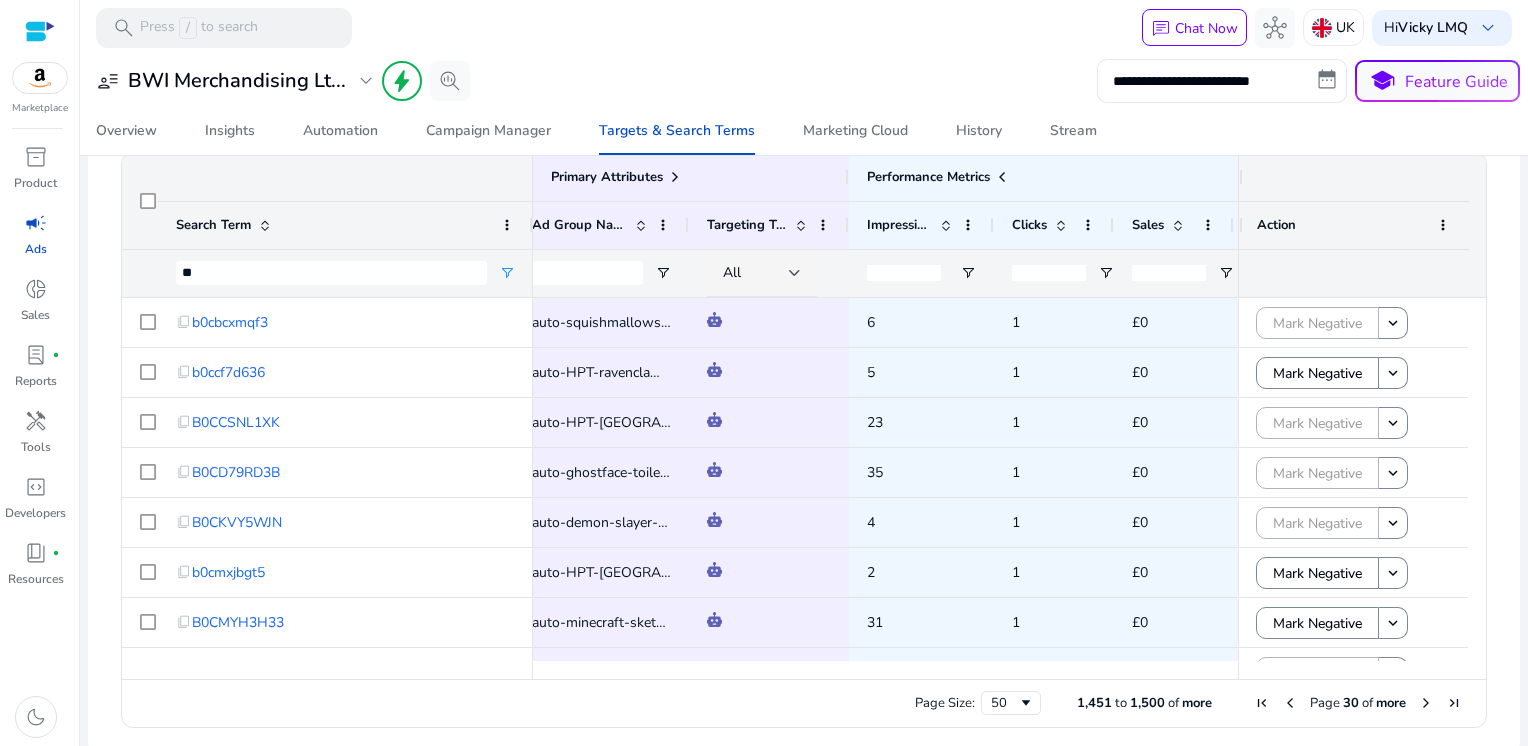 click at bounding box center (1426, 703) 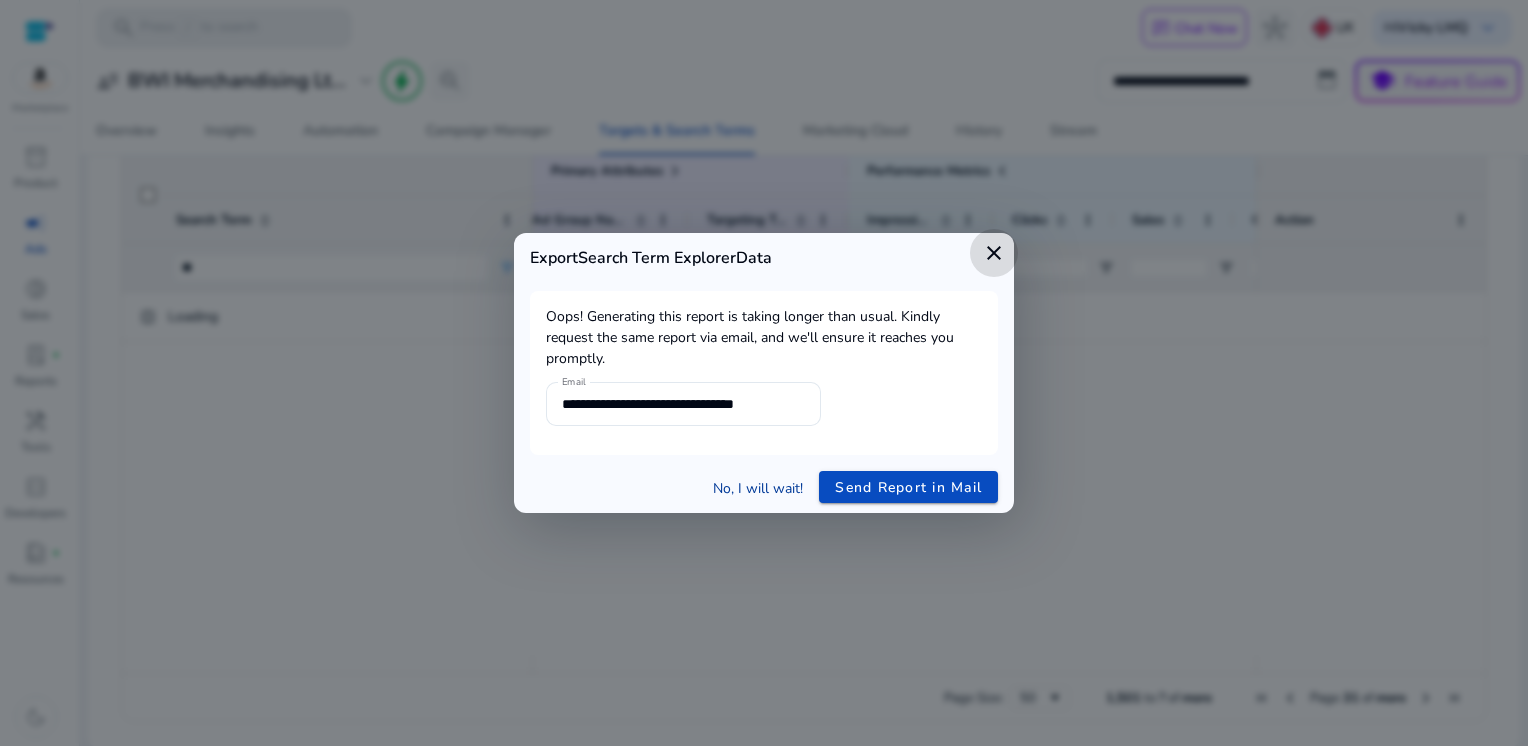 click on "No, I will wait!" at bounding box center [758, 488] 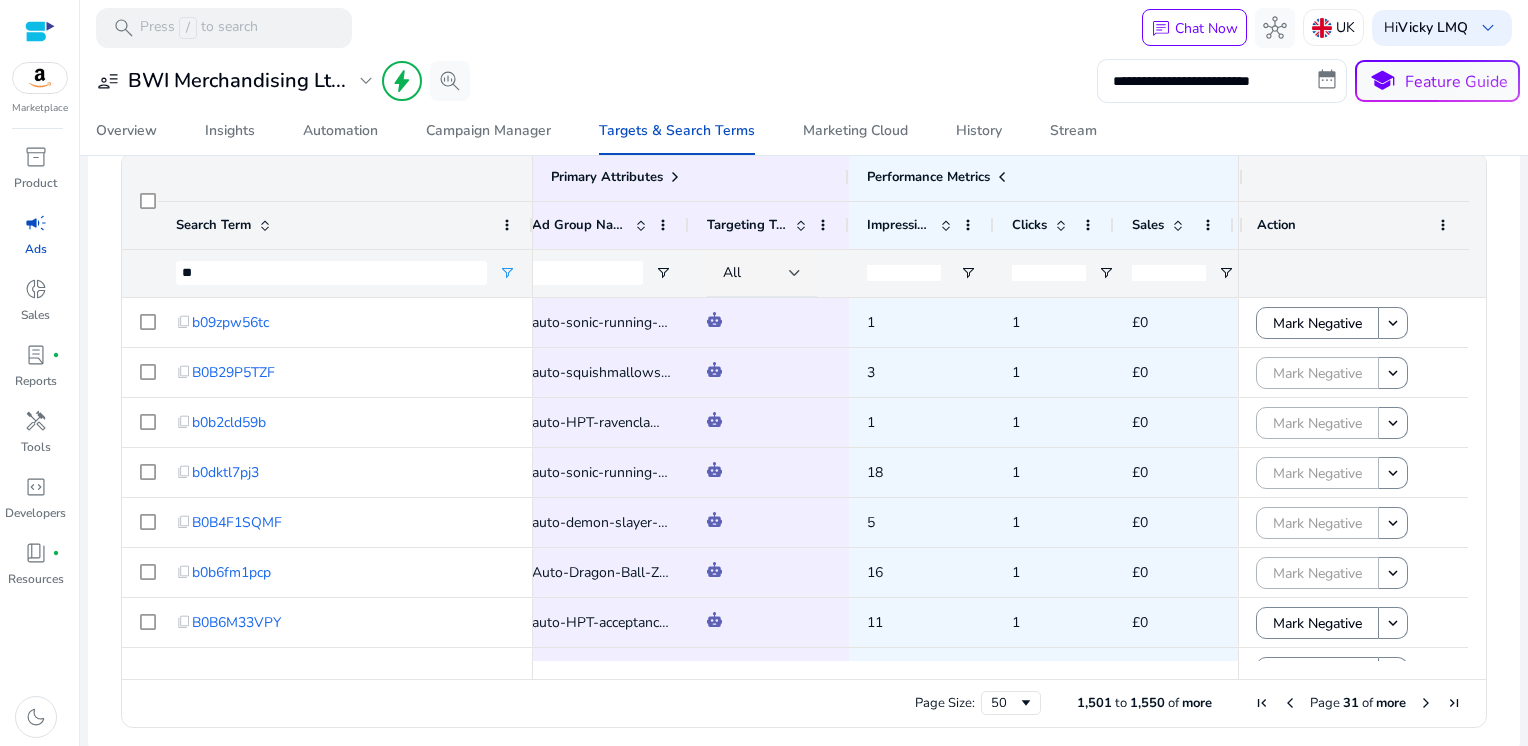 click at bounding box center [1426, 703] 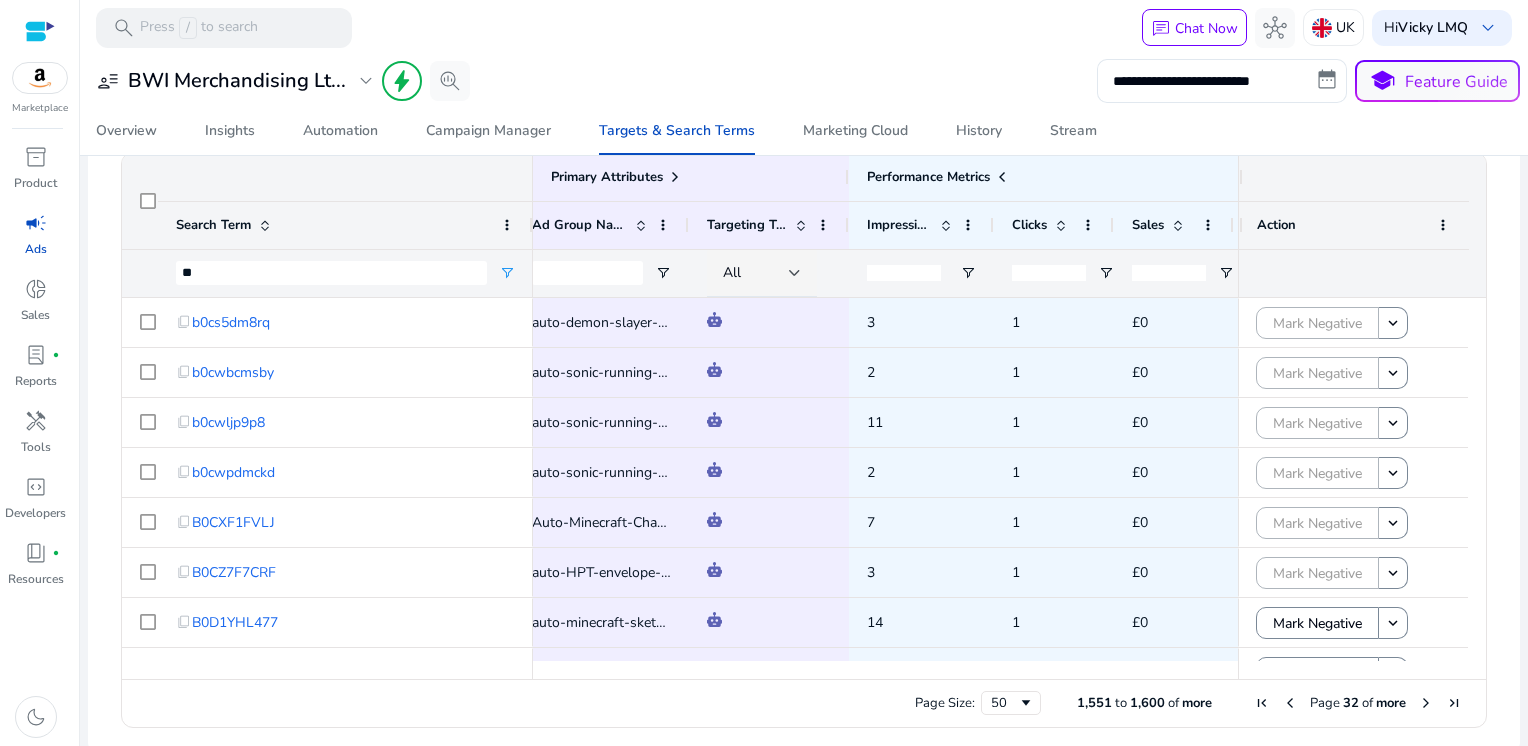 scroll, scrollTop: 652, scrollLeft: 0, axis: vertical 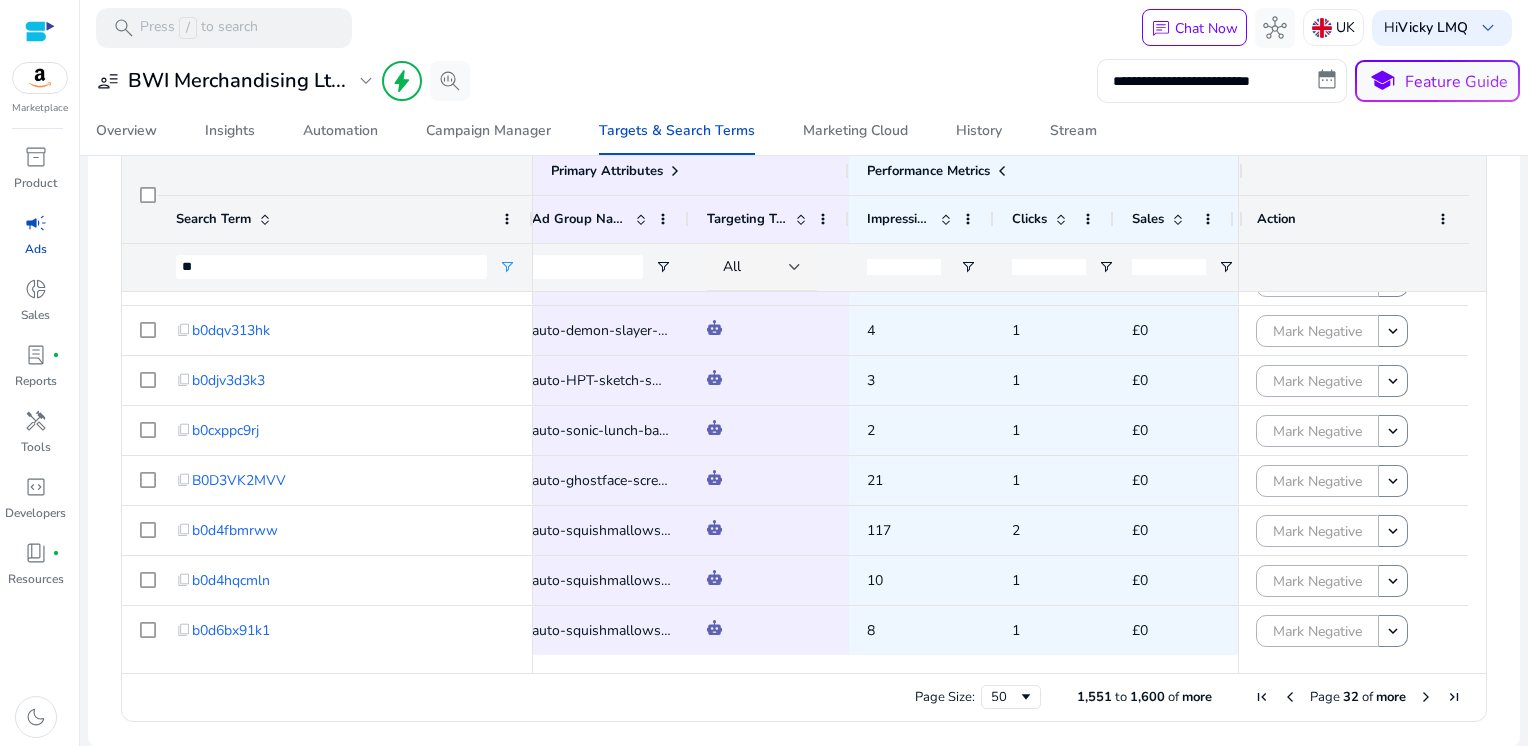 click at bounding box center (1426, 697) 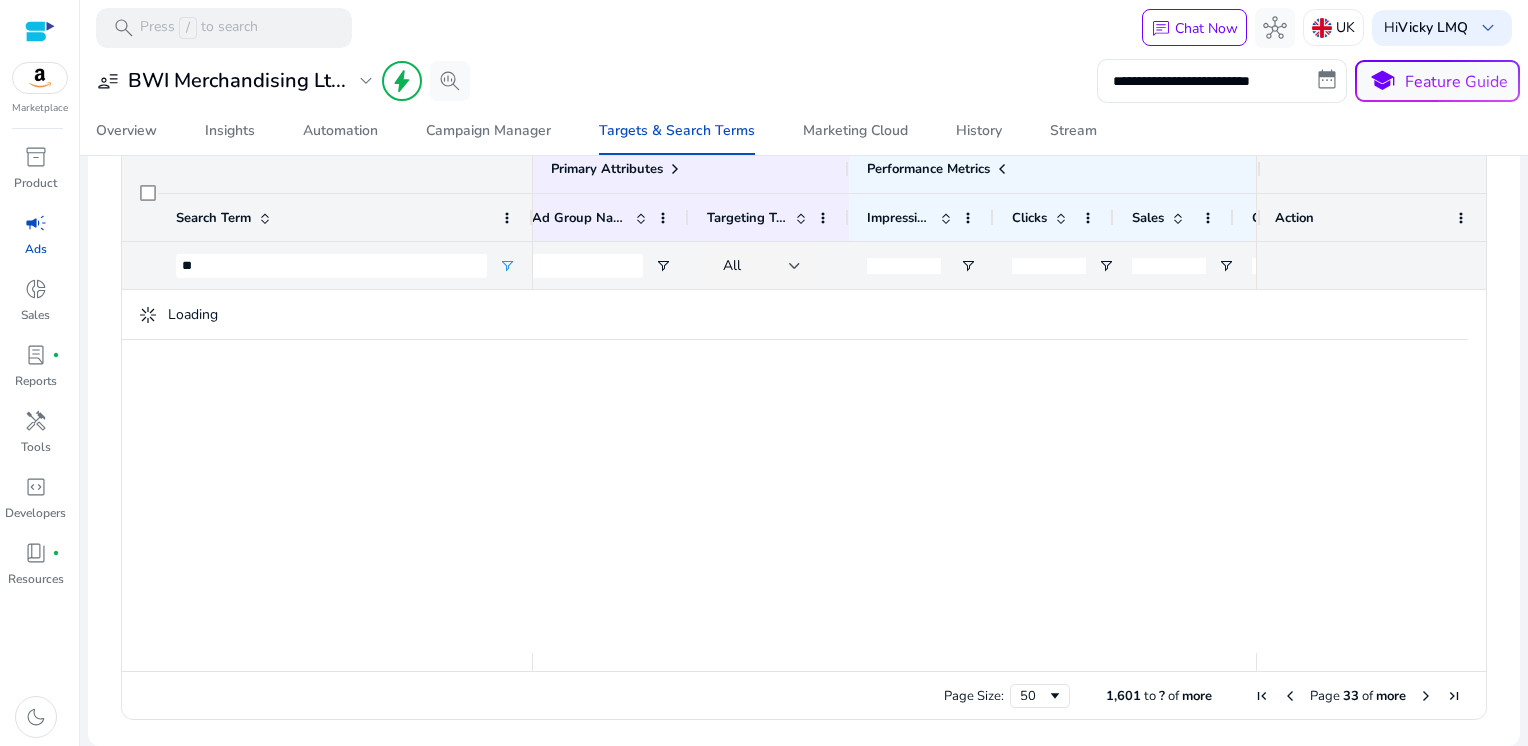 scroll, scrollTop: 0, scrollLeft: 0, axis: both 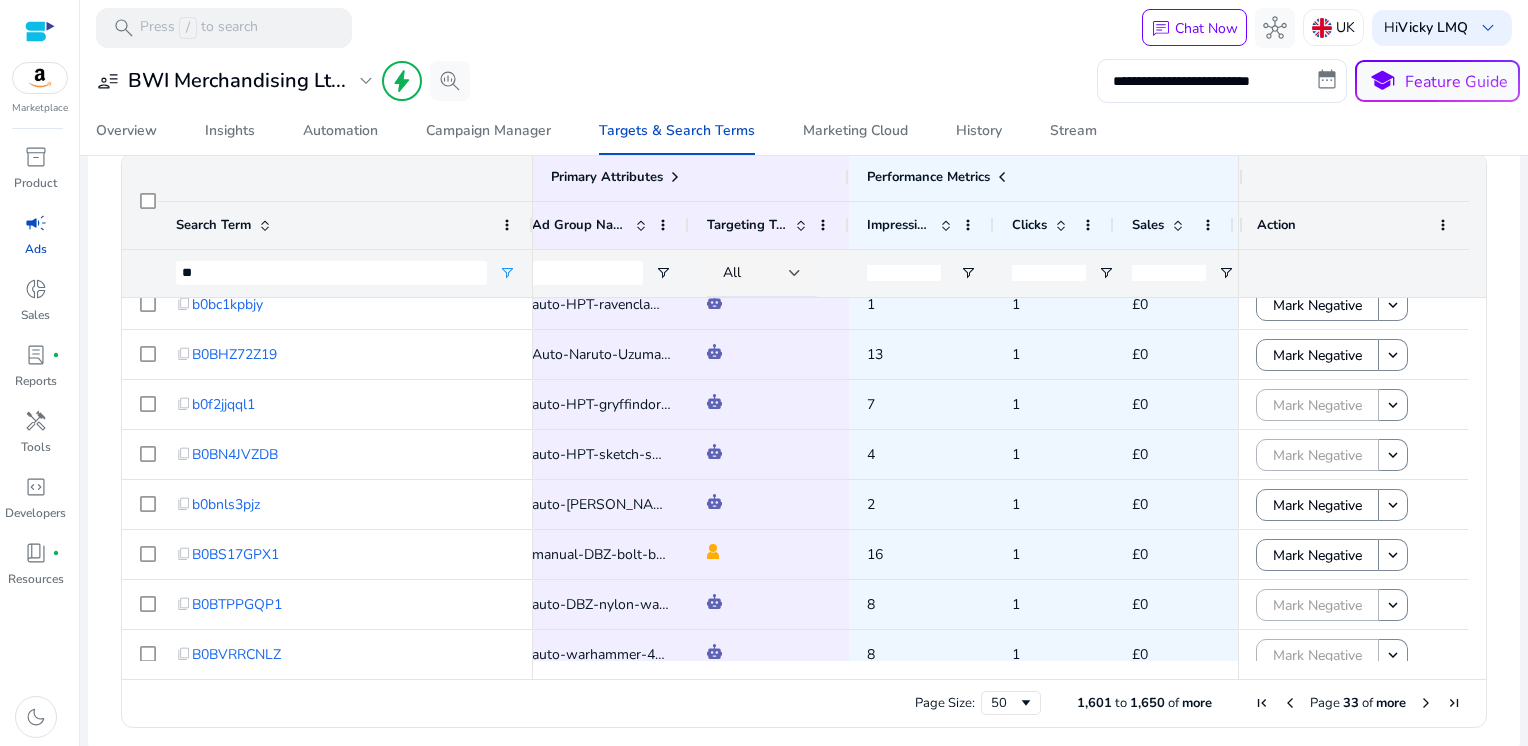 click at bounding box center [1426, 703] 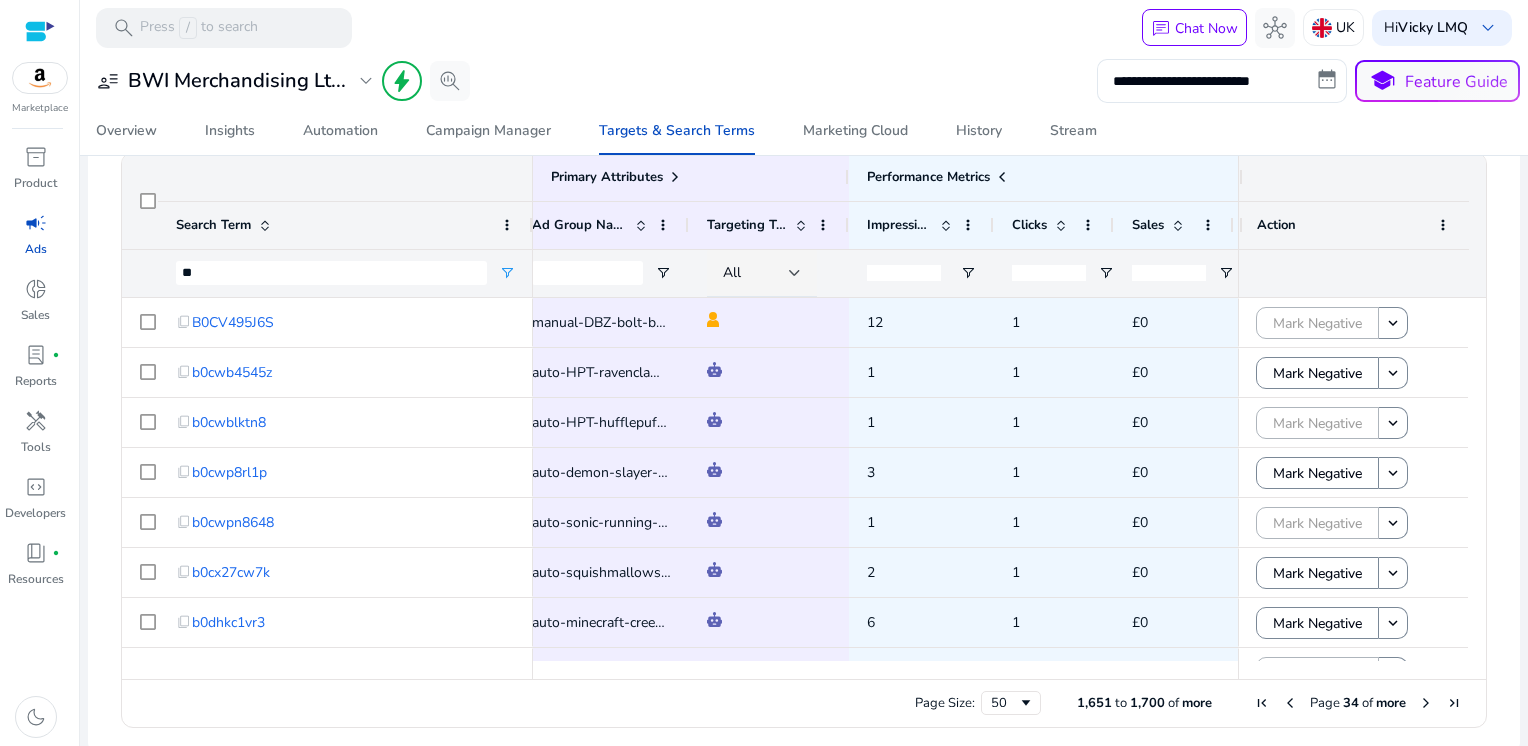 click at bounding box center [1426, 703] 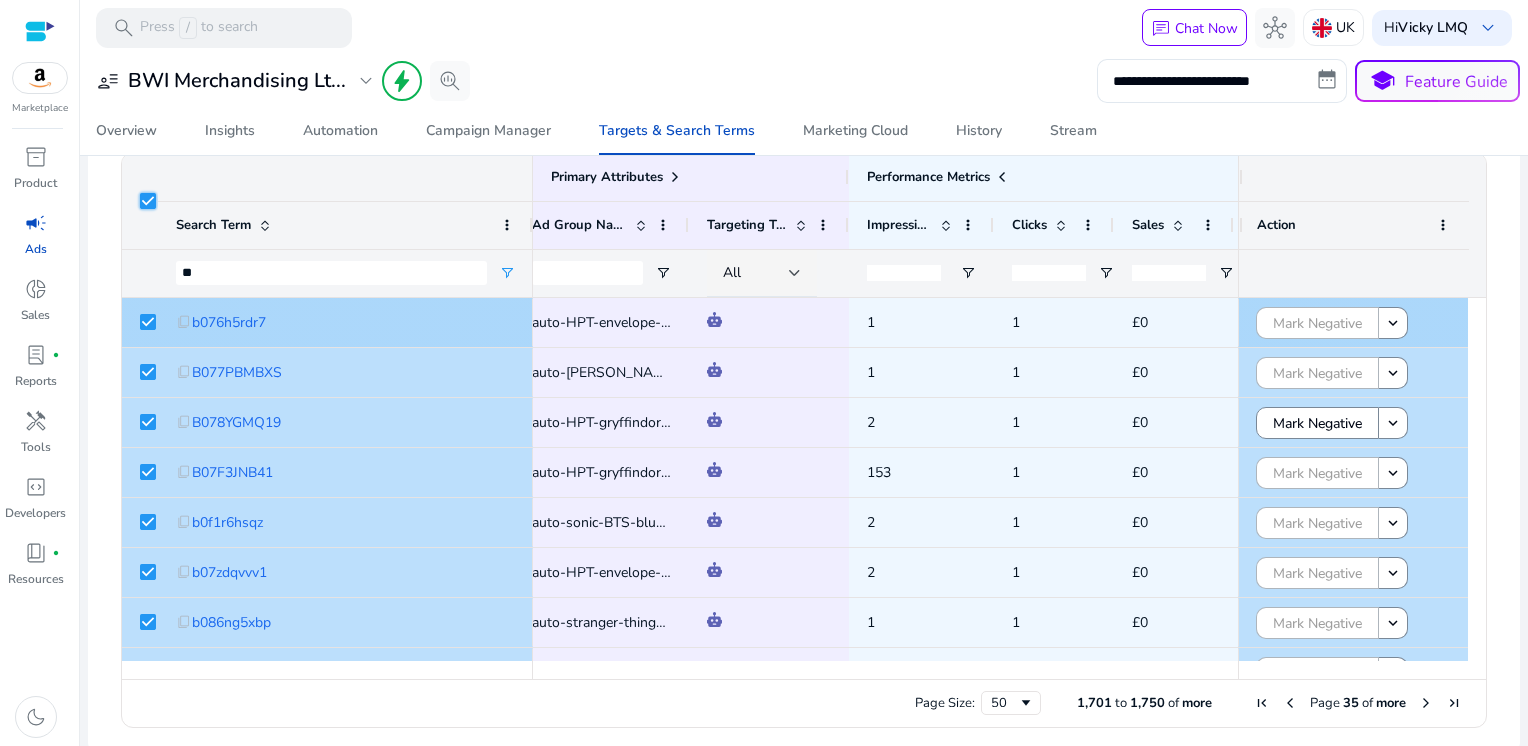 scroll, scrollTop: 0, scrollLeft: 0, axis: both 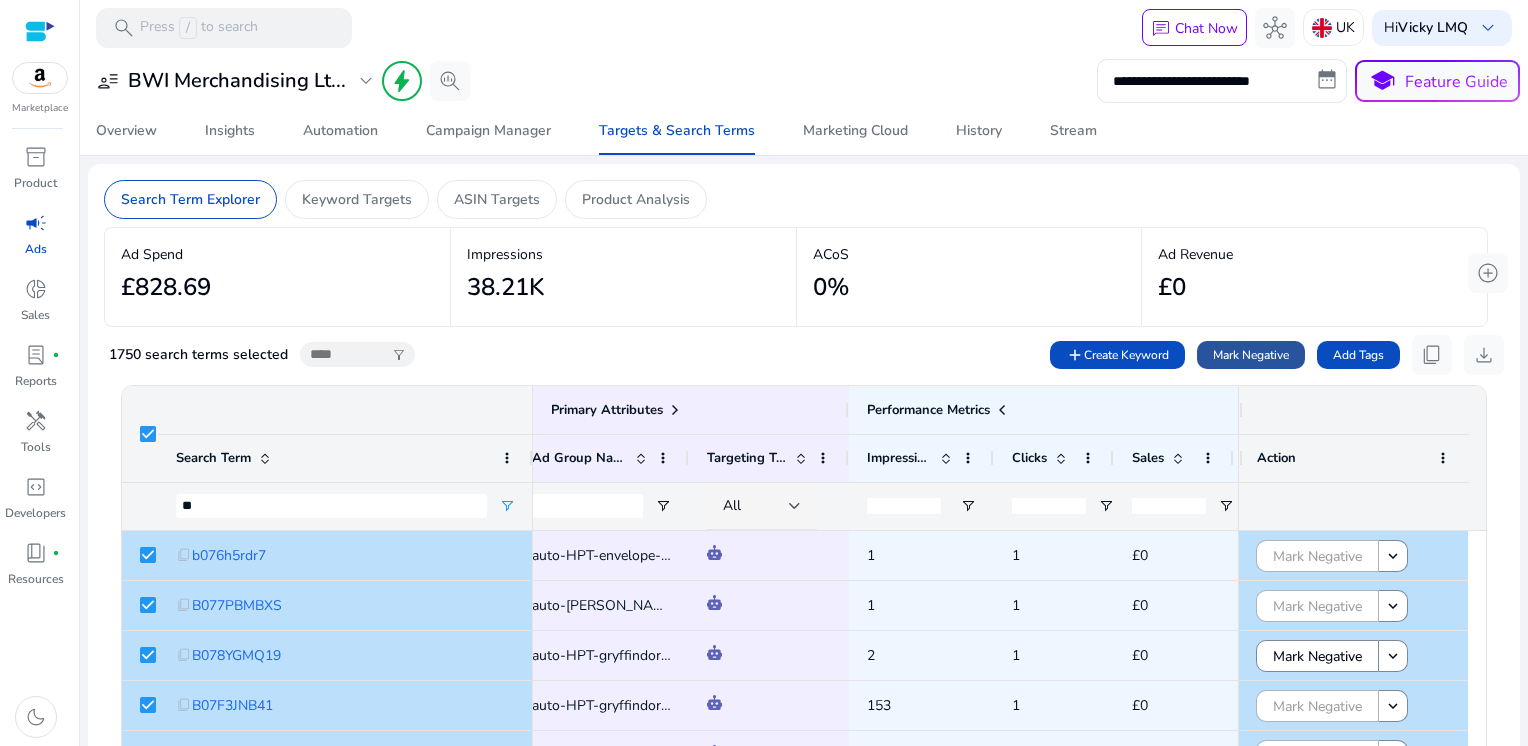 click on "Mark Negative" 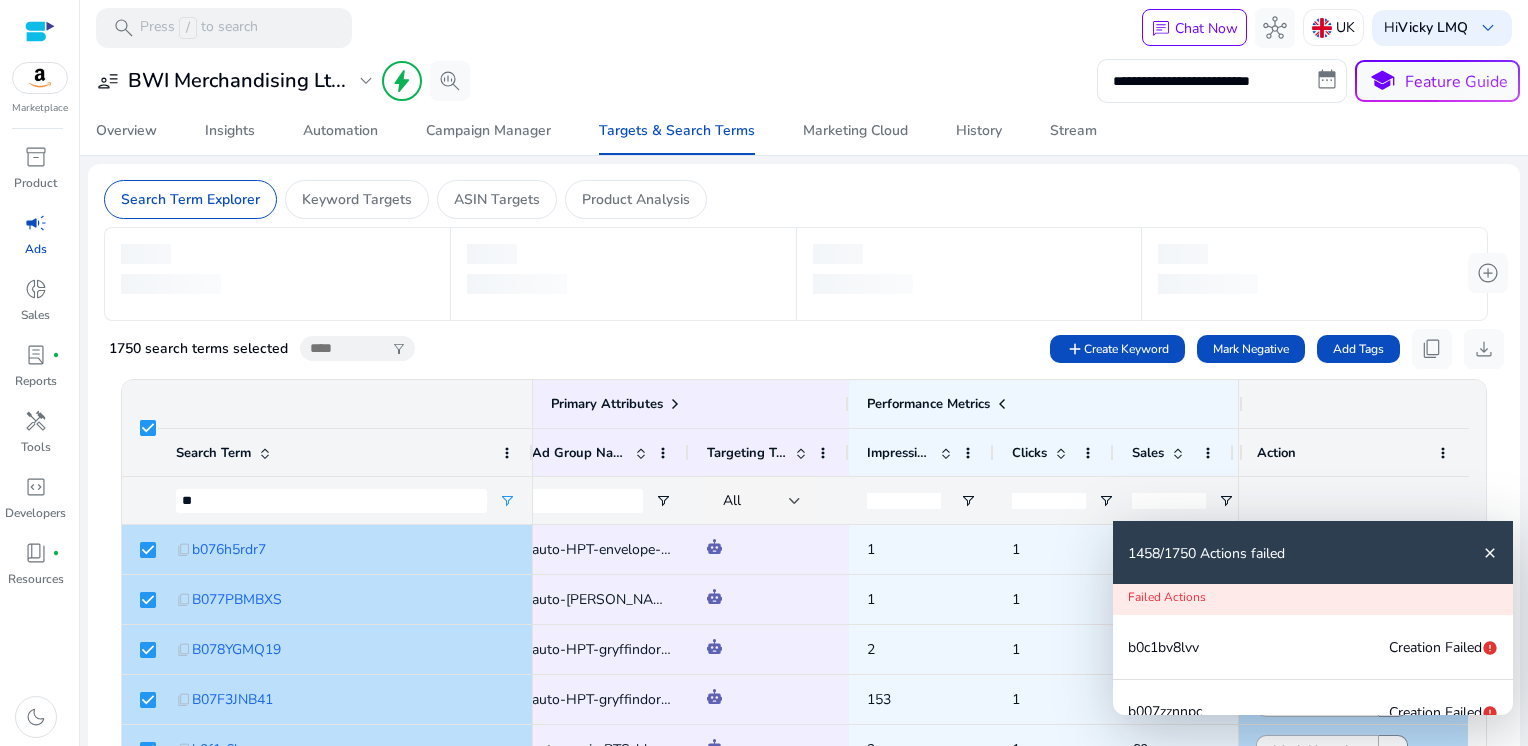 click on "close" at bounding box center (1490, 553) 